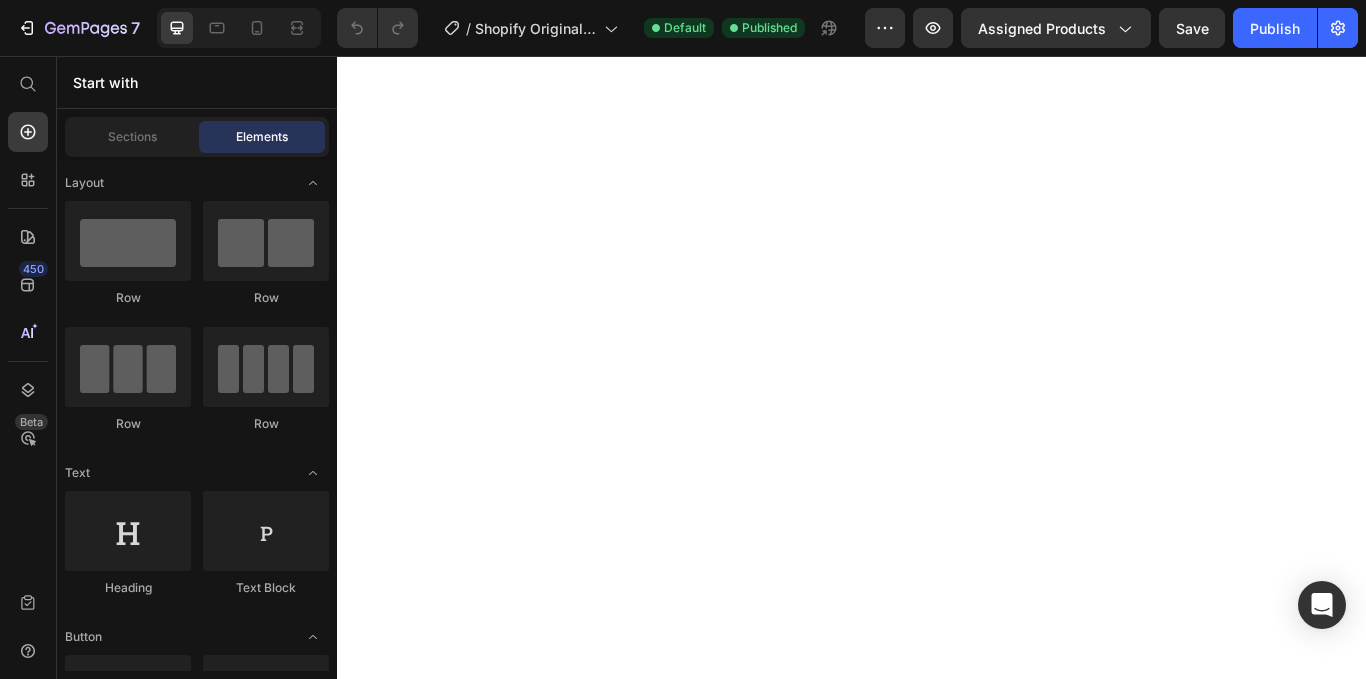 scroll, scrollTop: 0, scrollLeft: 0, axis: both 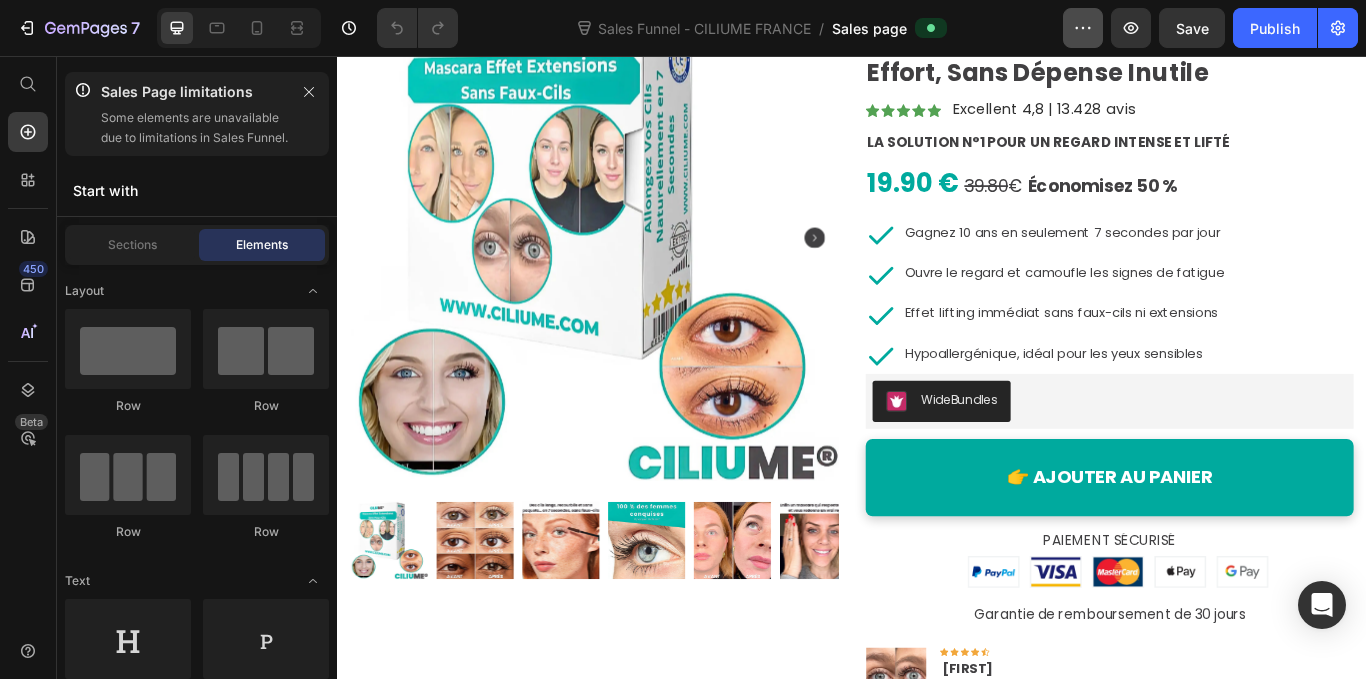 click 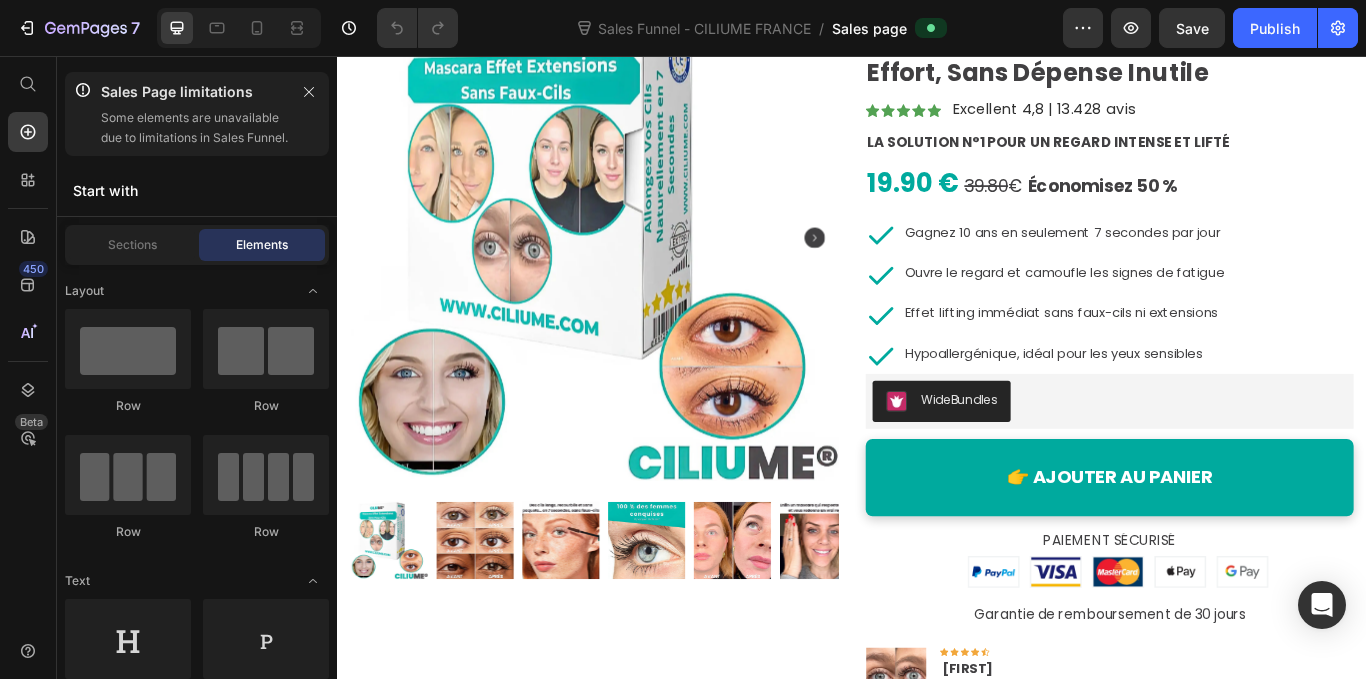 click on "Sales Funnel - CILIUME FRANCE  /  Sales page" 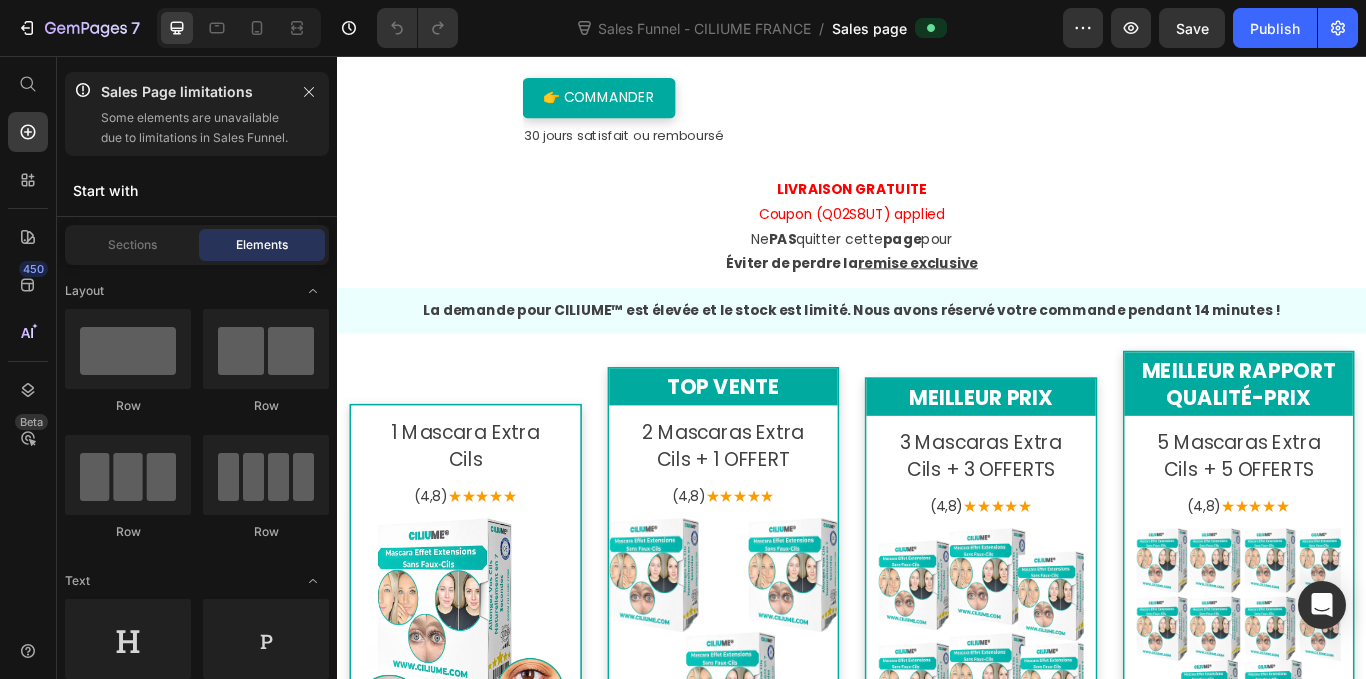 scroll, scrollTop: 8506, scrollLeft: 0, axis: vertical 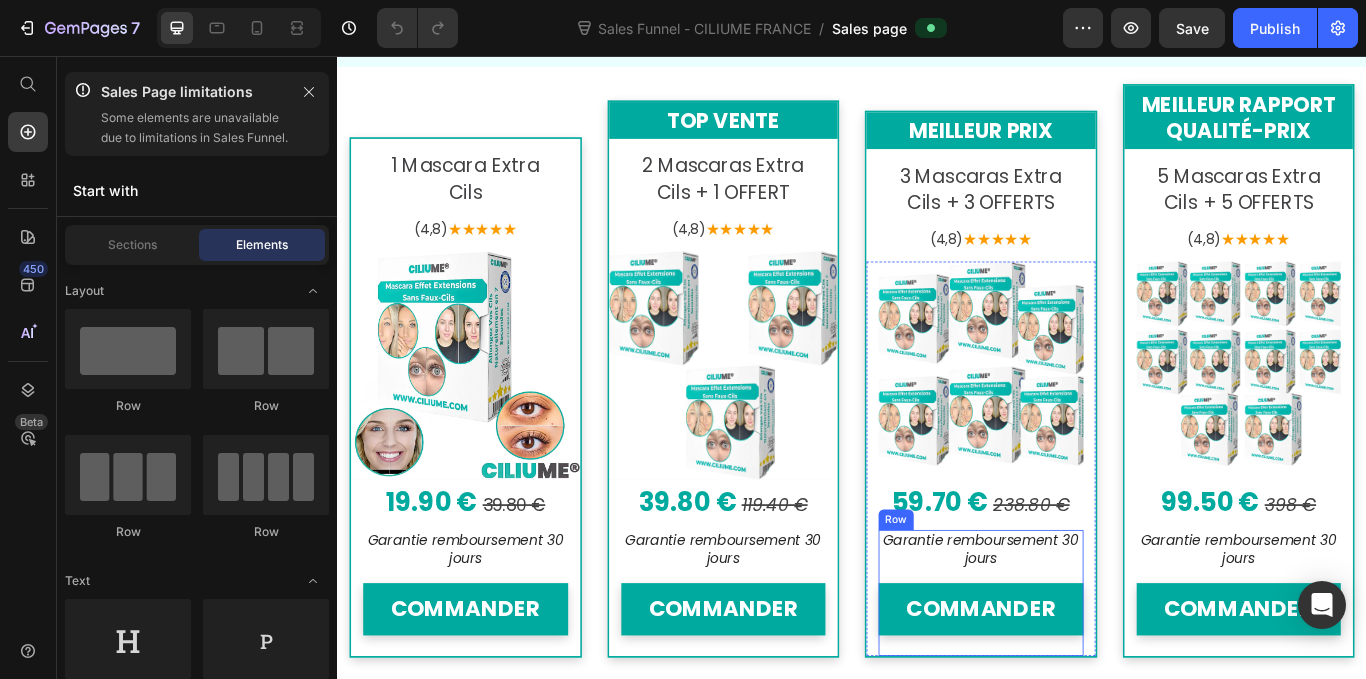 click on "3 Mascaras Extra Cils + 3 OFFERTS" at bounding box center (1087, 212) 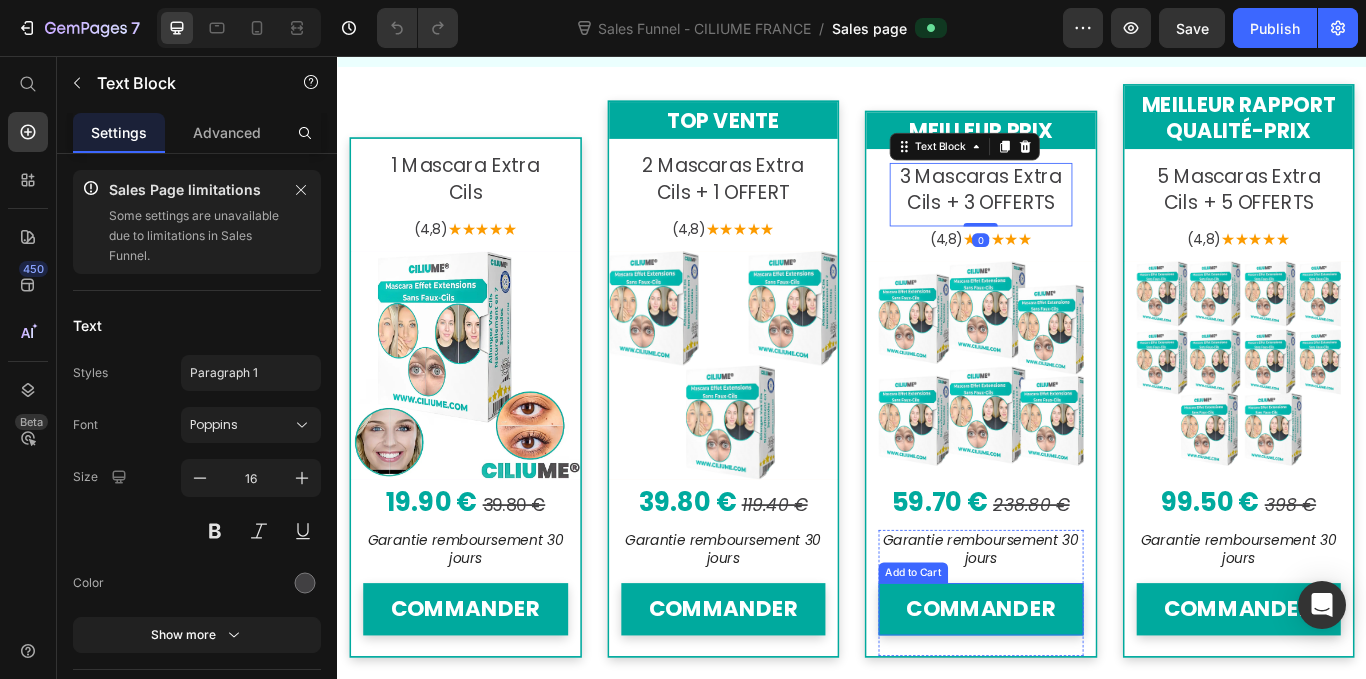 click on "COMMANDER" at bounding box center (1087, 701) 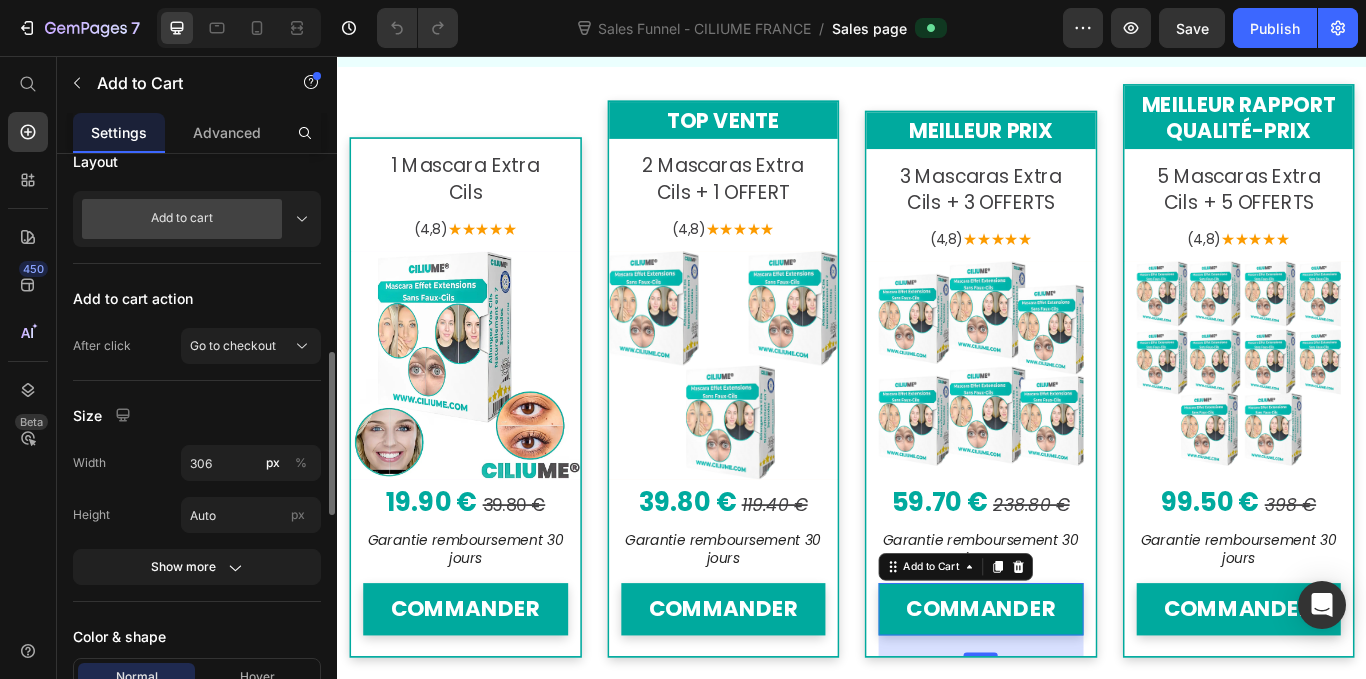 scroll, scrollTop: 705, scrollLeft: 0, axis: vertical 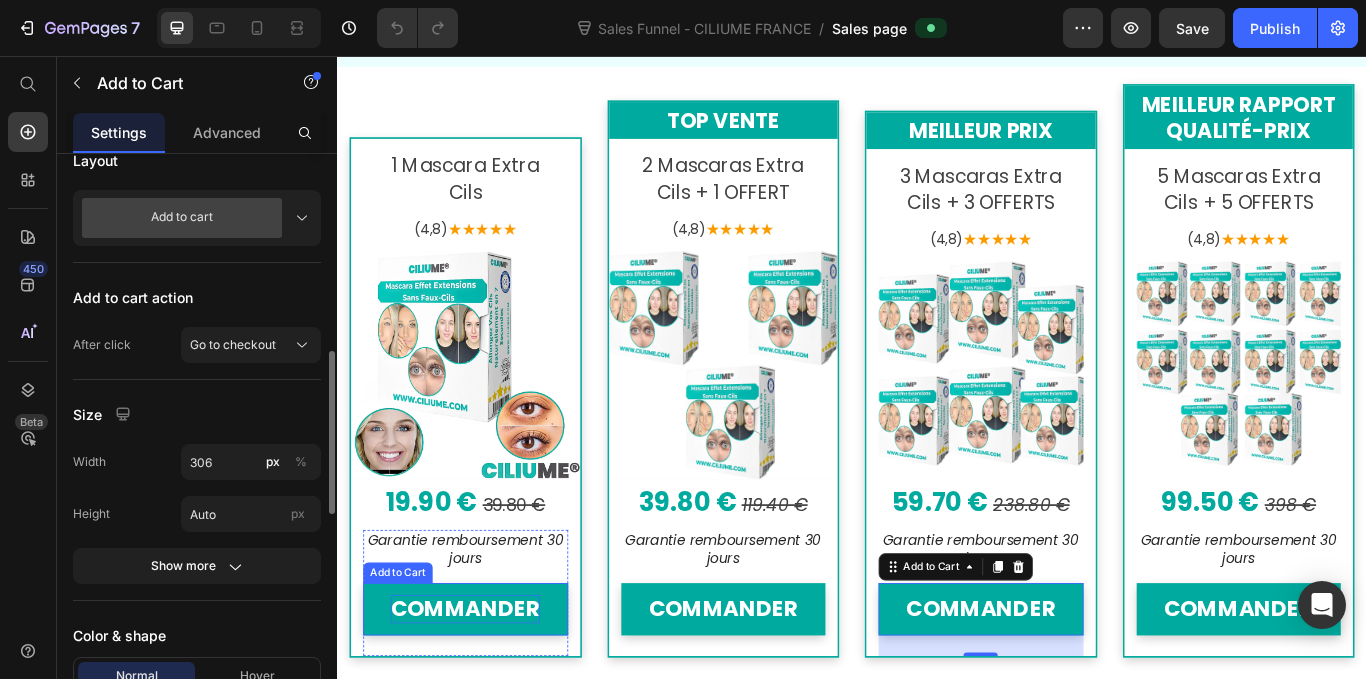 click on "COMMANDER" at bounding box center (486, 701) 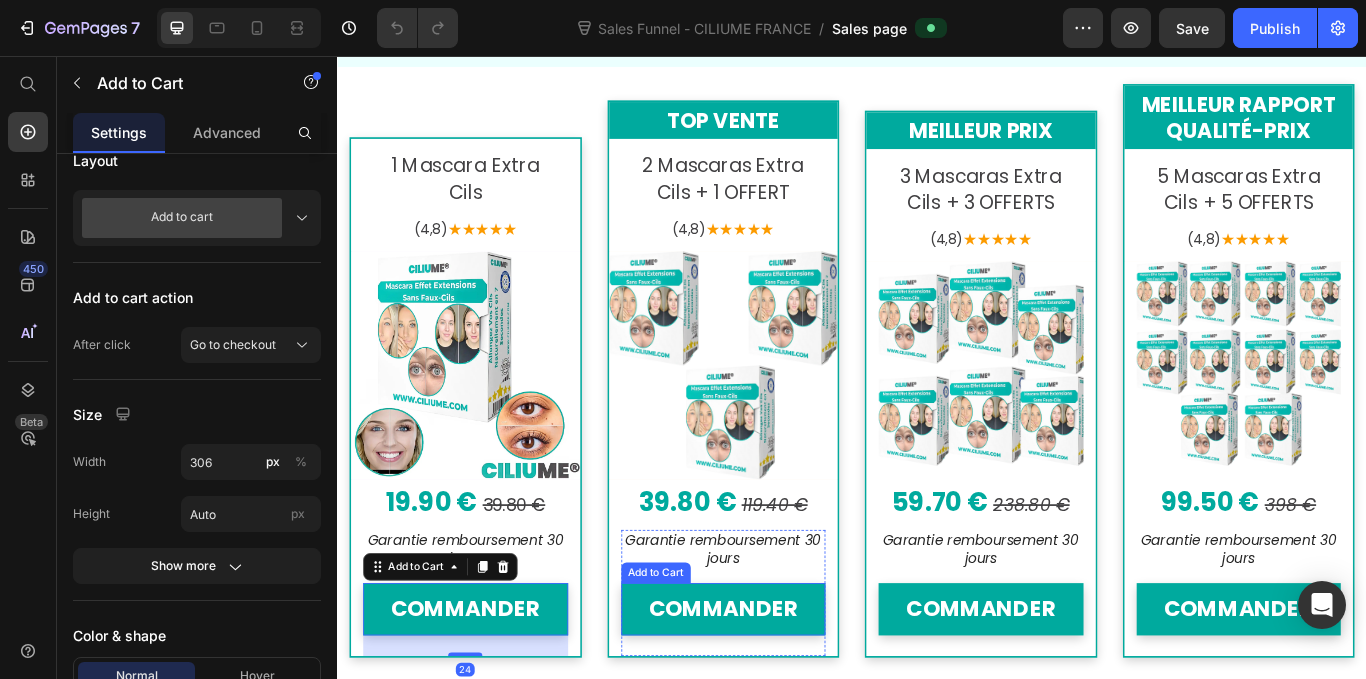 click on "COMMANDER" at bounding box center (787, 701) 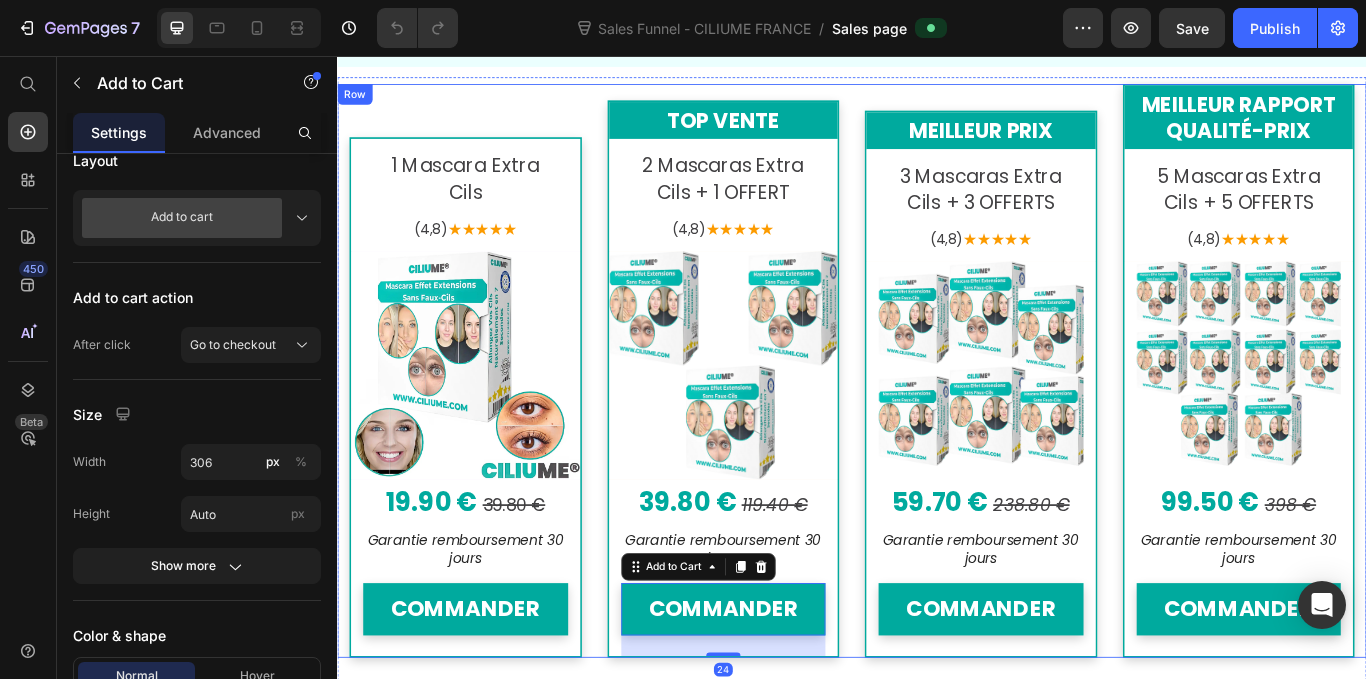 click on "COMMANDER" at bounding box center [1388, 701] 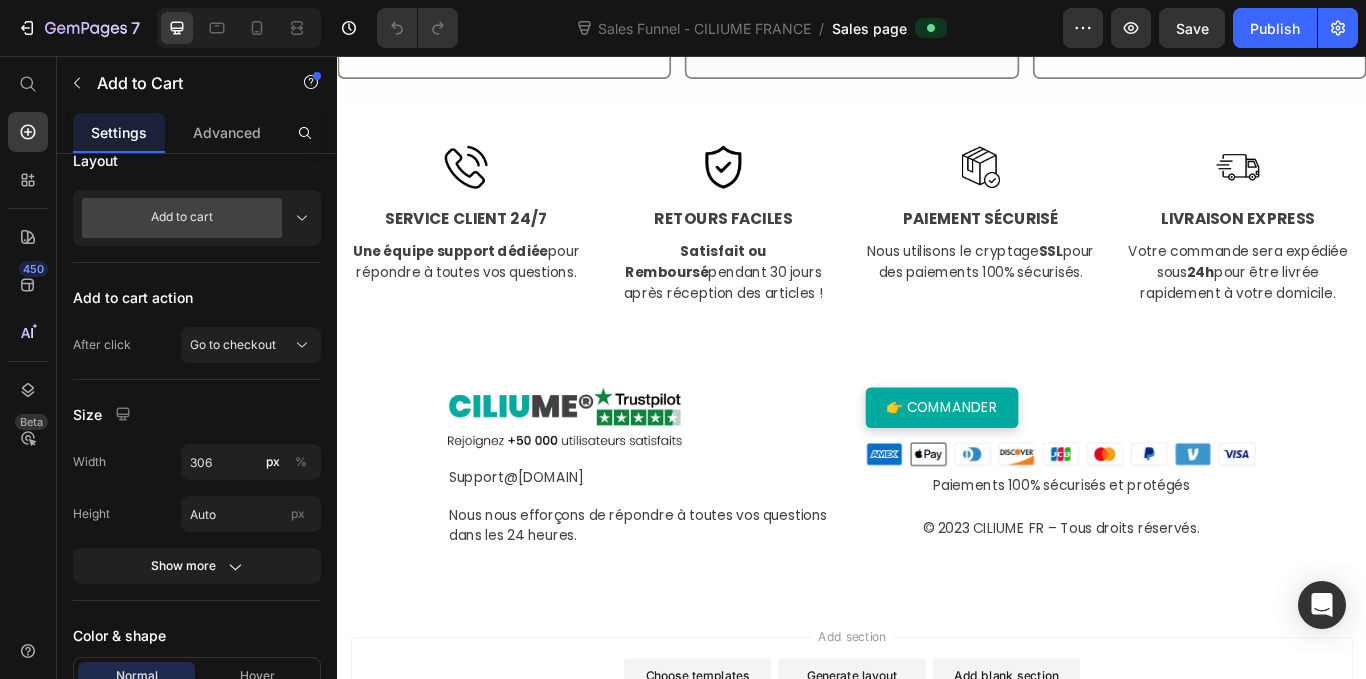 scroll, scrollTop: 10823, scrollLeft: 0, axis: vertical 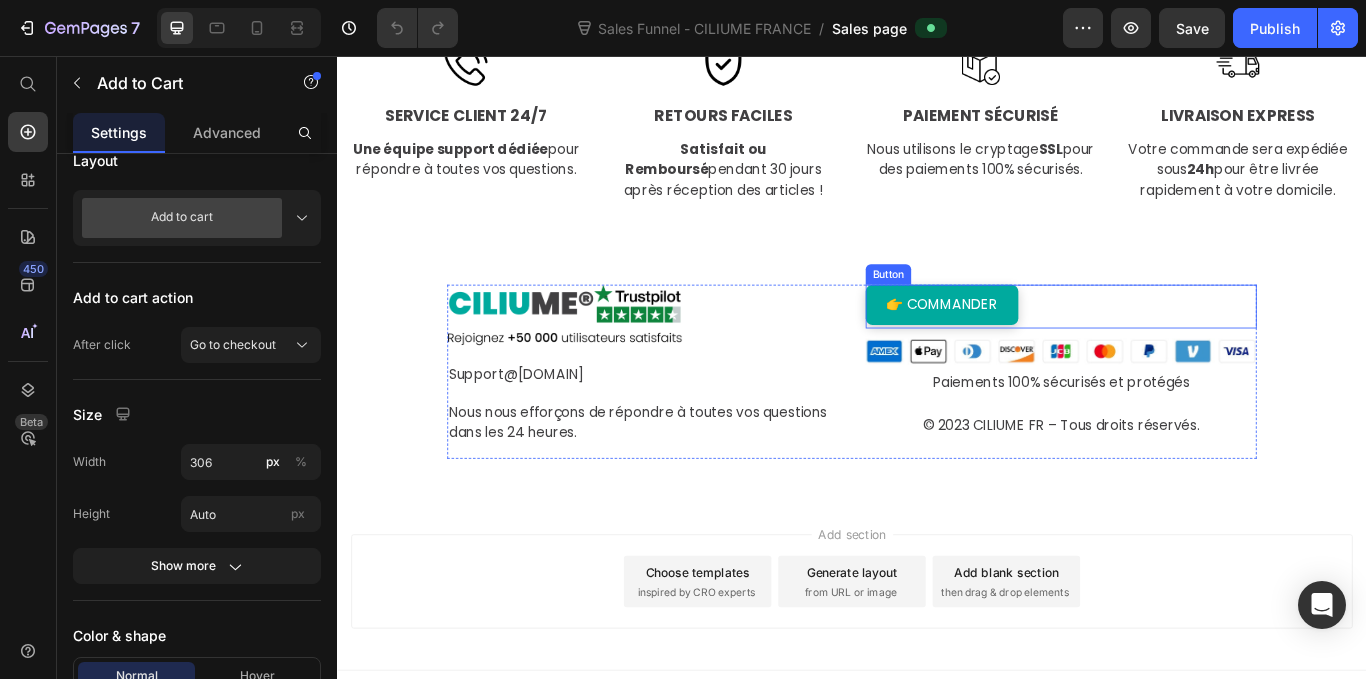 click on "👉 COMMANDER" at bounding box center (1042, 346) 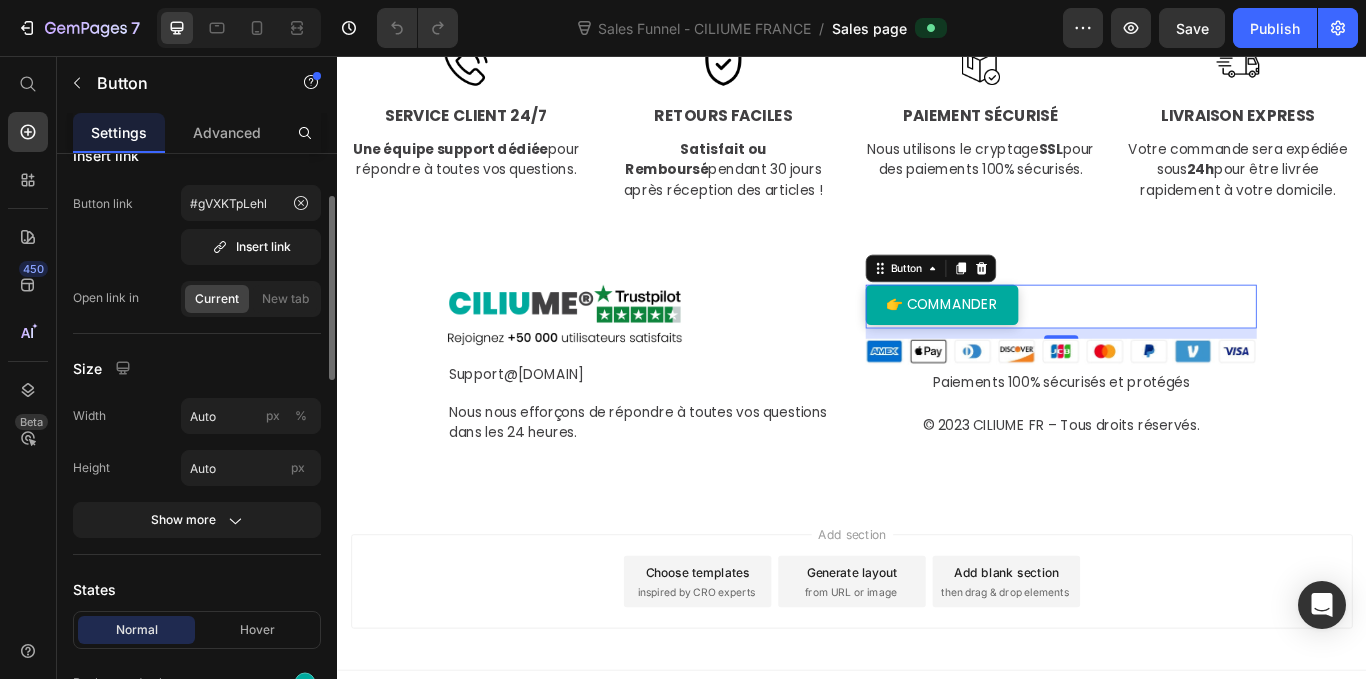 scroll, scrollTop: 191, scrollLeft: 0, axis: vertical 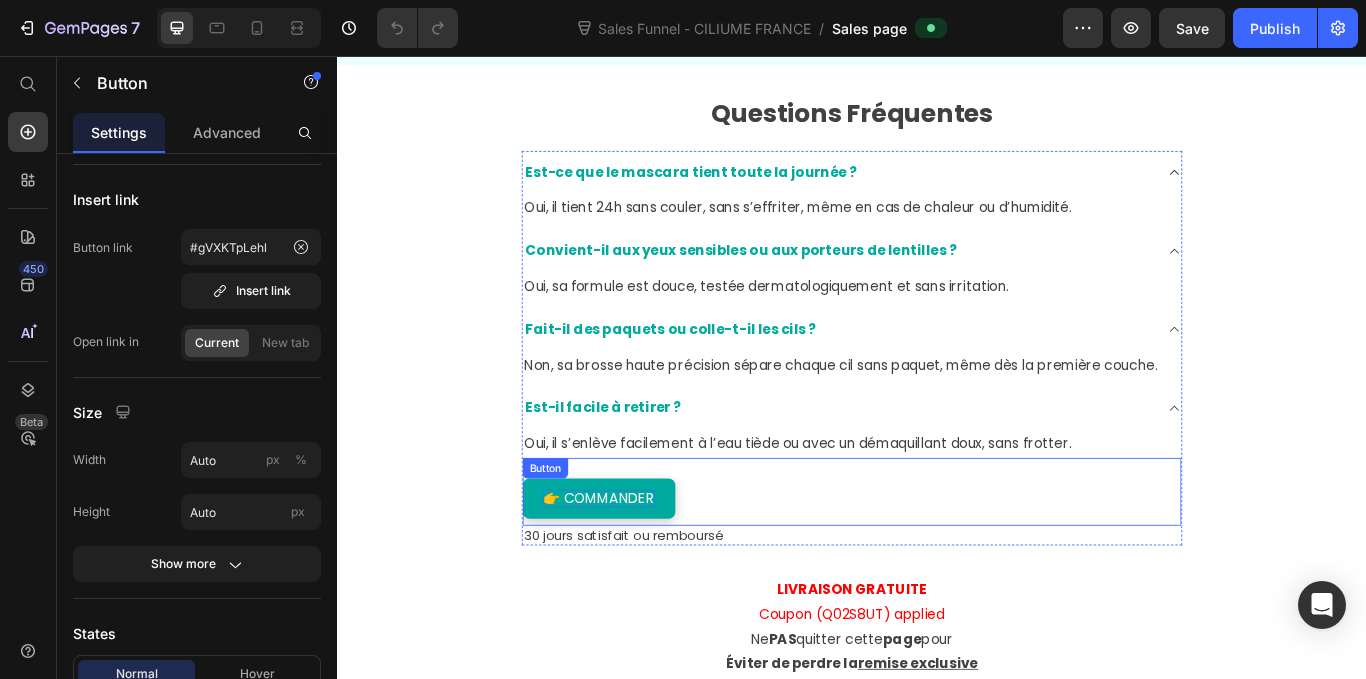 click on "👉 COMMANDER" at bounding box center (642, 571) 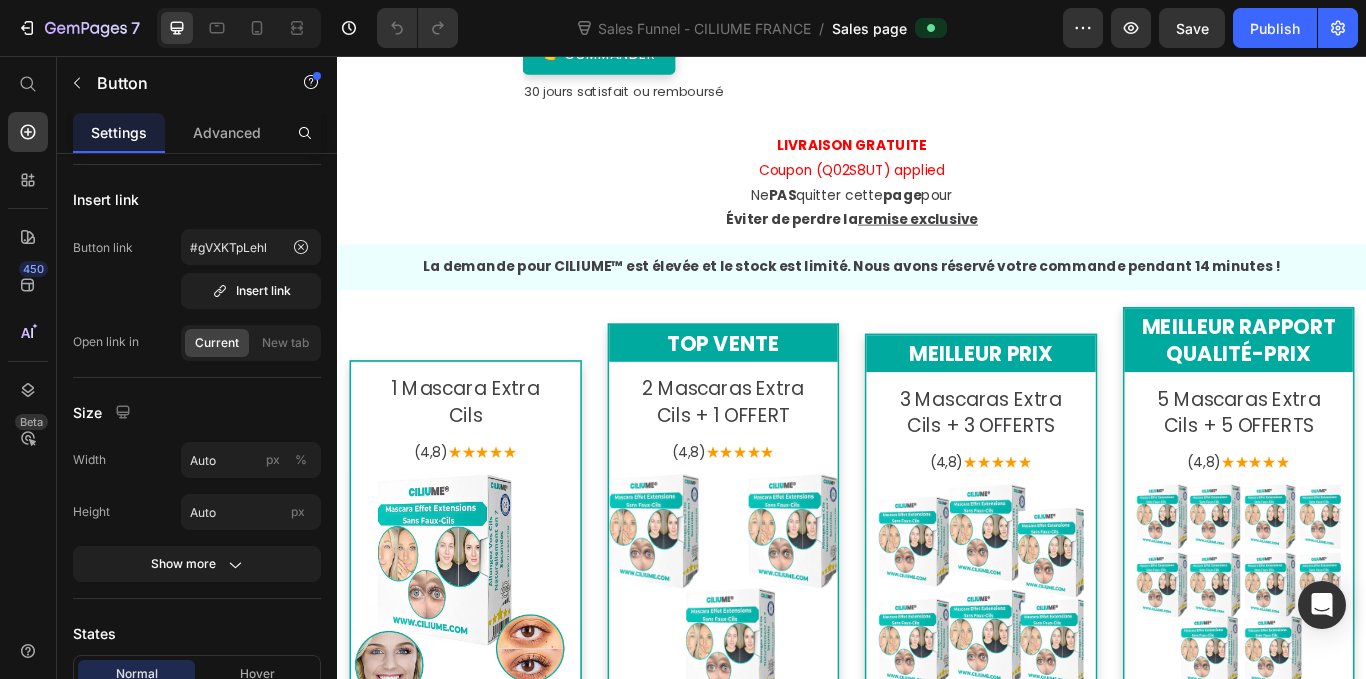 scroll, scrollTop: 8677, scrollLeft: 0, axis: vertical 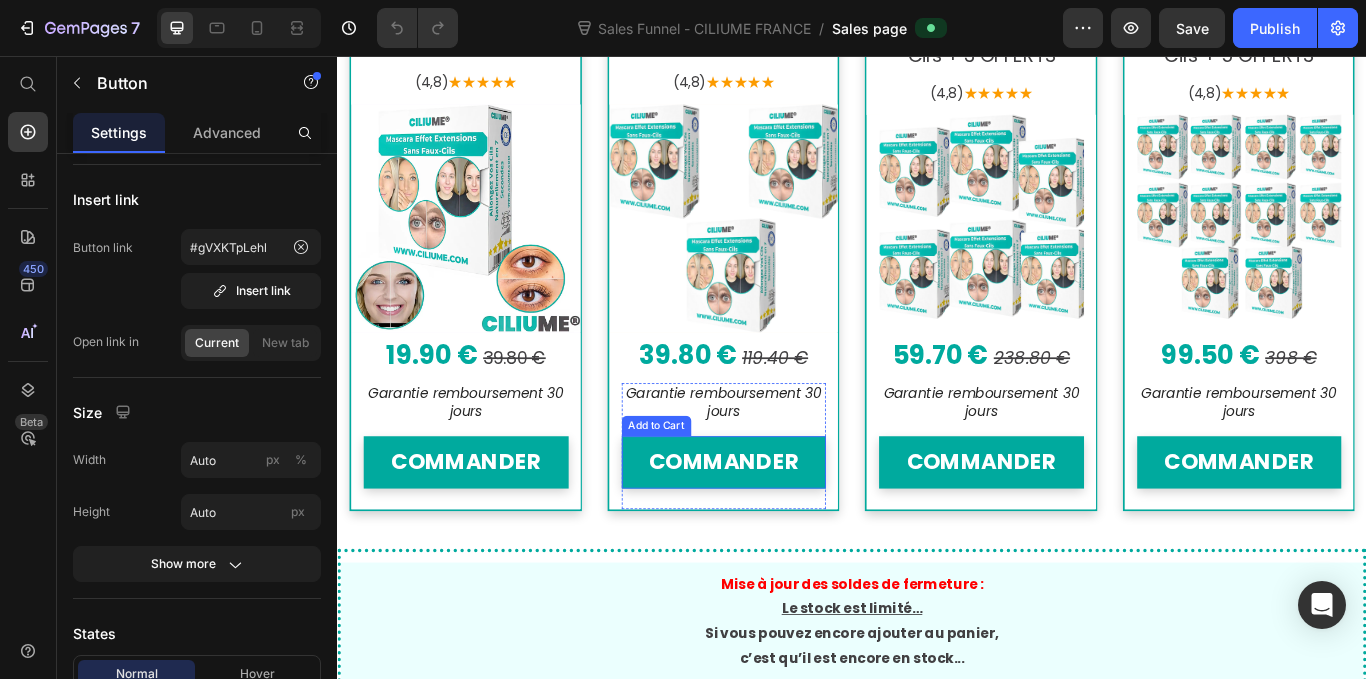 click on "COMMANDER" at bounding box center [787, 530] 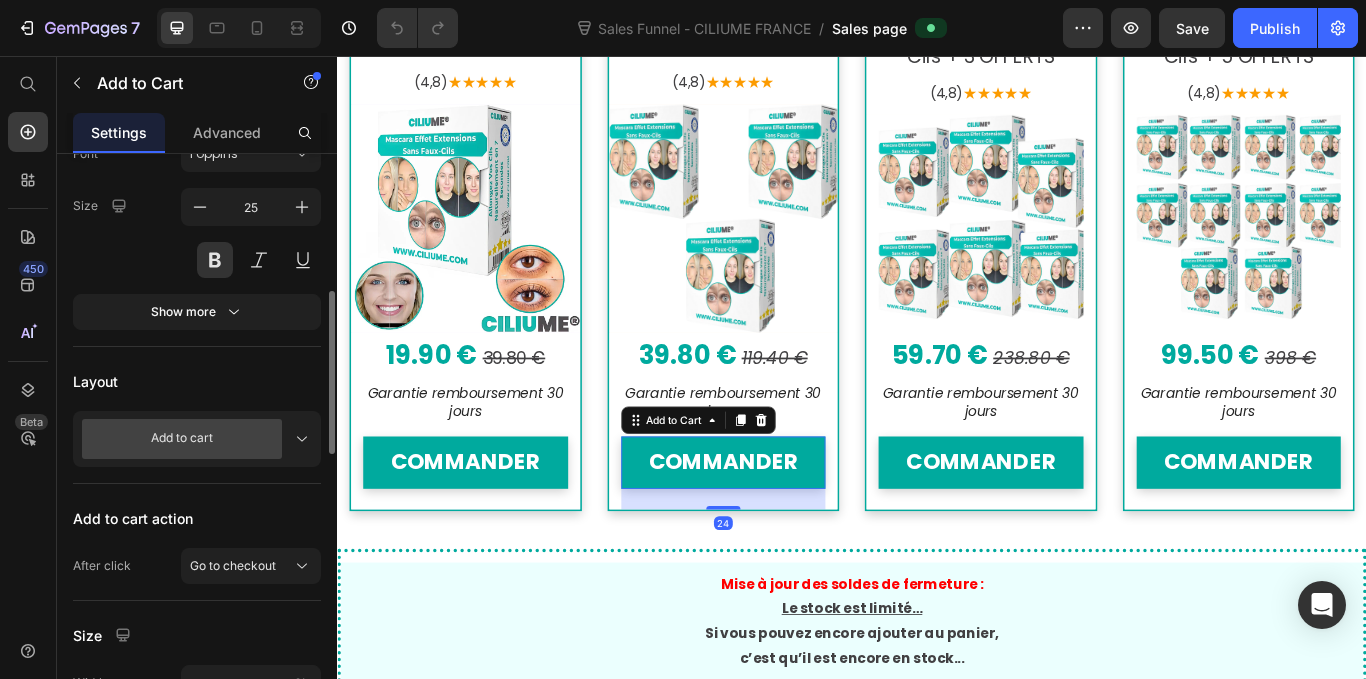 scroll, scrollTop: 487, scrollLeft: 0, axis: vertical 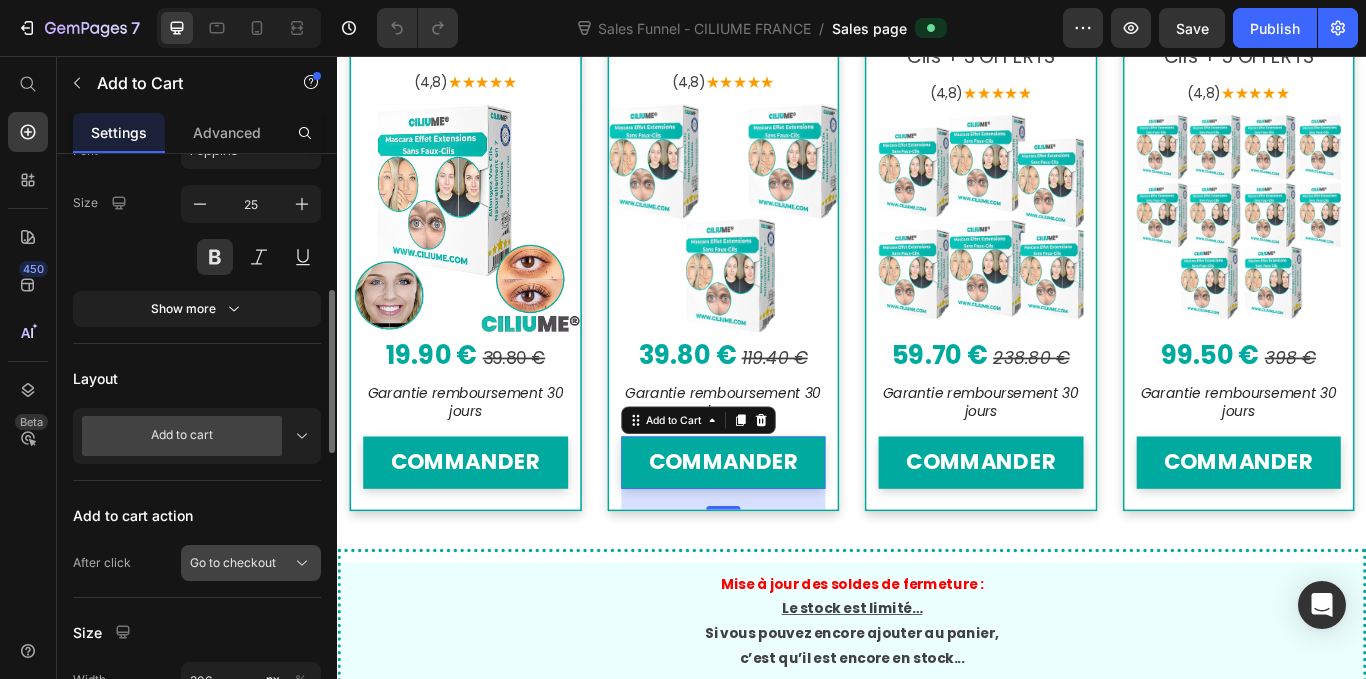 click 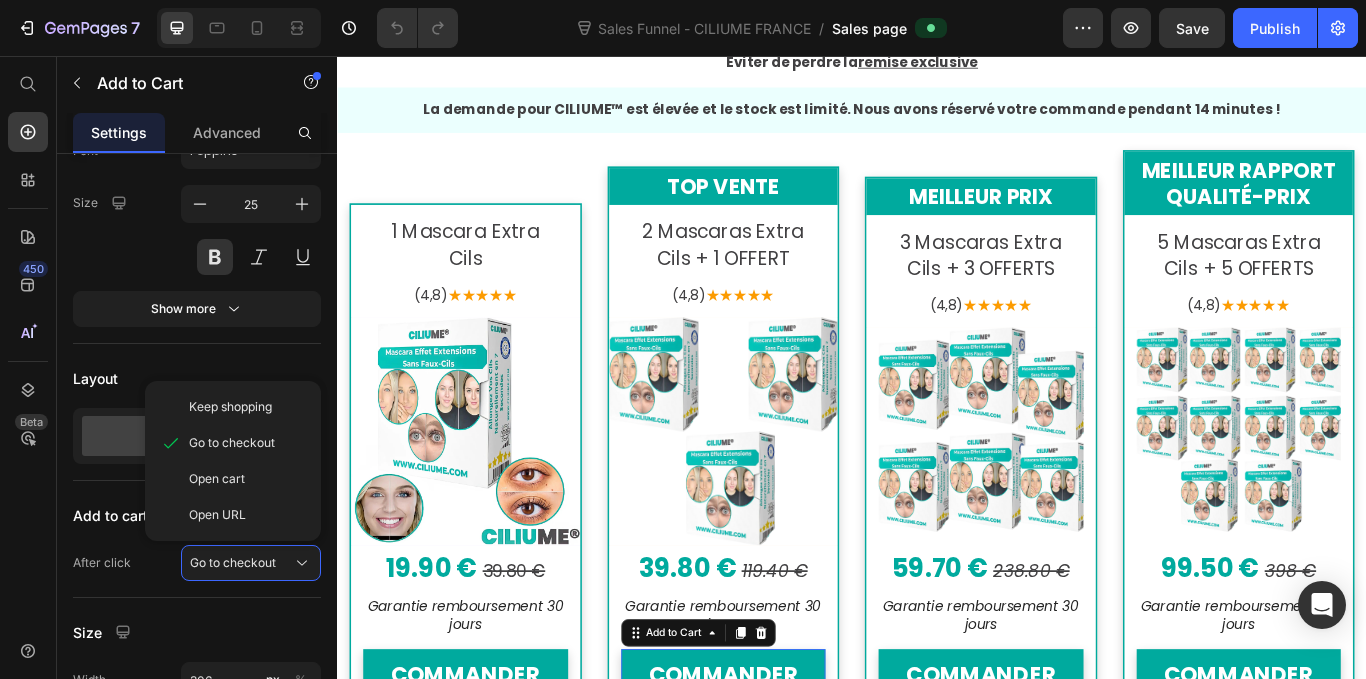 scroll, scrollTop: 8629, scrollLeft: 0, axis: vertical 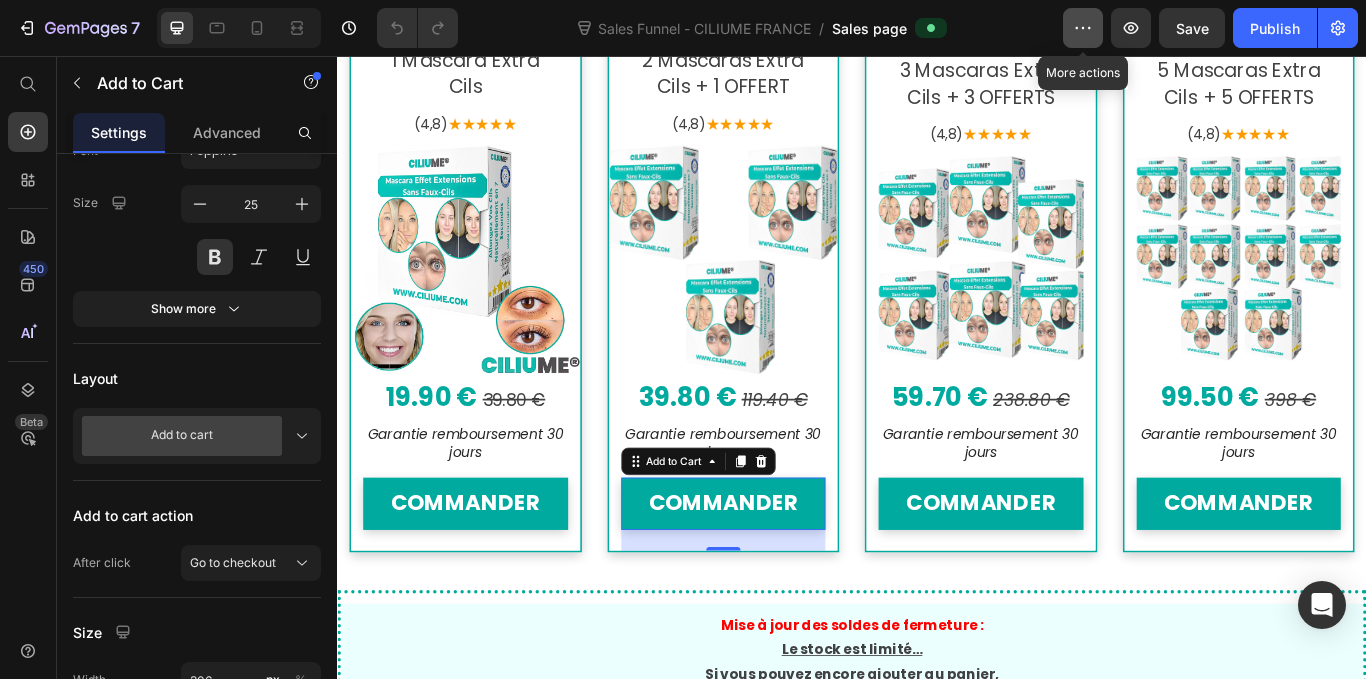 click 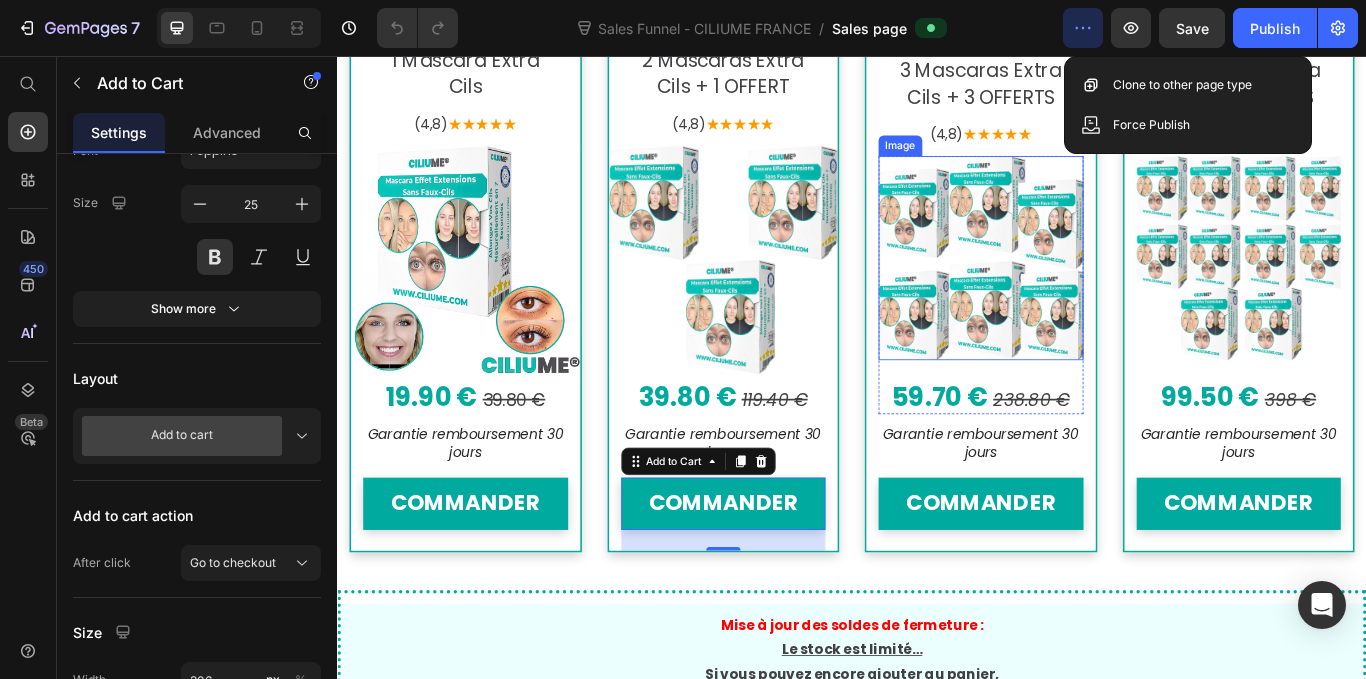 scroll, scrollTop: 8320, scrollLeft: 0, axis: vertical 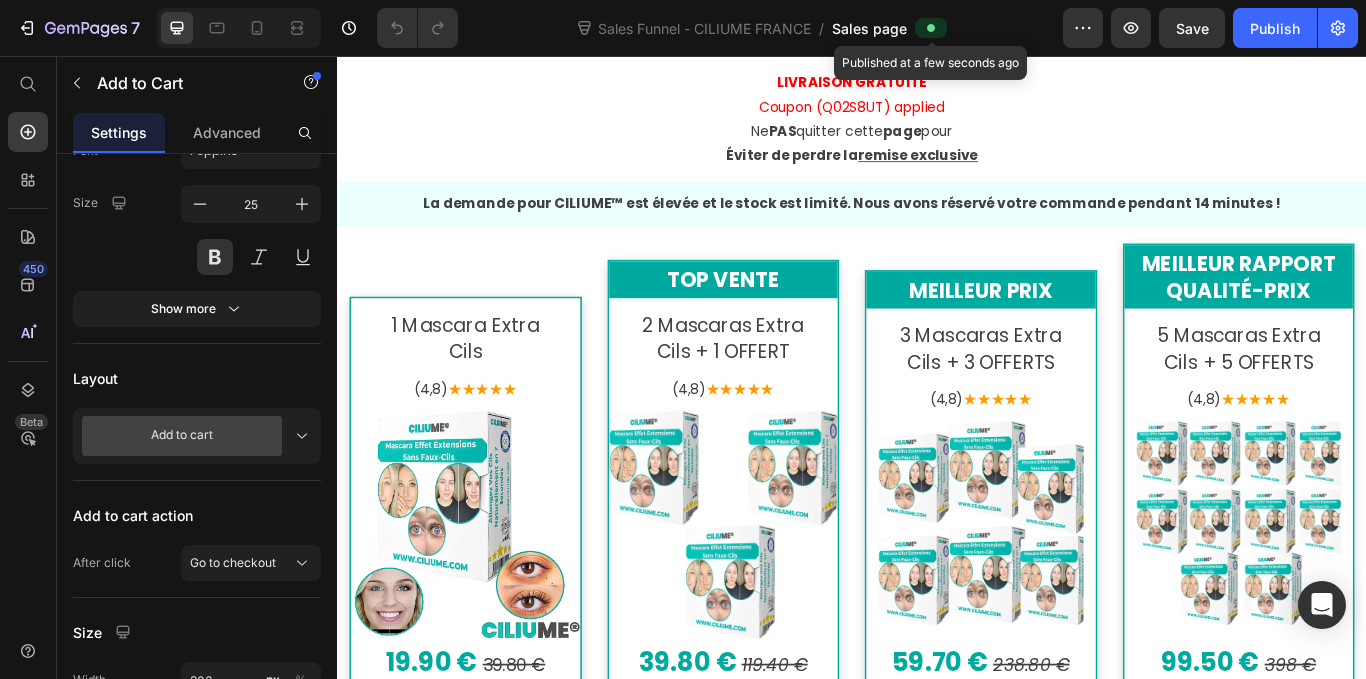 click 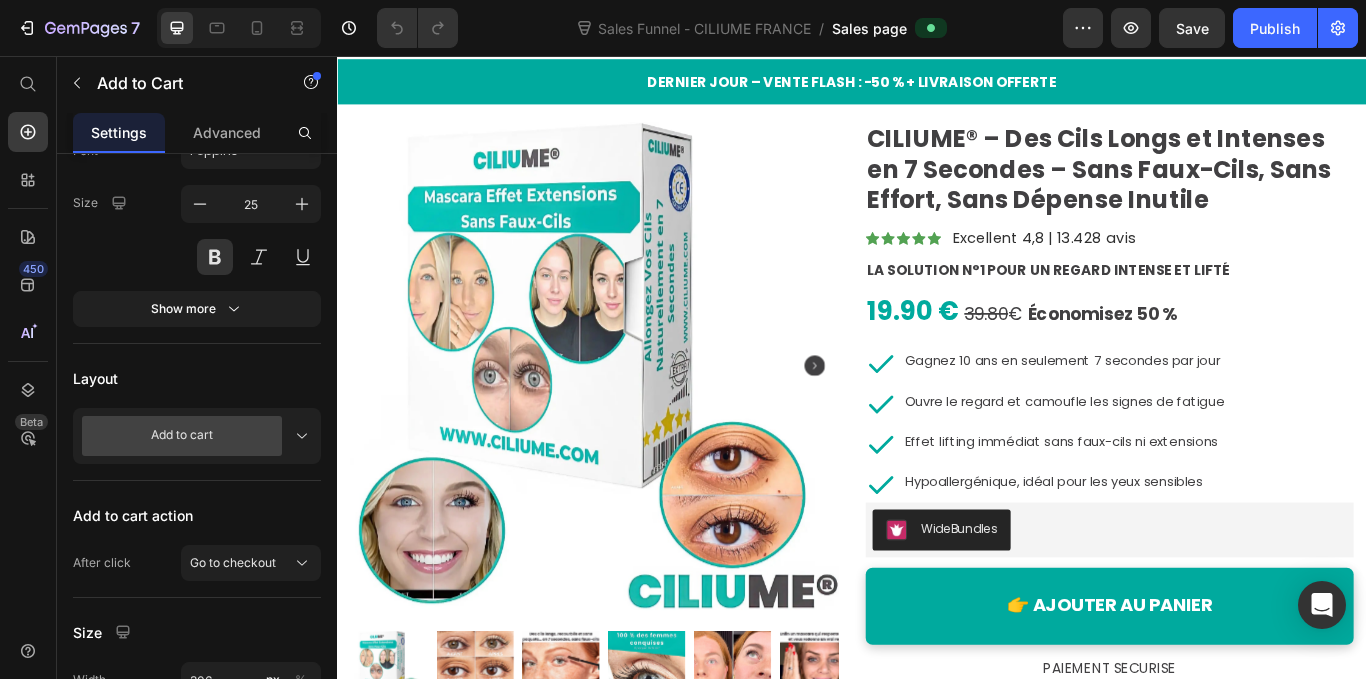 scroll, scrollTop: 105, scrollLeft: 0, axis: vertical 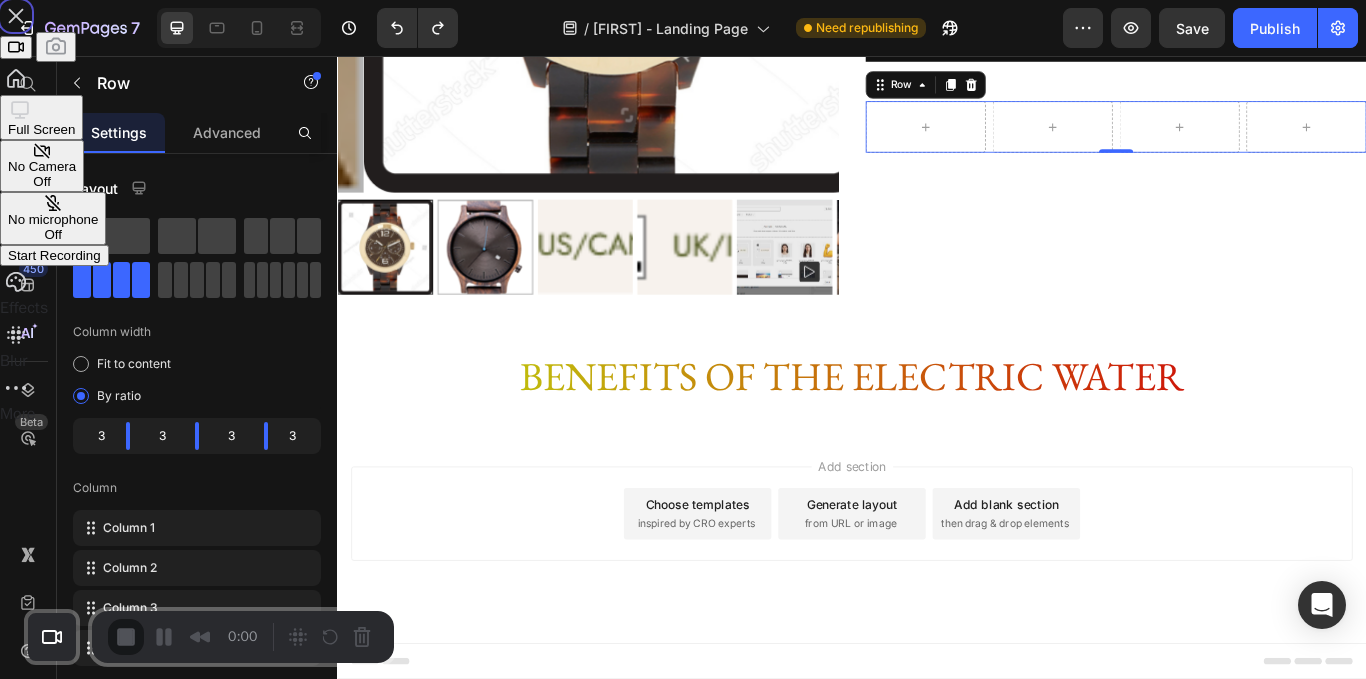 click on "Start Recording" at bounding box center [54, 255] 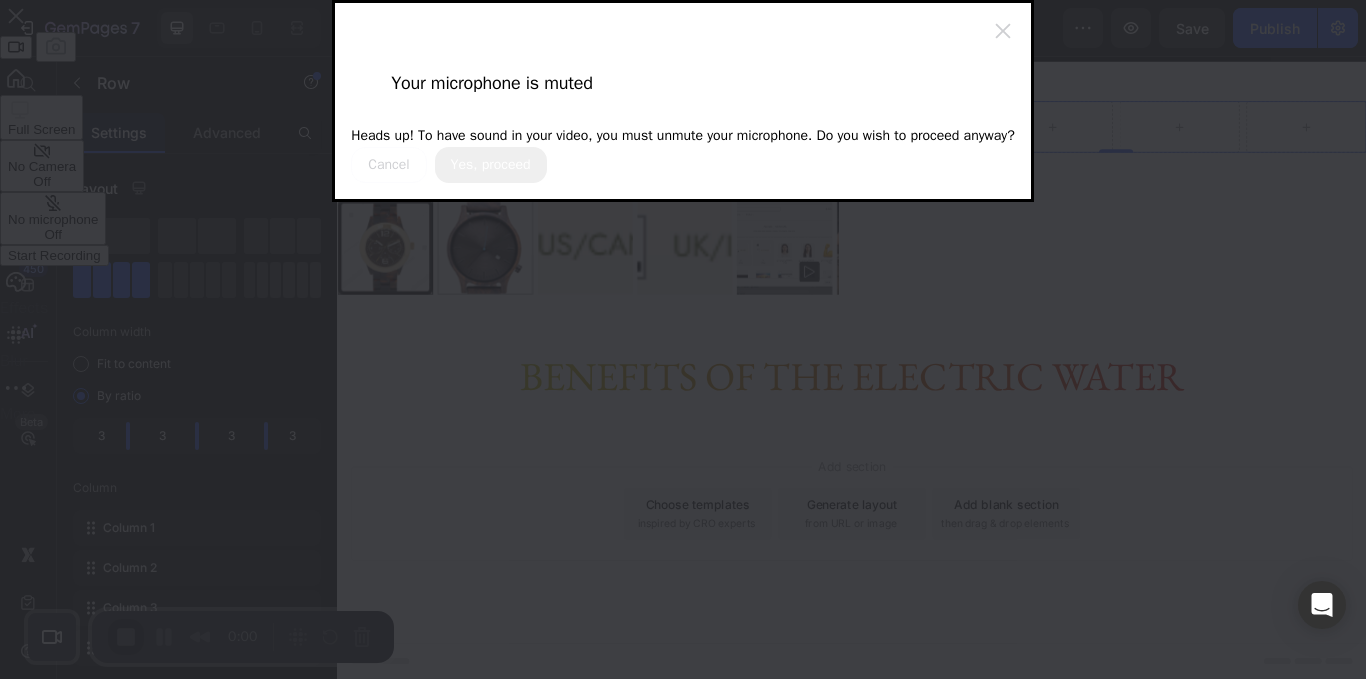 click on "Yes, proceed" at bounding box center [491, 165] 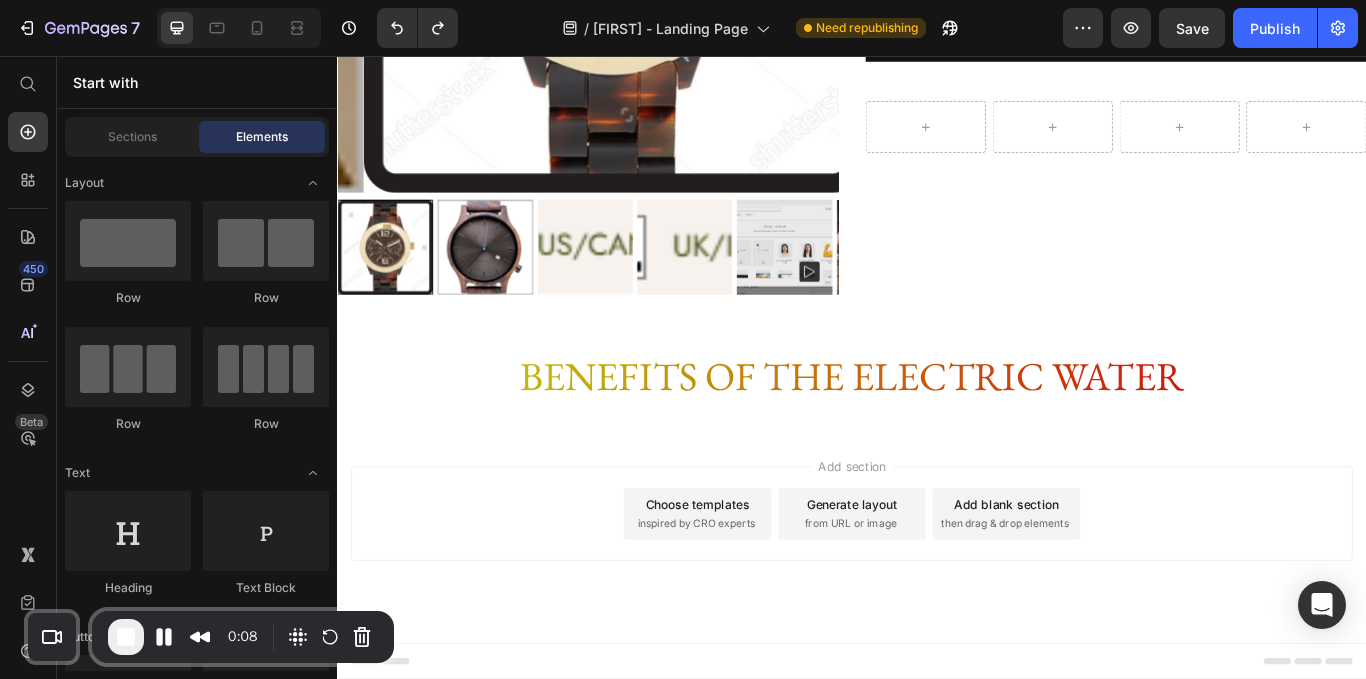 click on "then drag & drop elements" at bounding box center [1115, 602] 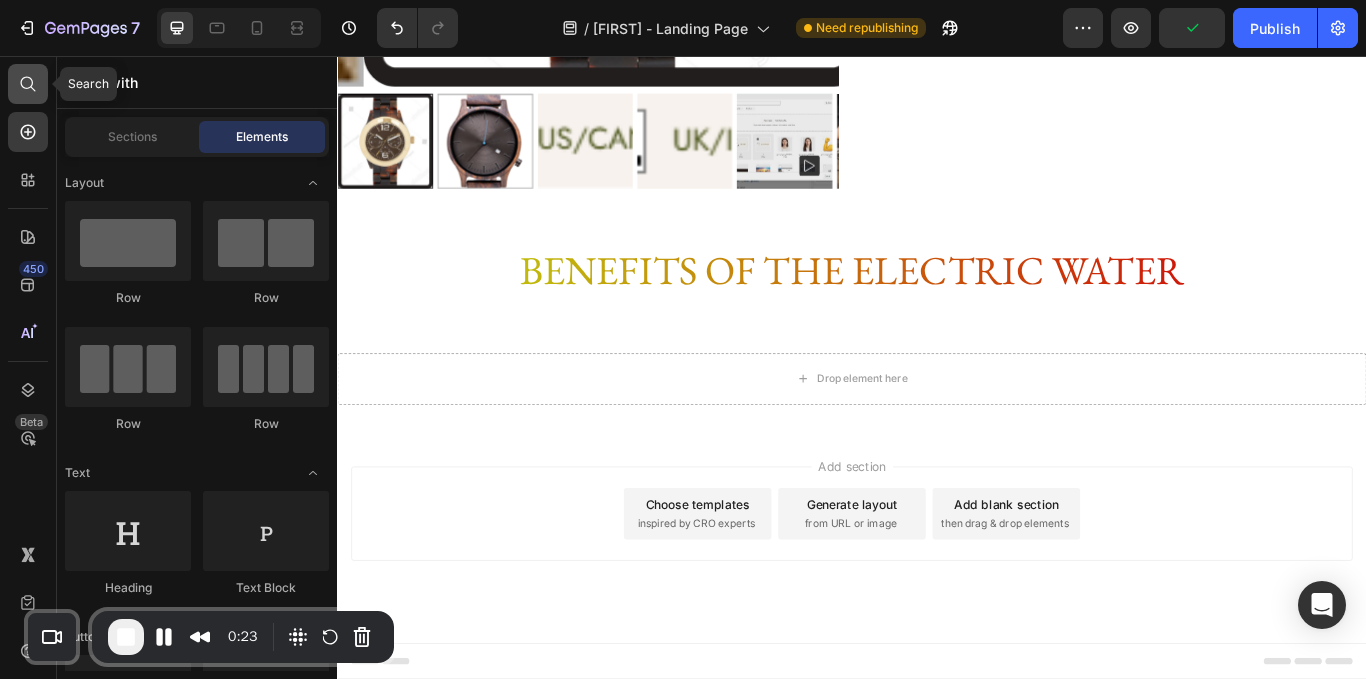 click 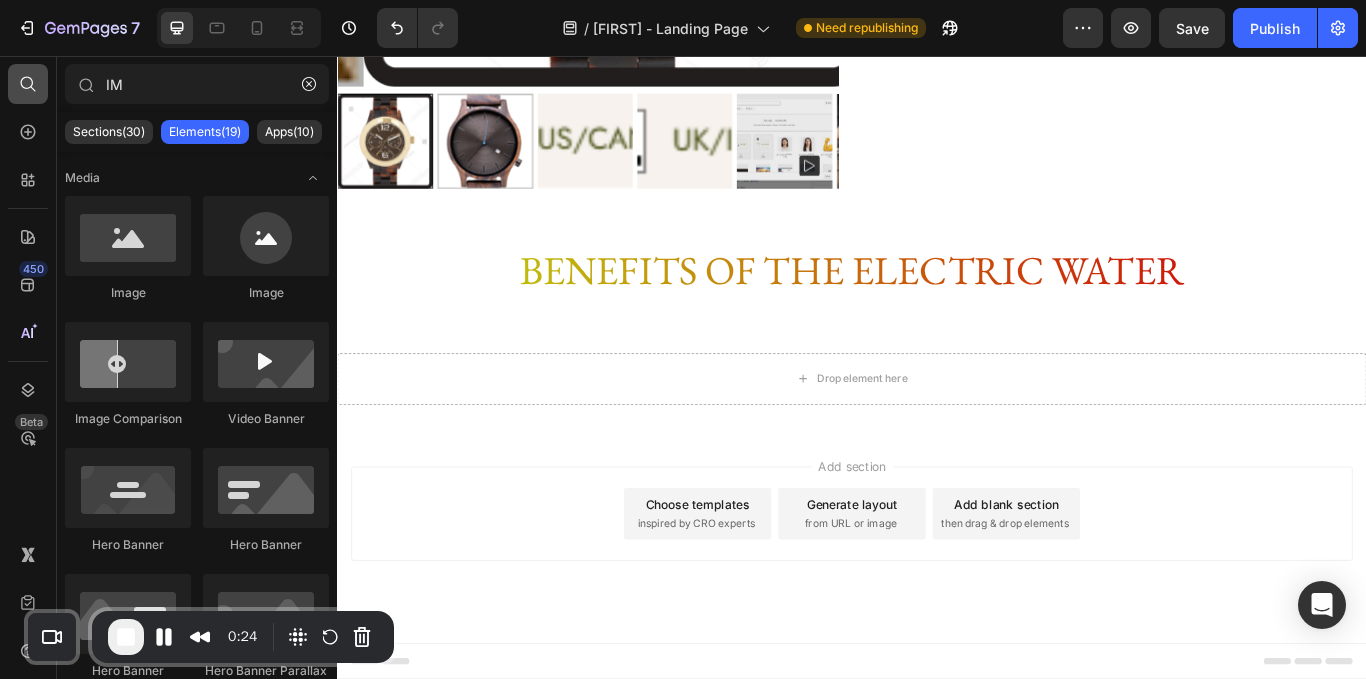 type on "I" 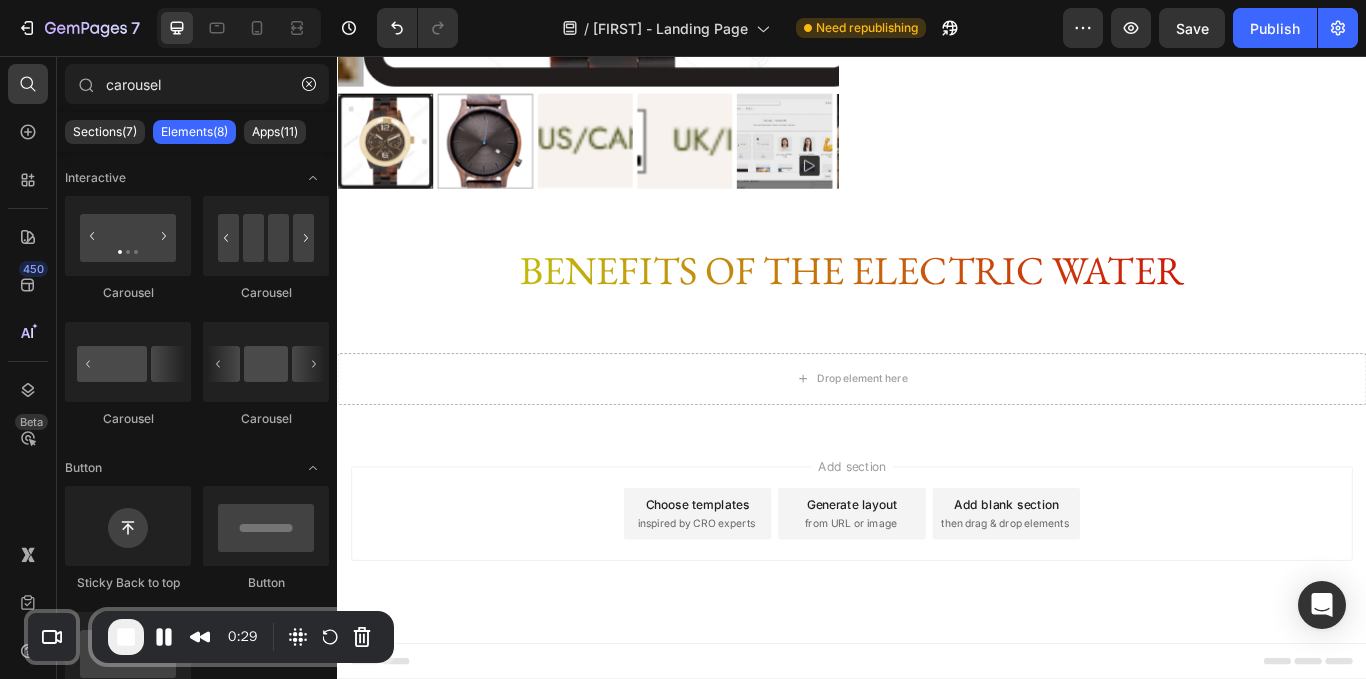 type on "carousel" 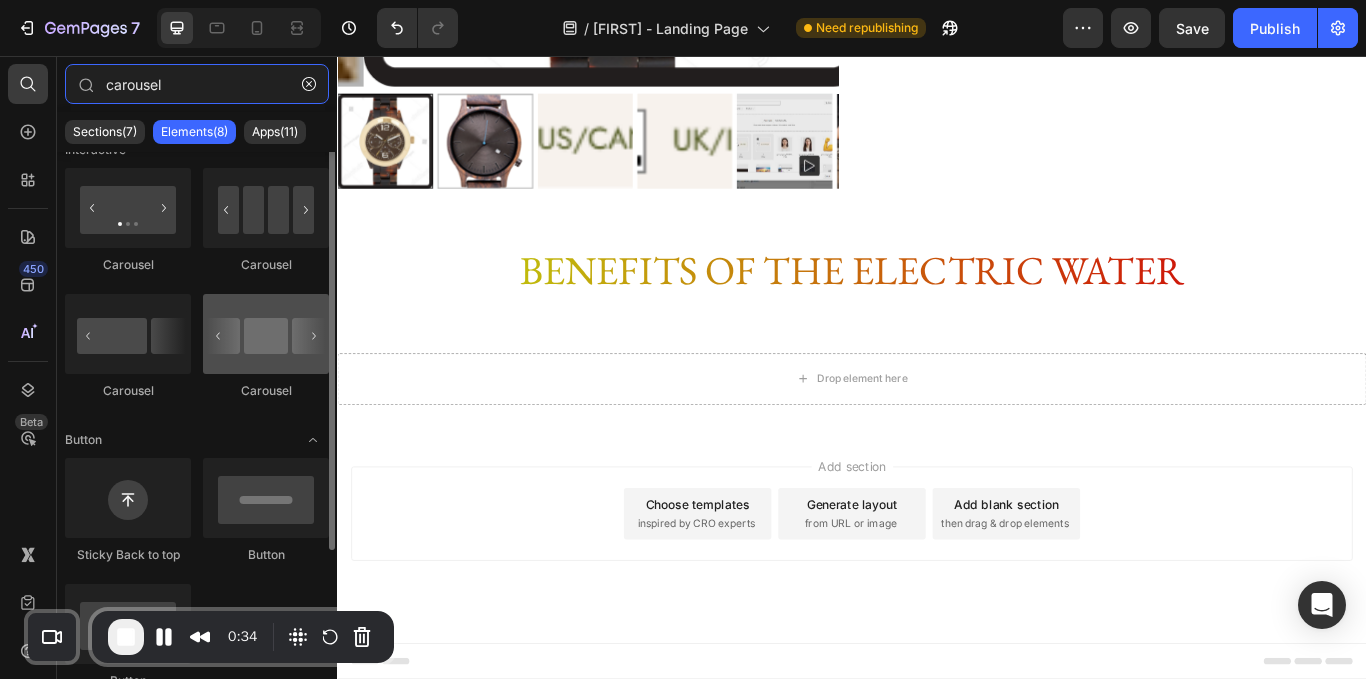 scroll, scrollTop: 0, scrollLeft: 0, axis: both 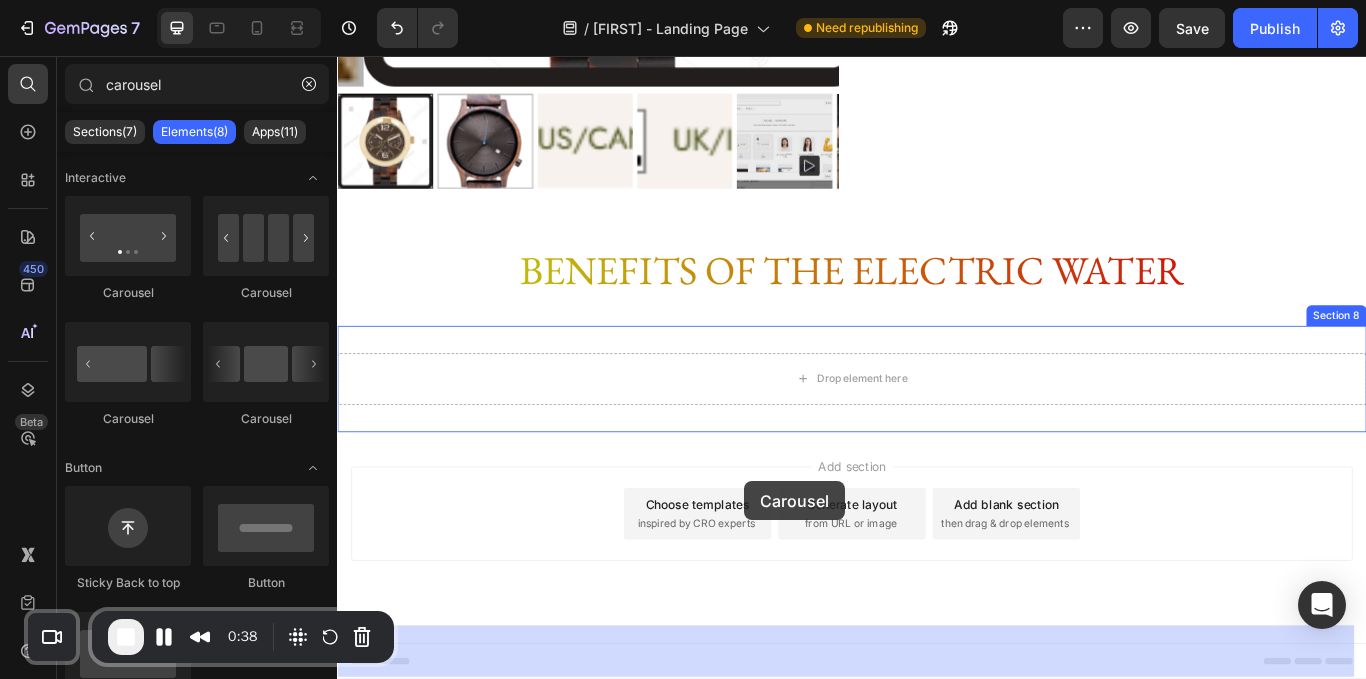drag, startPoint x: 596, startPoint y: 423, endPoint x: 812, endPoint y: 552, distance: 251.58894 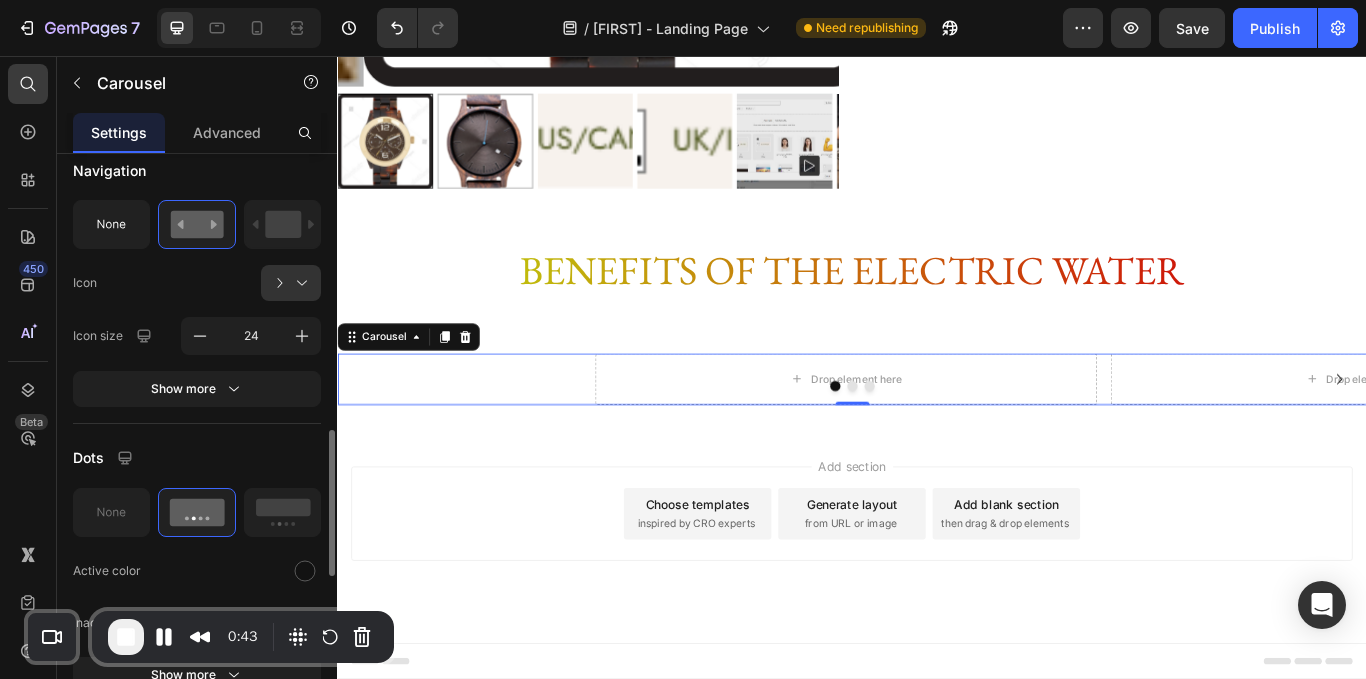 scroll, scrollTop: 777, scrollLeft: 0, axis: vertical 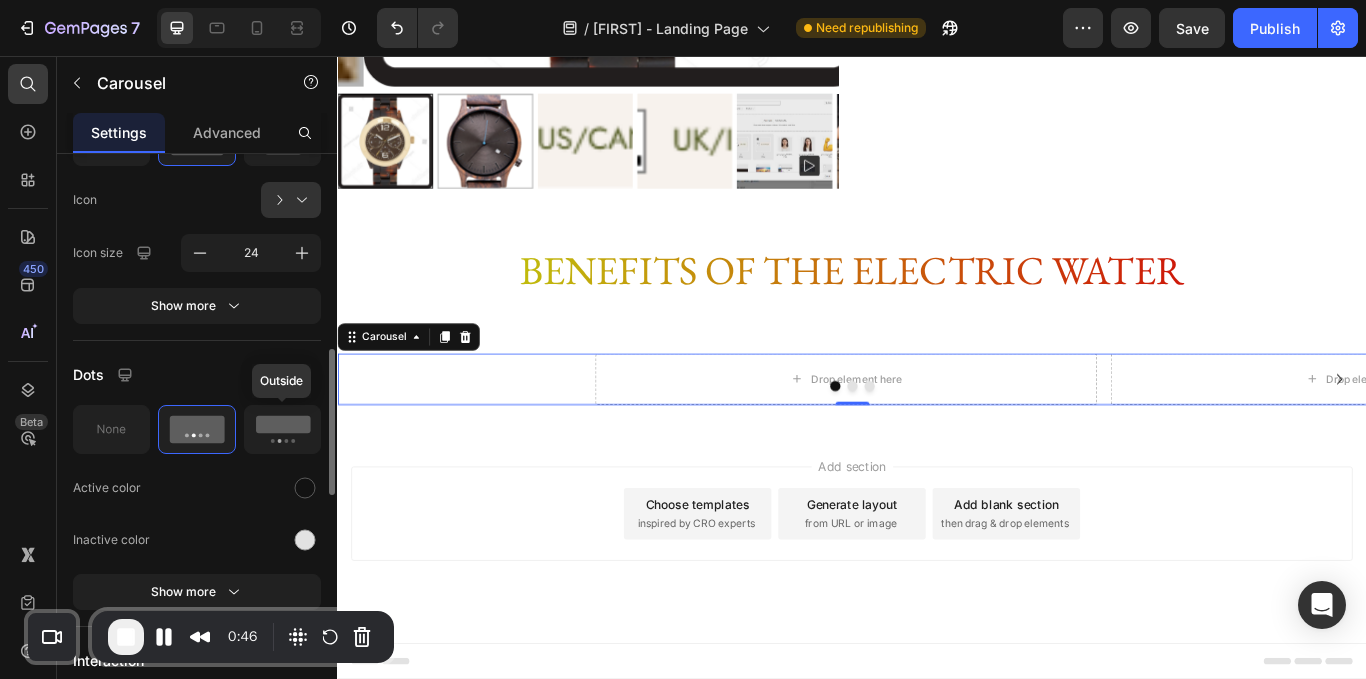 click 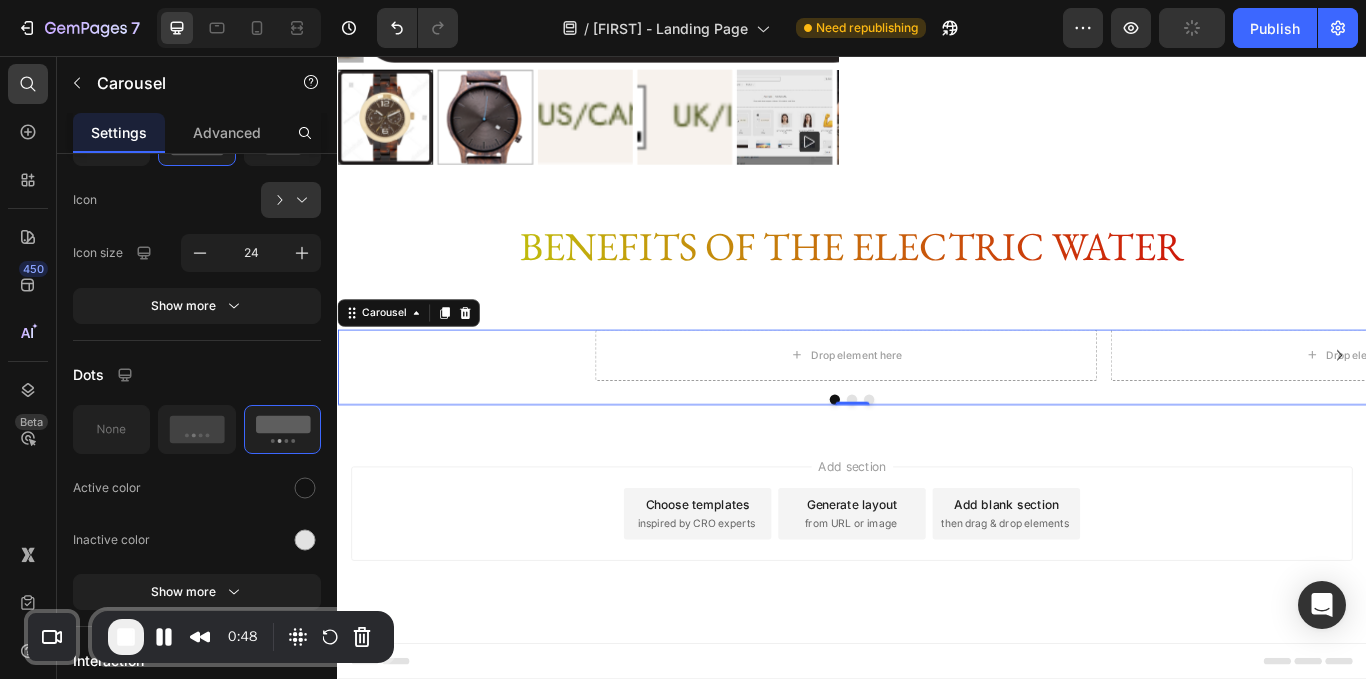 click on "Drop element here
Drop element here
Drop element here" at bounding box center [937, 405] 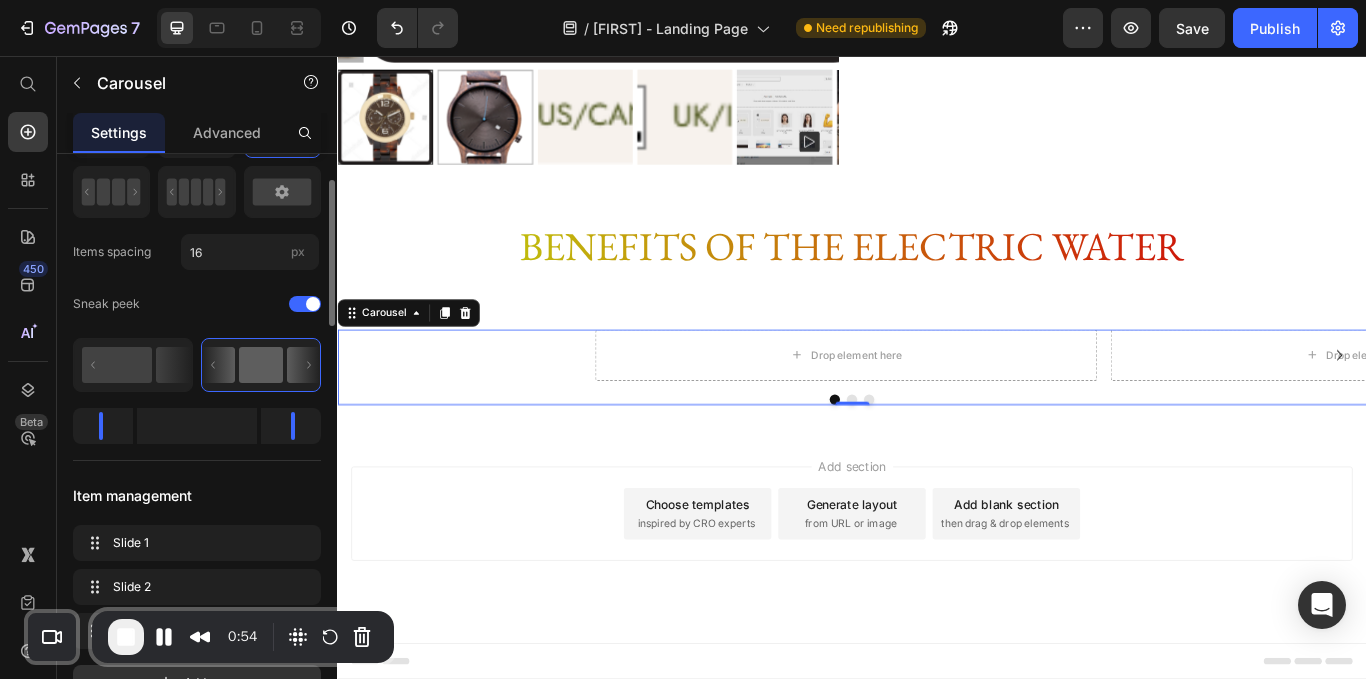 scroll, scrollTop: 110, scrollLeft: 0, axis: vertical 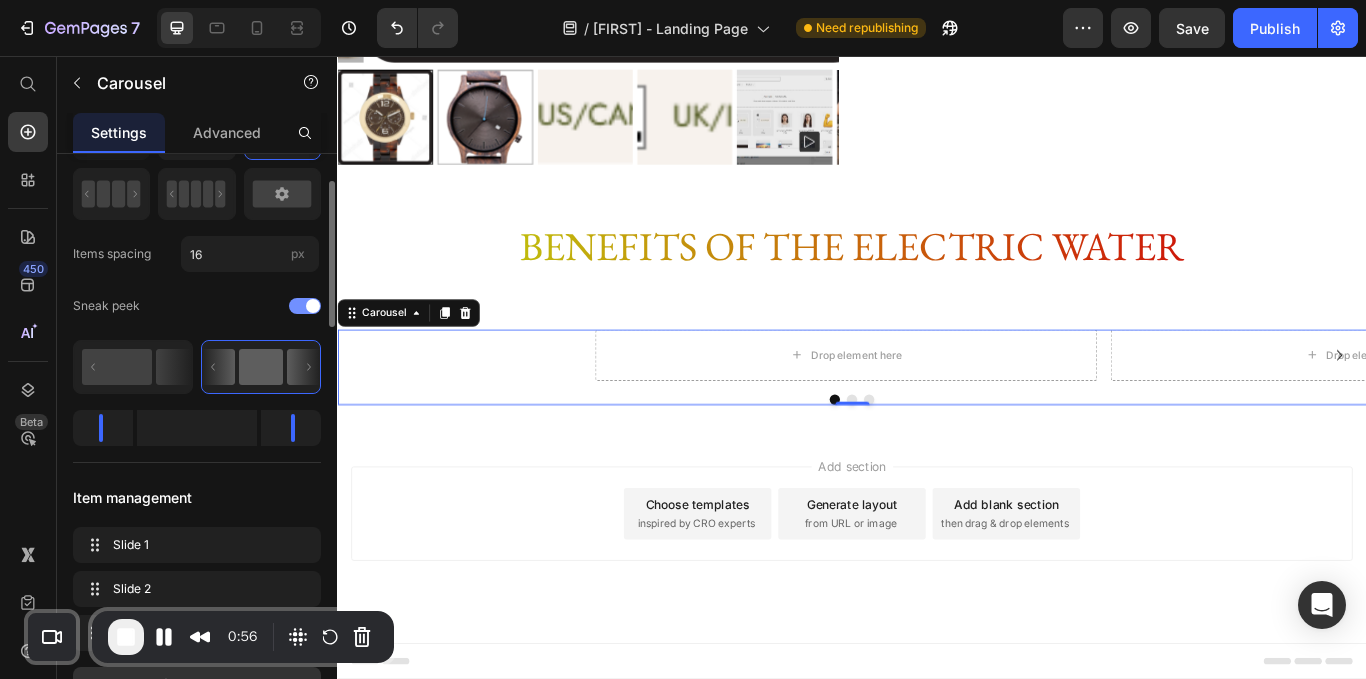 click at bounding box center (305, 306) 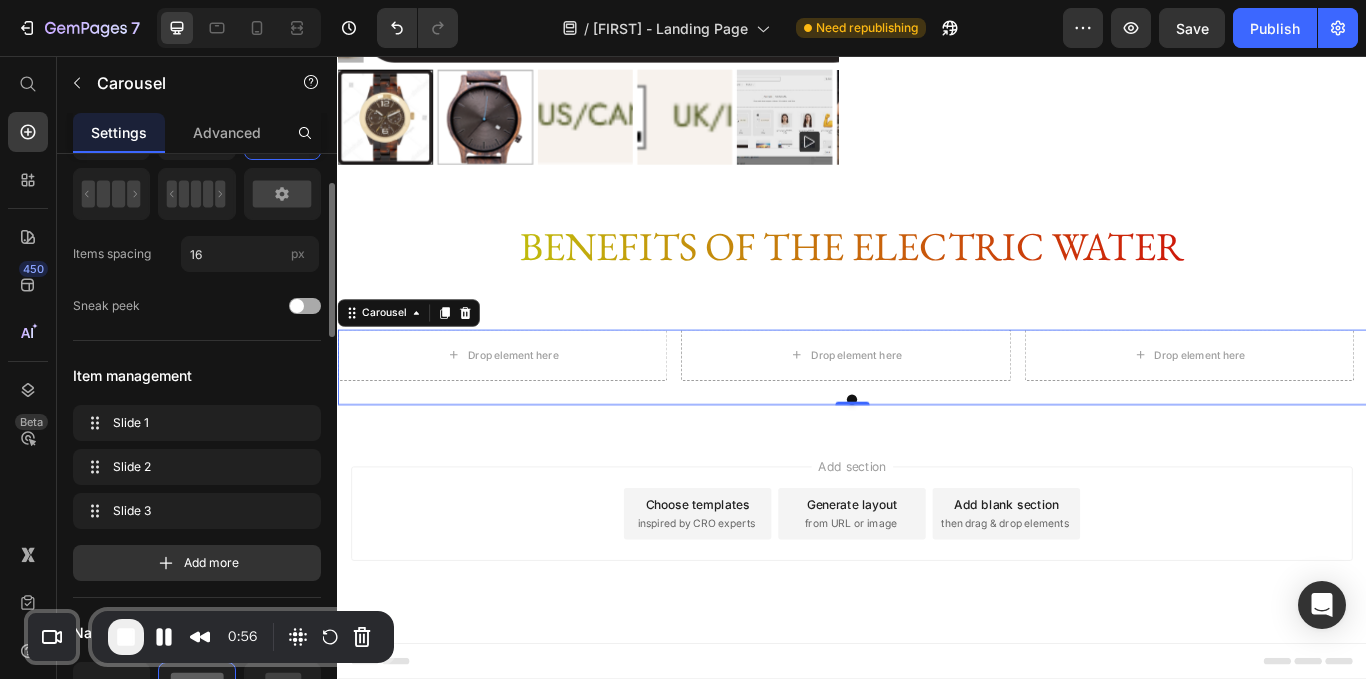 click at bounding box center [305, 306] 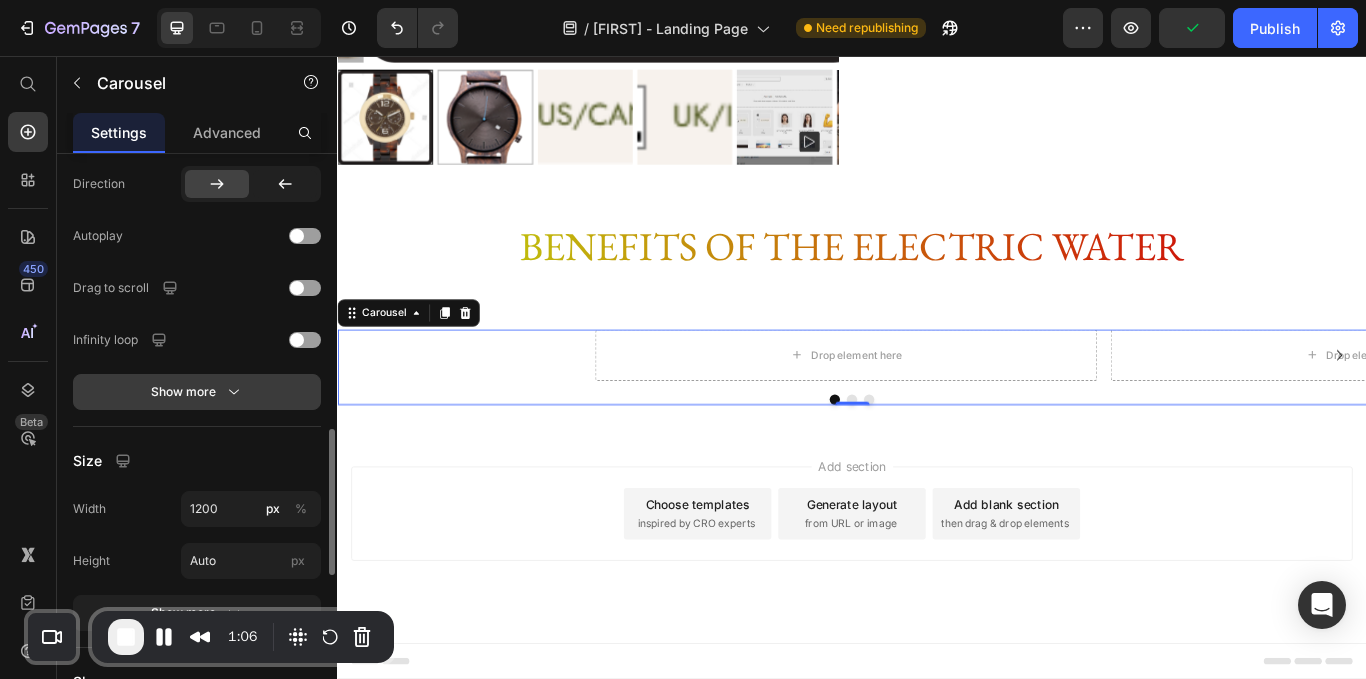 scroll, scrollTop: 1259, scrollLeft: 0, axis: vertical 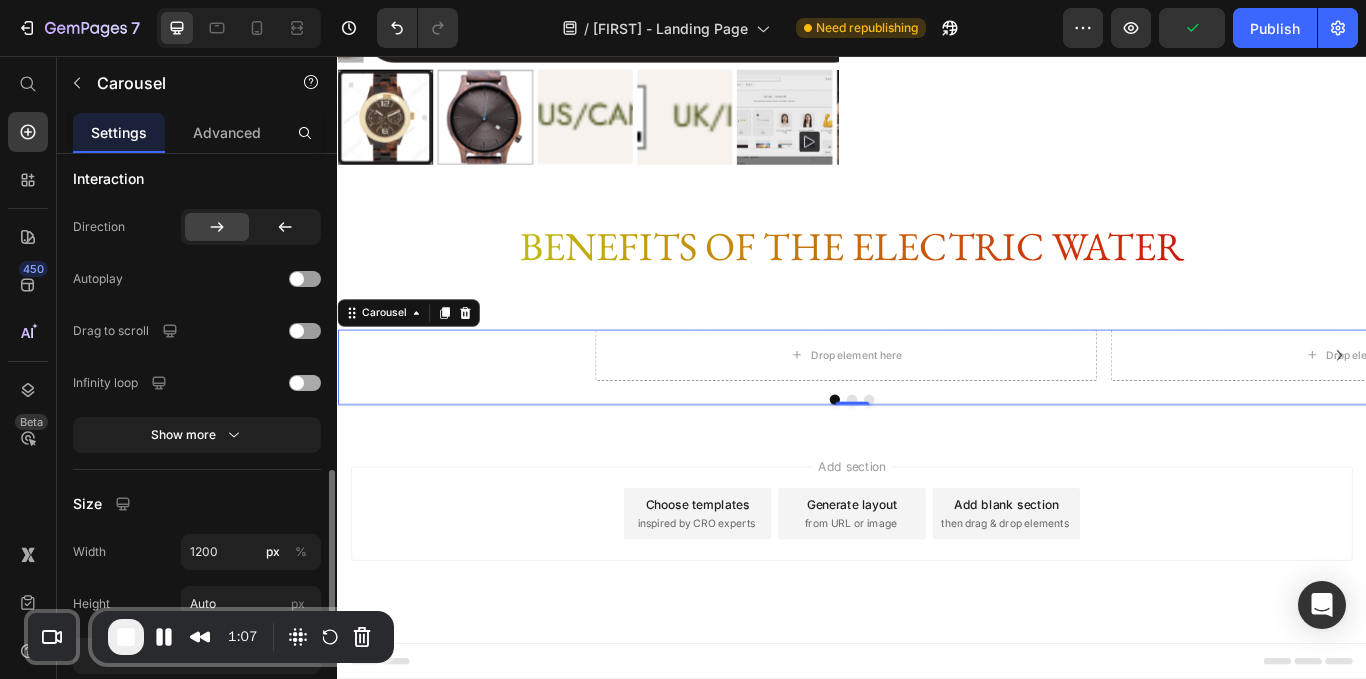 click at bounding box center (297, 383) 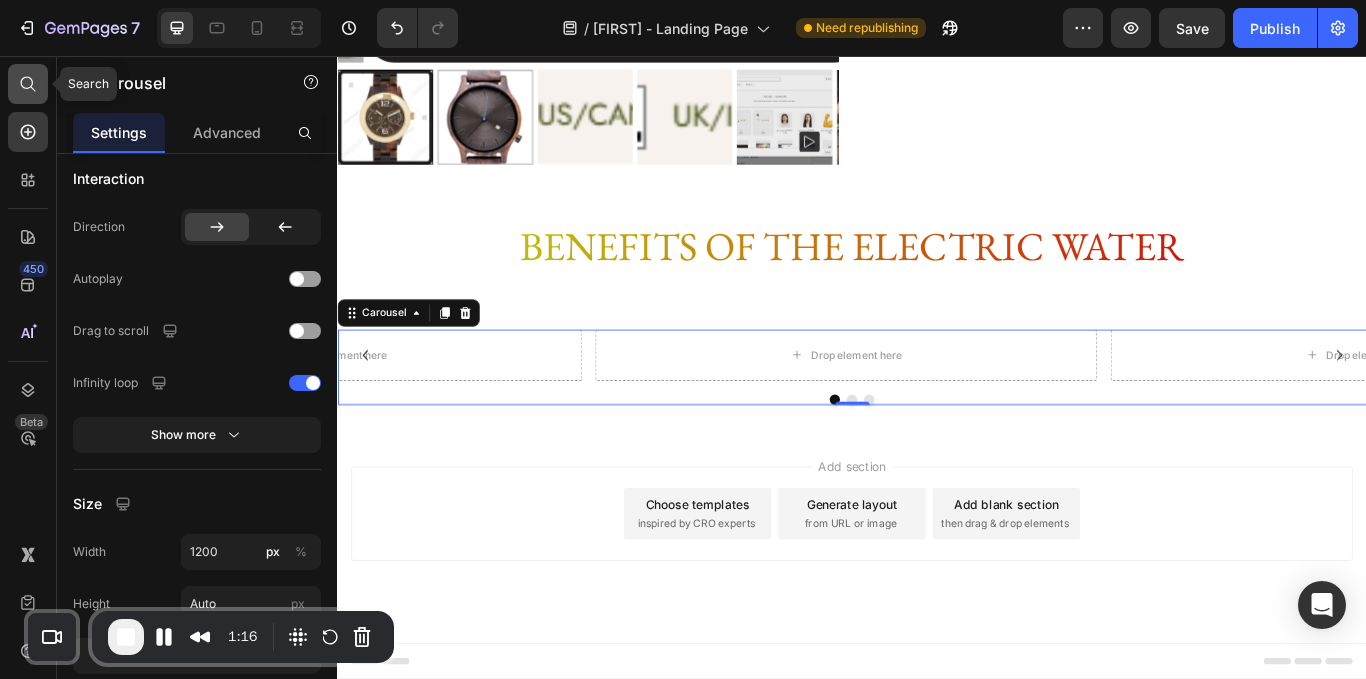 click 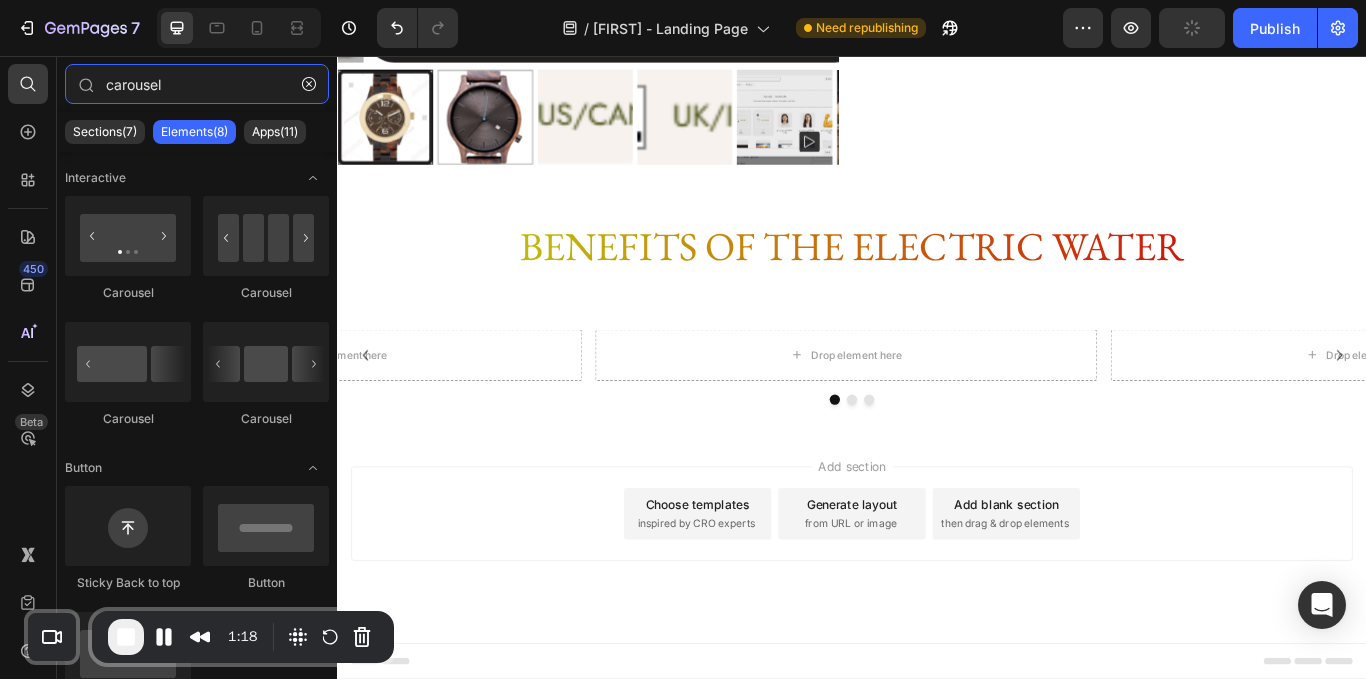 drag, startPoint x: 170, startPoint y: 88, endPoint x: 56, endPoint y: 97, distance: 114.35471 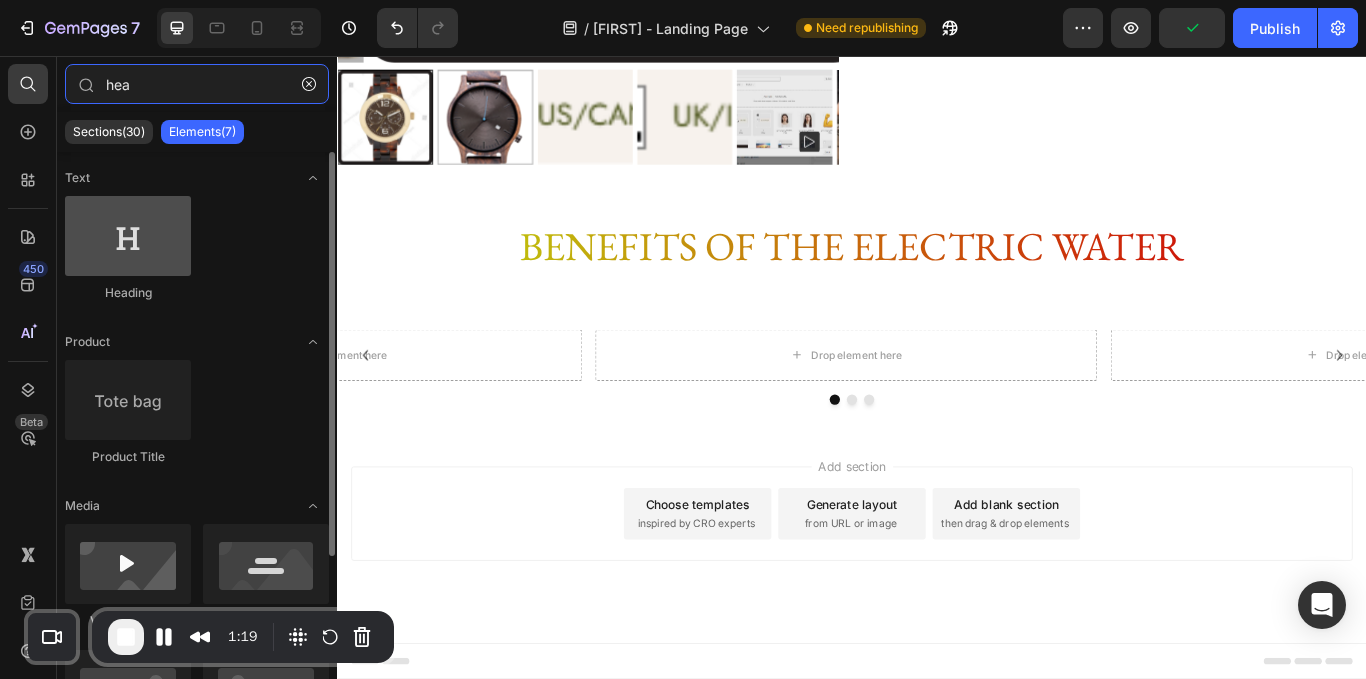 type on "hea" 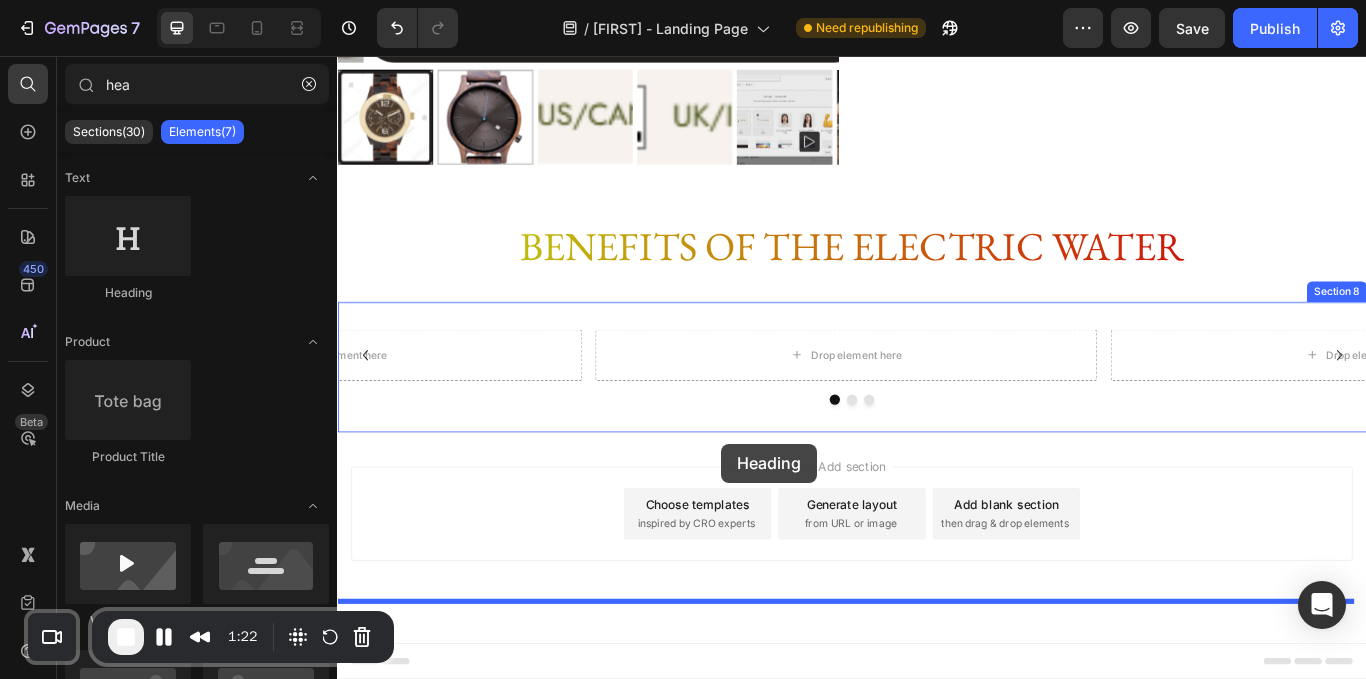 drag, startPoint x: 455, startPoint y: 295, endPoint x: 785, endPoint y: 508, distance: 392.77094 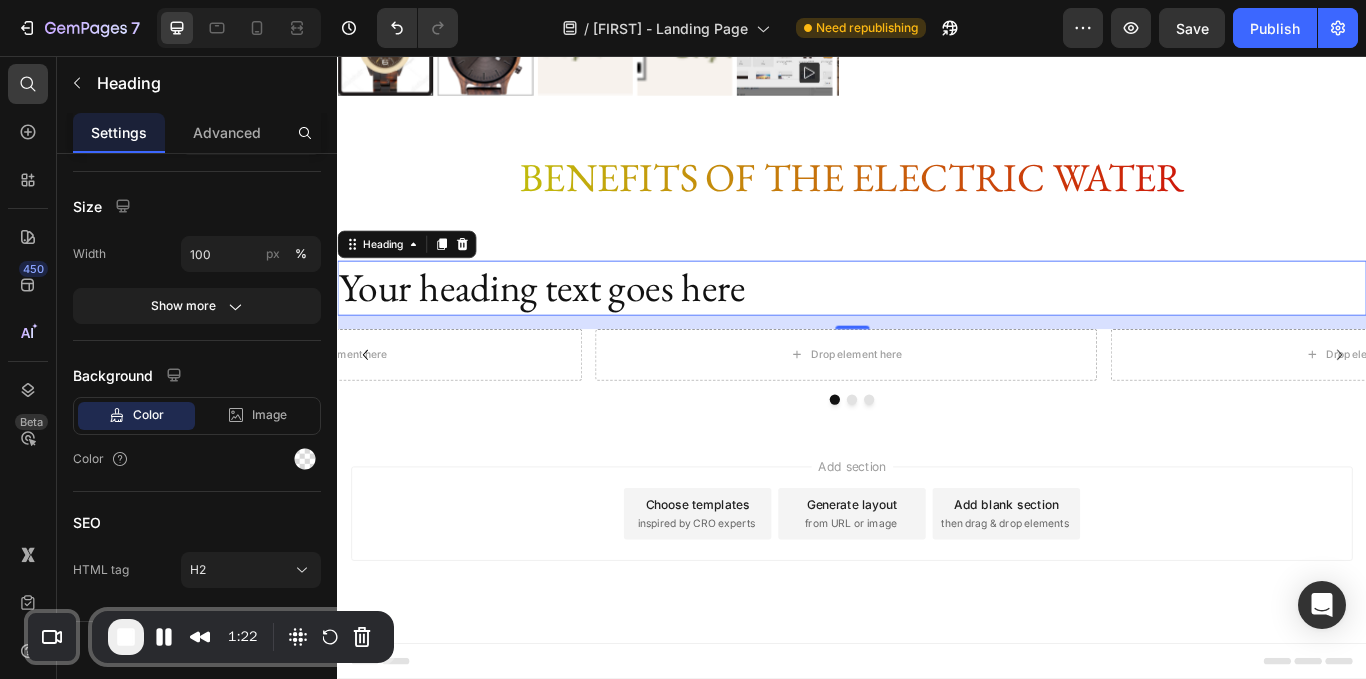 scroll, scrollTop: 0, scrollLeft: 0, axis: both 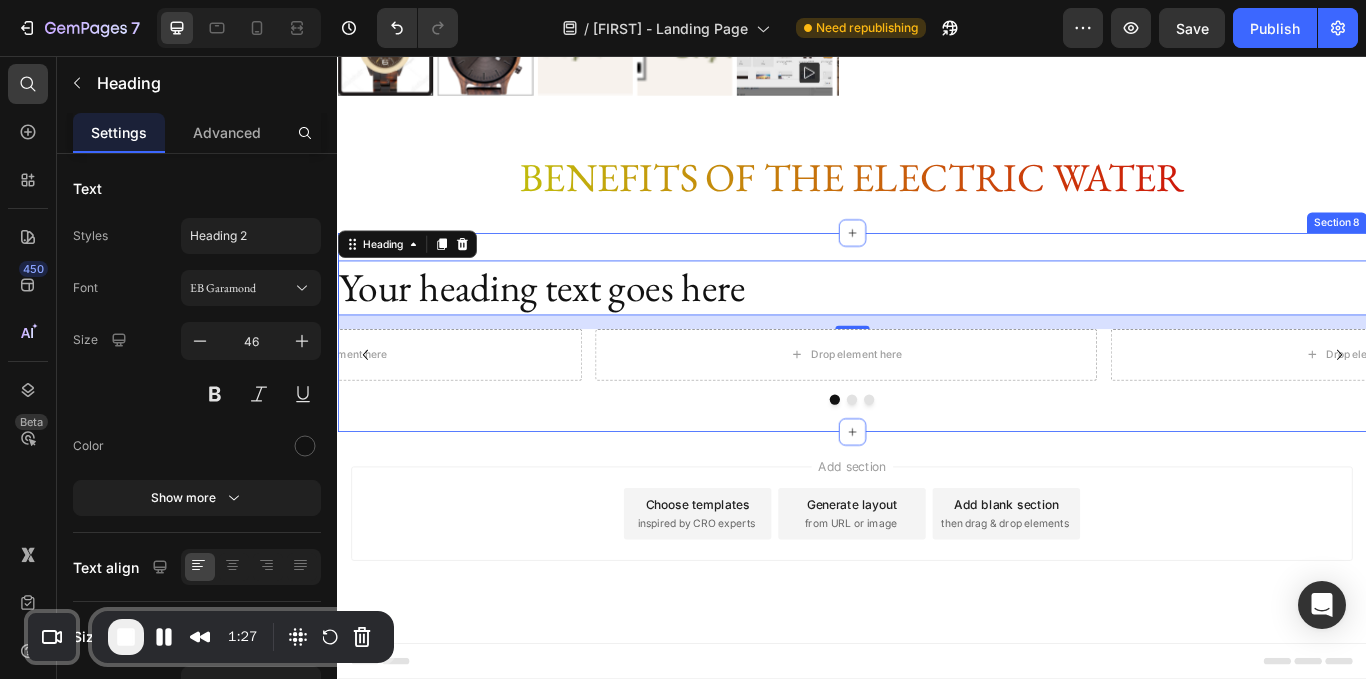 click on "Your heading text goes here" at bounding box center (937, 327) 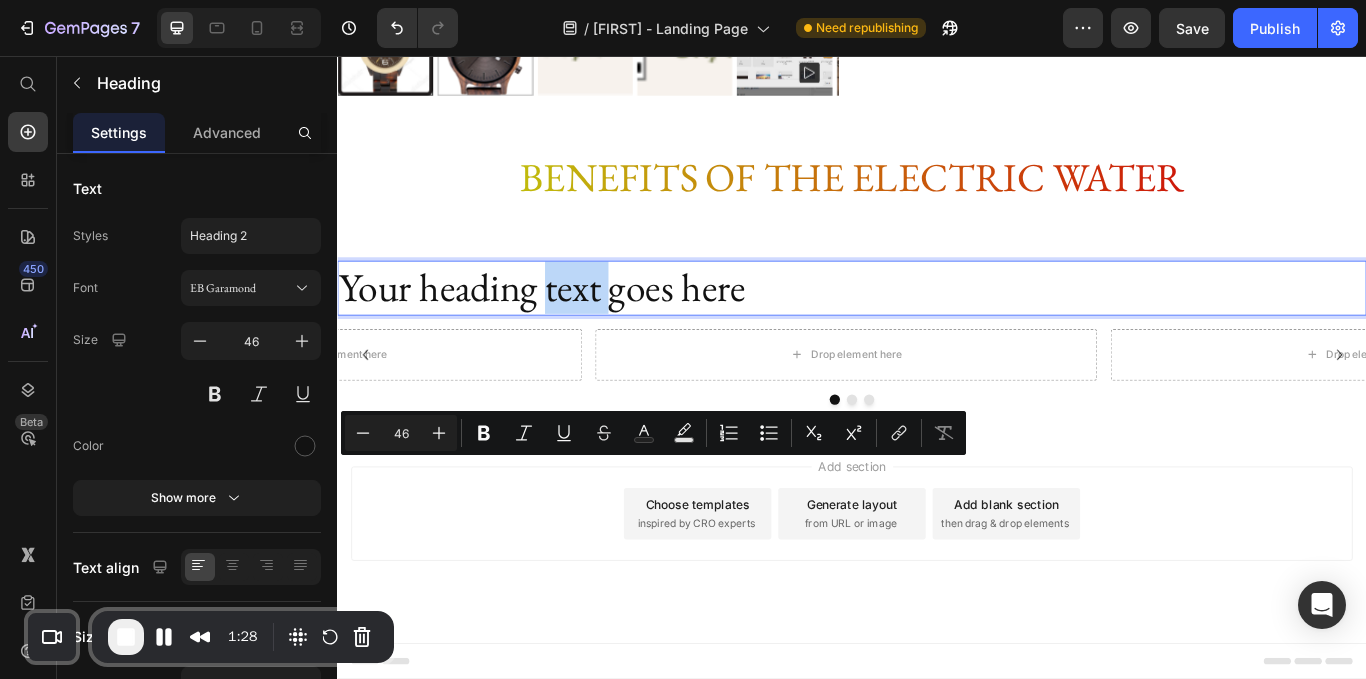 click on "Your heading text goes here" at bounding box center [937, 327] 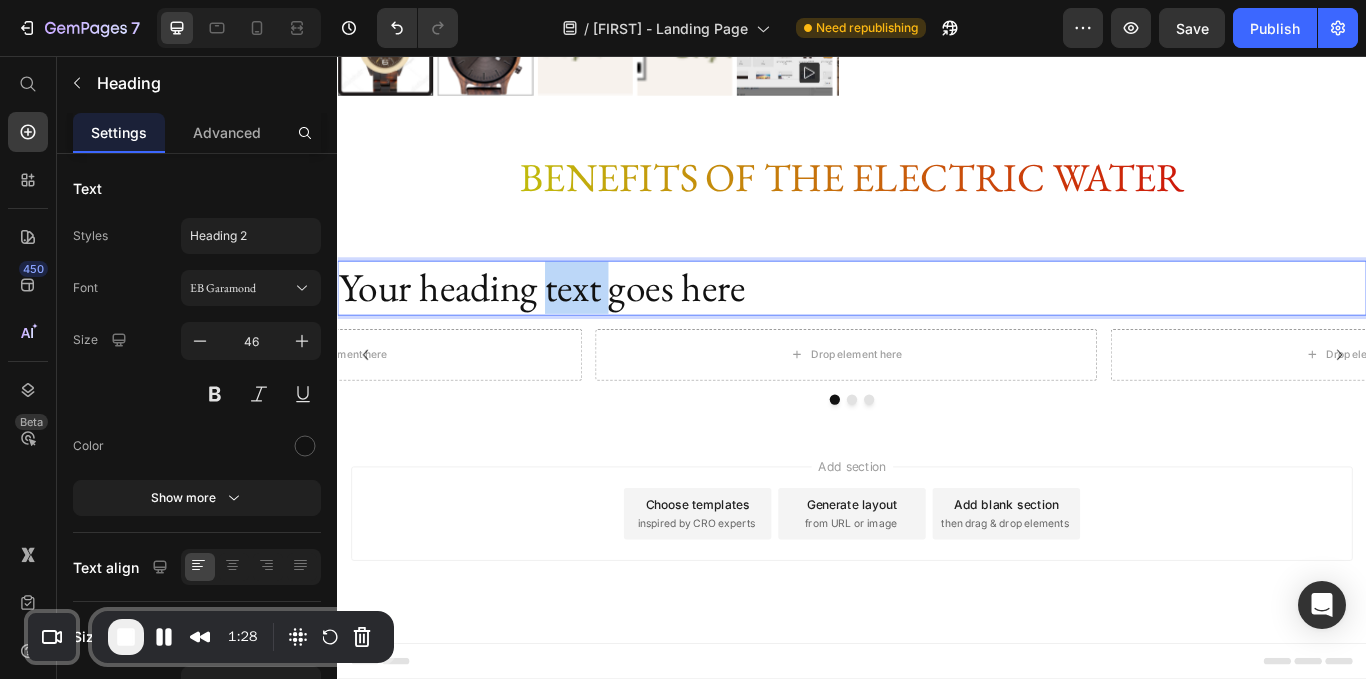 click on "Your heading text goes here" at bounding box center (937, 327) 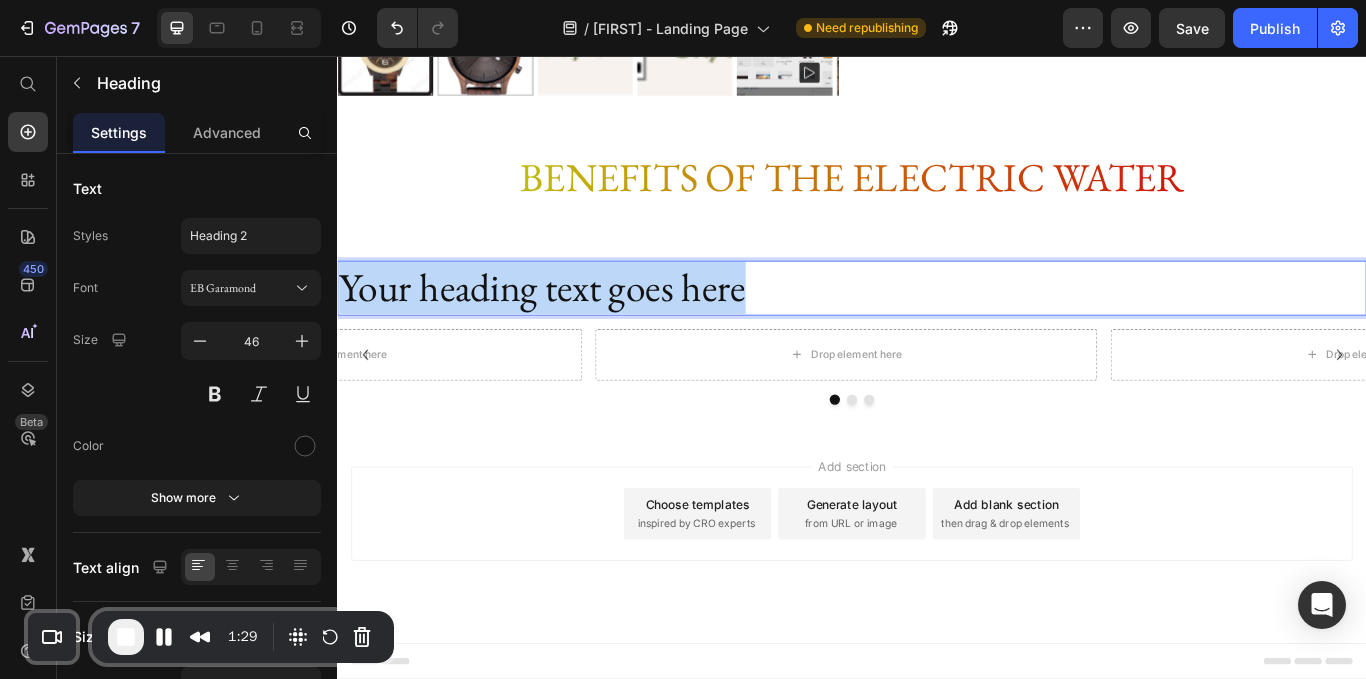 click on "Your heading text goes here" at bounding box center (937, 327) 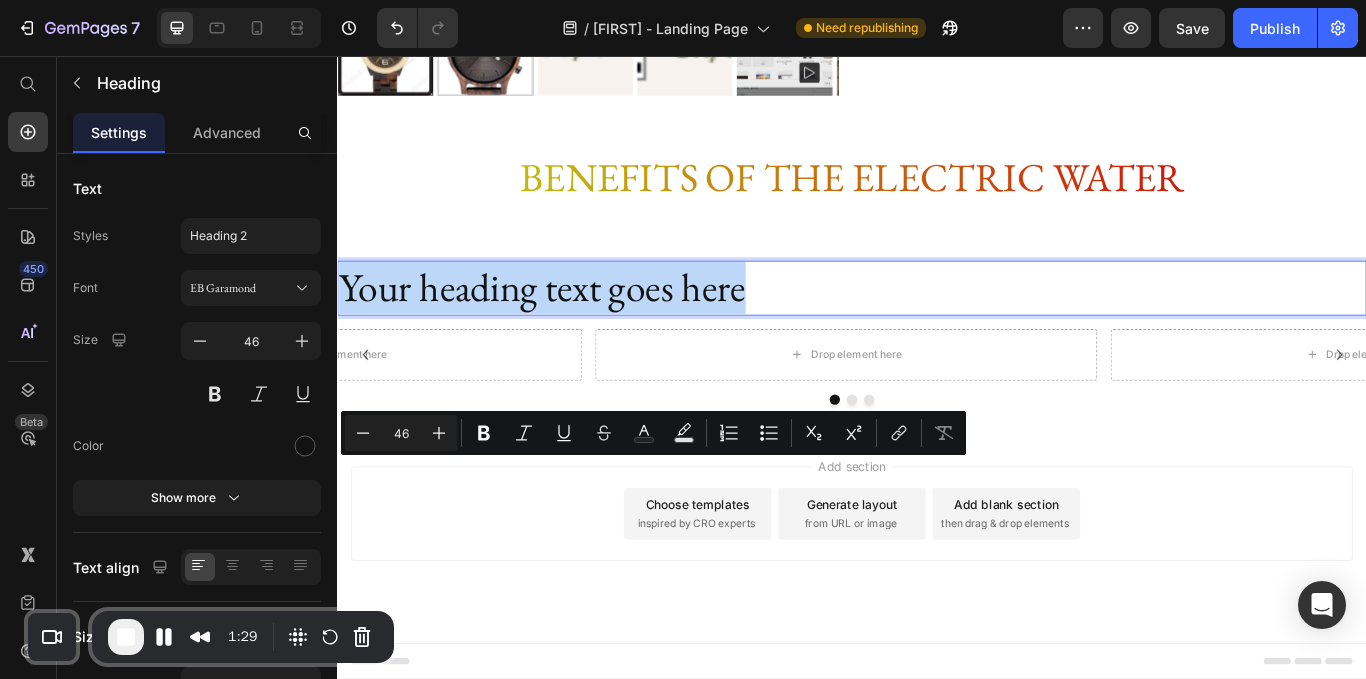scroll, scrollTop: 49, scrollLeft: 0, axis: vertical 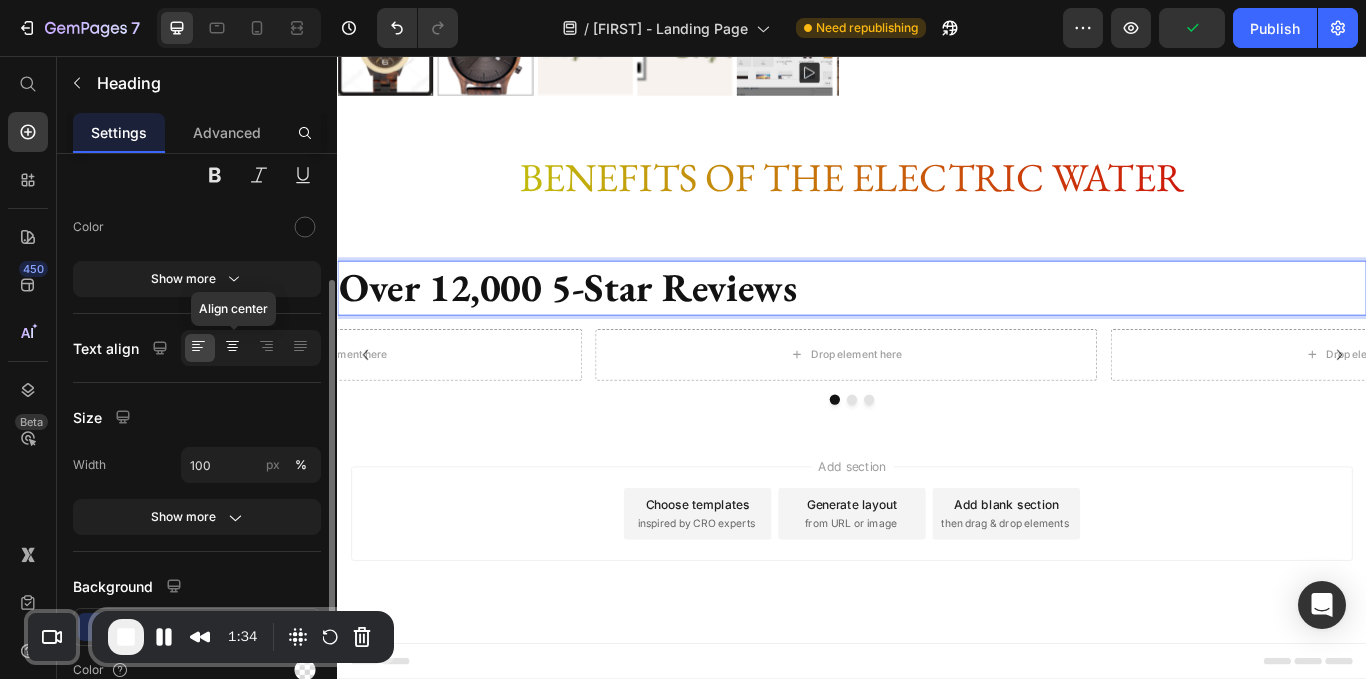 click 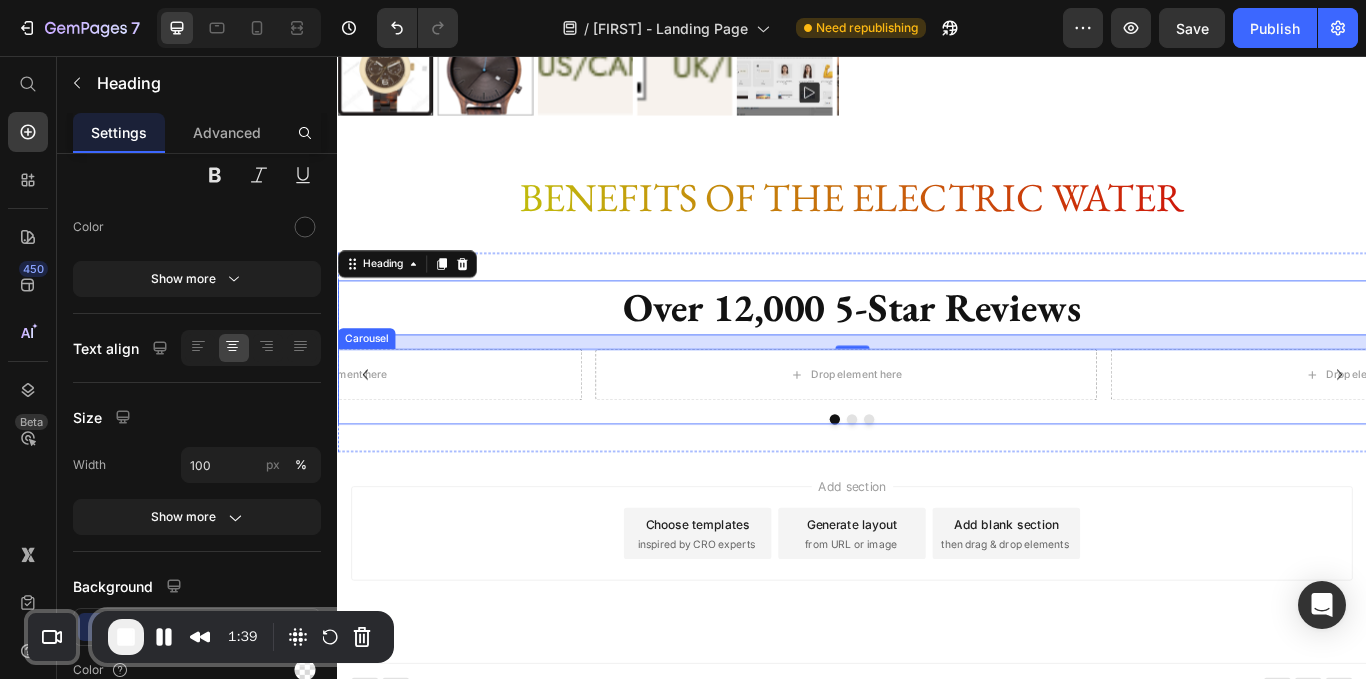 scroll, scrollTop: 3864, scrollLeft: 0, axis: vertical 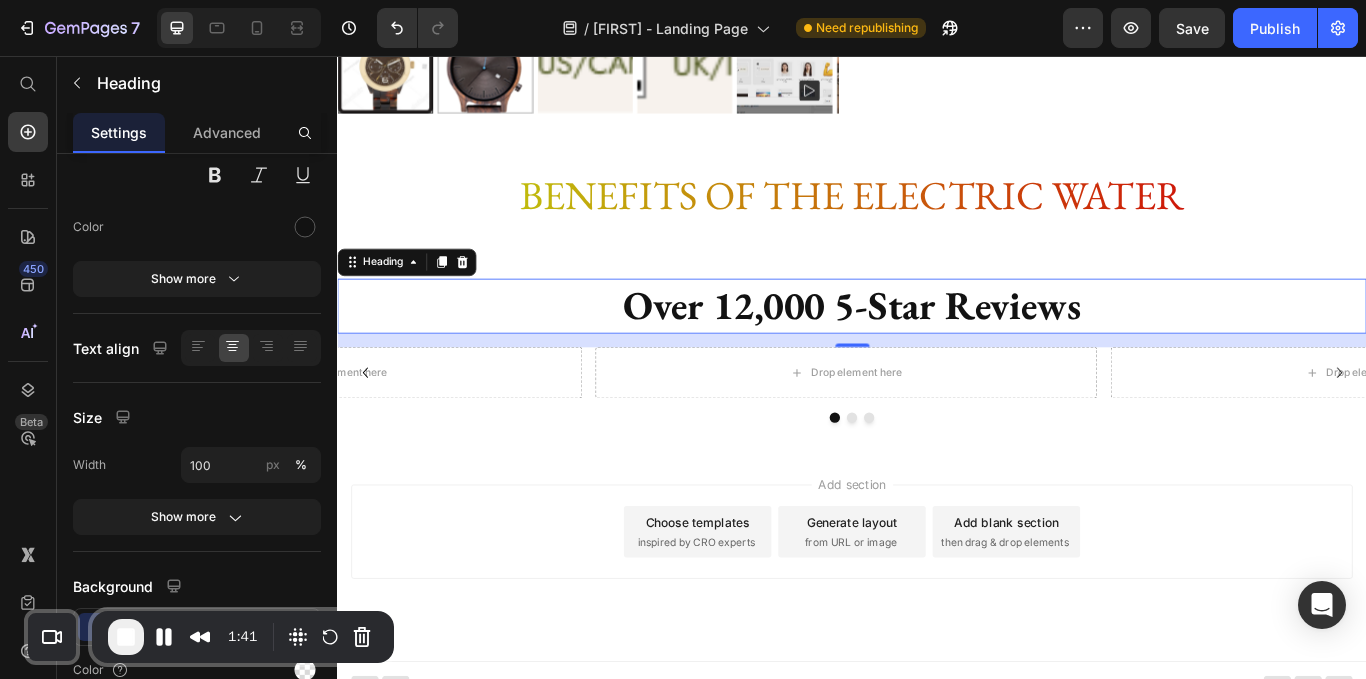 click on "Add section Choose templates inspired by CRO experts Generate layout from URL or image Add blank section then drag & drop elements" at bounding box center (937, 639) 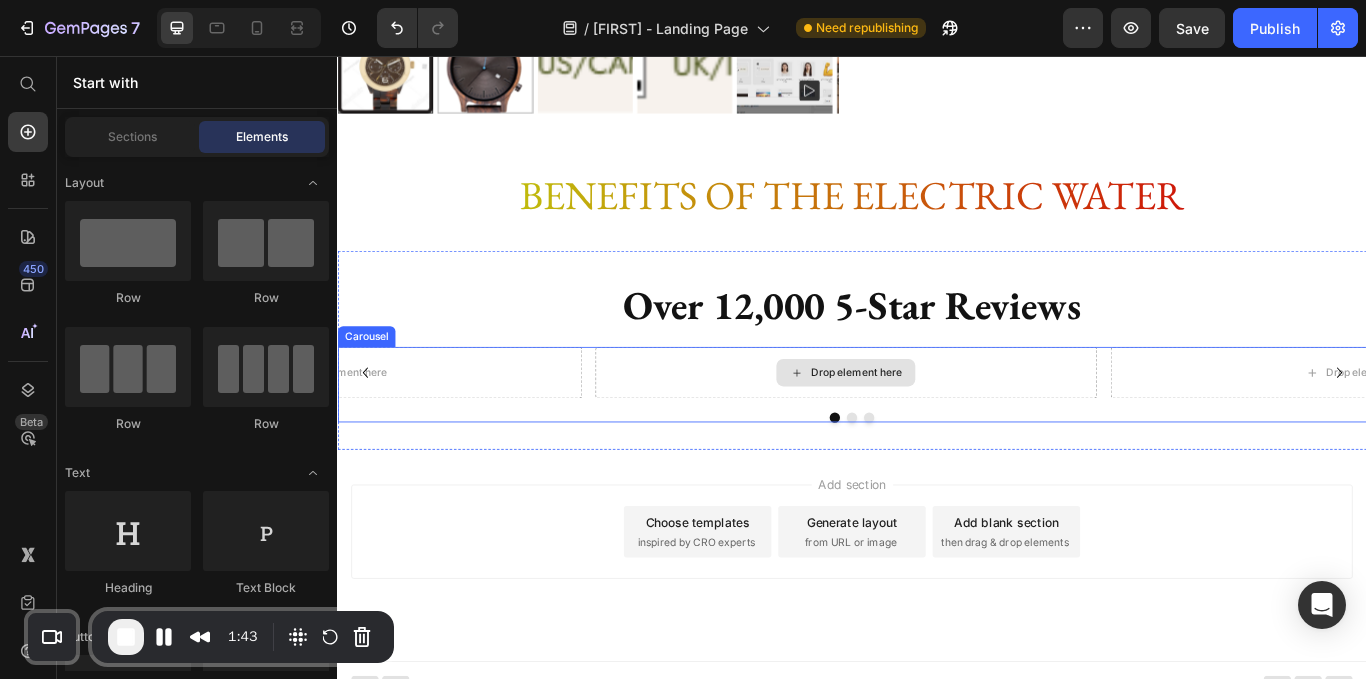 click on "Drop element here" at bounding box center (929, 426) 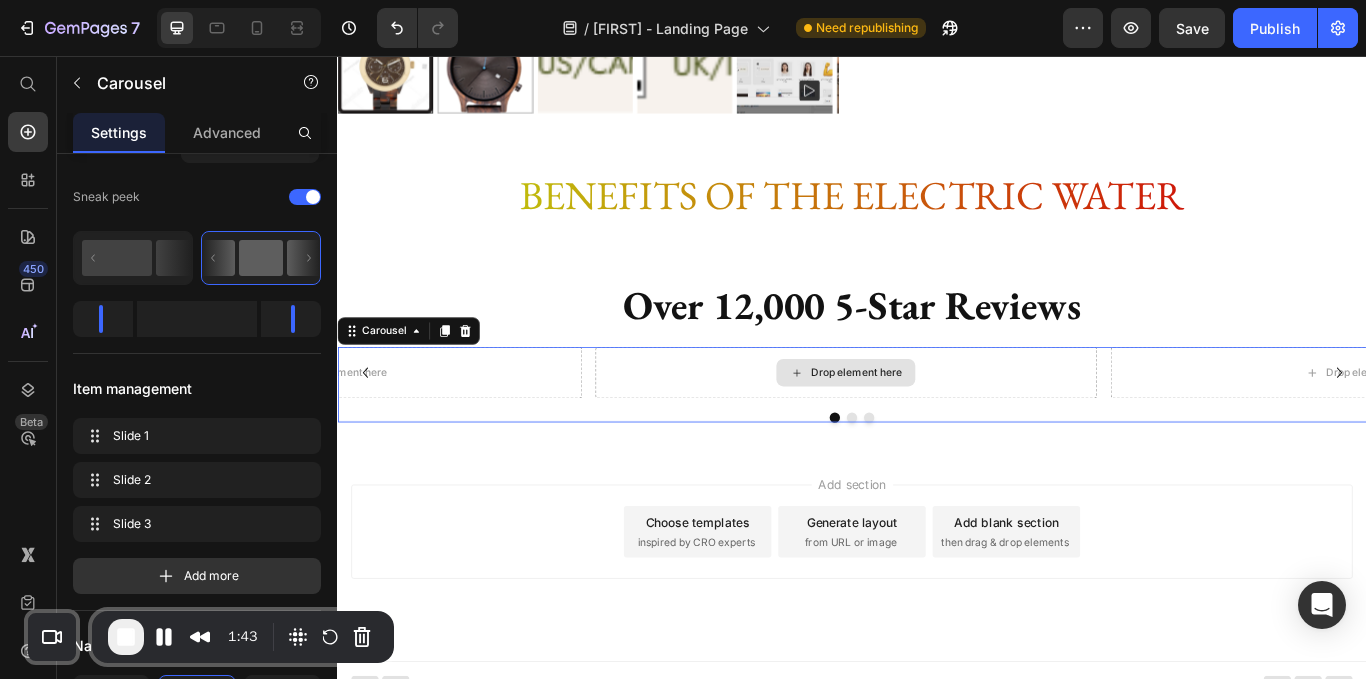 scroll, scrollTop: 0, scrollLeft: 0, axis: both 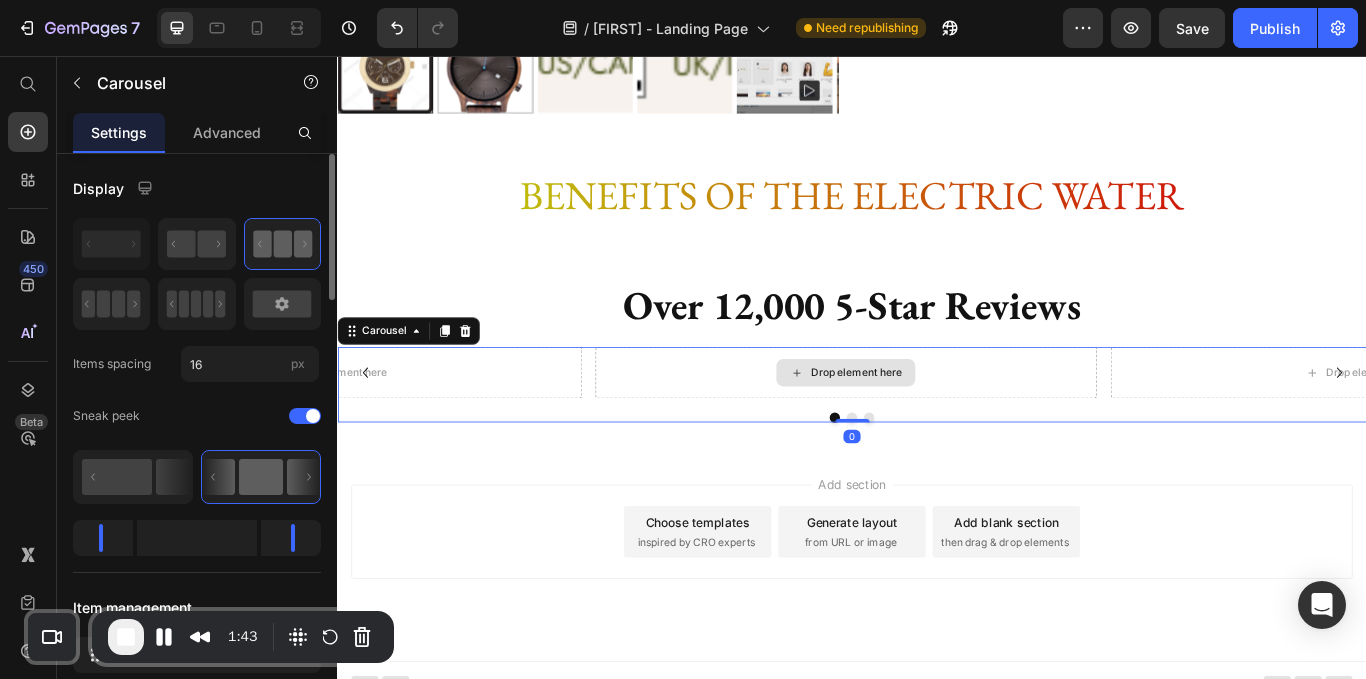 click on "⁠⁠⁠⁠⁠⁠⁠ Over 12,000 5-Star Reviews" at bounding box center [937, 348] 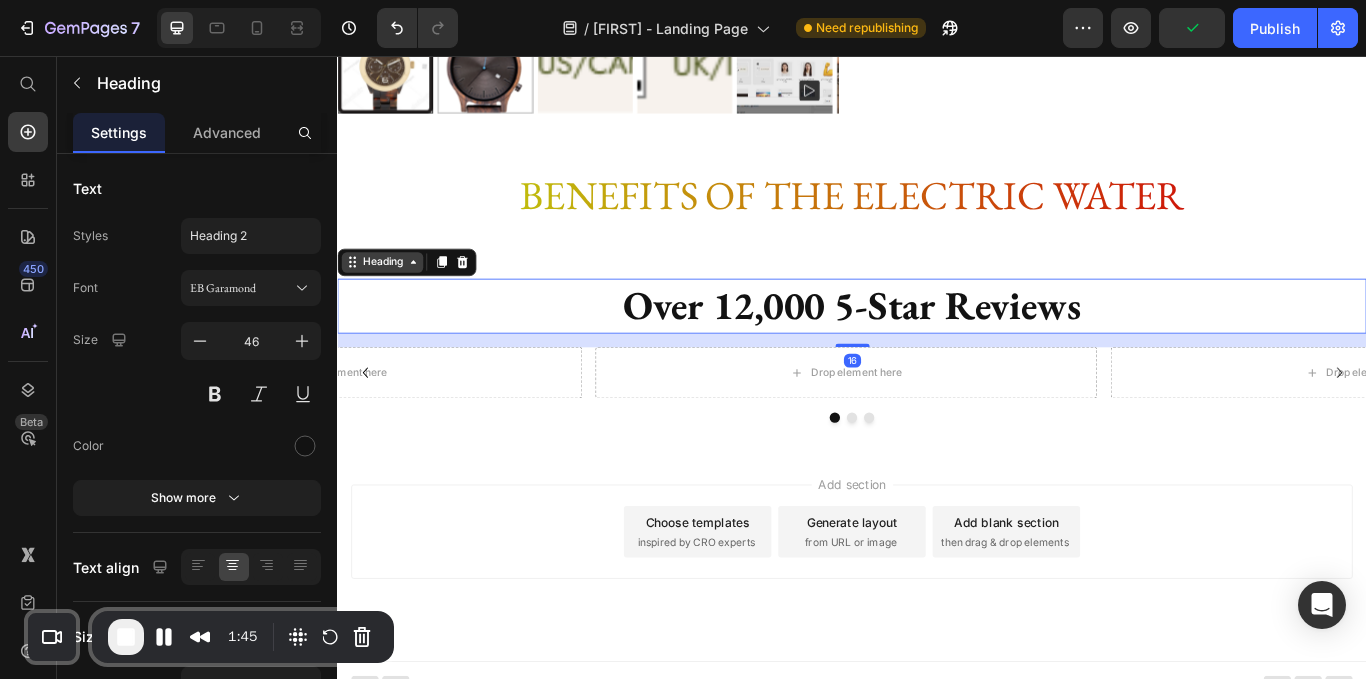 click on "Heading" at bounding box center (389, 297) 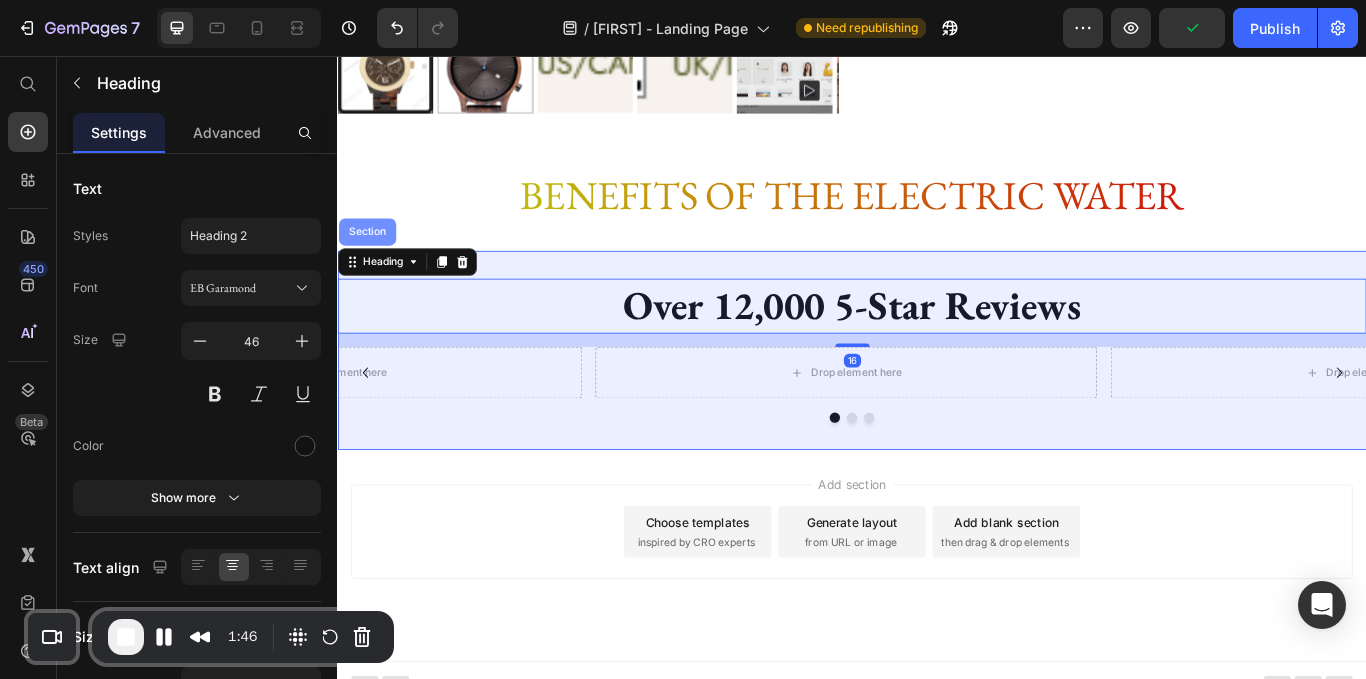 click on "Section" at bounding box center [371, 262] 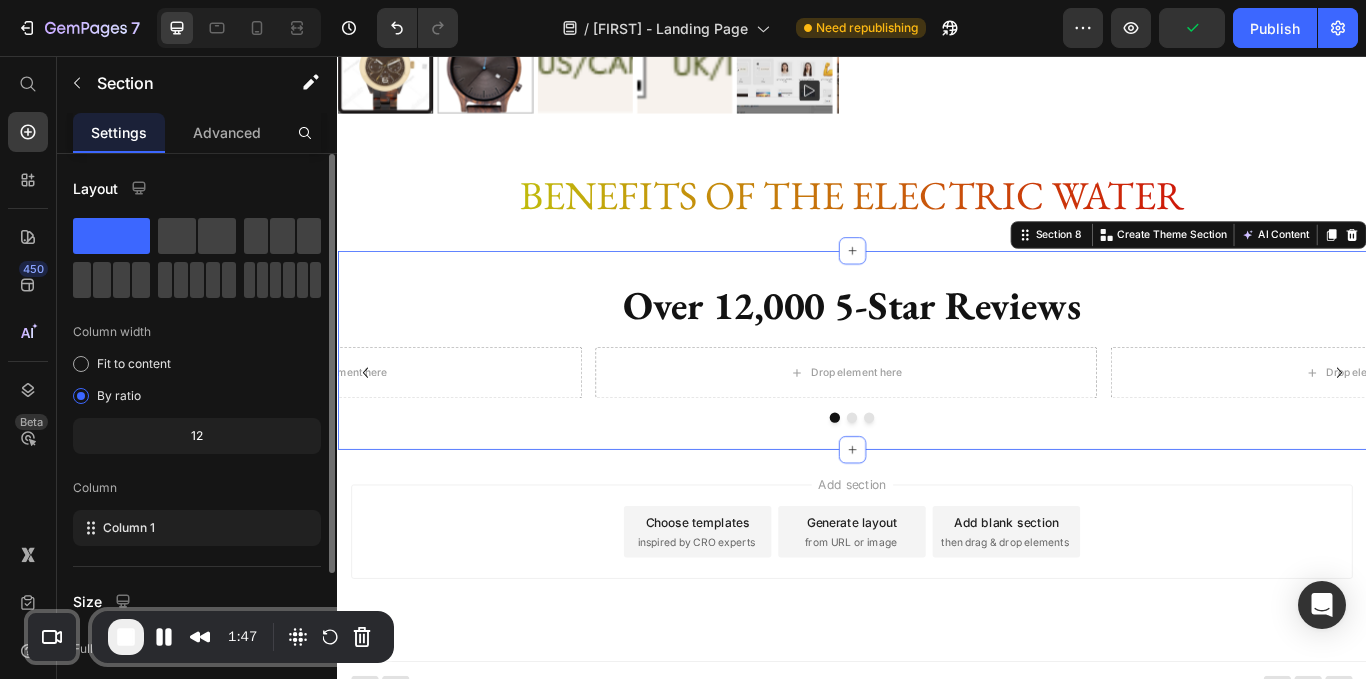 scroll, scrollTop: 226, scrollLeft: 0, axis: vertical 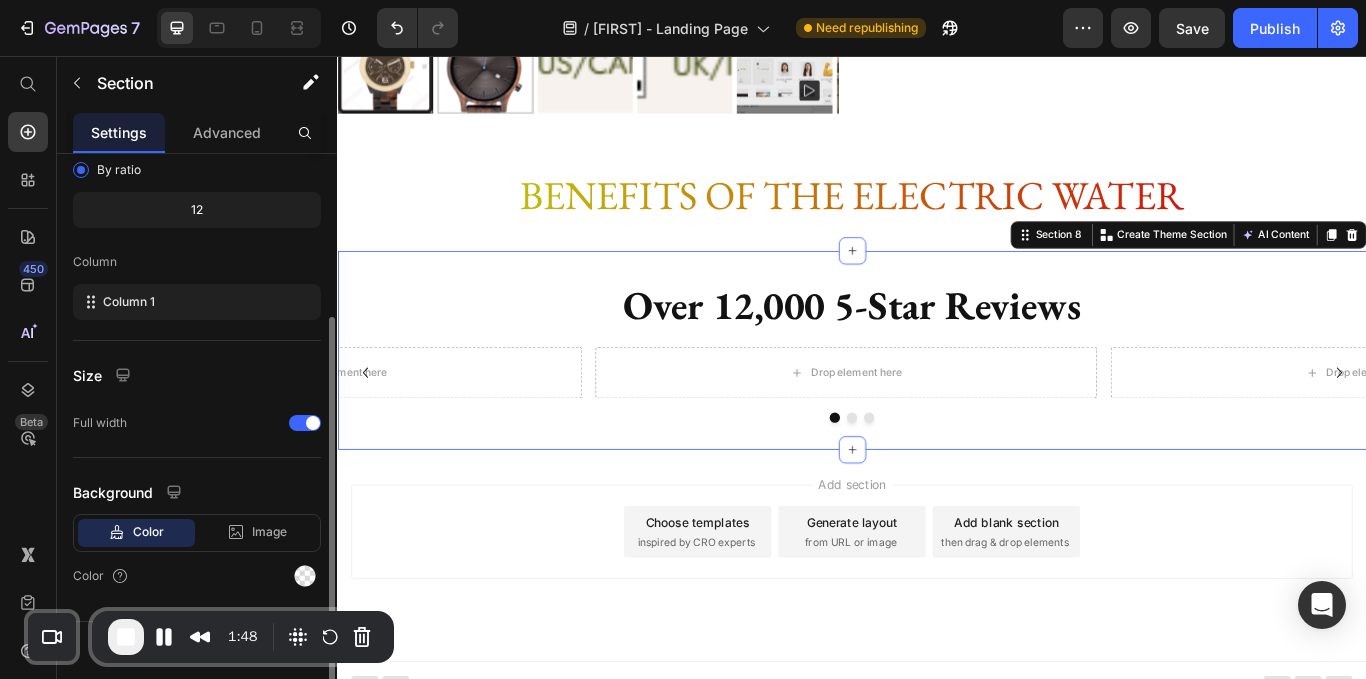 click on "Color" at bounding box center [197, 576] 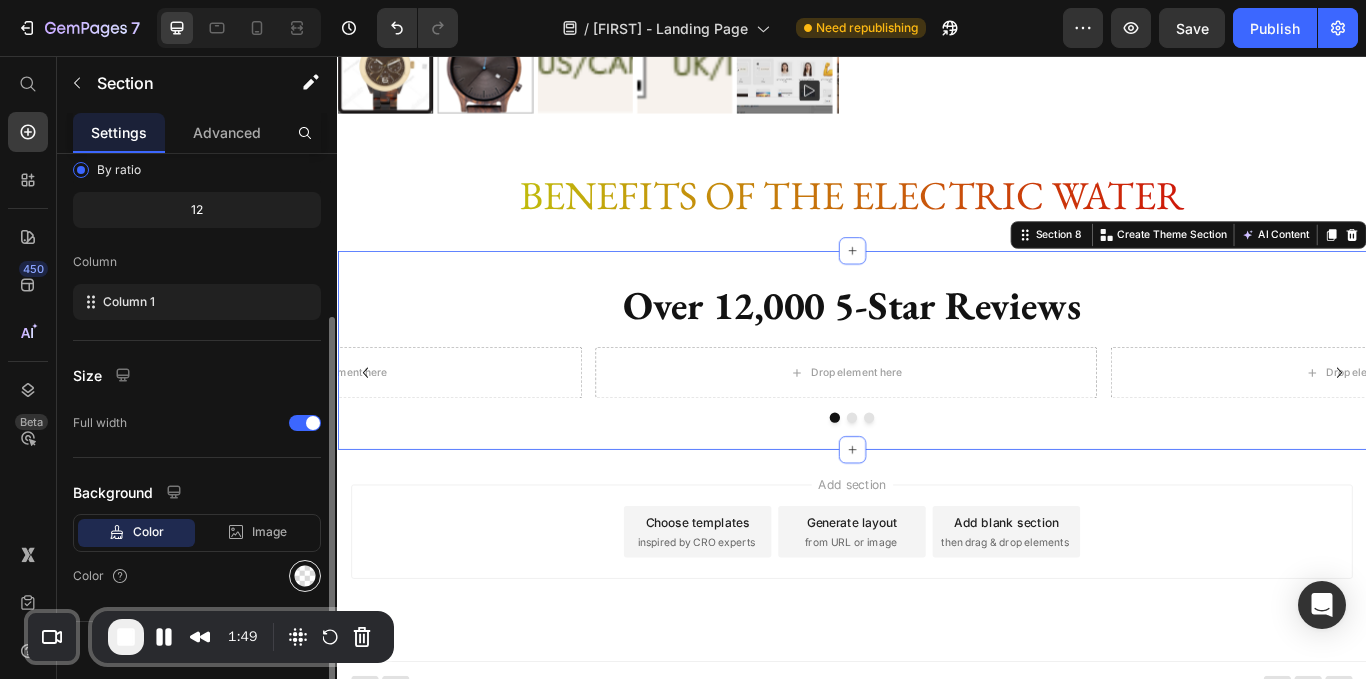 click at bounding box center [305, 576] 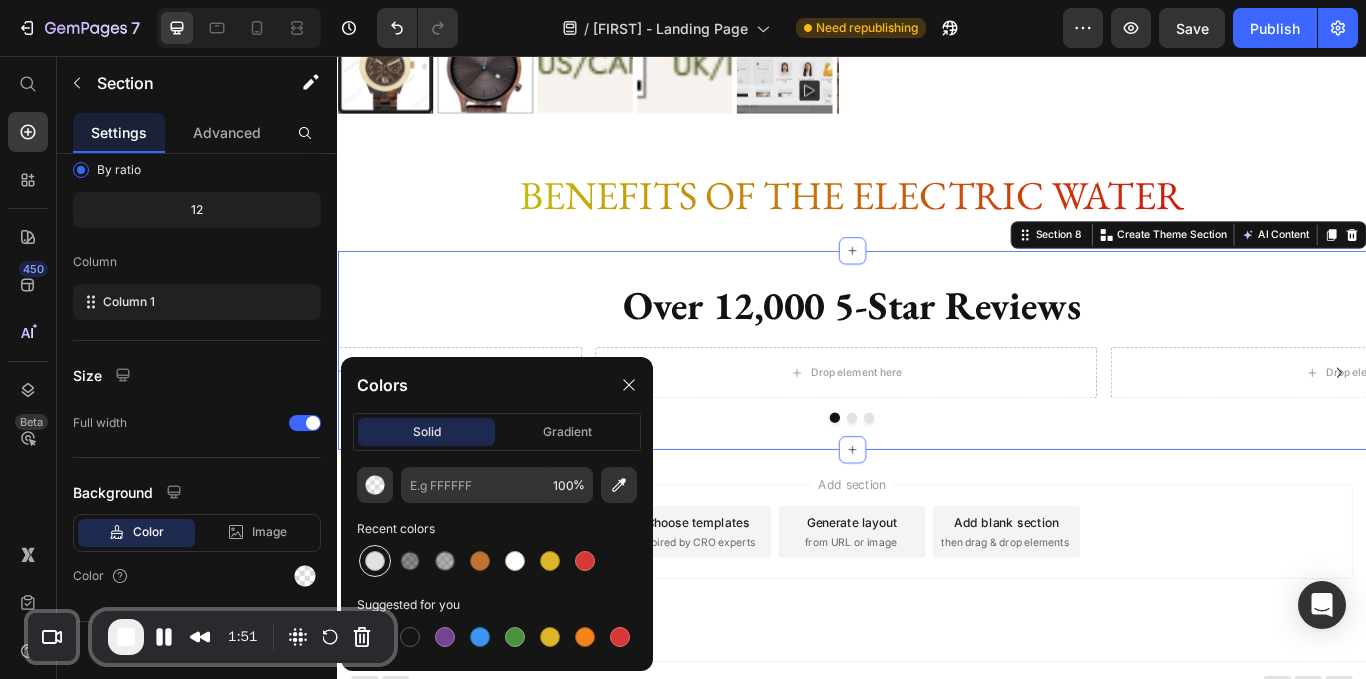 click at bounding box center [375, 561] 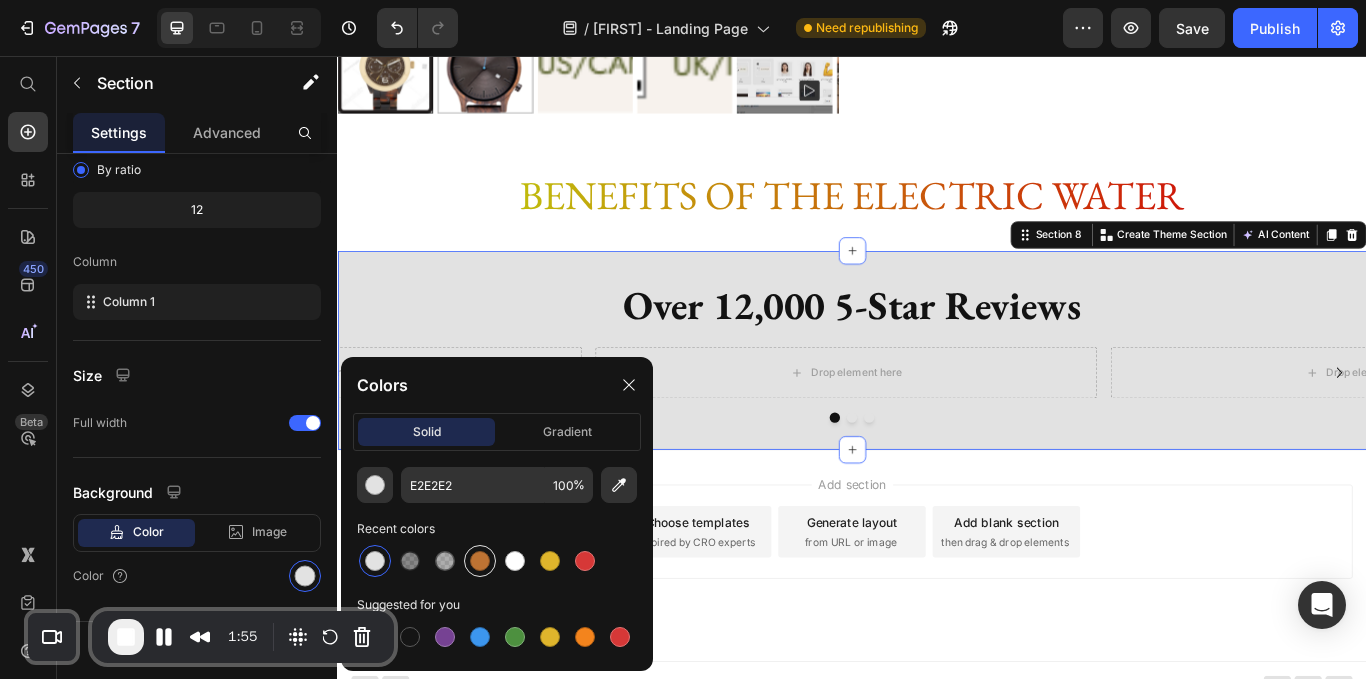 click at bounding box center (480, 561) 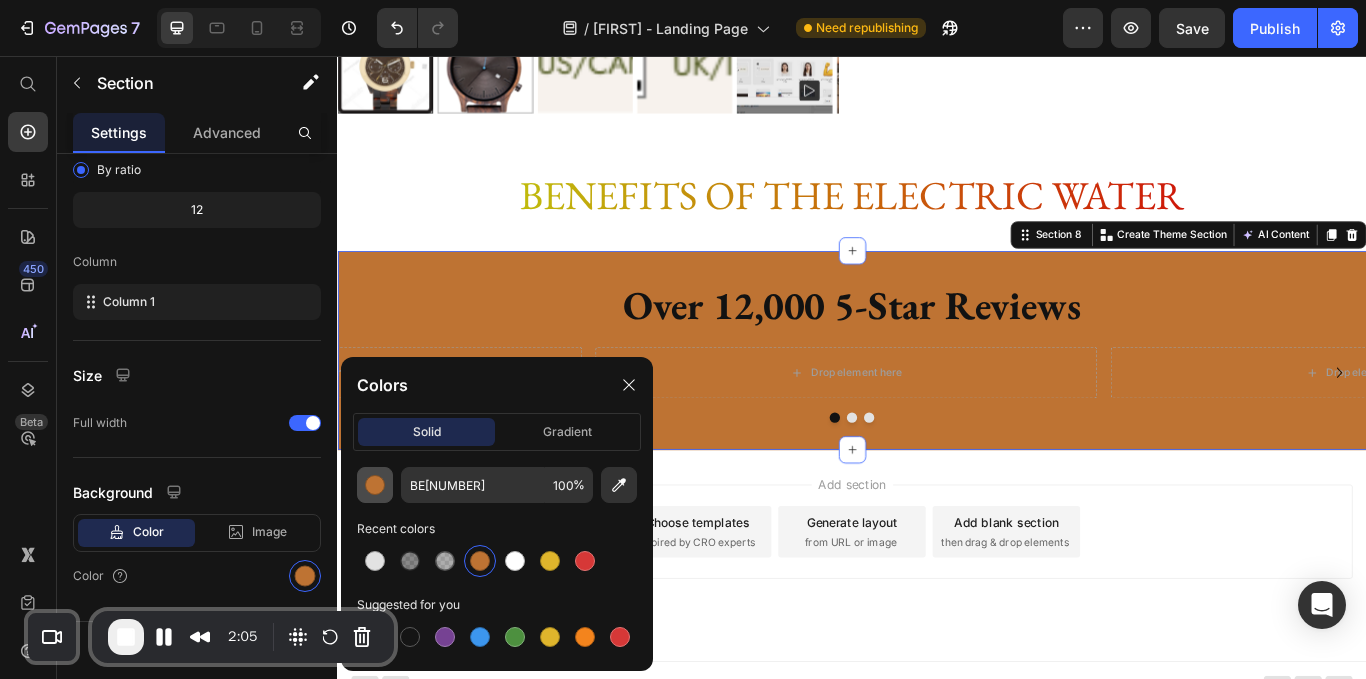 click at bounding box center [375, 485] 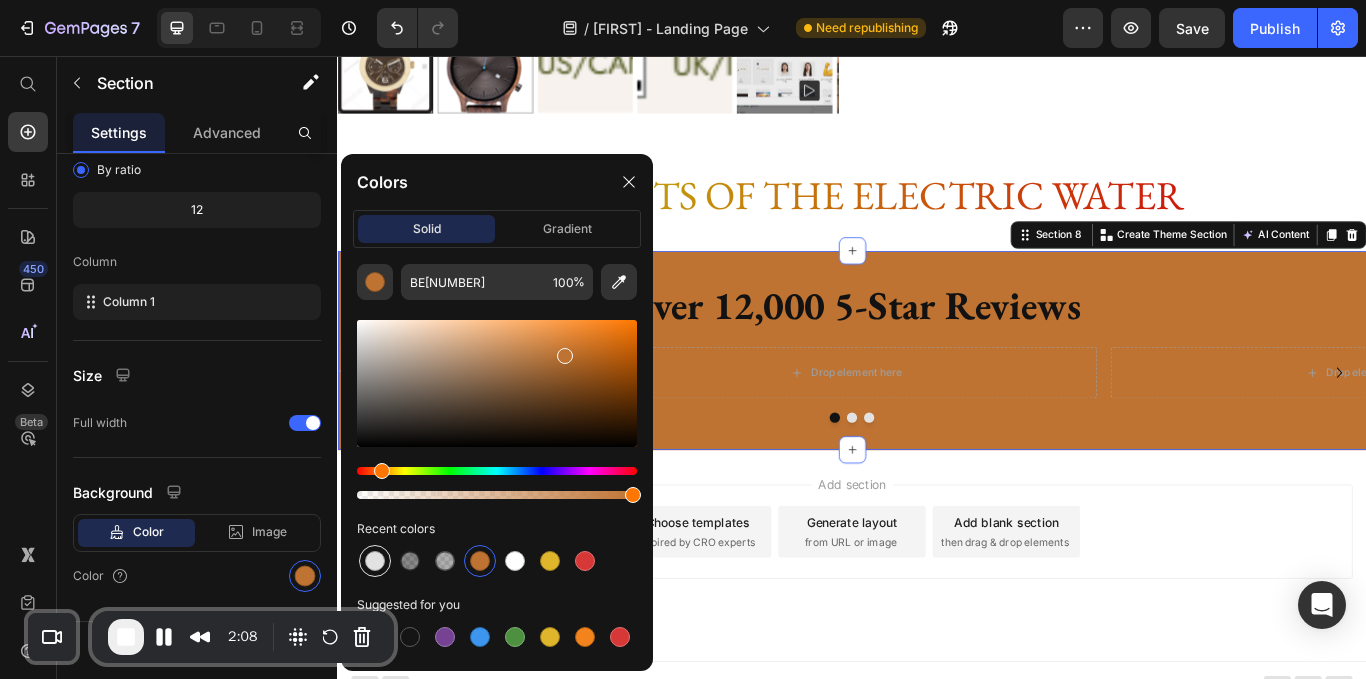 click at bounding box center (375, 561) 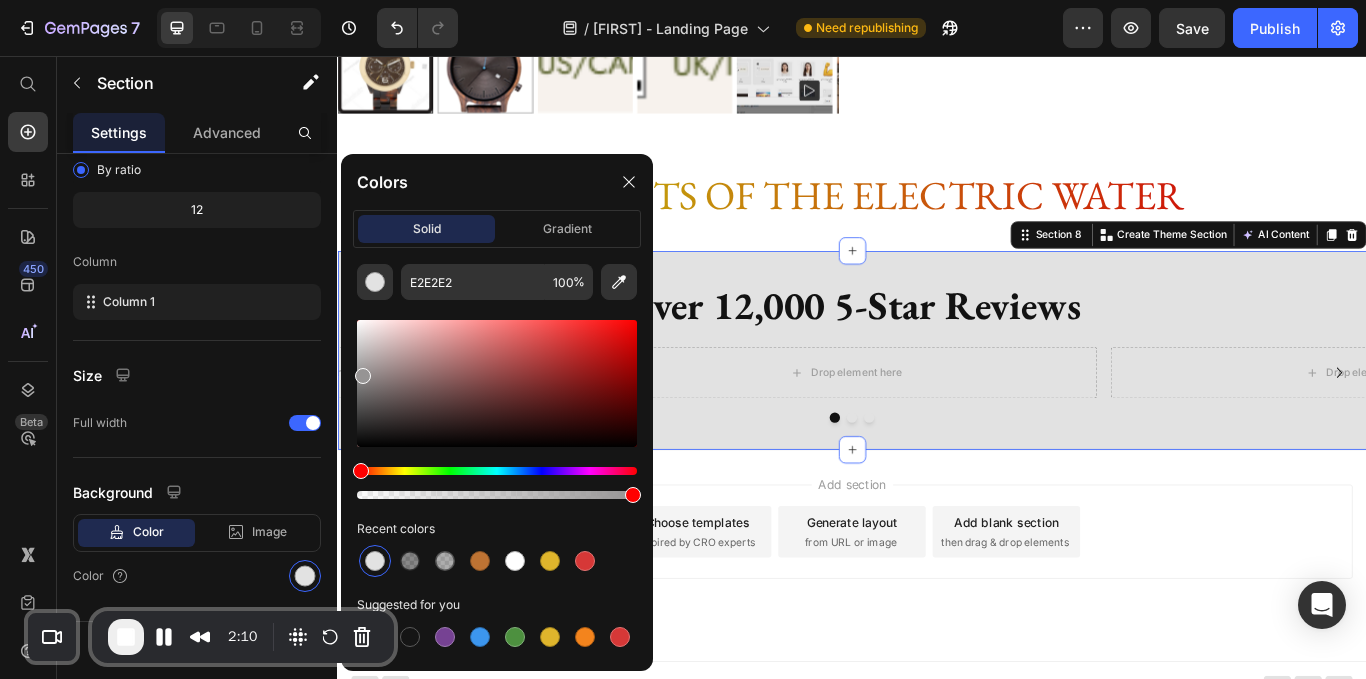 drag, startPoint x: 363, startPoint y: 339, endPoint x: 361, endPoint y: 371, distance: 32.06244 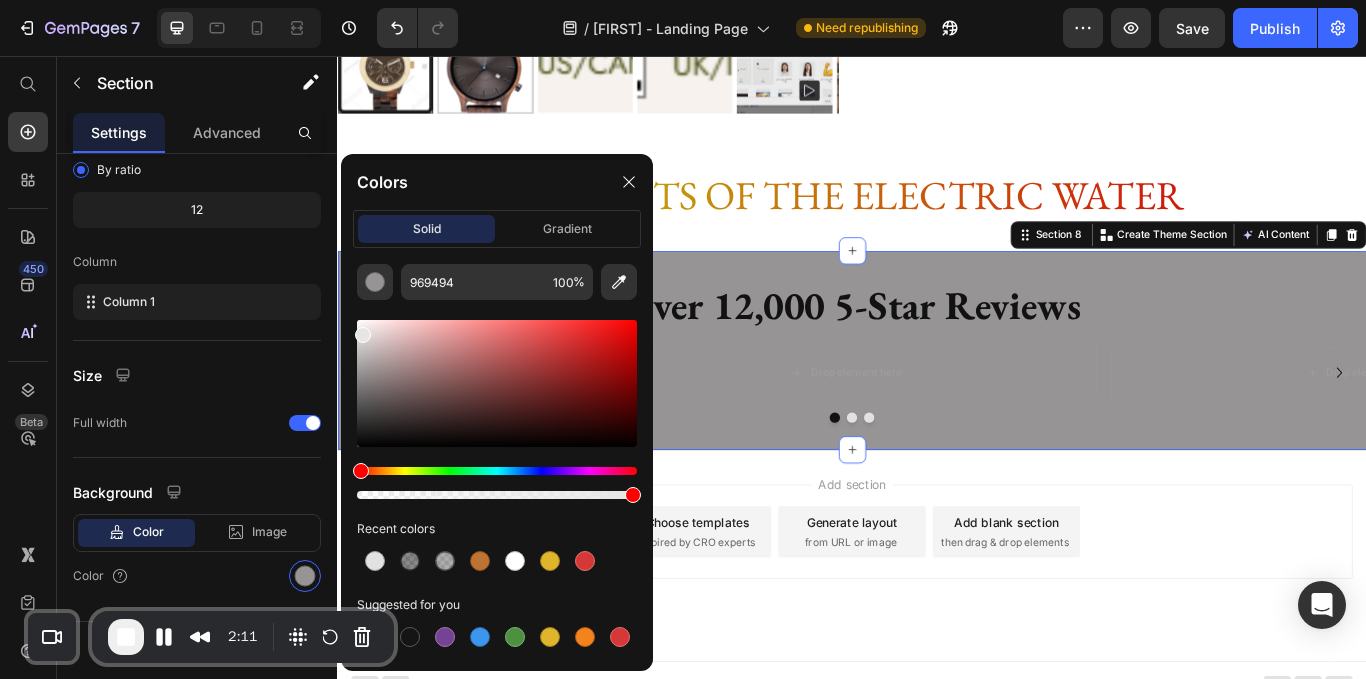 drag, startPoint x: 361, startPoint y: 372, endPoint x: 362, endPoint y: 331, distance: 41.01219 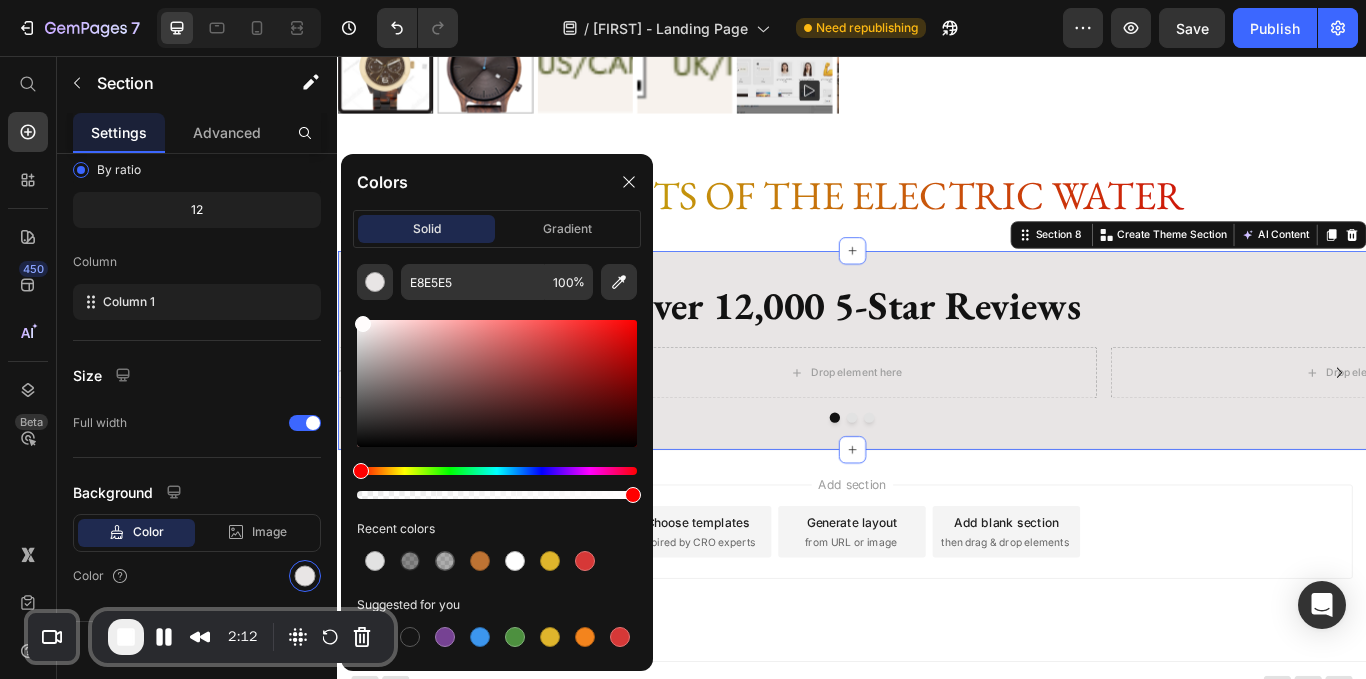 drag, startPoint x: 362, startPoint y: 331, endPoint x: 361, endPoint y: 320, distance: 11.045361 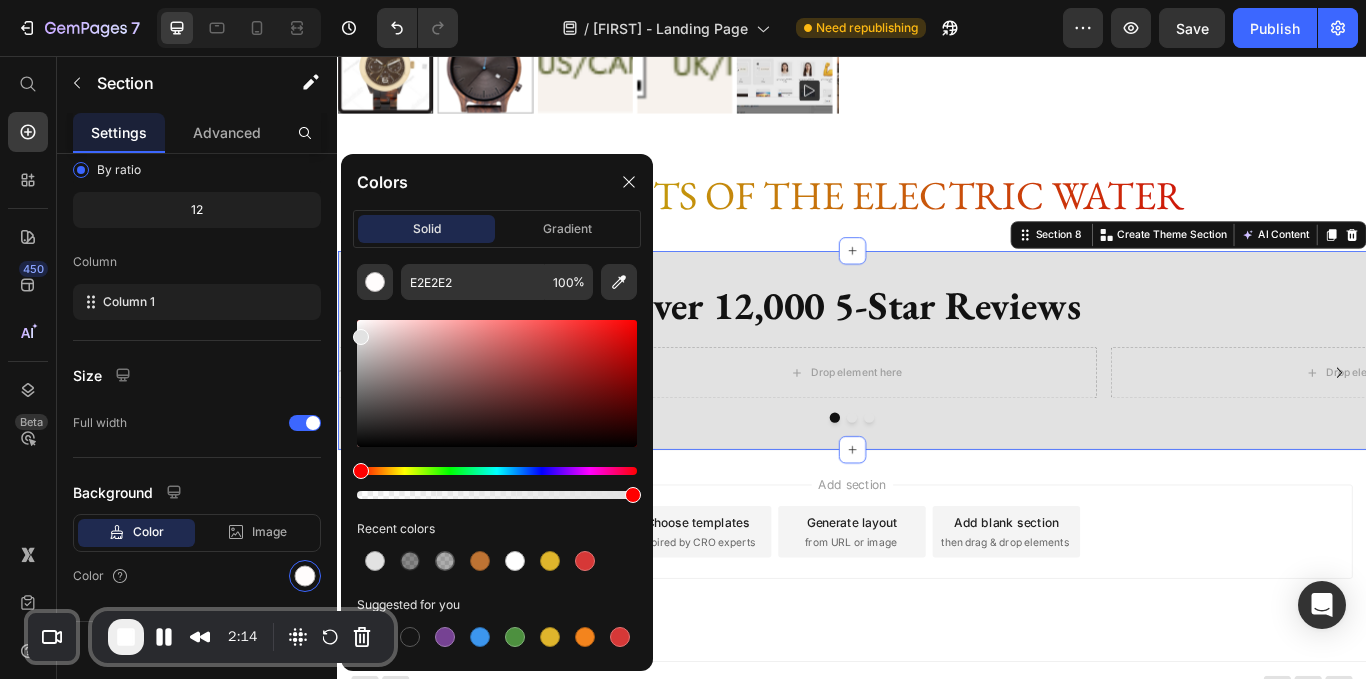drag, startPoint x: 361, startPoint y: 321, endPoint x: 356, endPoint y: 333, distance: 13 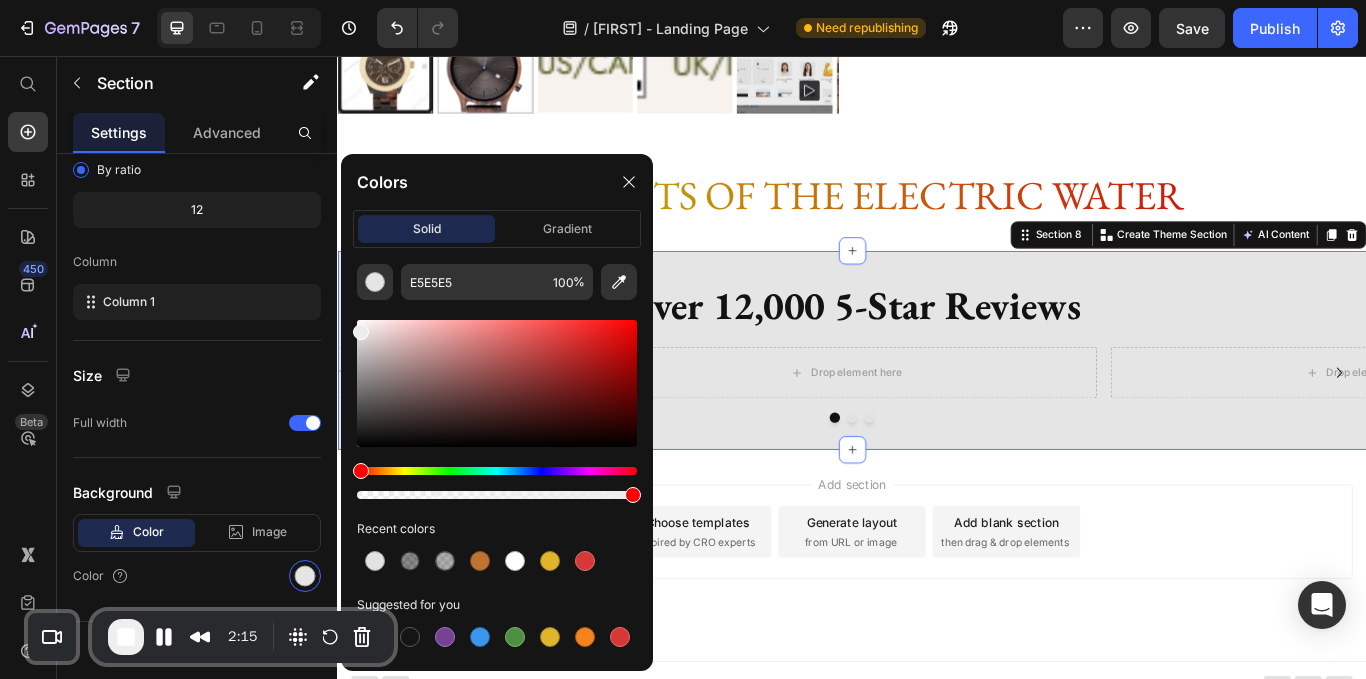 type on "EFEFEF" 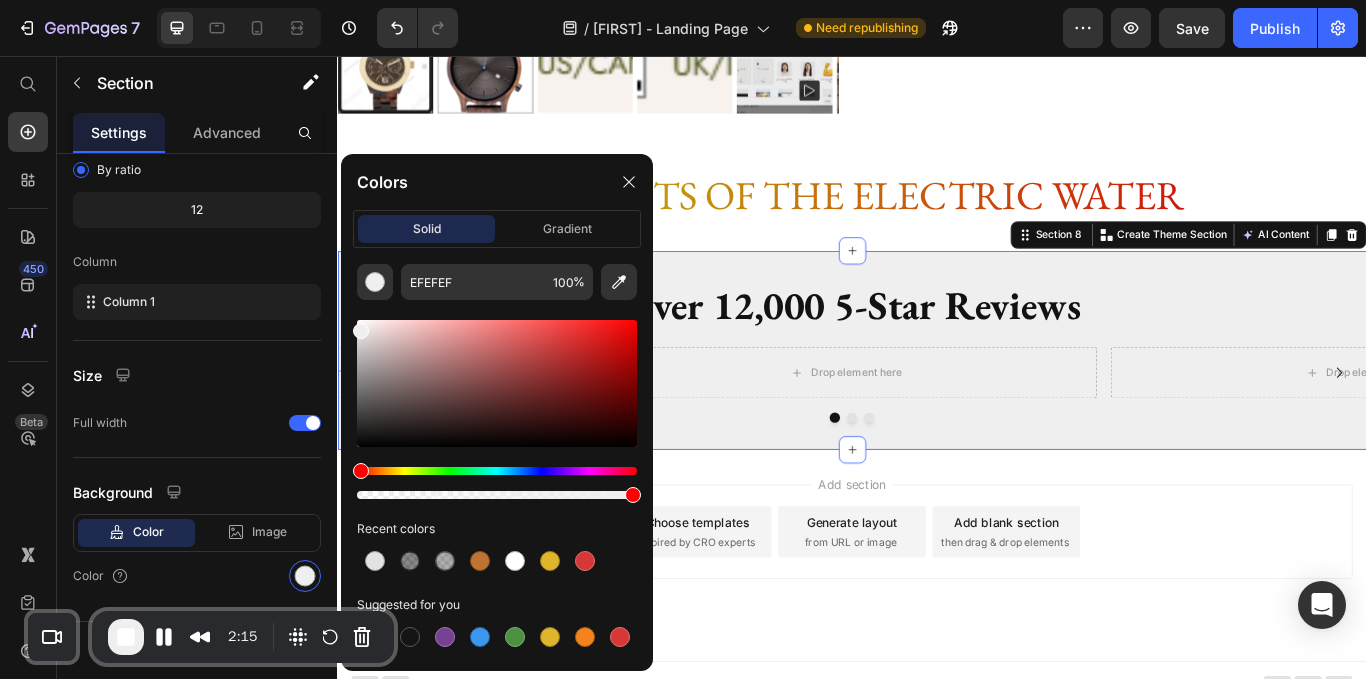 click at bounding box center (361, 331) 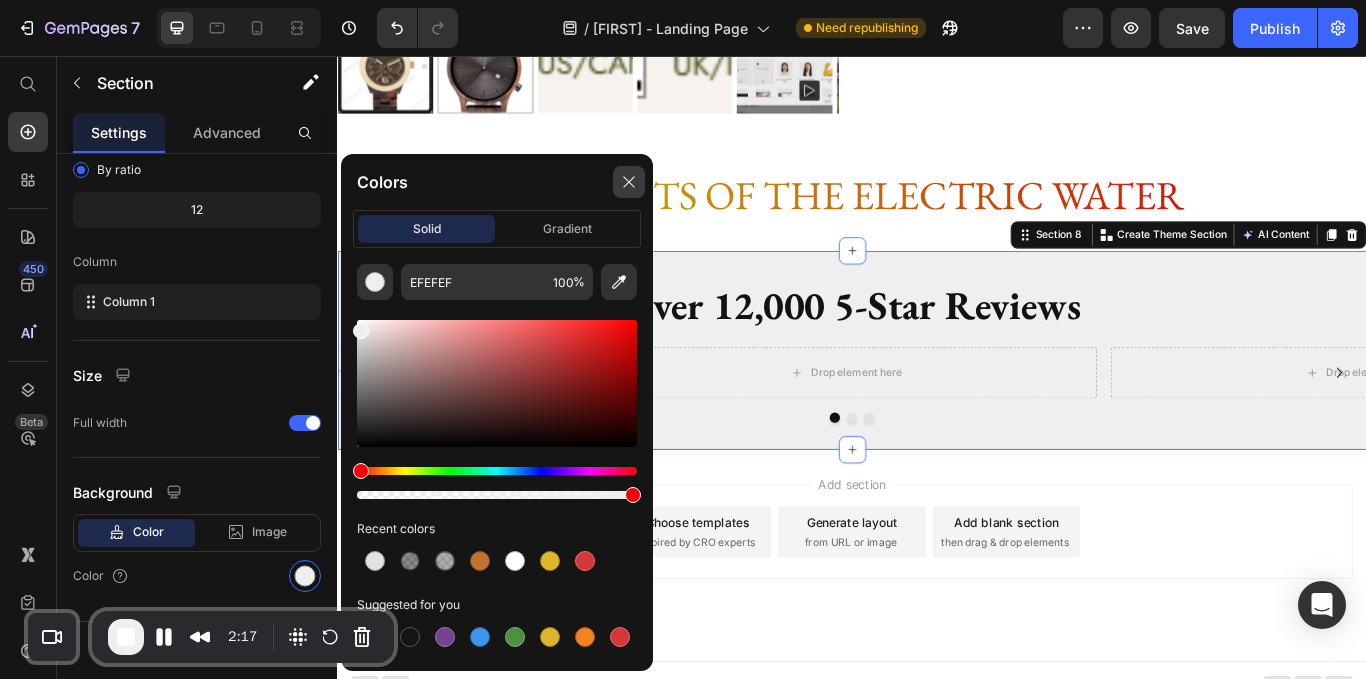 click at bounding box center (629, 182) 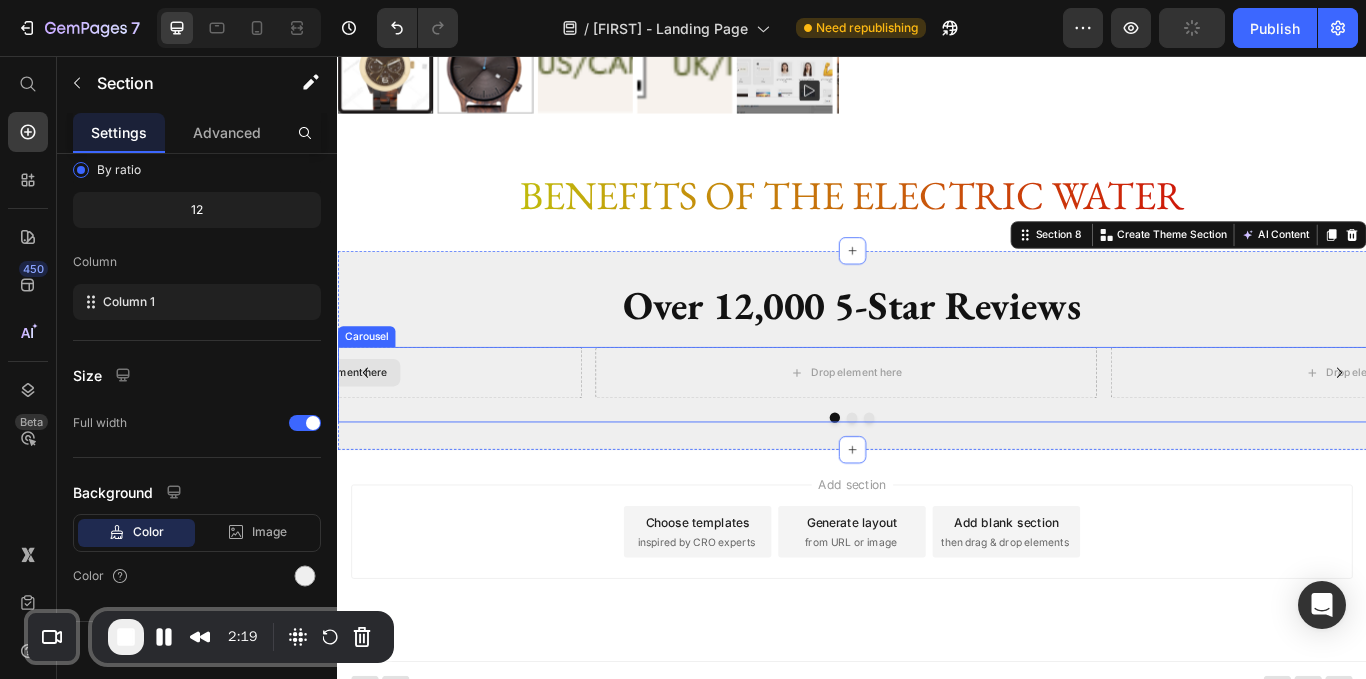click on "Drop element here" at bounding box center (329, 426) 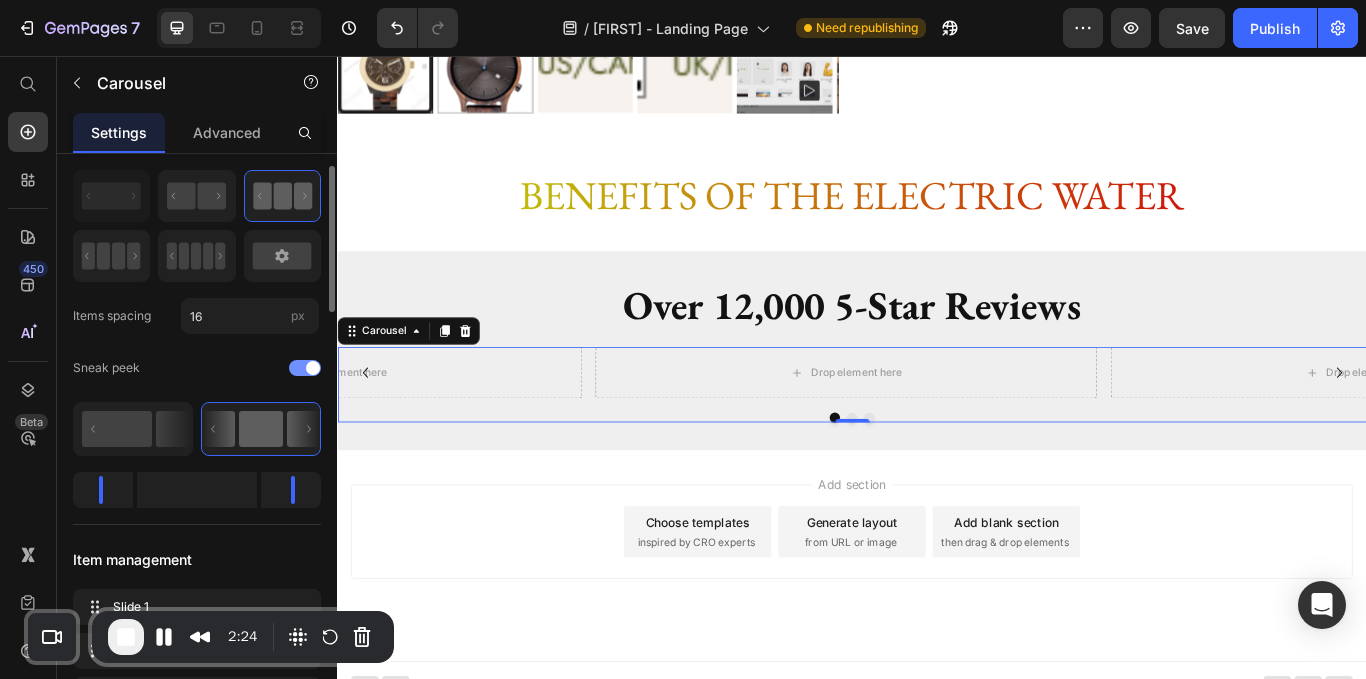 scroll, scrollTop: 49, scrollLeft: 0, axis: vertical 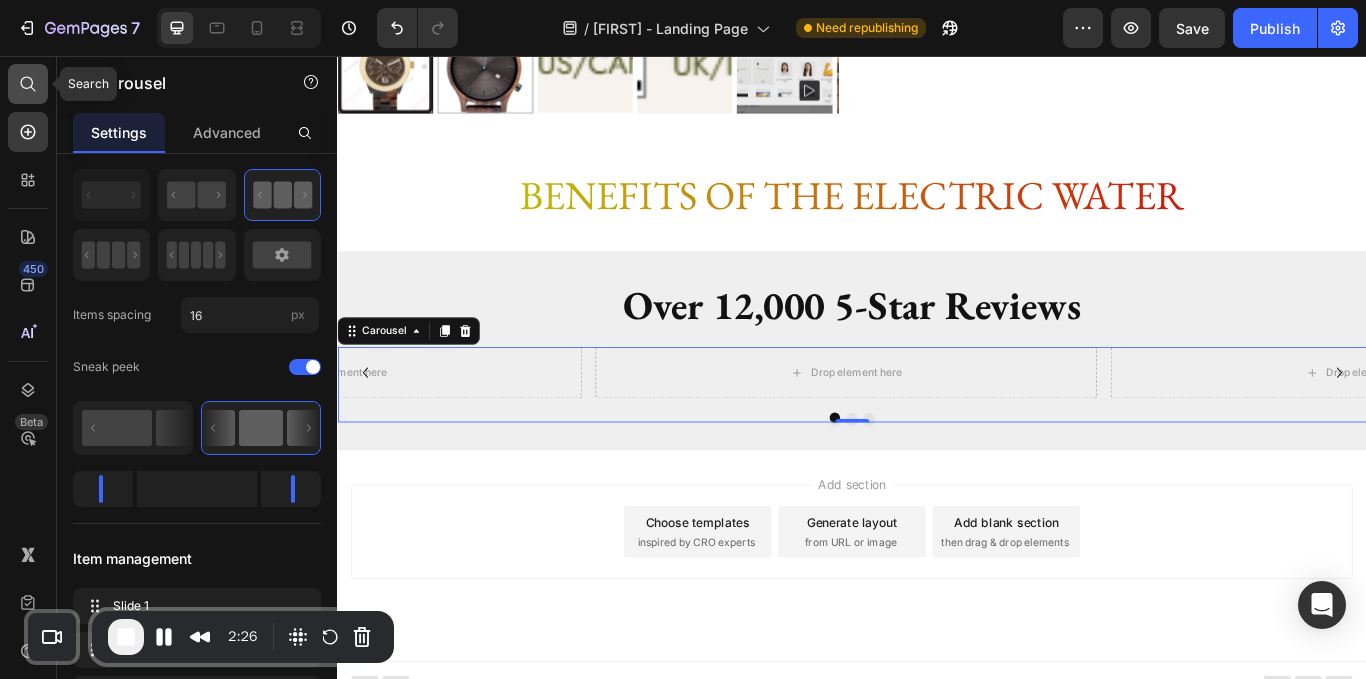 click 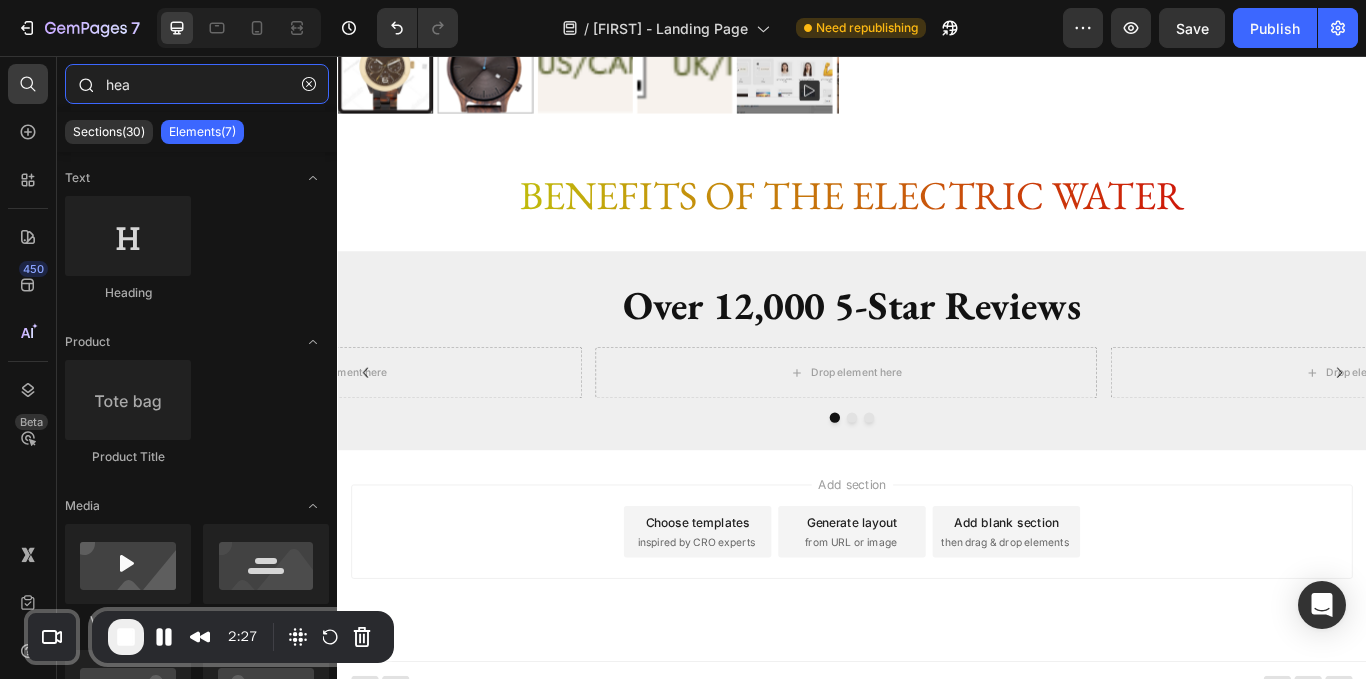 drag, startPoint x: 154, startPoint y: 84, endPoint x: 69, endPoint y: 94, distance: 85.58621 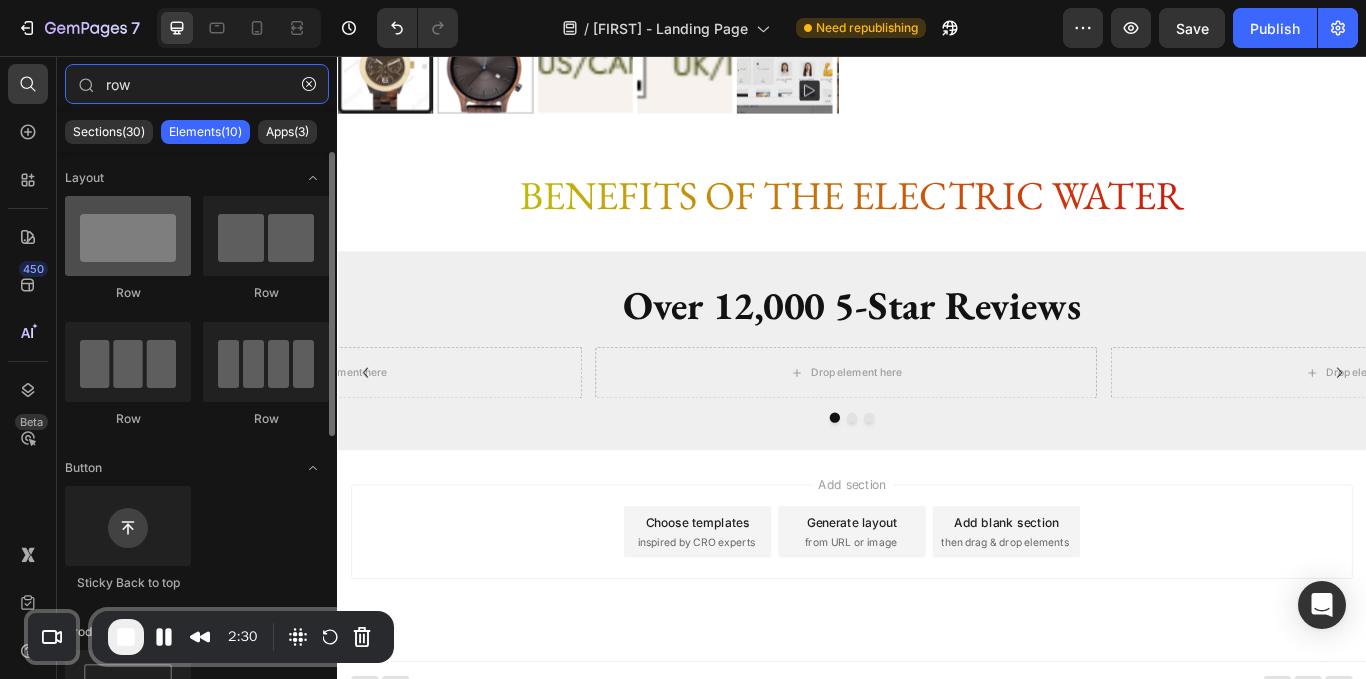 type on "row" 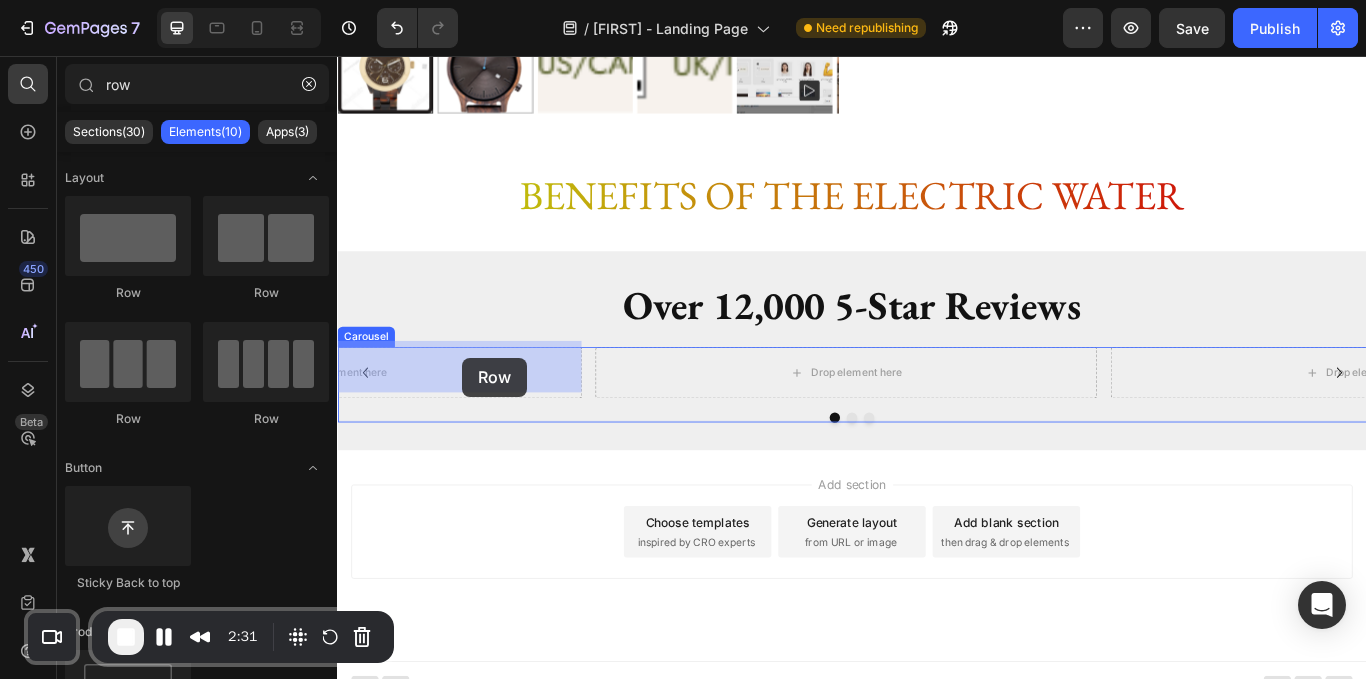 drag, startPoint x: 491, startPoint y: 298, endPoint x: 483, endPoint y: 409, distance: 111.28792 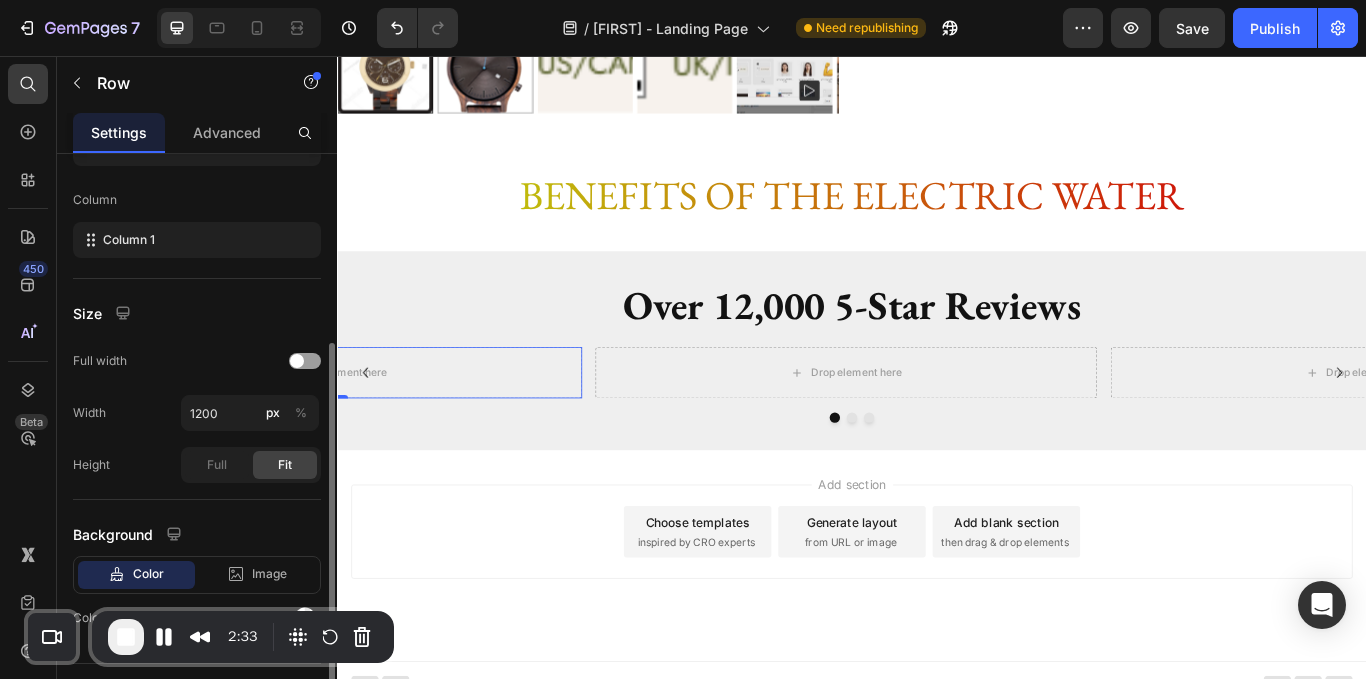 scroll, scrollTop: 330, scrollLeft: 0, axis: vertical 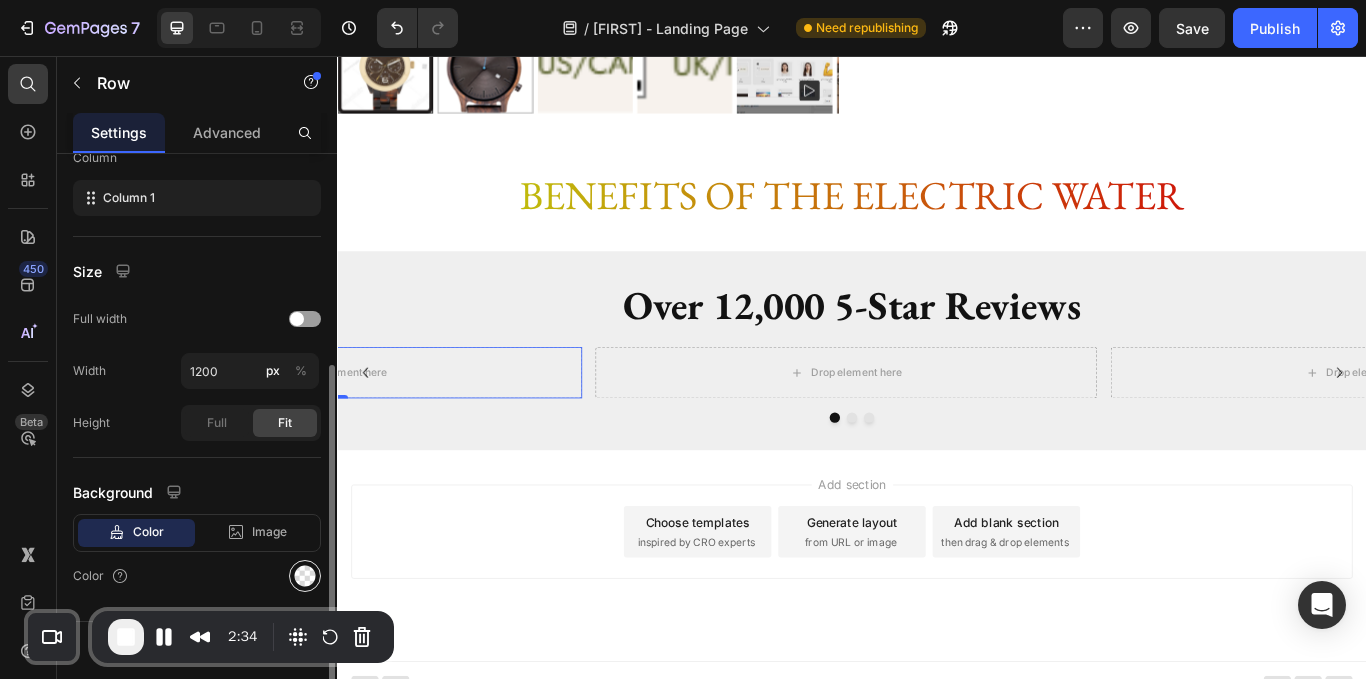 click 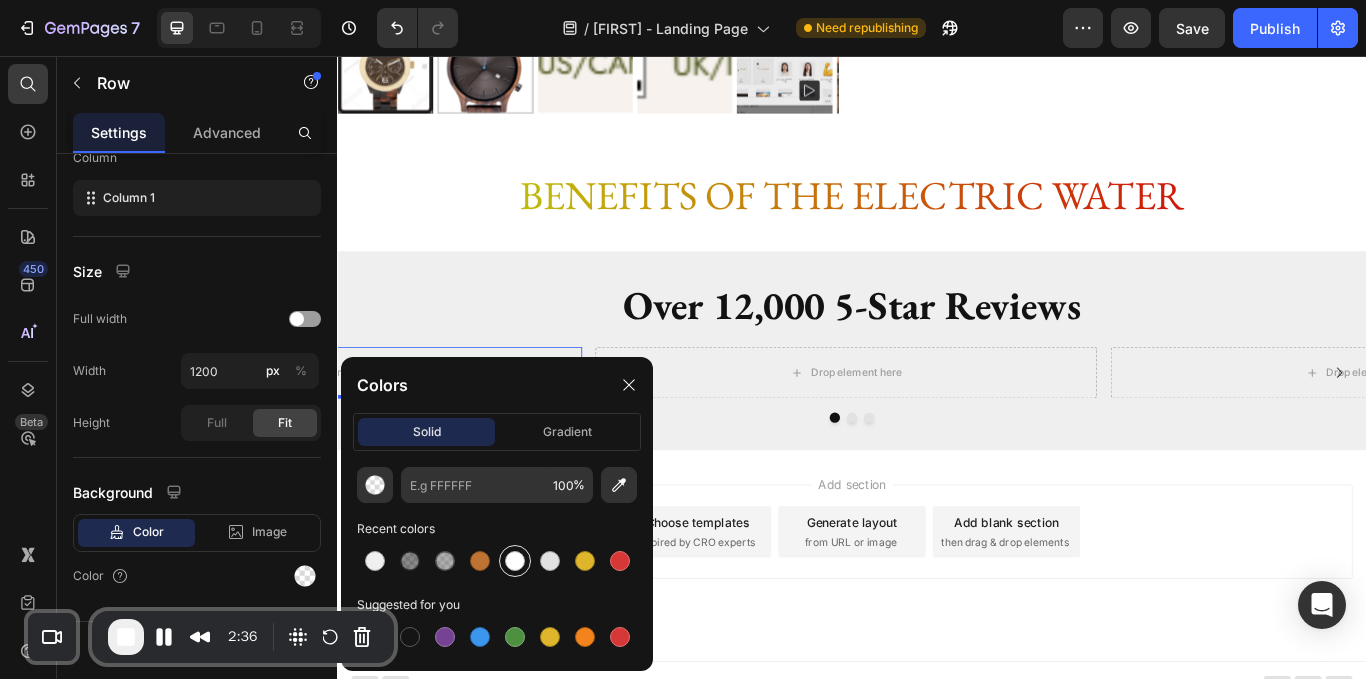 click at bounding box center (515, 561) 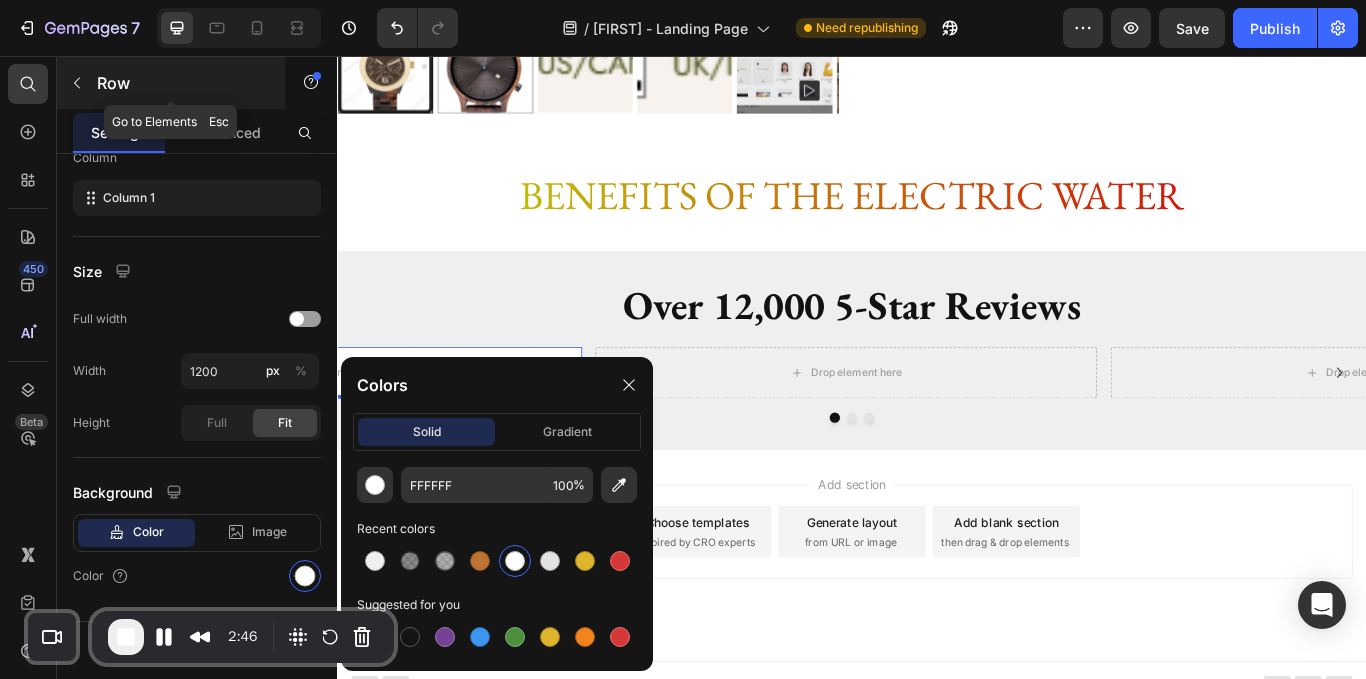 click 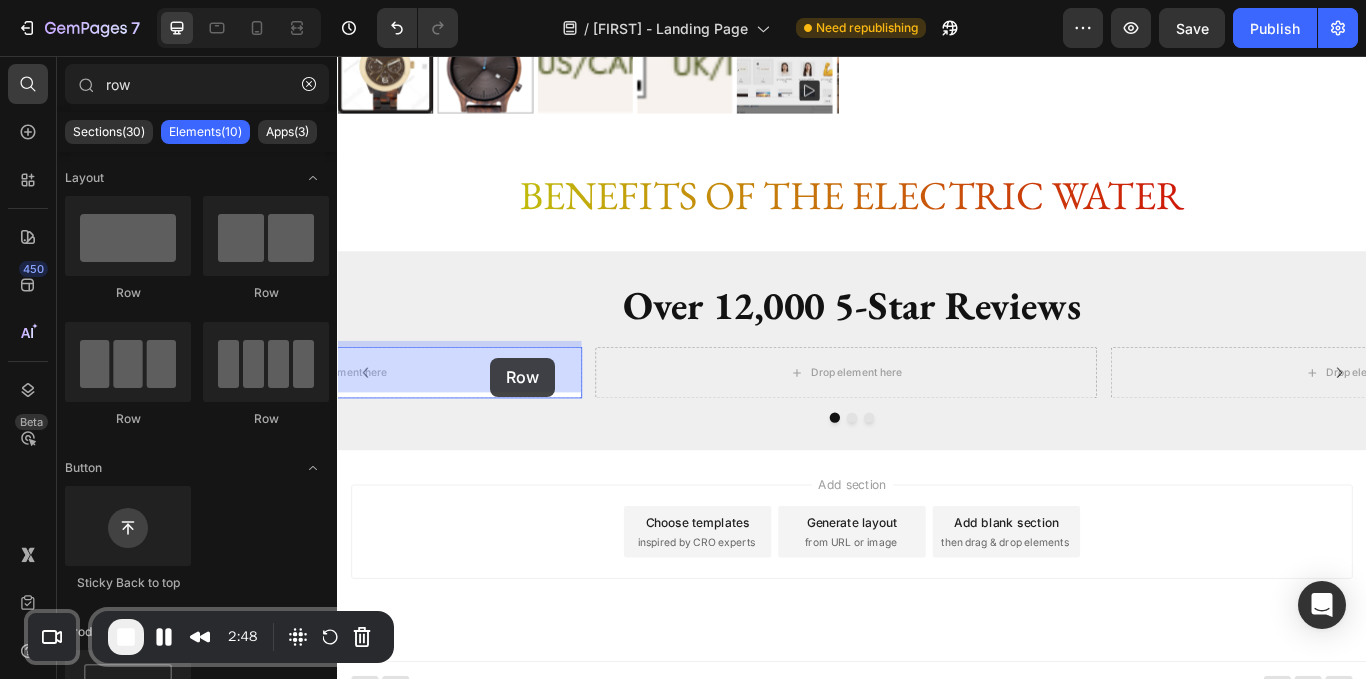drag, startPoint x: 610, startPoint y: 301, endPoint x: 508, endPoint y: 408, distance: 147.8276 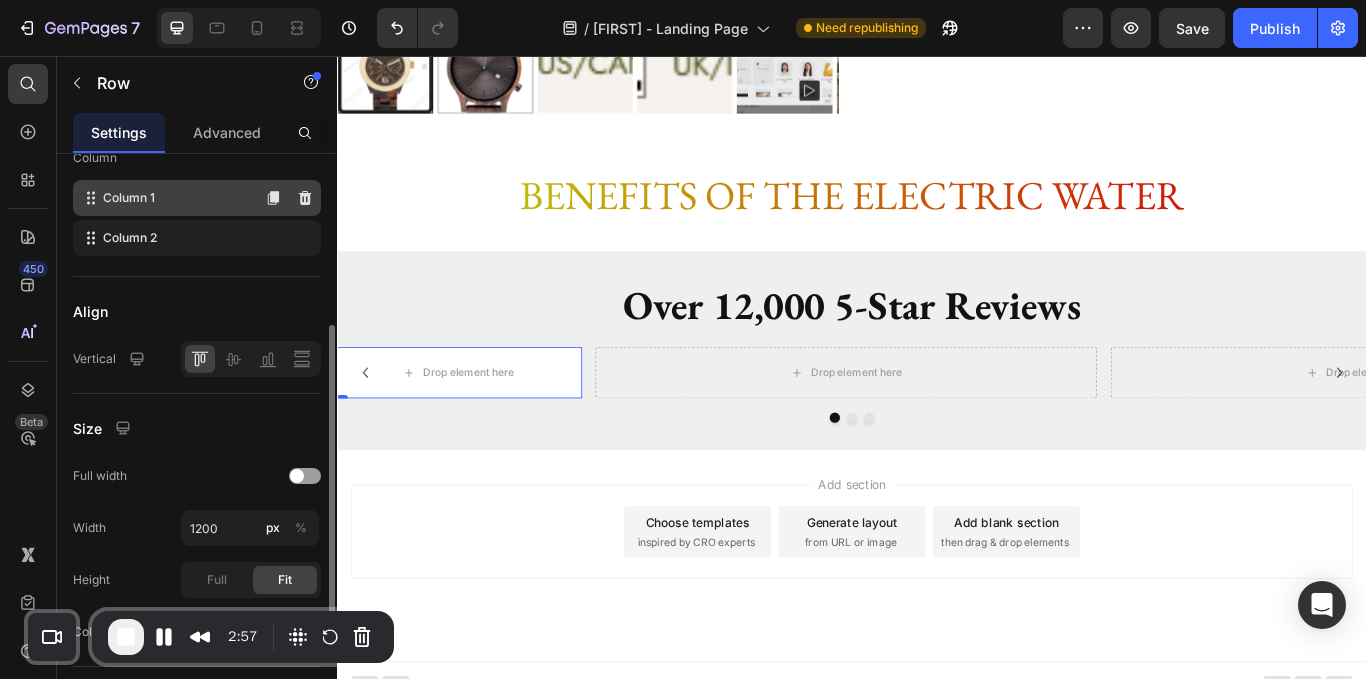 scroll, scrollTop: 0, scrollLeft: 0, axis: both 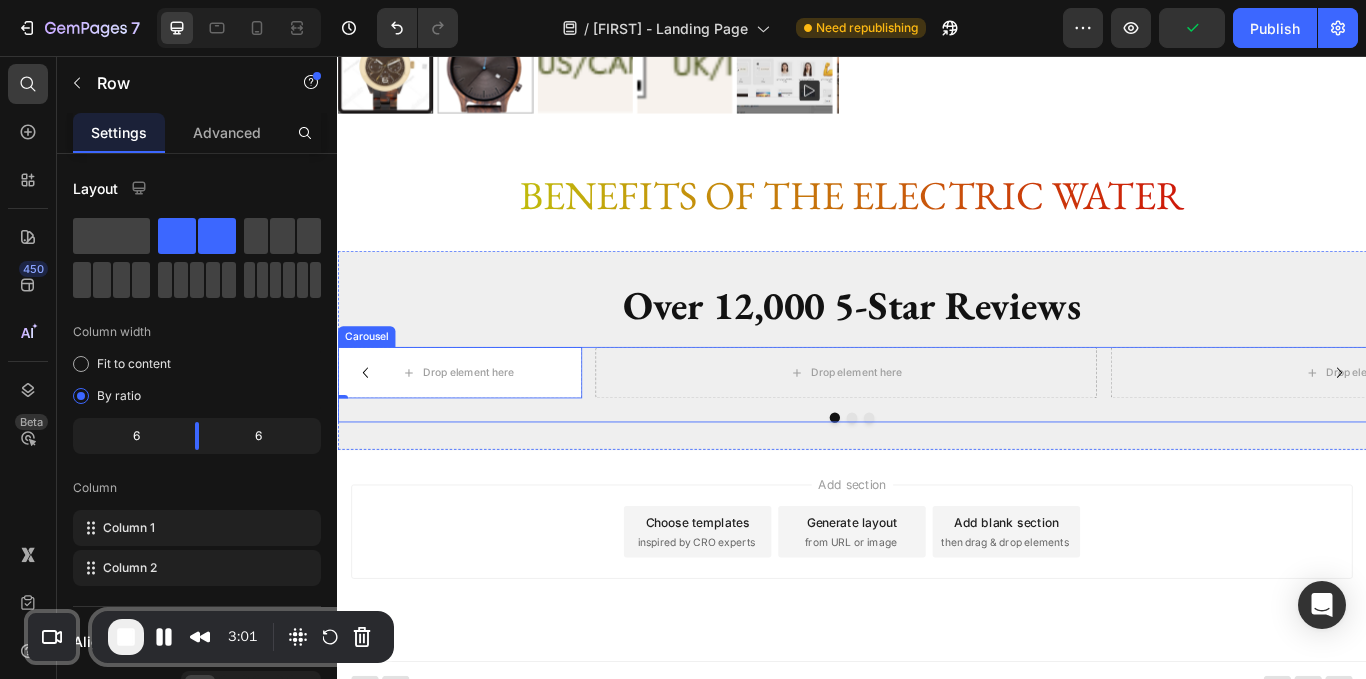 click 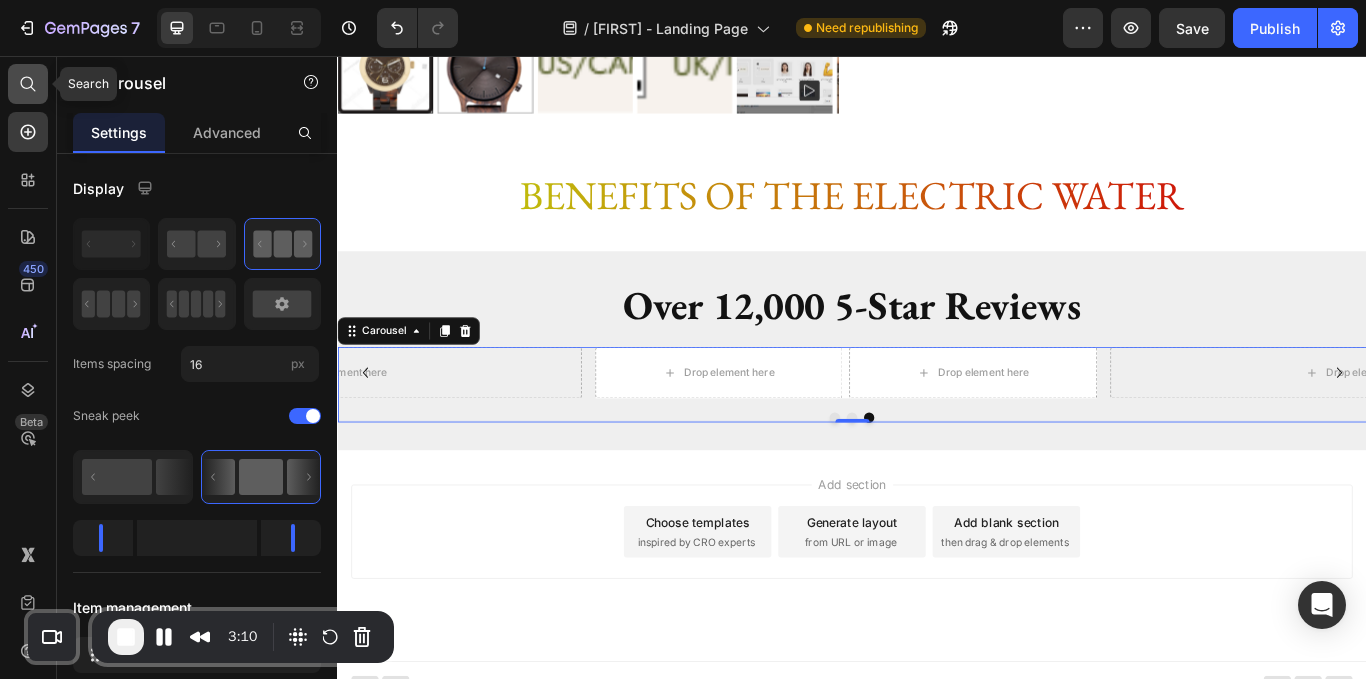 click 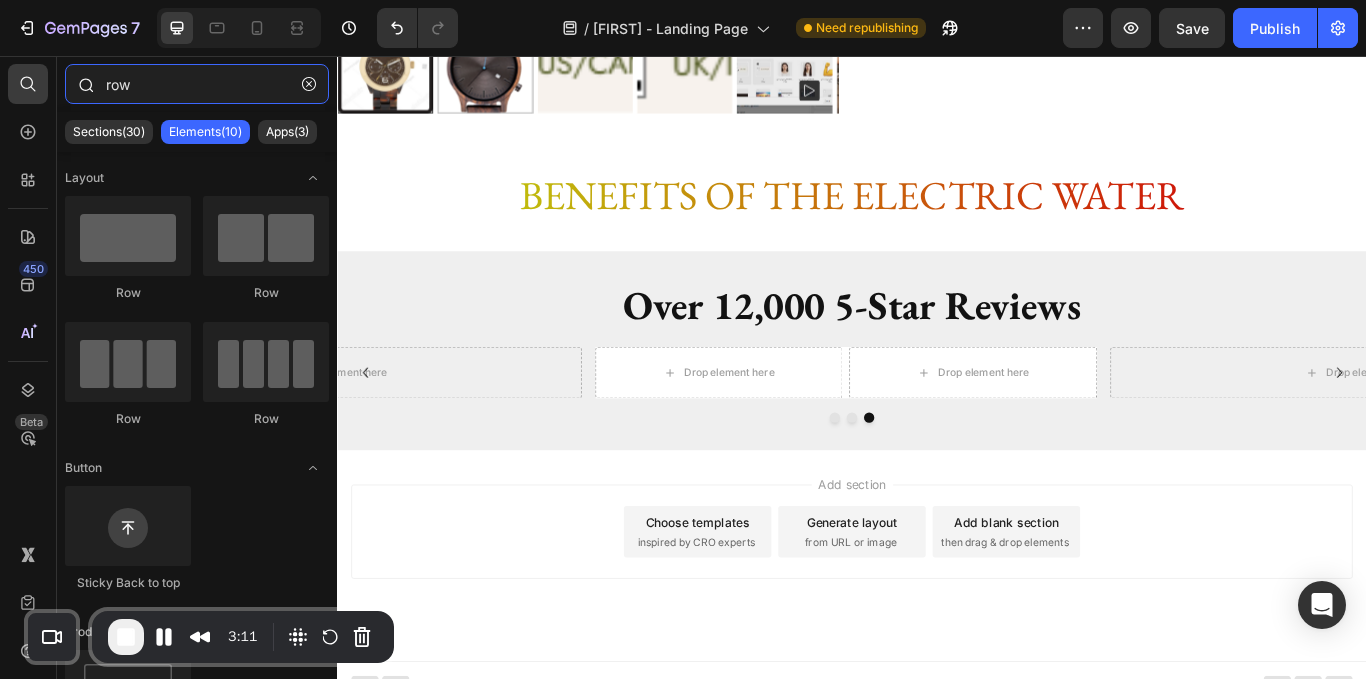 drag, startPoint x: 167, startPoint y: 88, endPoint x: 70, endPoint y: 96, distance: 97.32934 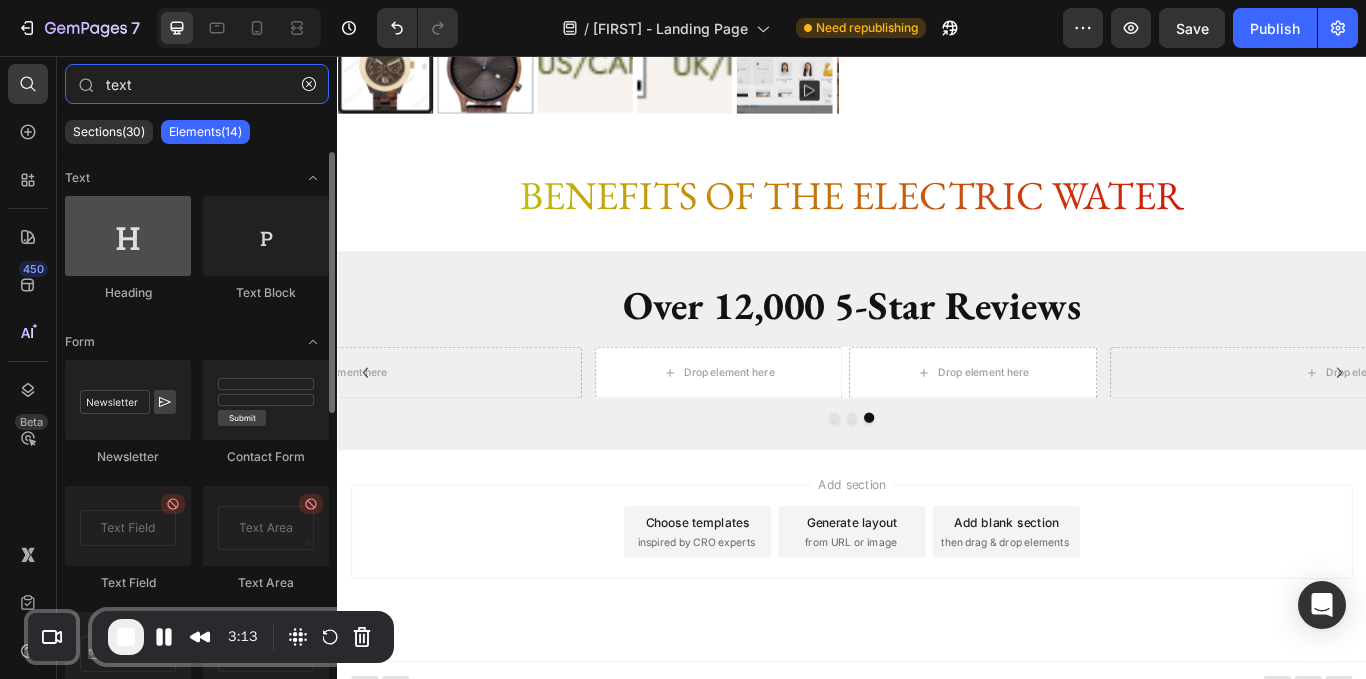 type on "text" 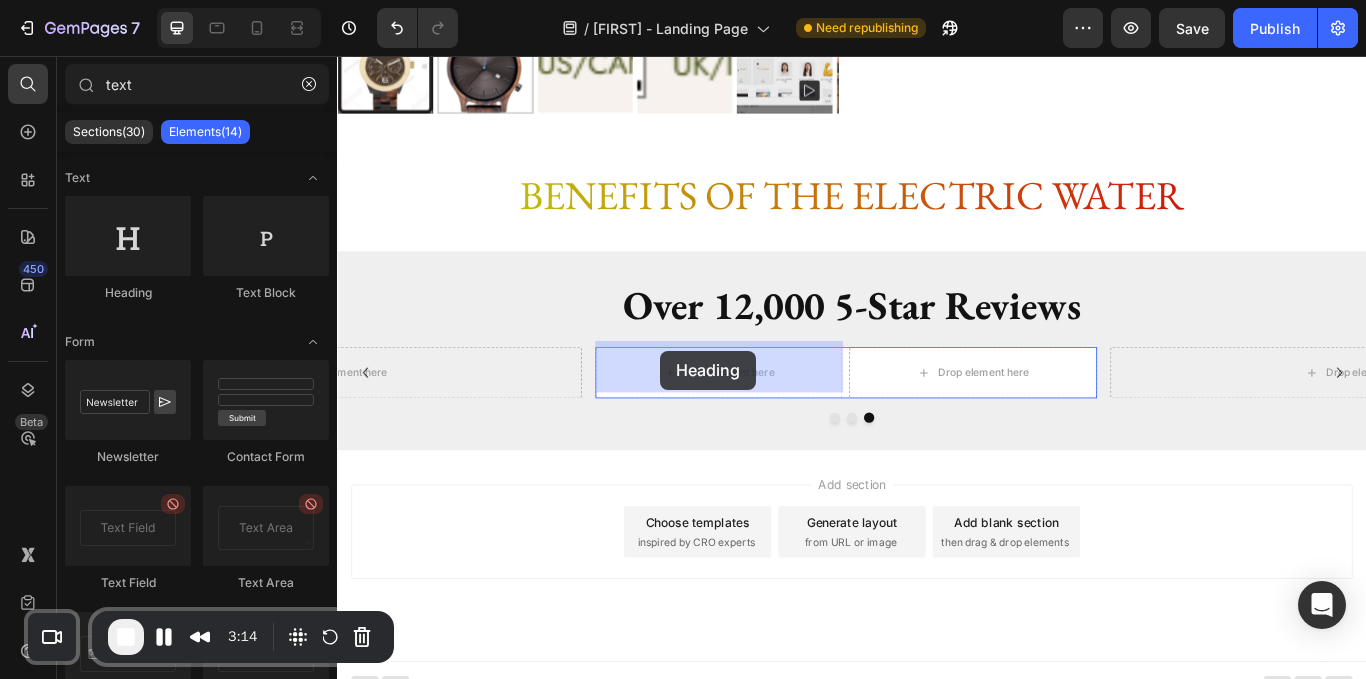 drag, startPoint x: 476, startPoint y: 294, endPoint x: 714, endPoint y: 403, distance: 261.7728 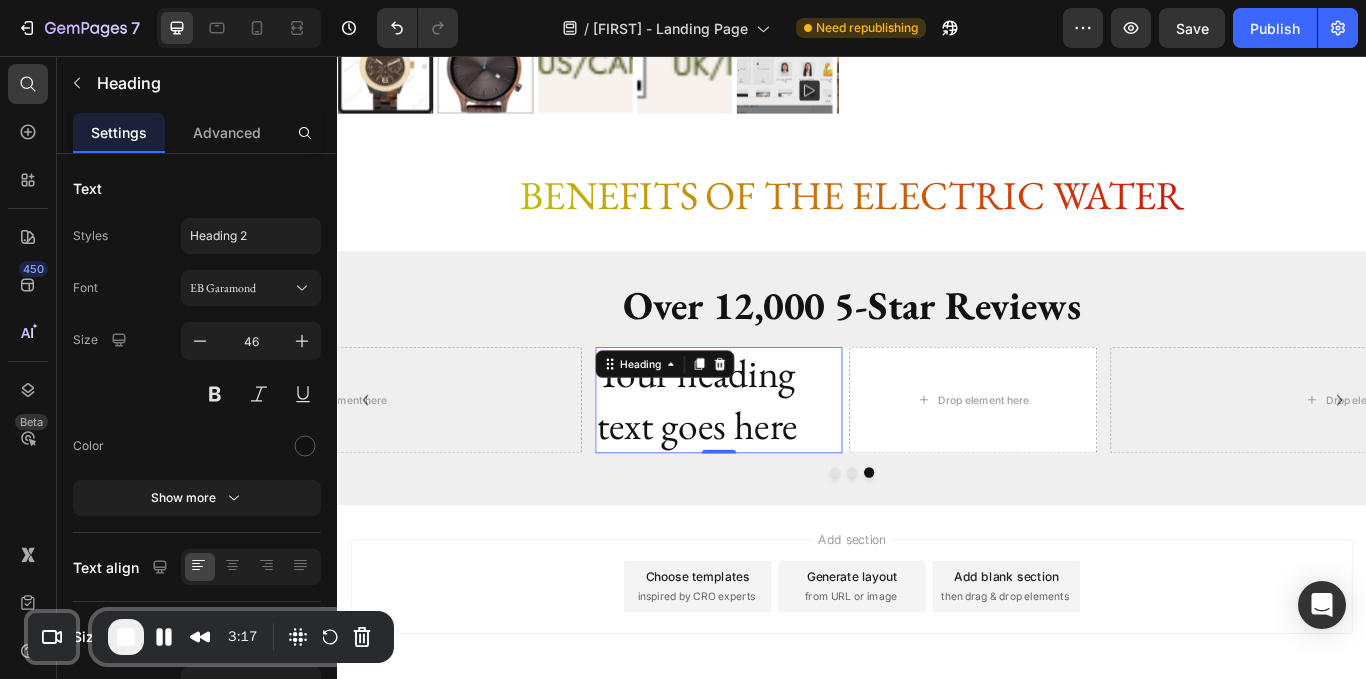 click on "Your heading text goes here" at bounding box center (781, 458) 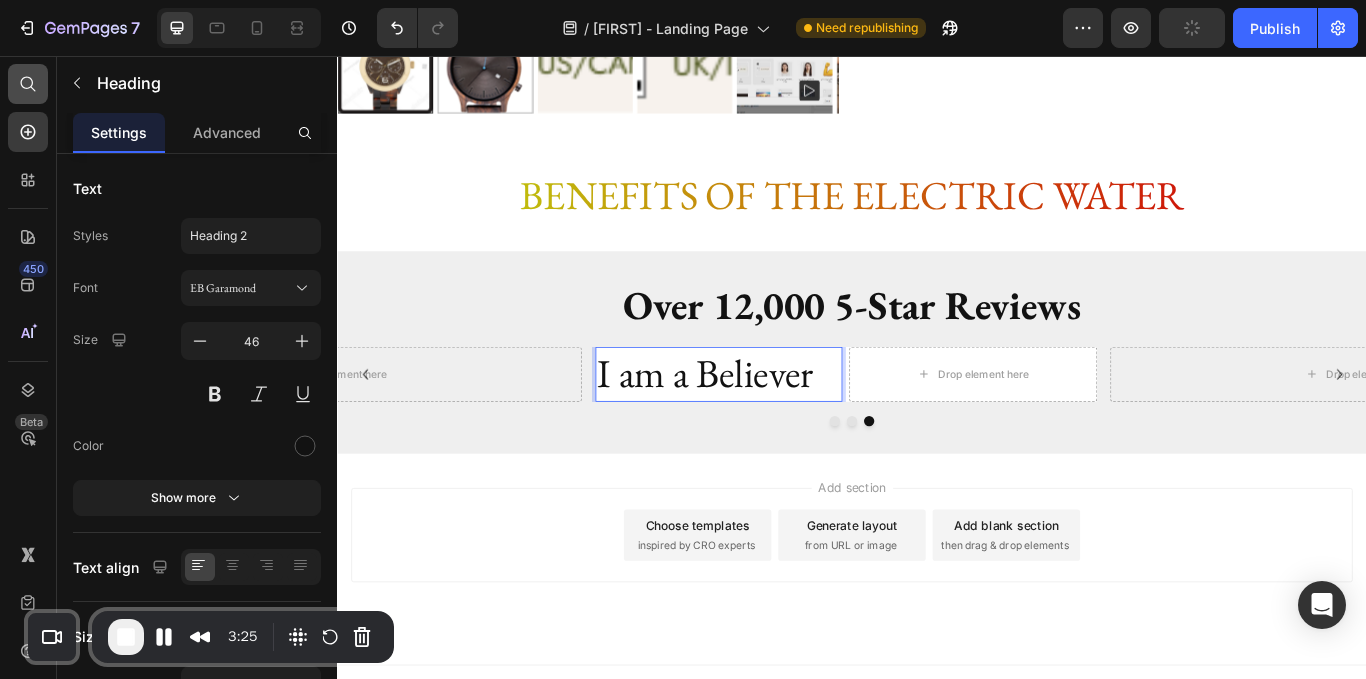 click 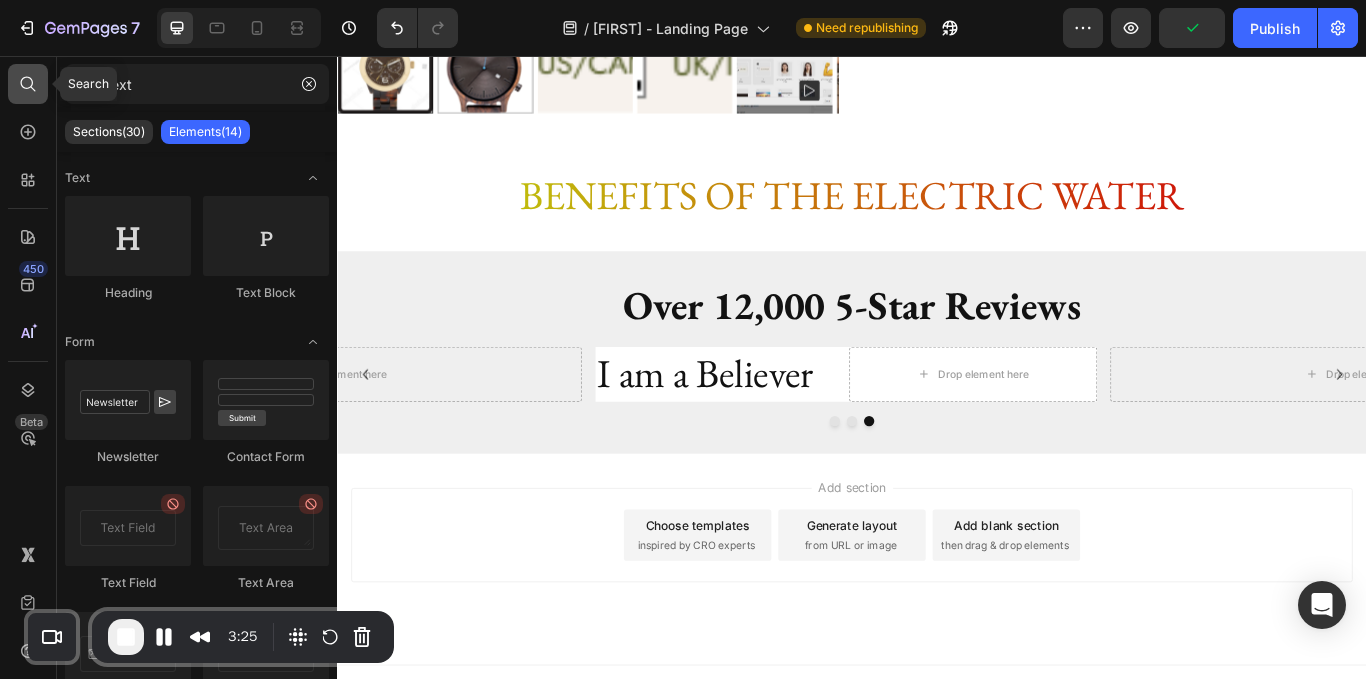 radio on "false" 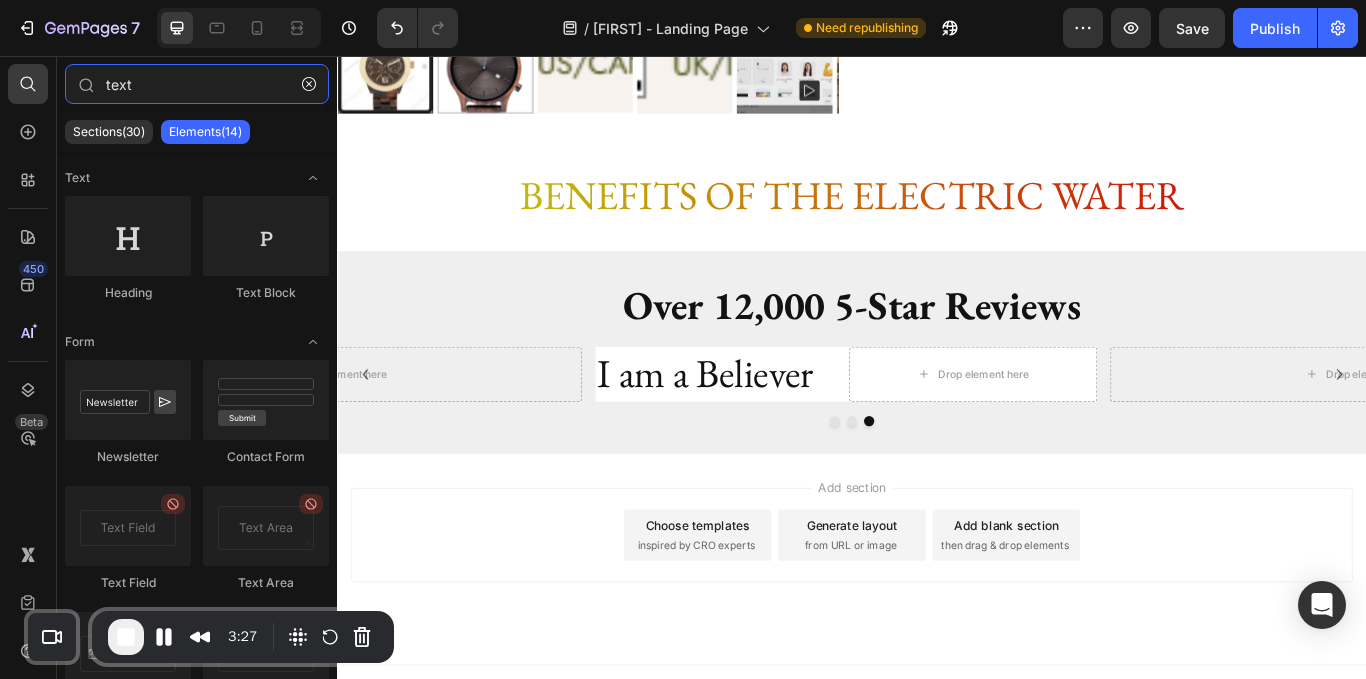drag, startPoint x: 160, startPoint y: 88, endPoint x: 0, endPoint y: 89, distance: 160.00313 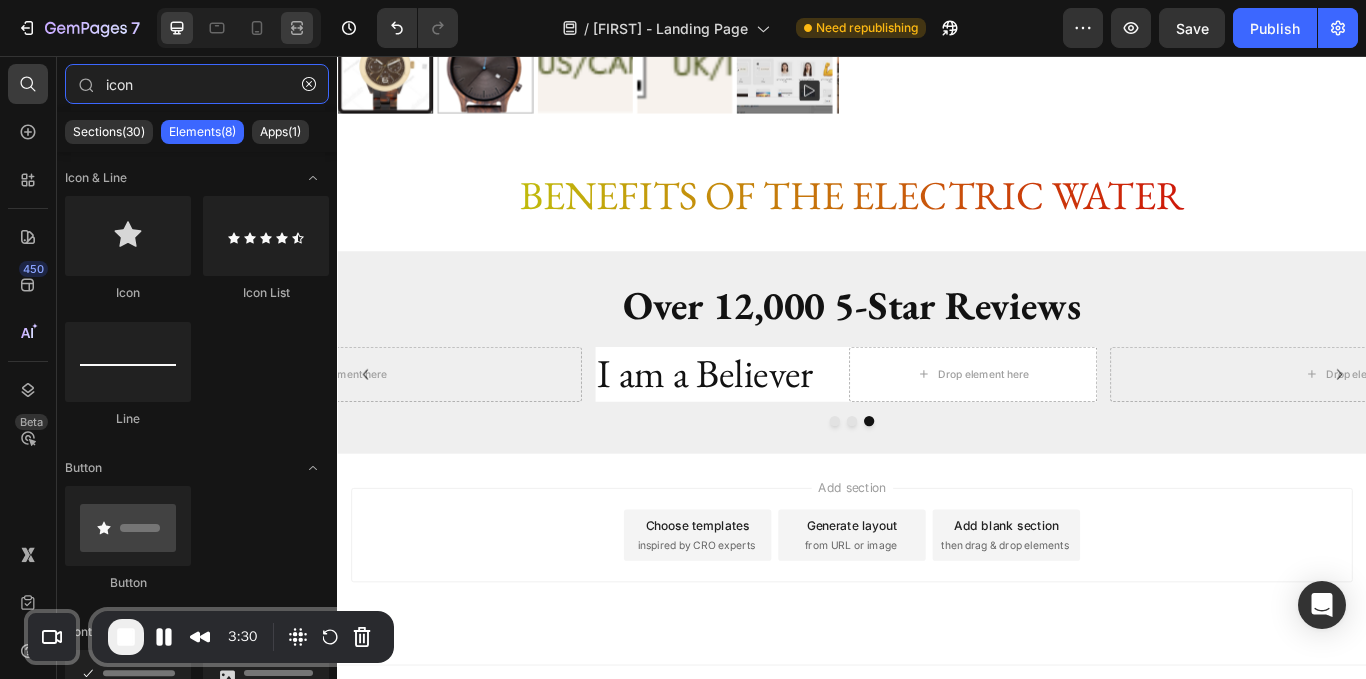 type on "icon" 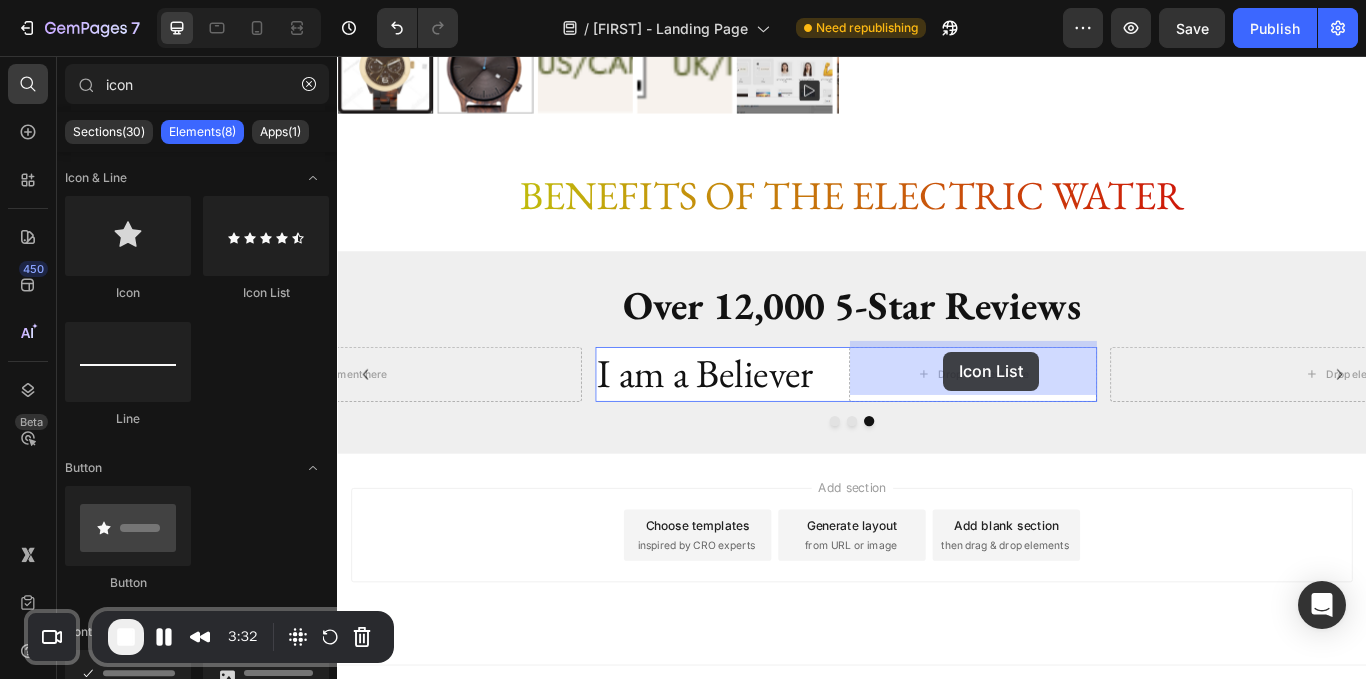 drag, startPoint x: 586, startPoint y: 309, endPoint x: 1044, endPoint y: 405, distance: 467.953 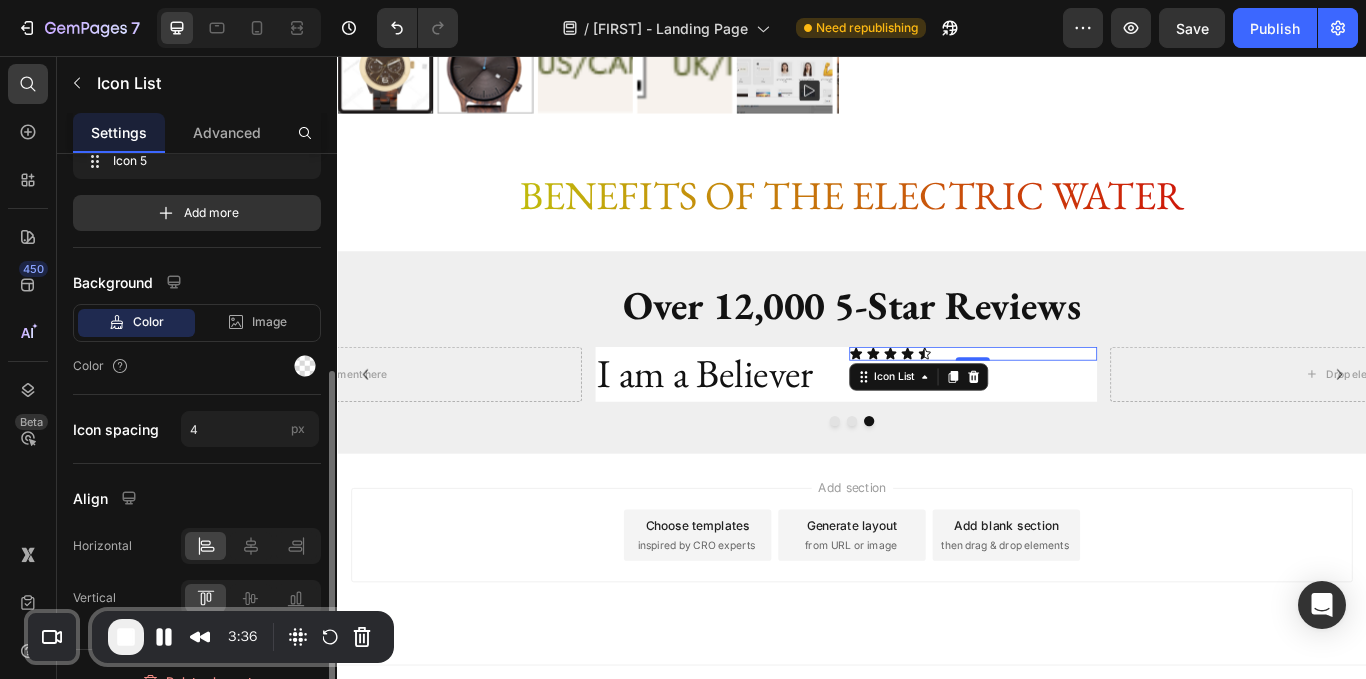 scroll, scrollTop: 279, scrollLeft: 0, axis: vertical 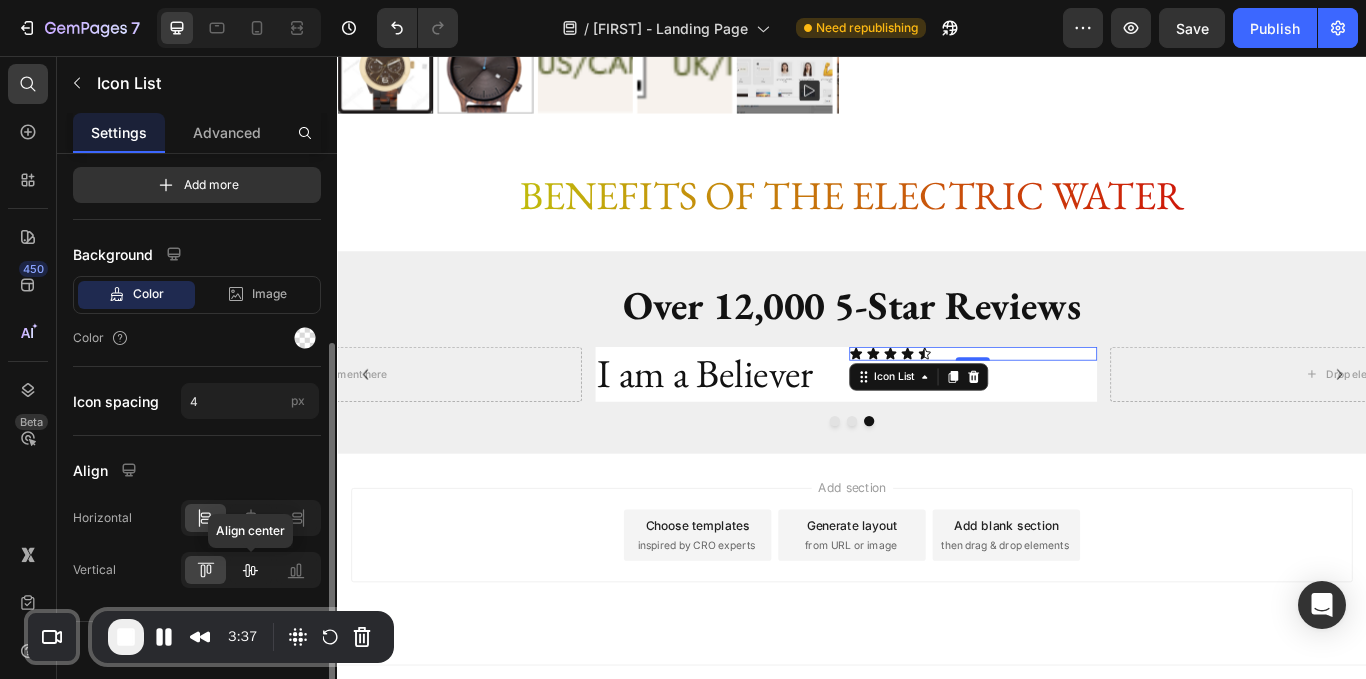 click 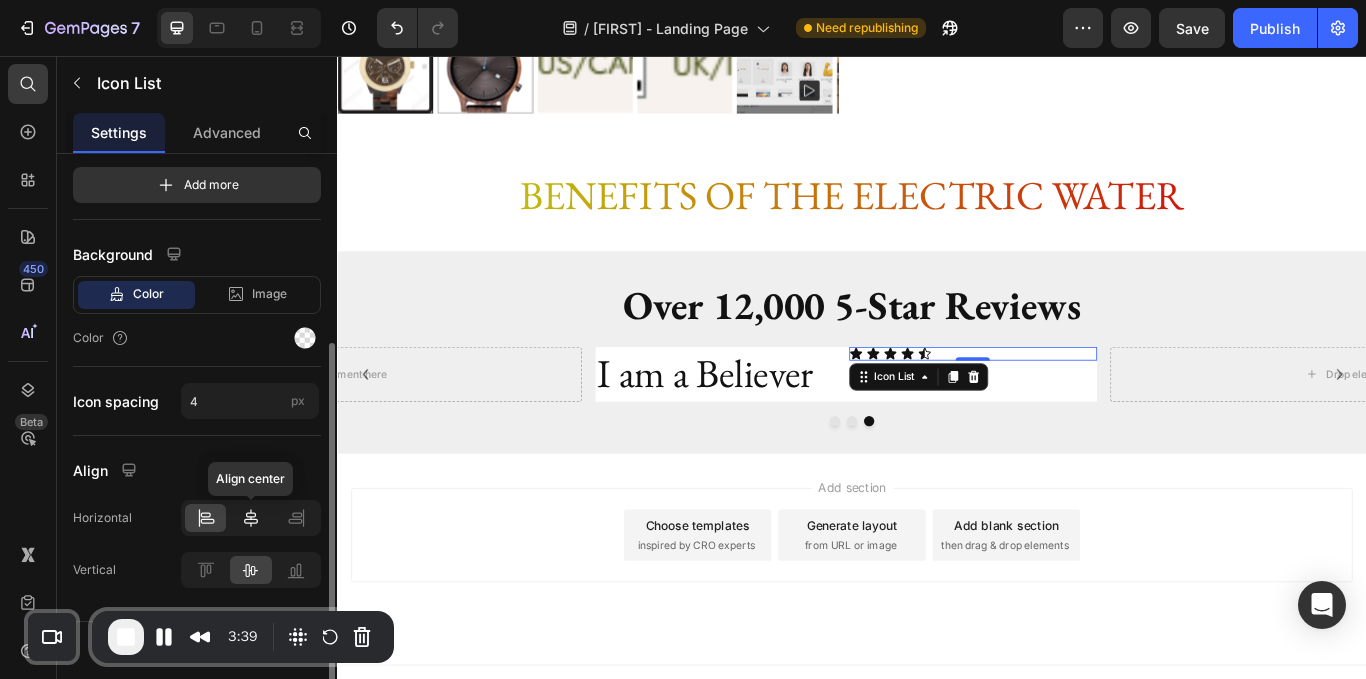click 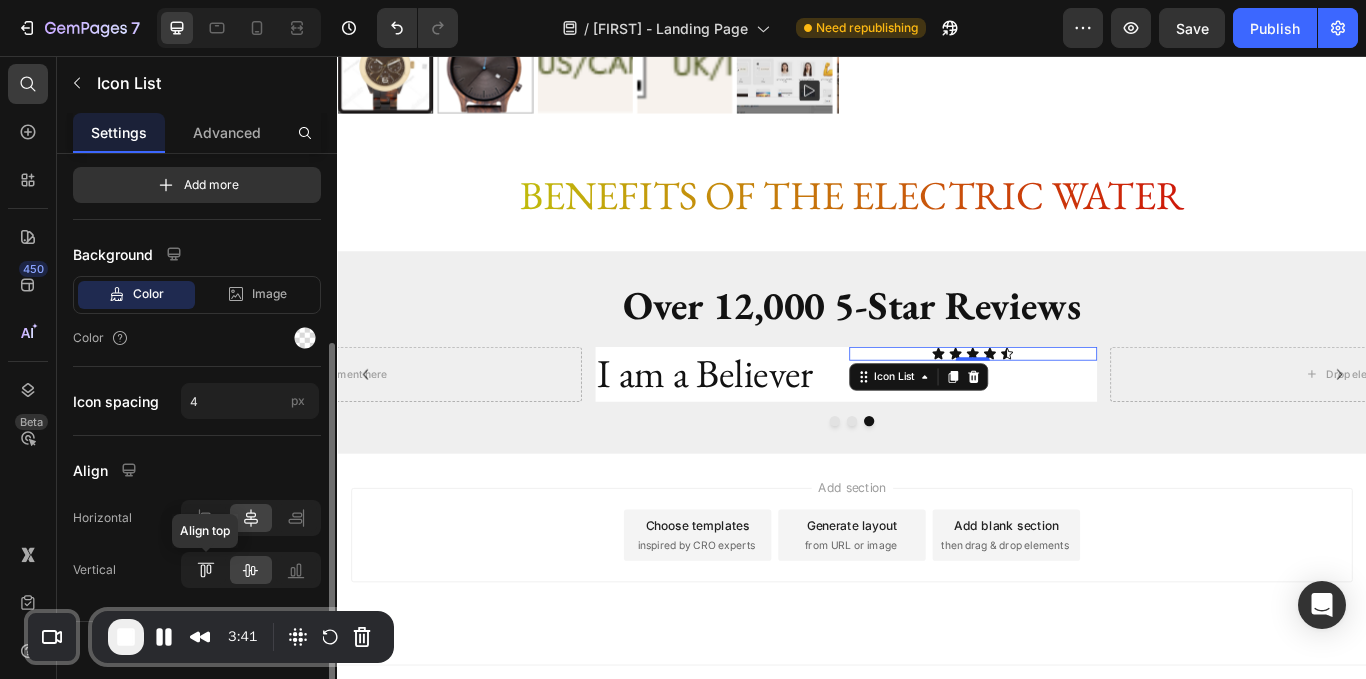 click 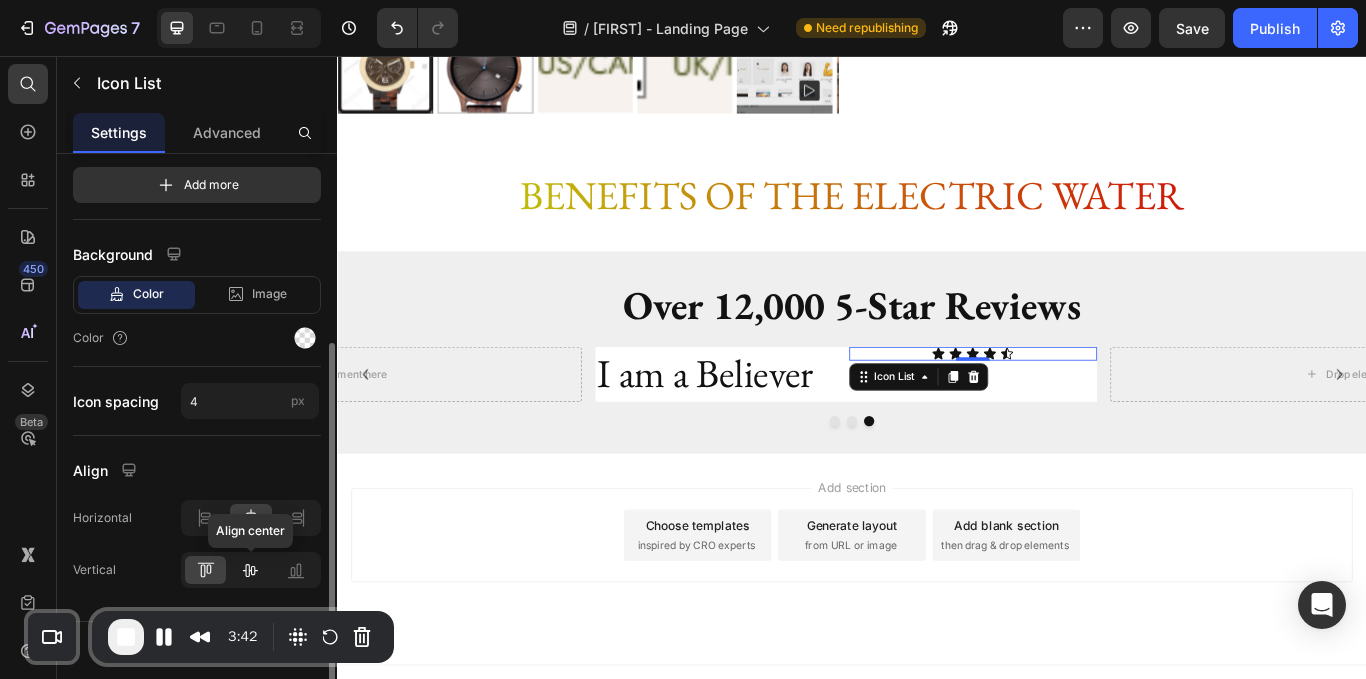 click 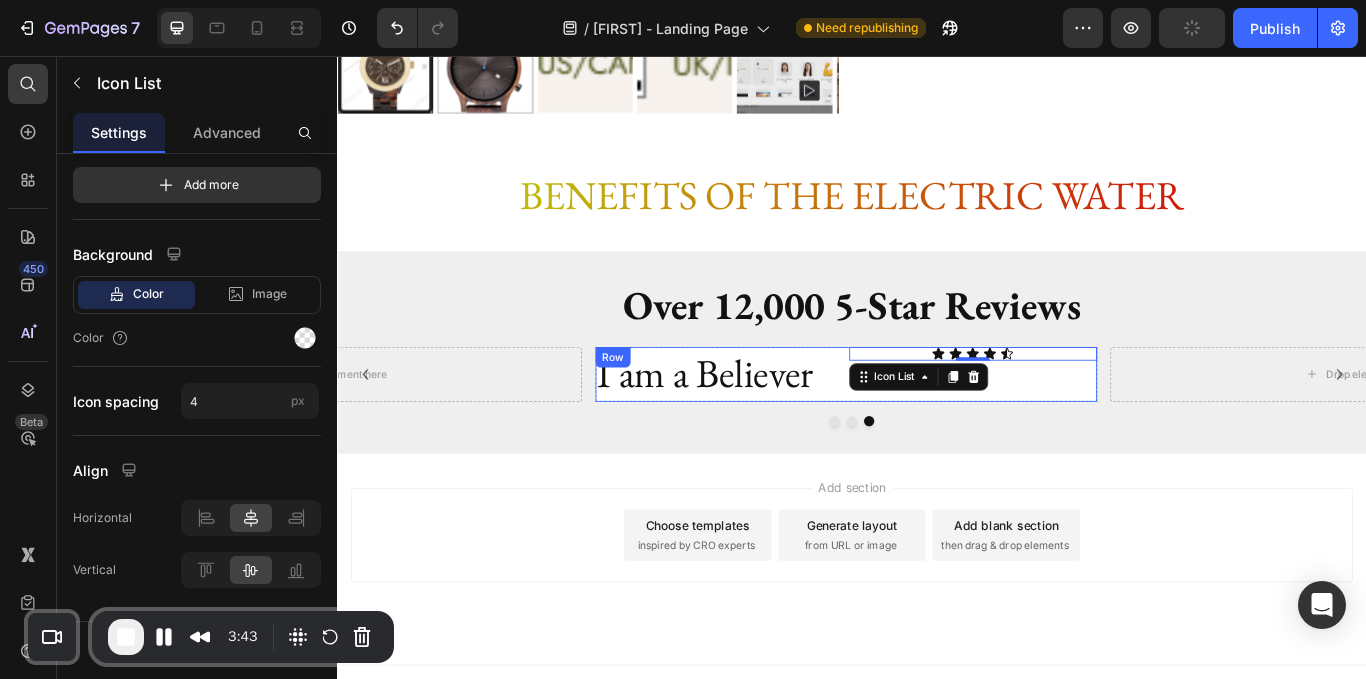 click on "Icon Icon Icon Icon Icon Icon List   0" at bounding box center [1078, 428] 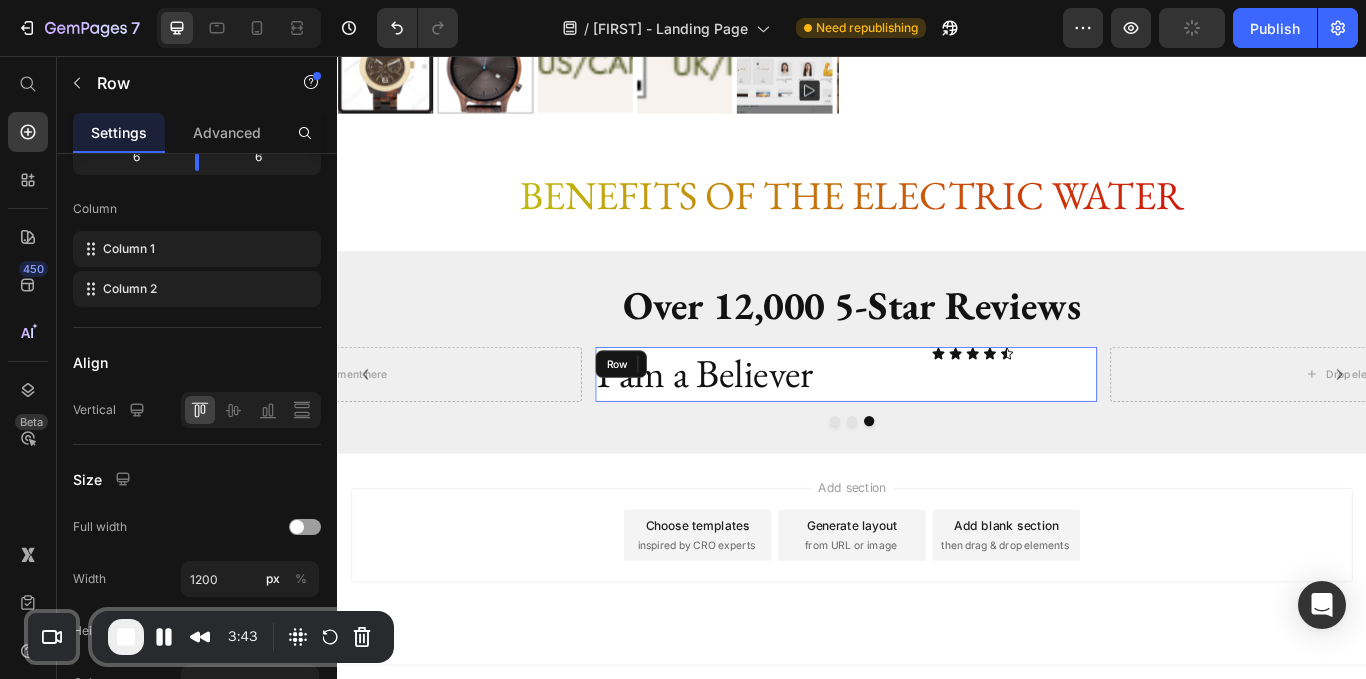 radio on "false" 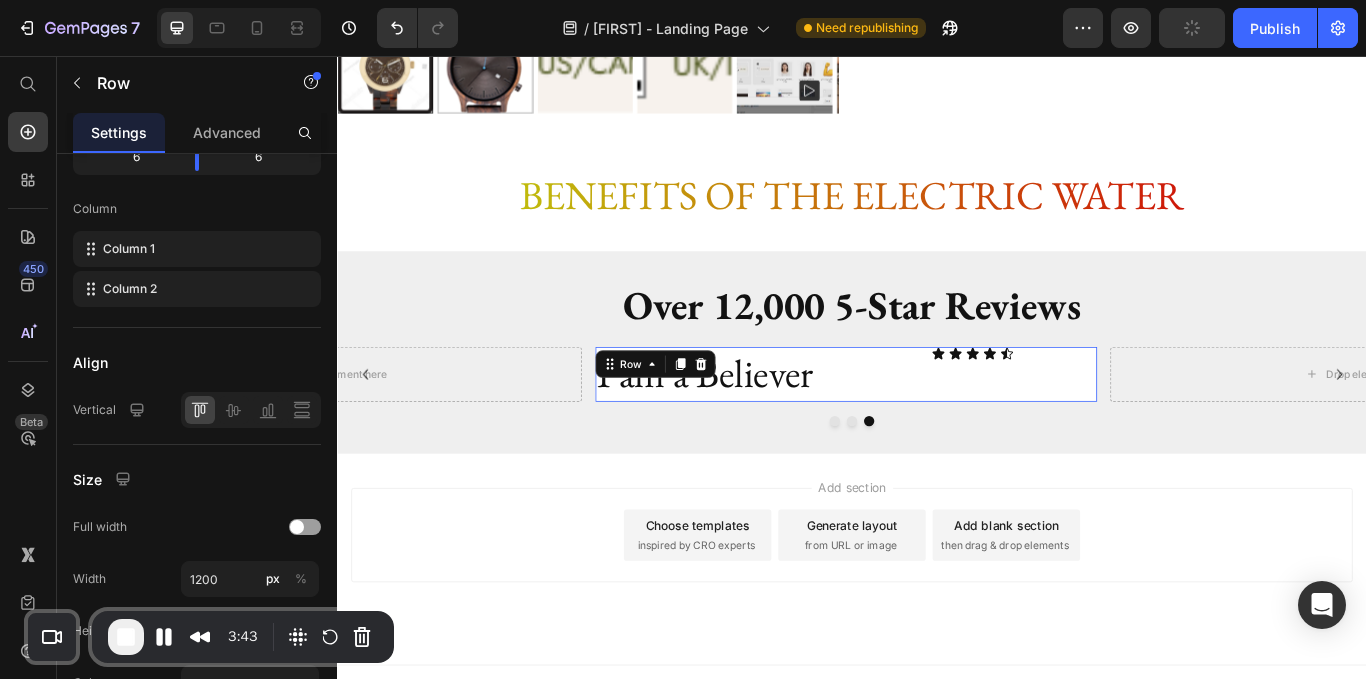 click on "Icon Icon Icon Icon Icon Icon List" at bounding box center [1078, 428] 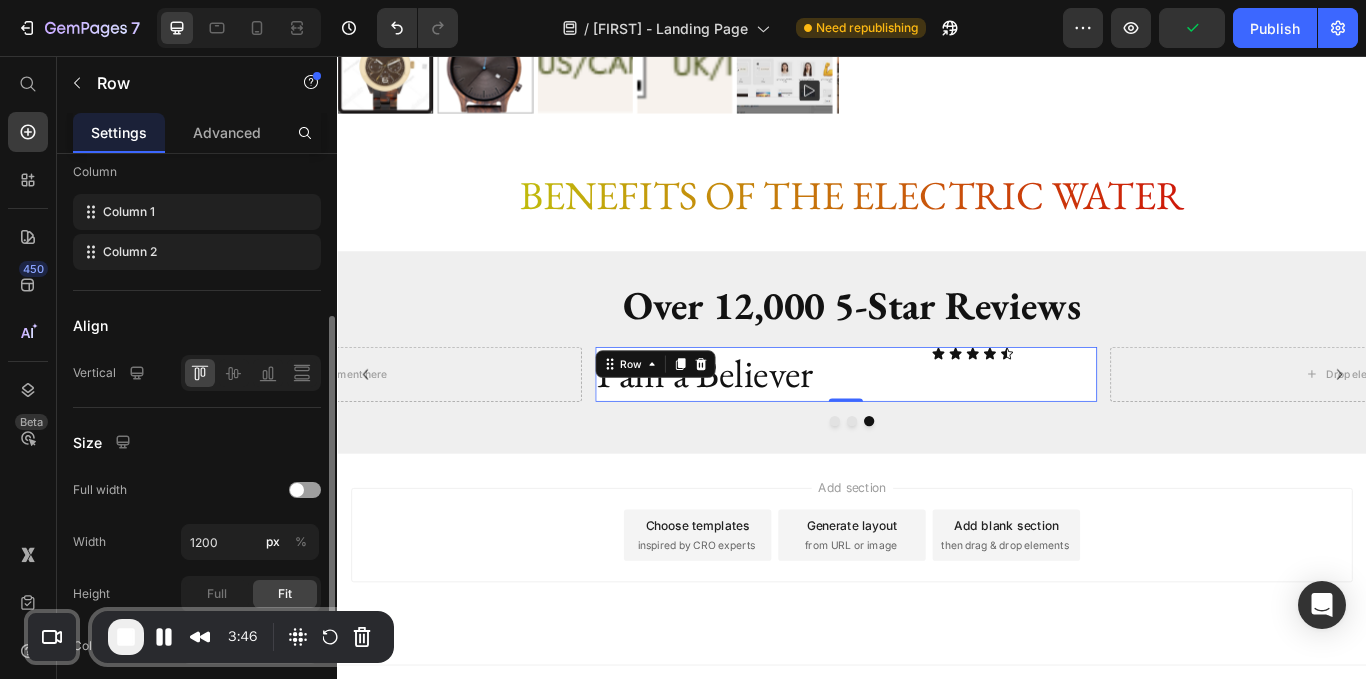 scroll, scrollTop: 317, scrollLeft: 0, axis: vertical 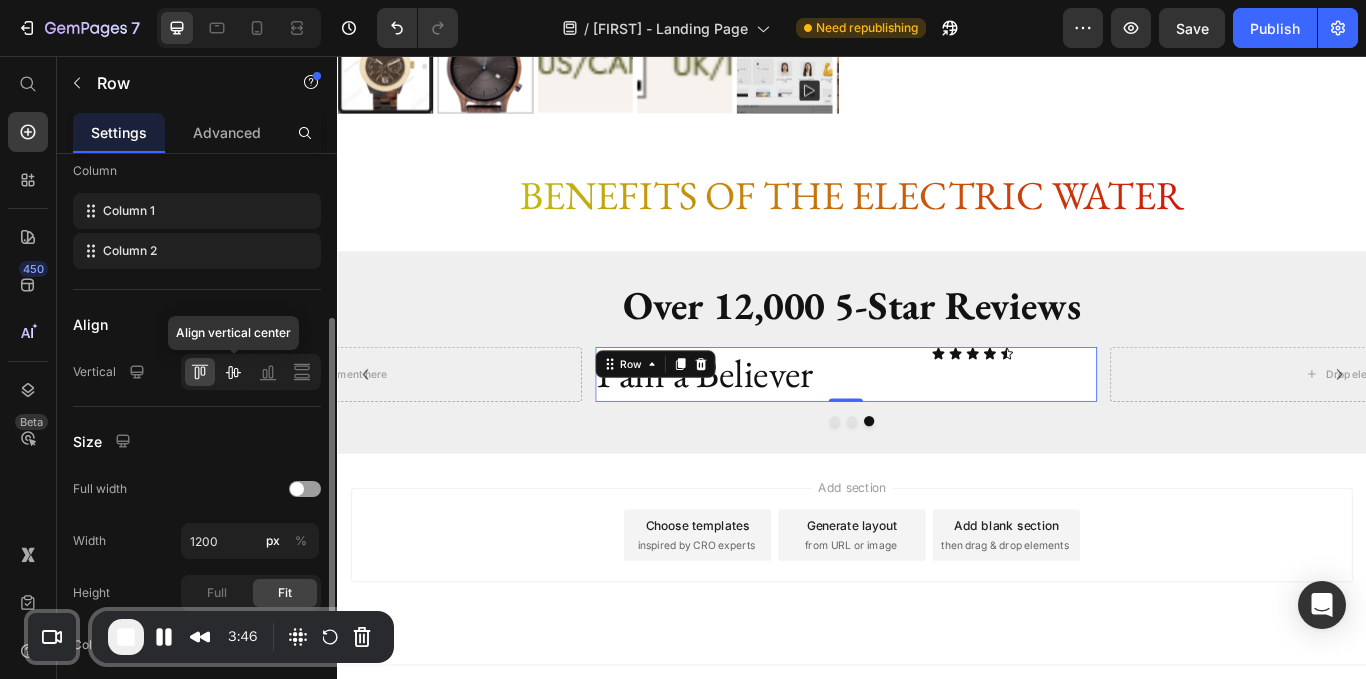 click 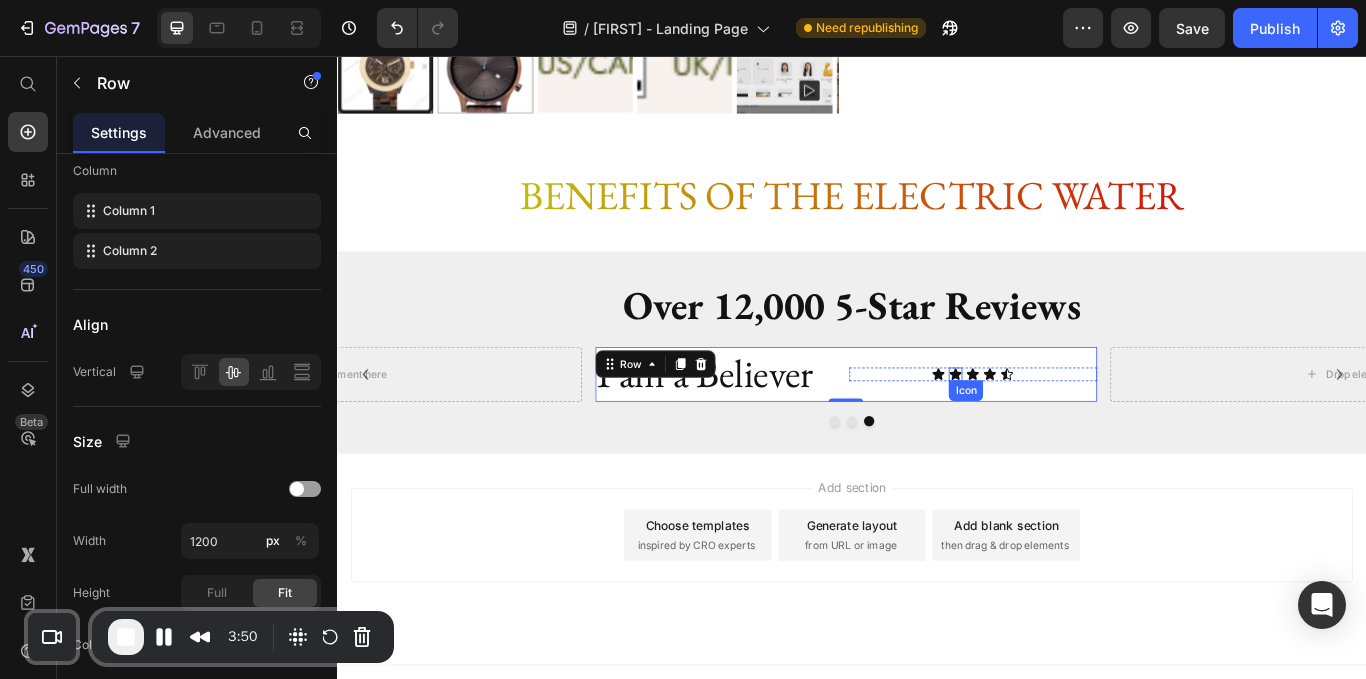 click 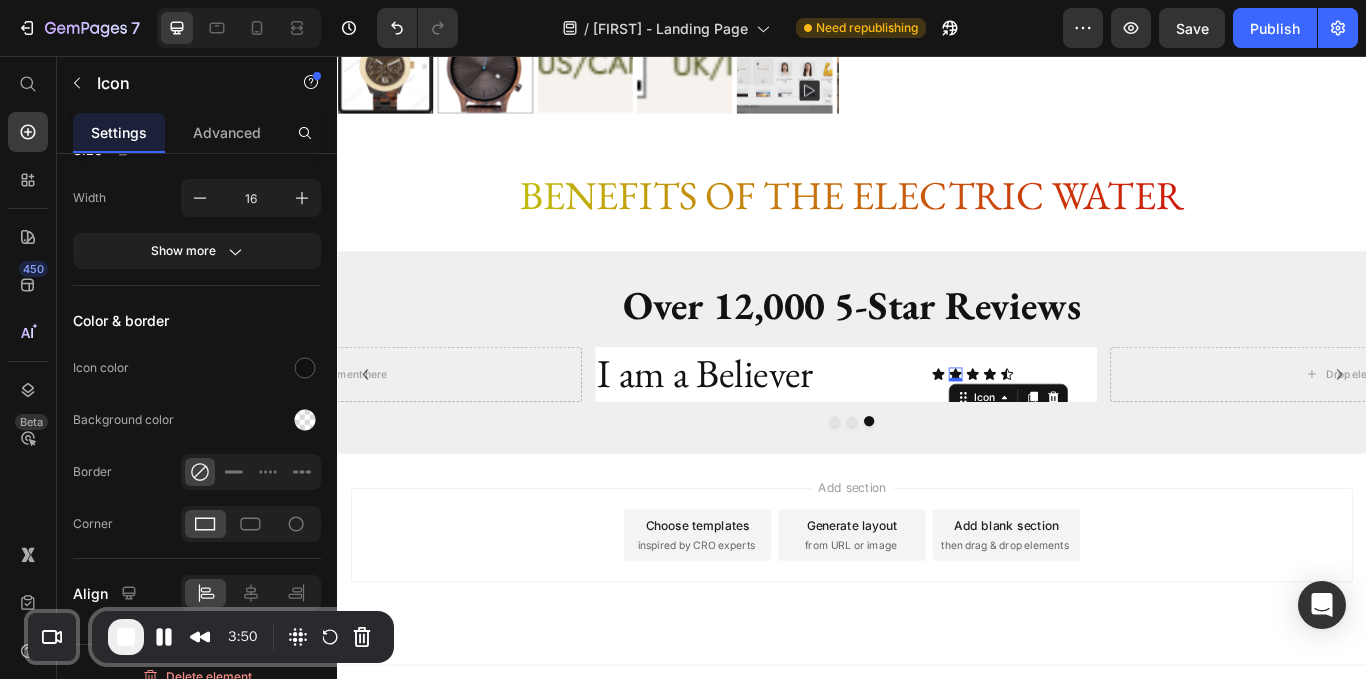 scroll, scrollTop: 0, scrollLeft: 0, axis: both 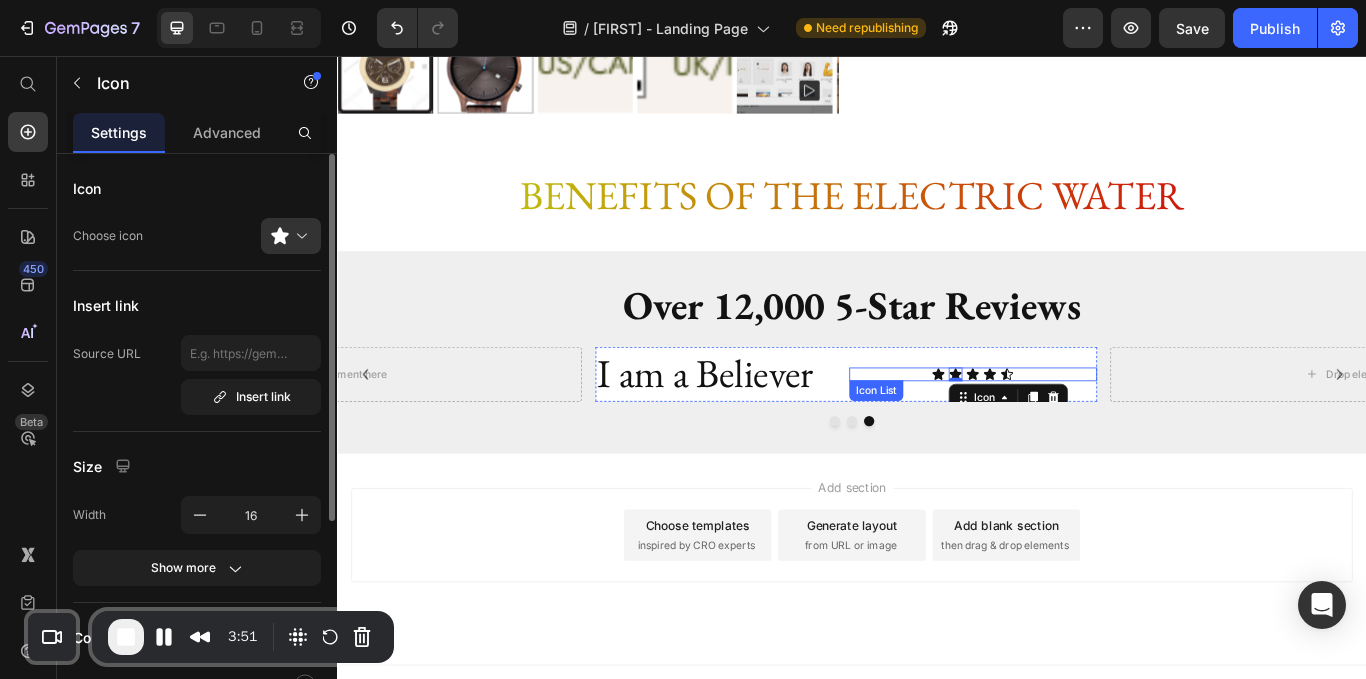 click on "Icon Icon   0 Icon Icon Icon" at bounding box center [1078, 428] 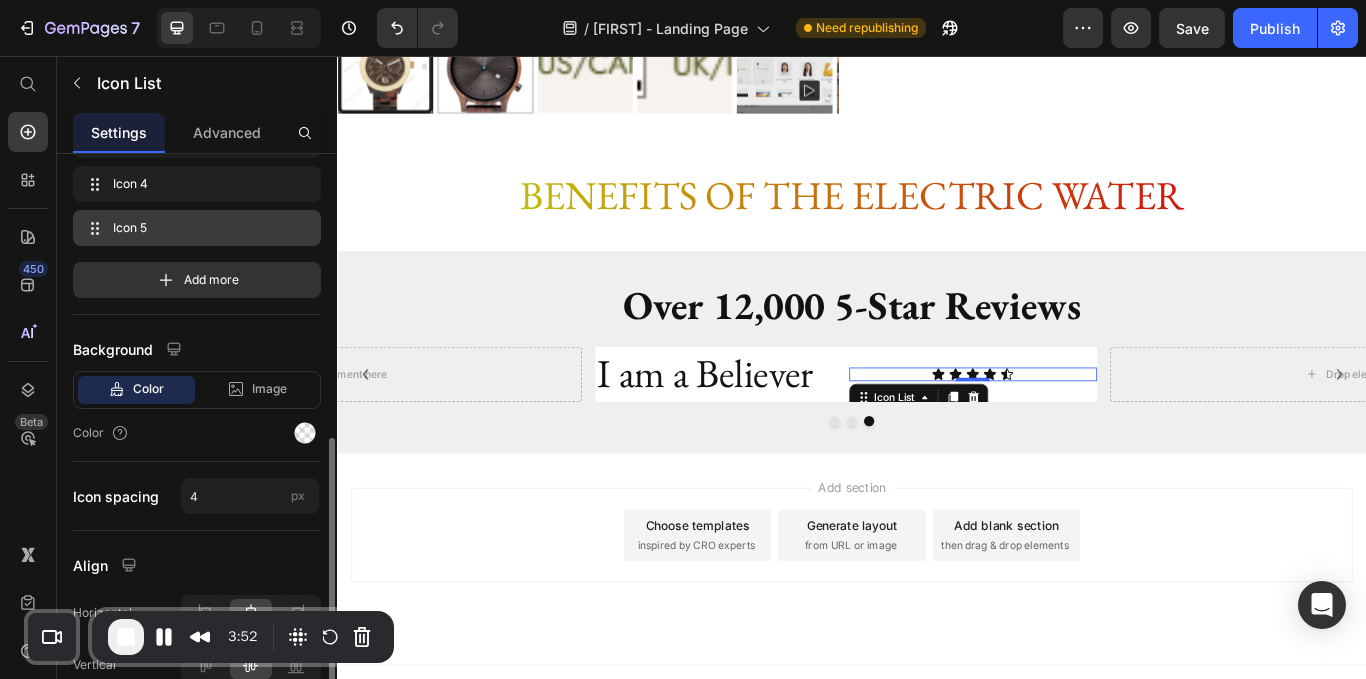 scroll, scrollTop: 279, scrollLeft: 0, axis: vertical 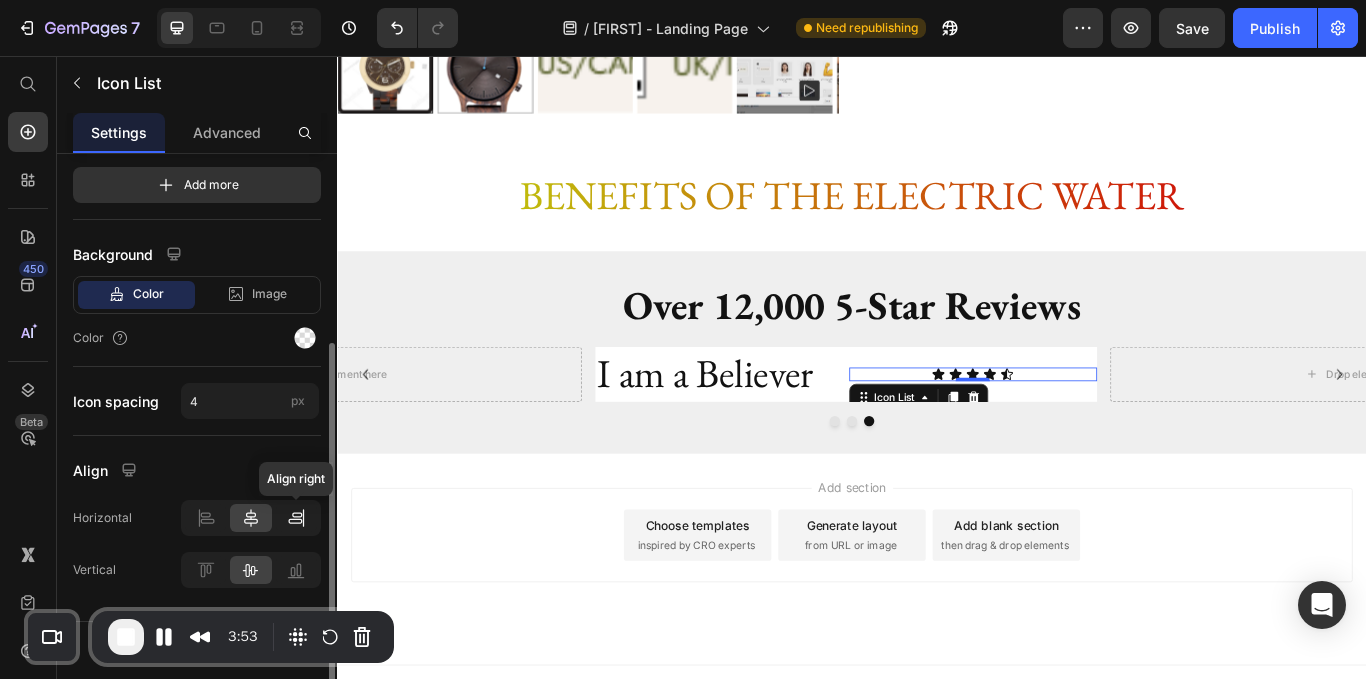 click 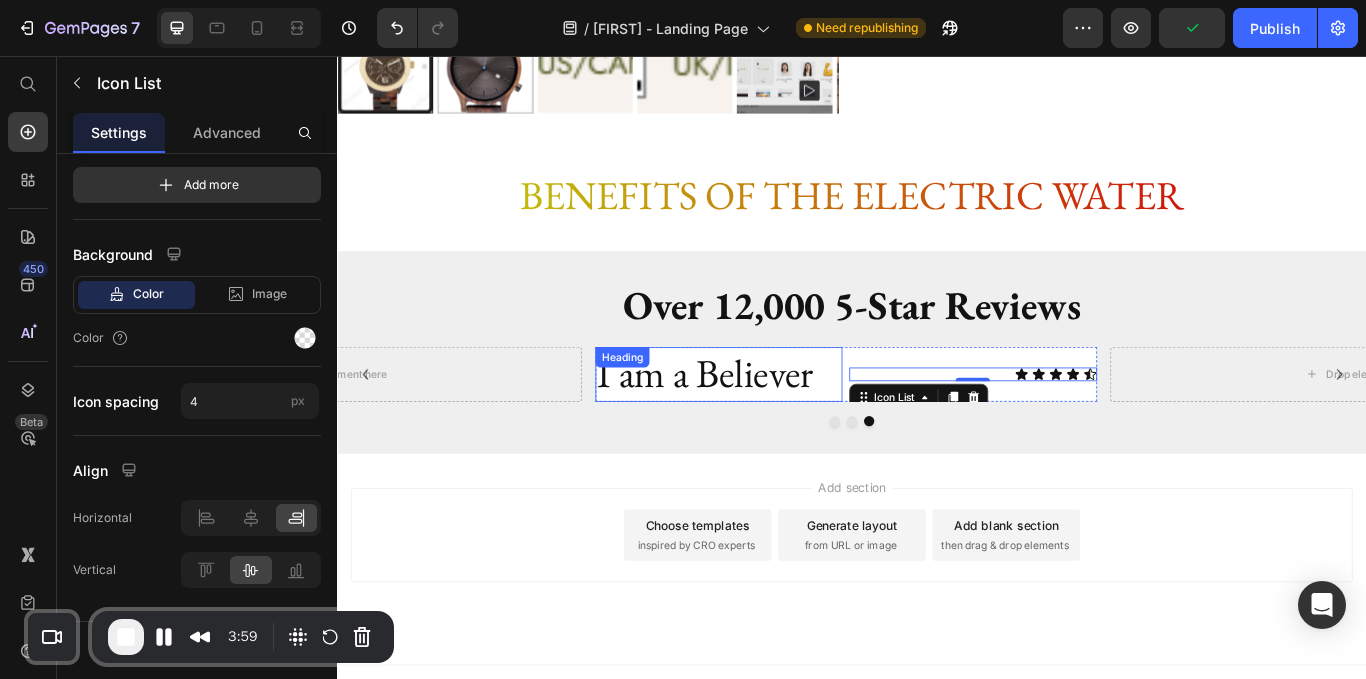 click on "I am a Believer" at bounding box center (781, 428) 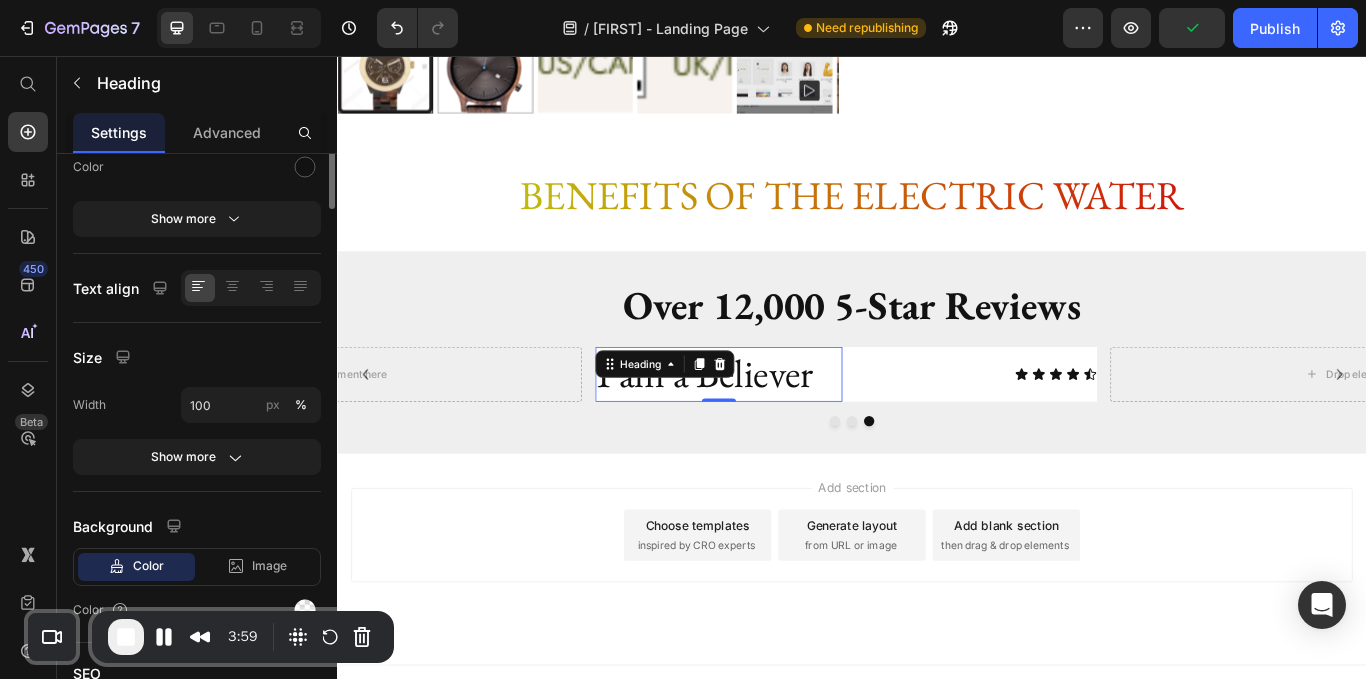 scroll, scrollTop: 0, scrollLeft: 0, axis: both 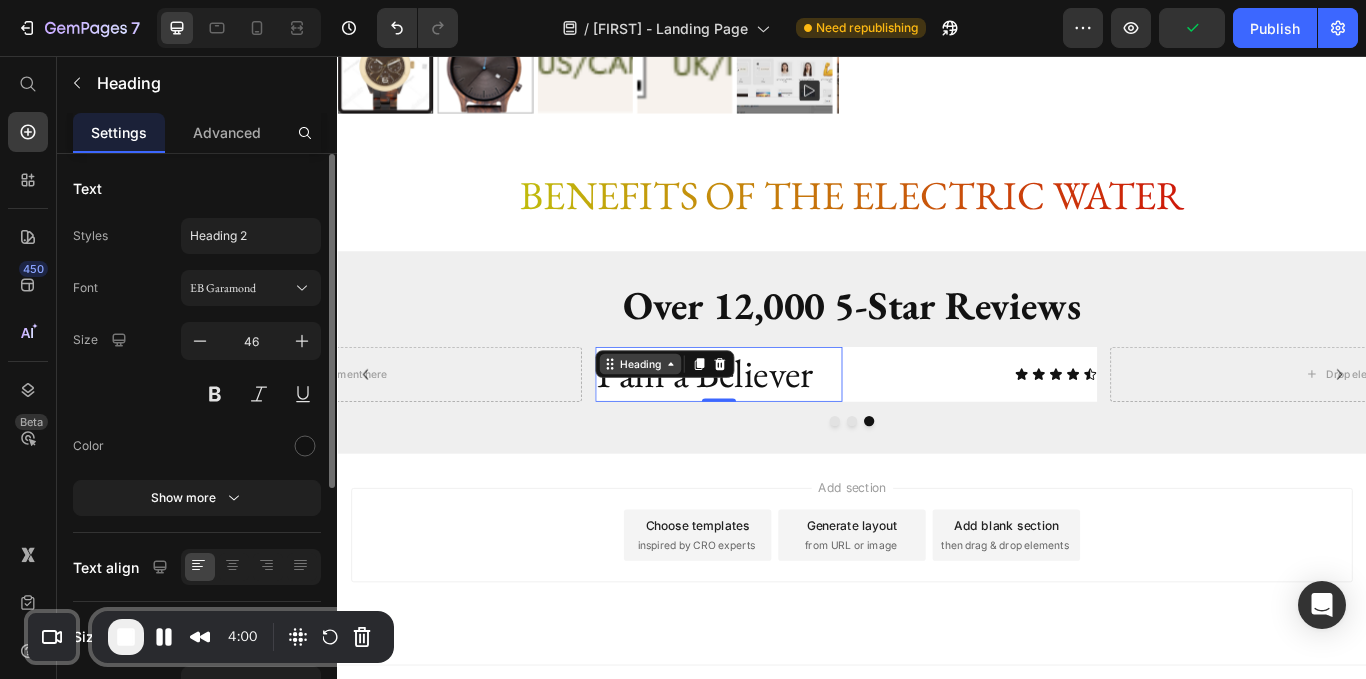 click on "Heading" at bounding box center [689, 416] 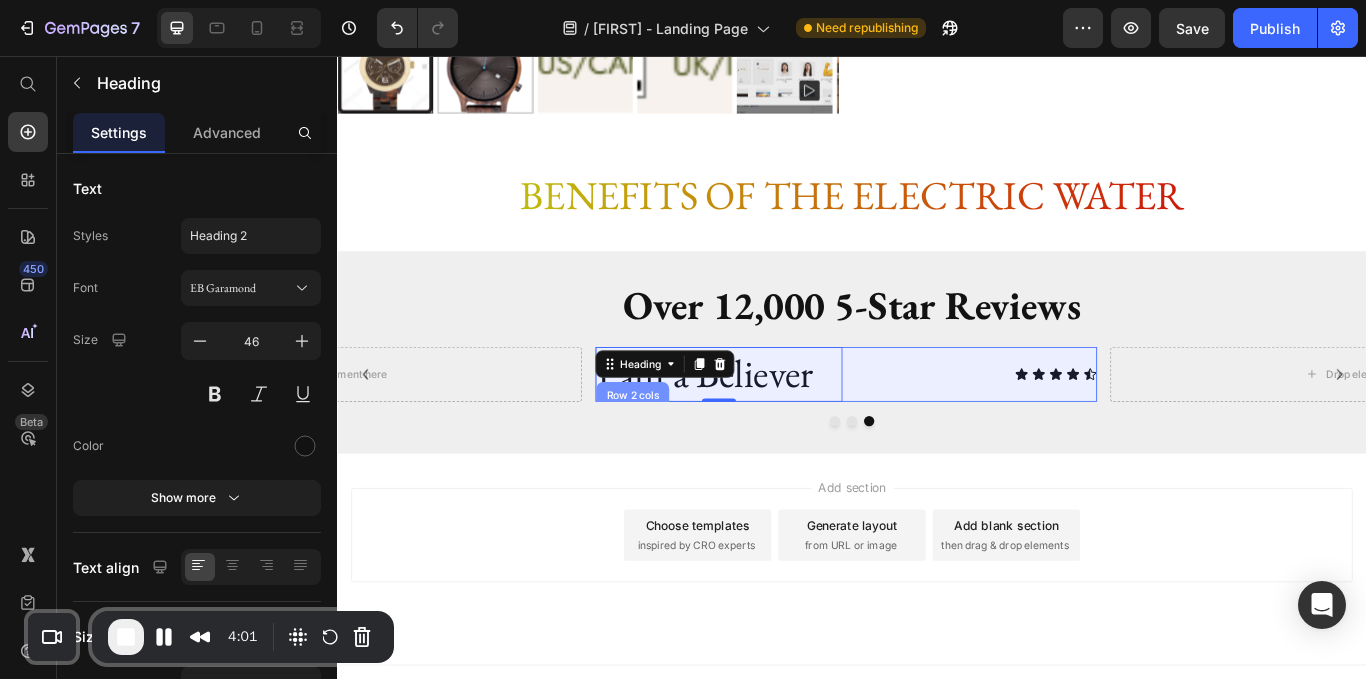 click on "Row 2 cols" at bounding box center (680, 453) 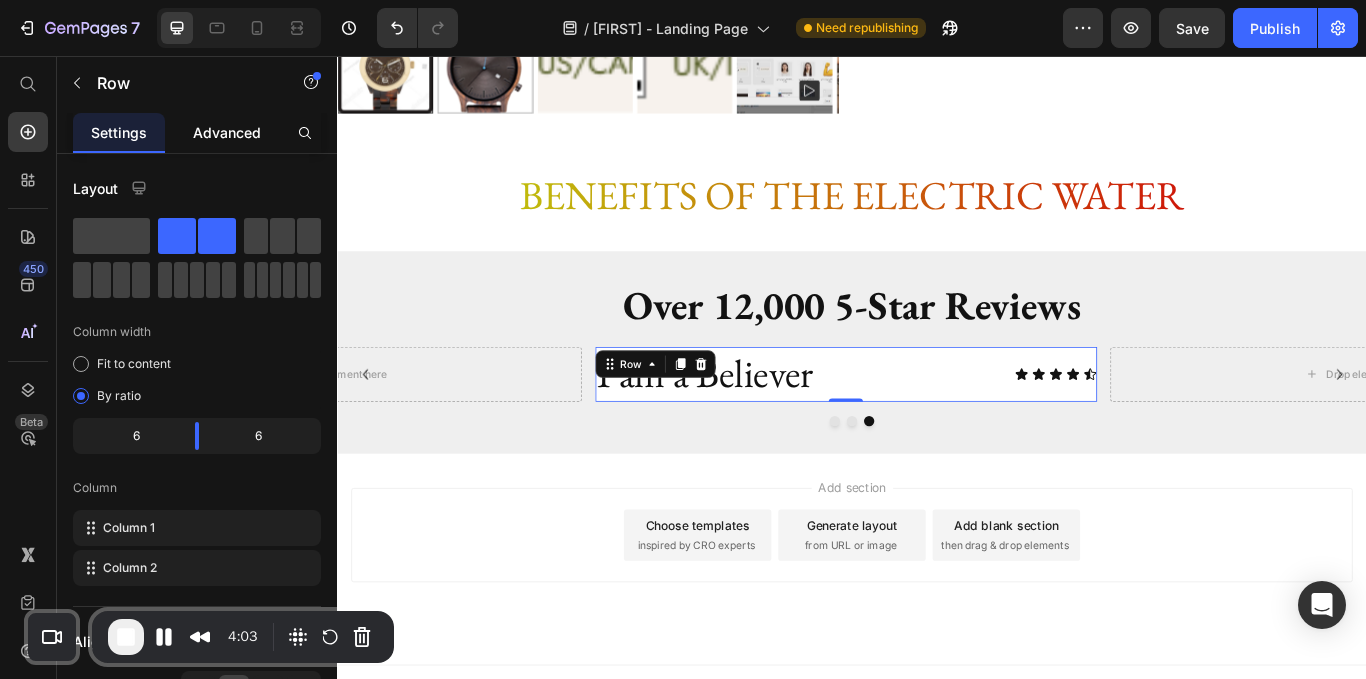 click on "Advanced" at bounding box center (227, 132) 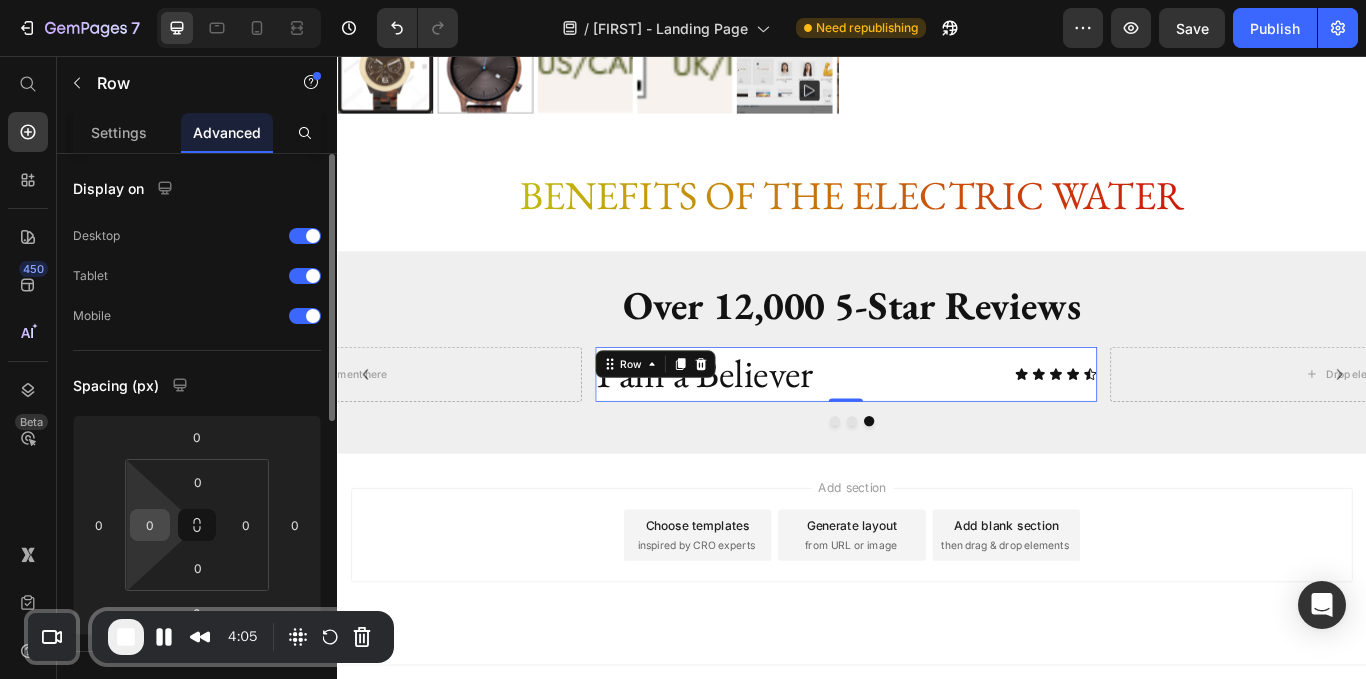 click on "0" at bounding box center [150, 525] 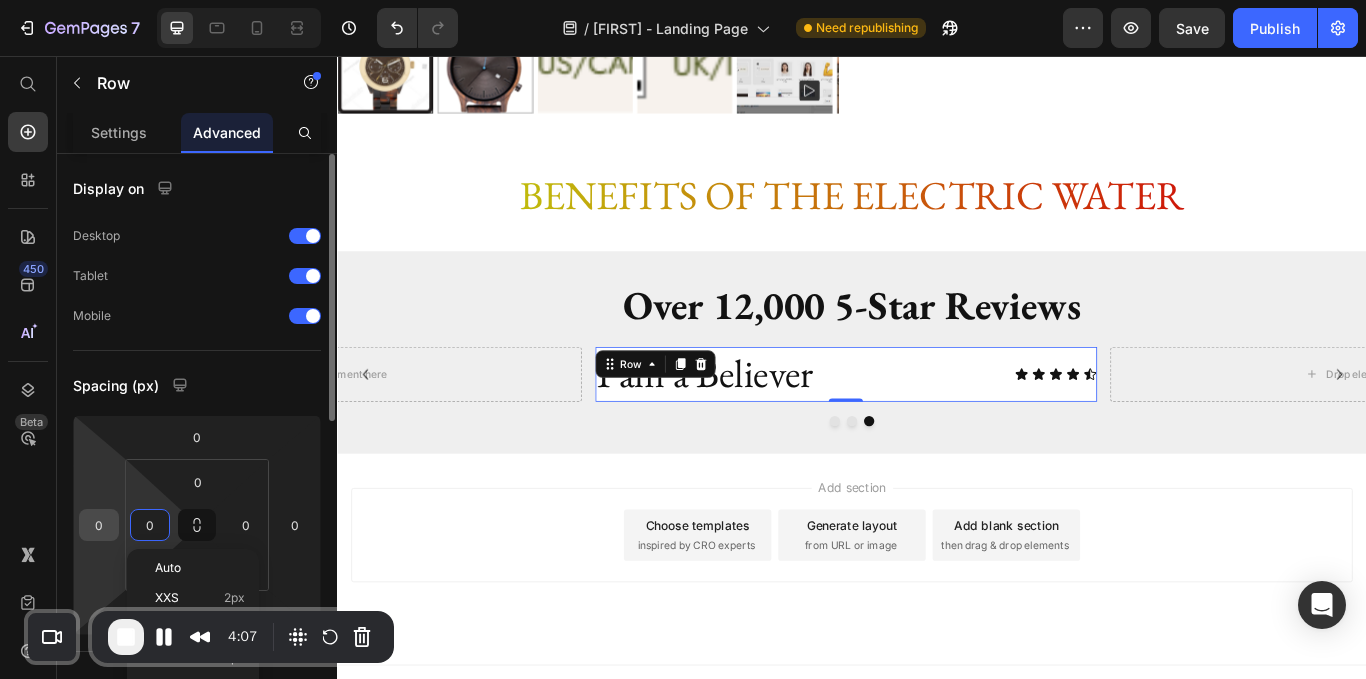 click on "0" at bounding box center [99, 525] 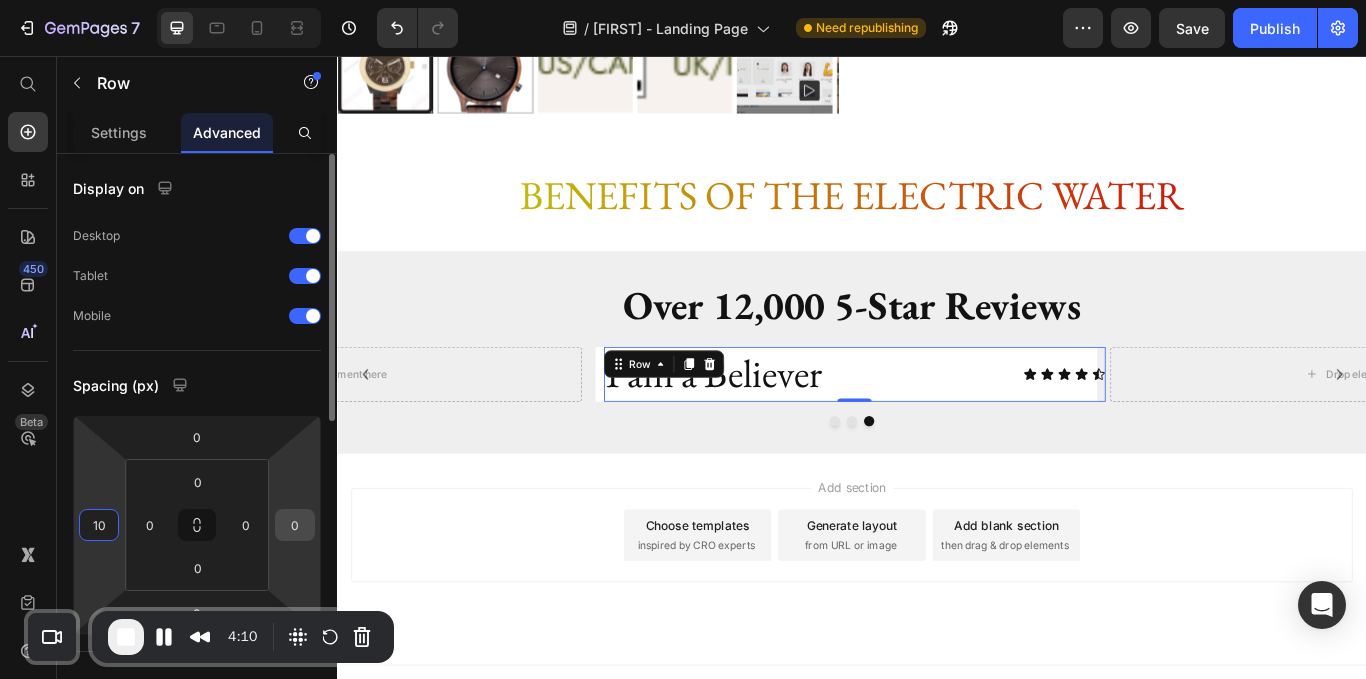 type on "10" 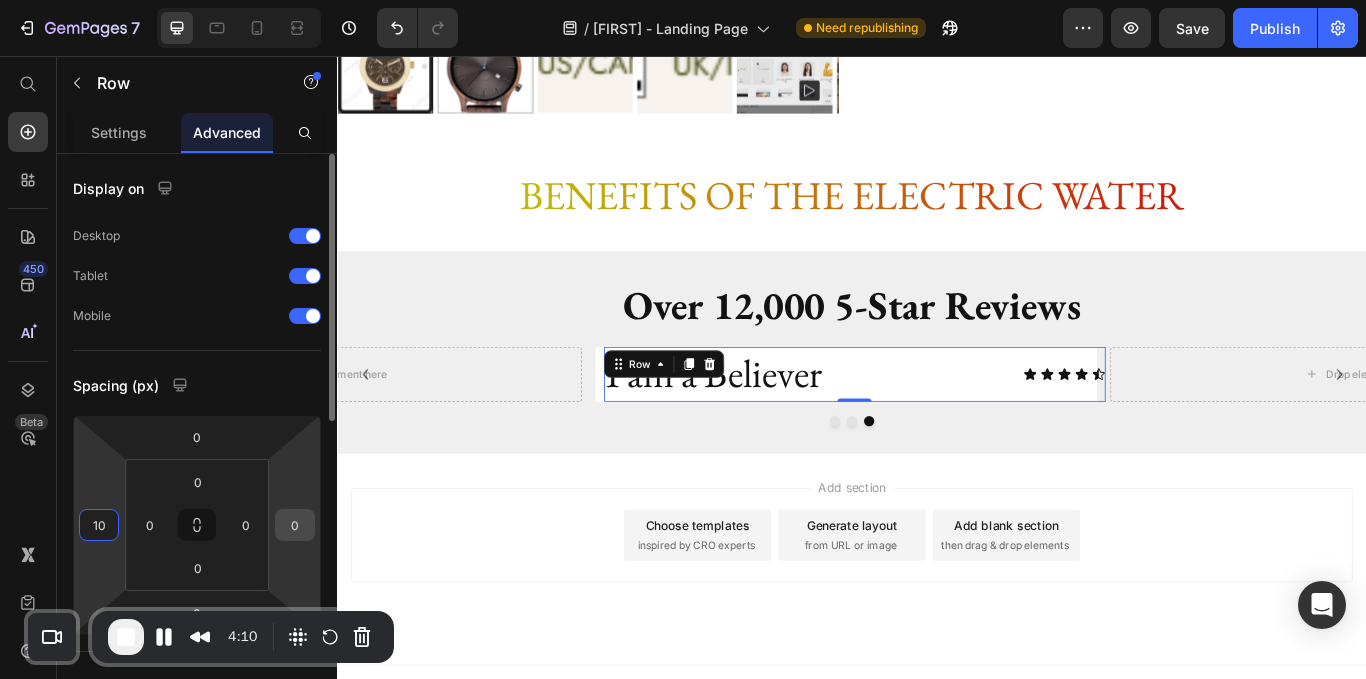 click on "0" at bounding box center [295, 525] 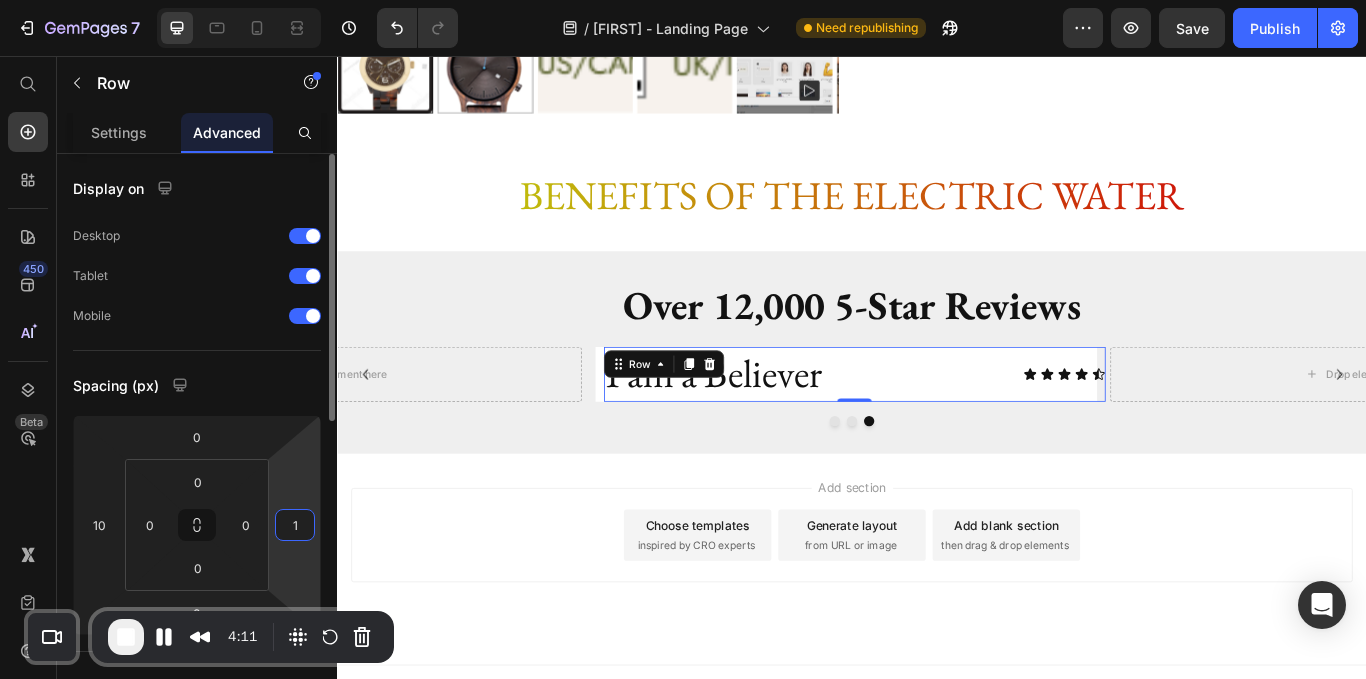 type on "10" 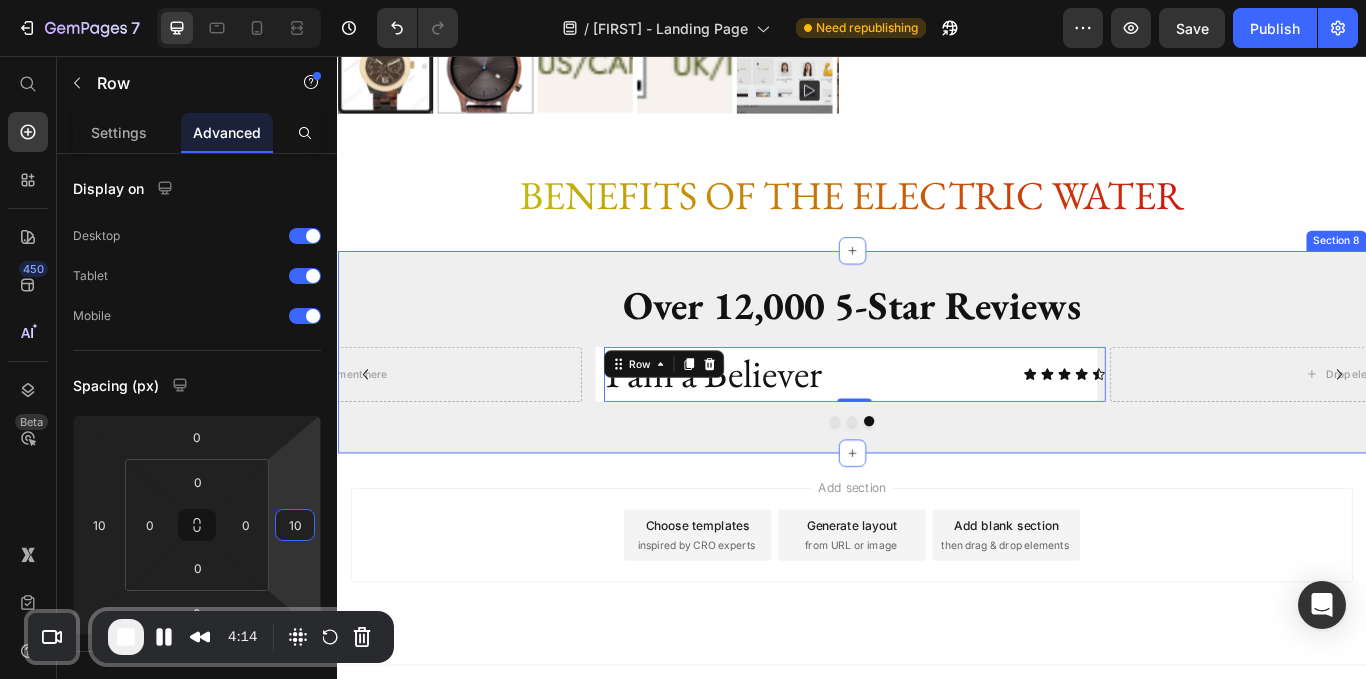 click on "Drop element here
Drop element here I am a Believer Heading Icon Icon Icon Icon Icon Icon List Row   0 Row" at bounding box center (937, 442) 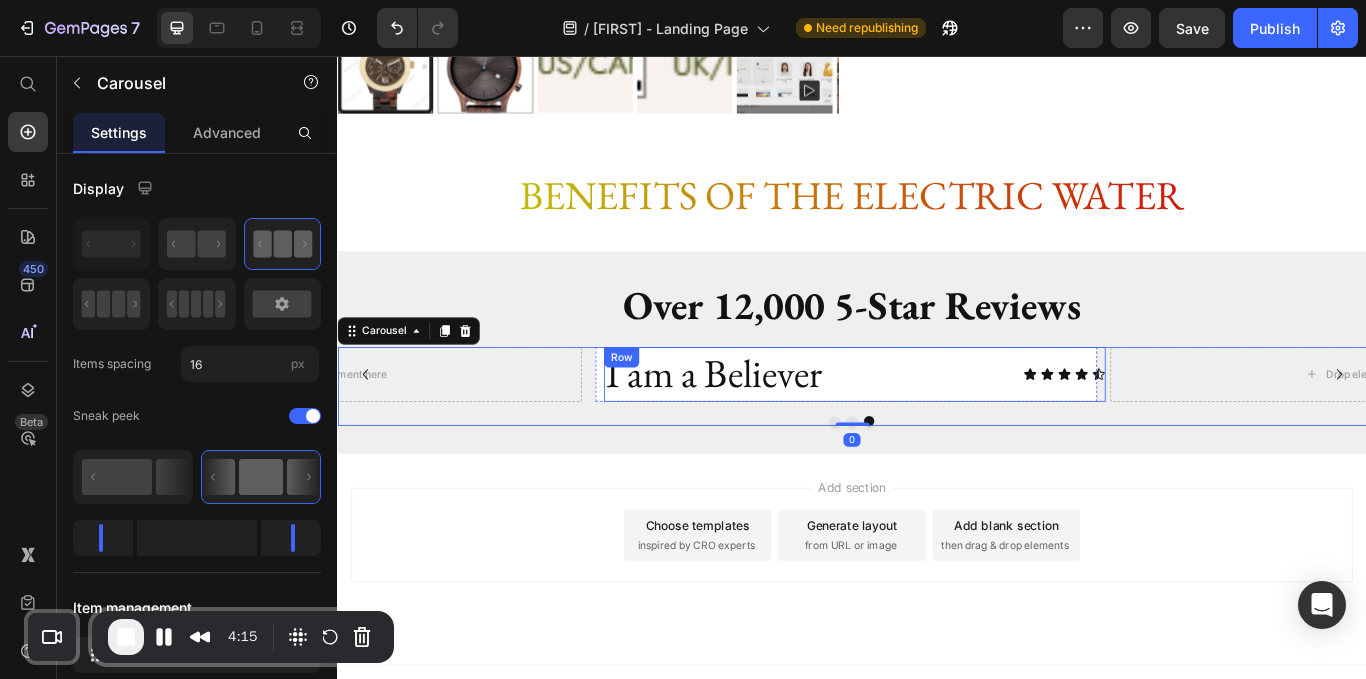click on "Icon Icon Icon Icon Icon Icon List" at bounding box center (1088, 428) 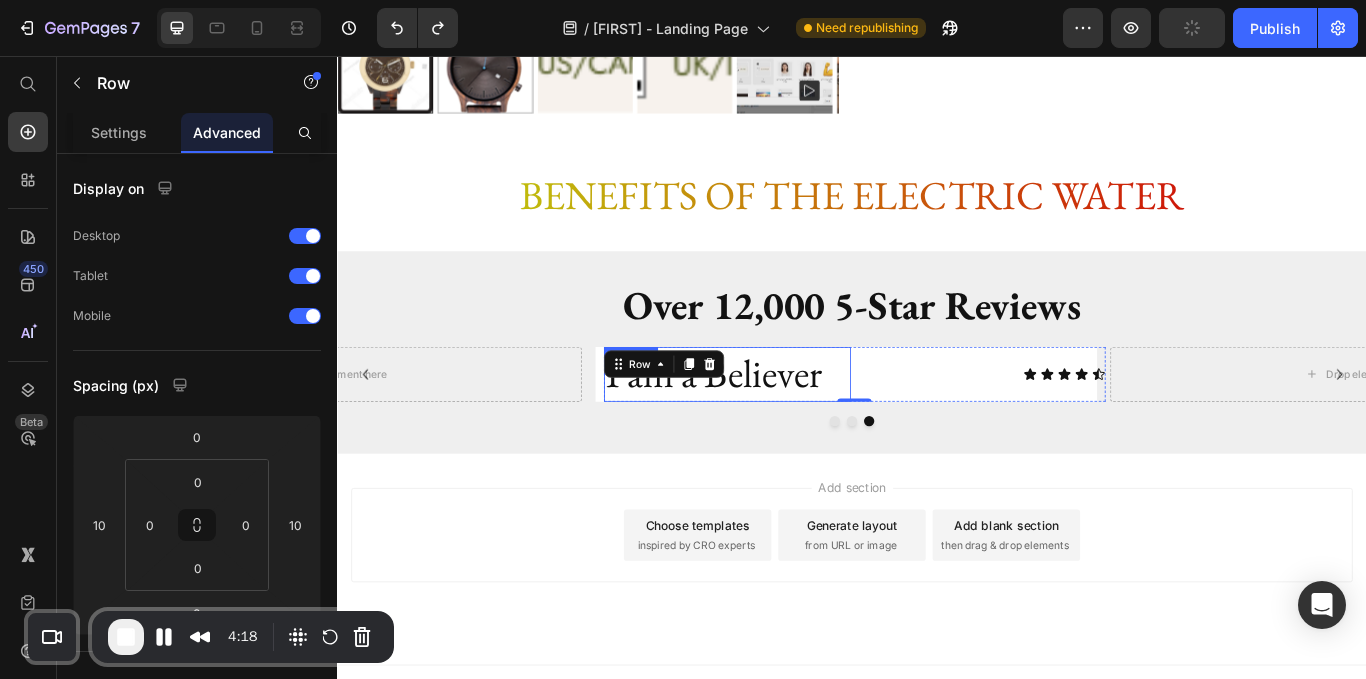 type on "0" 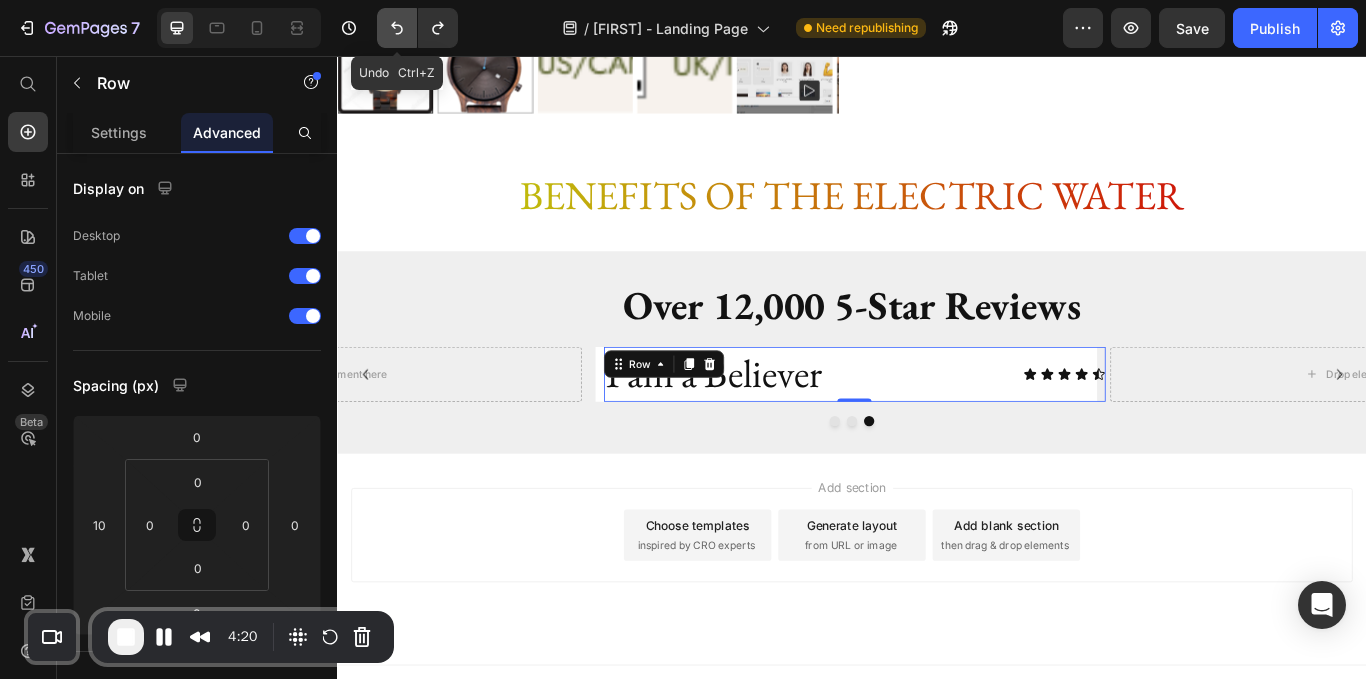 click 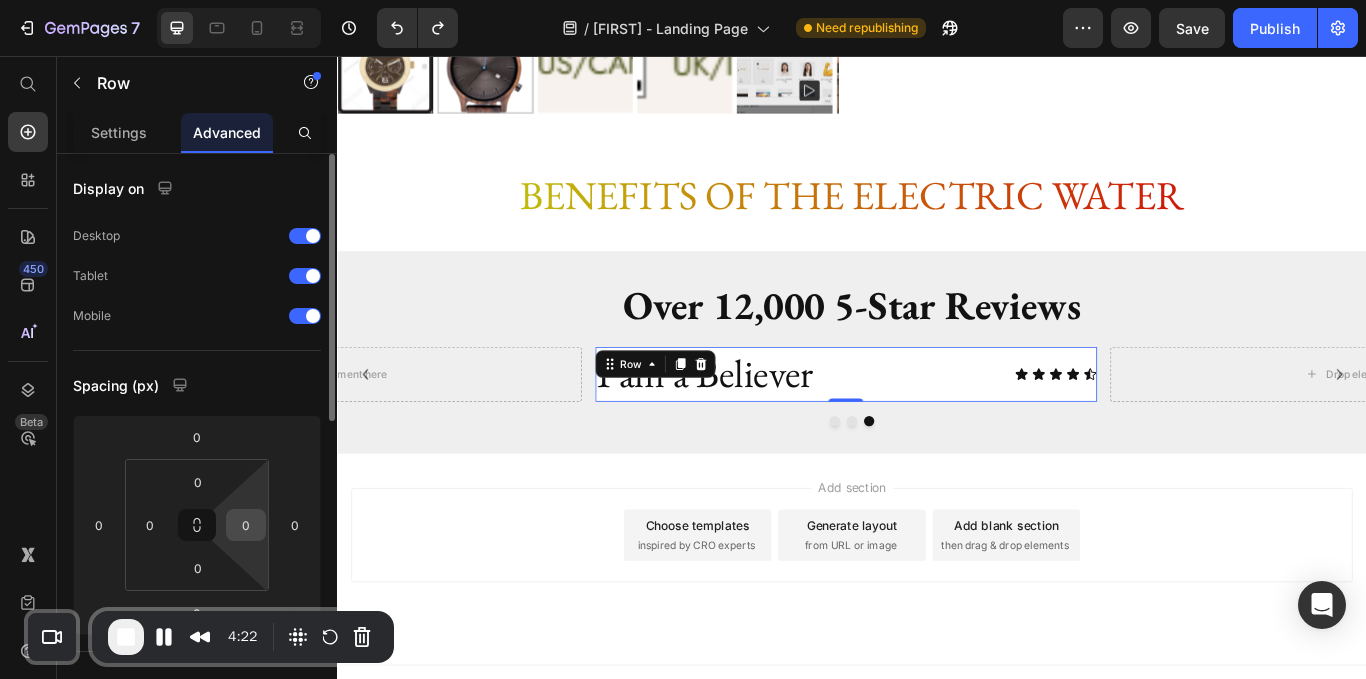 click on "0" at bounding box center (246, 525) 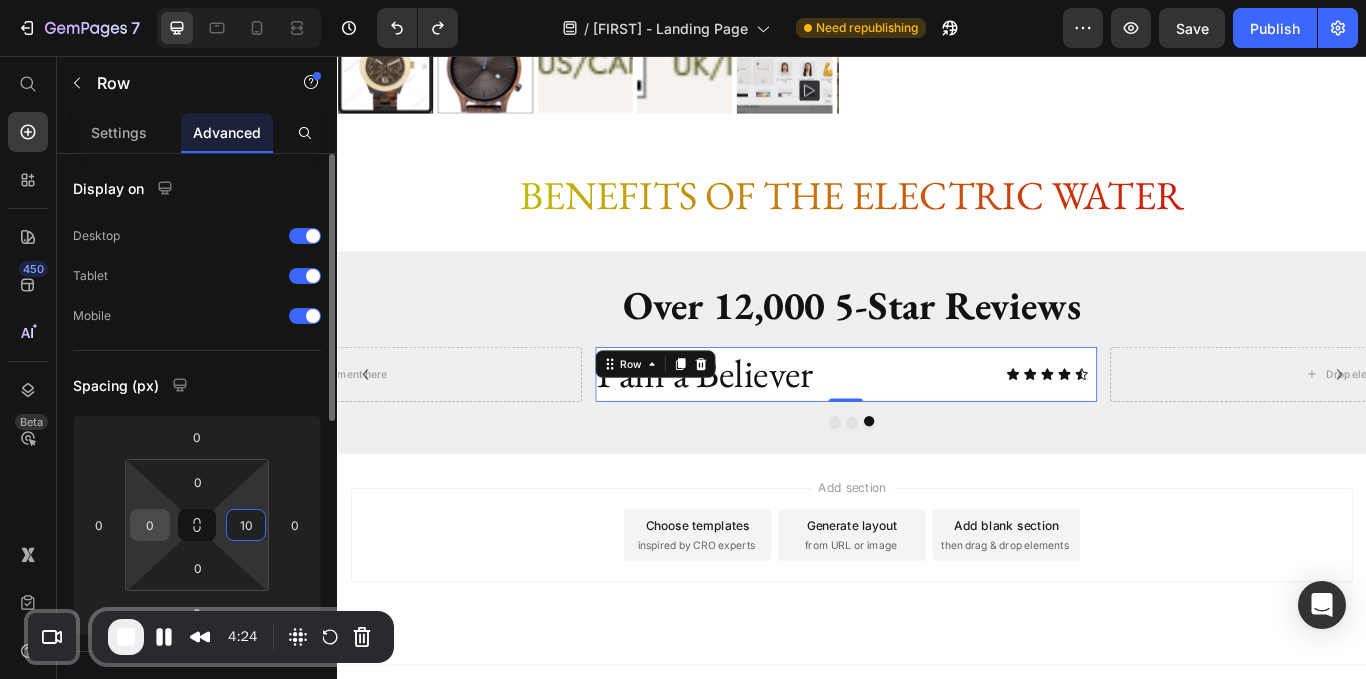type on "10" 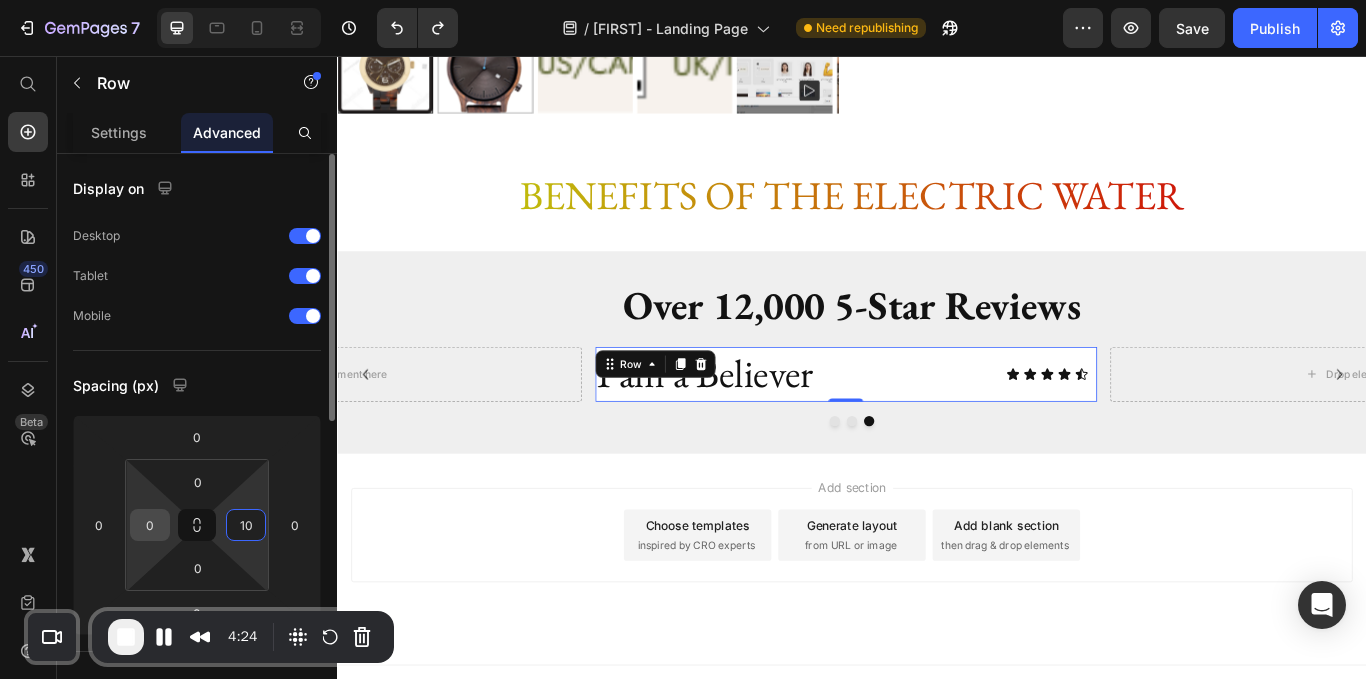 click on "0" at bounding box center [150, 525] 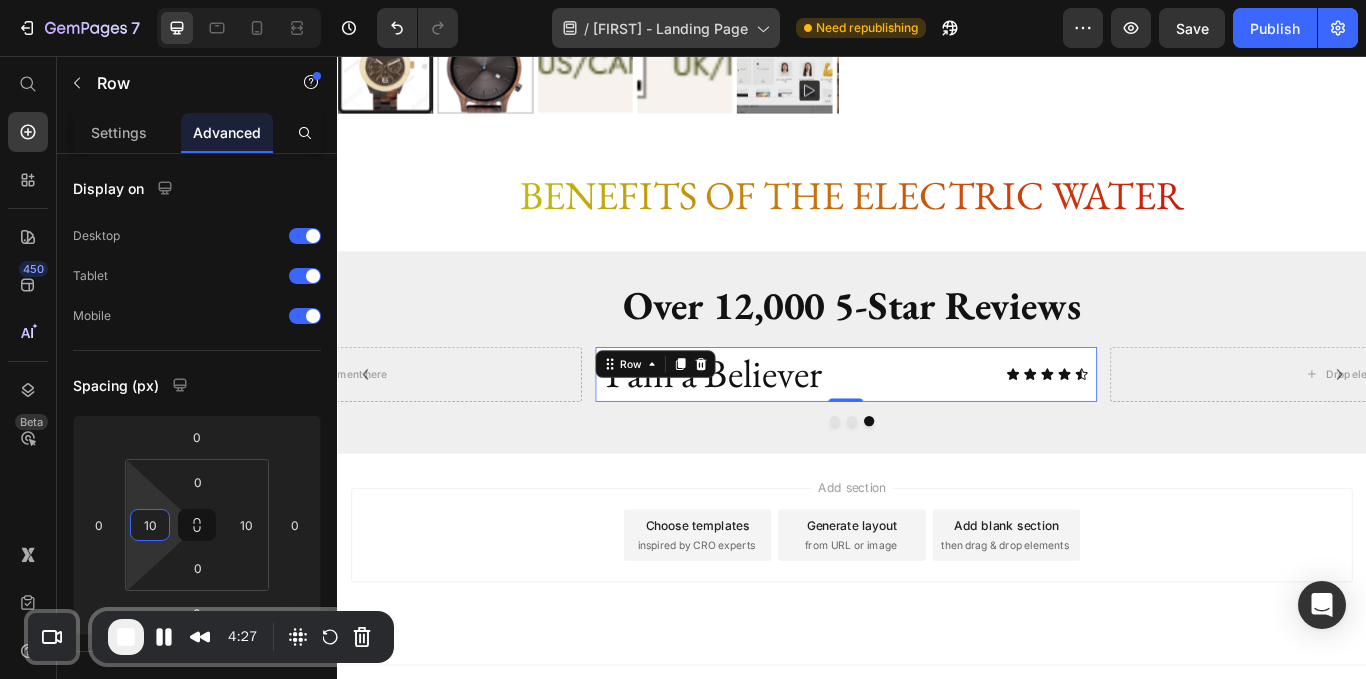 type on "10" 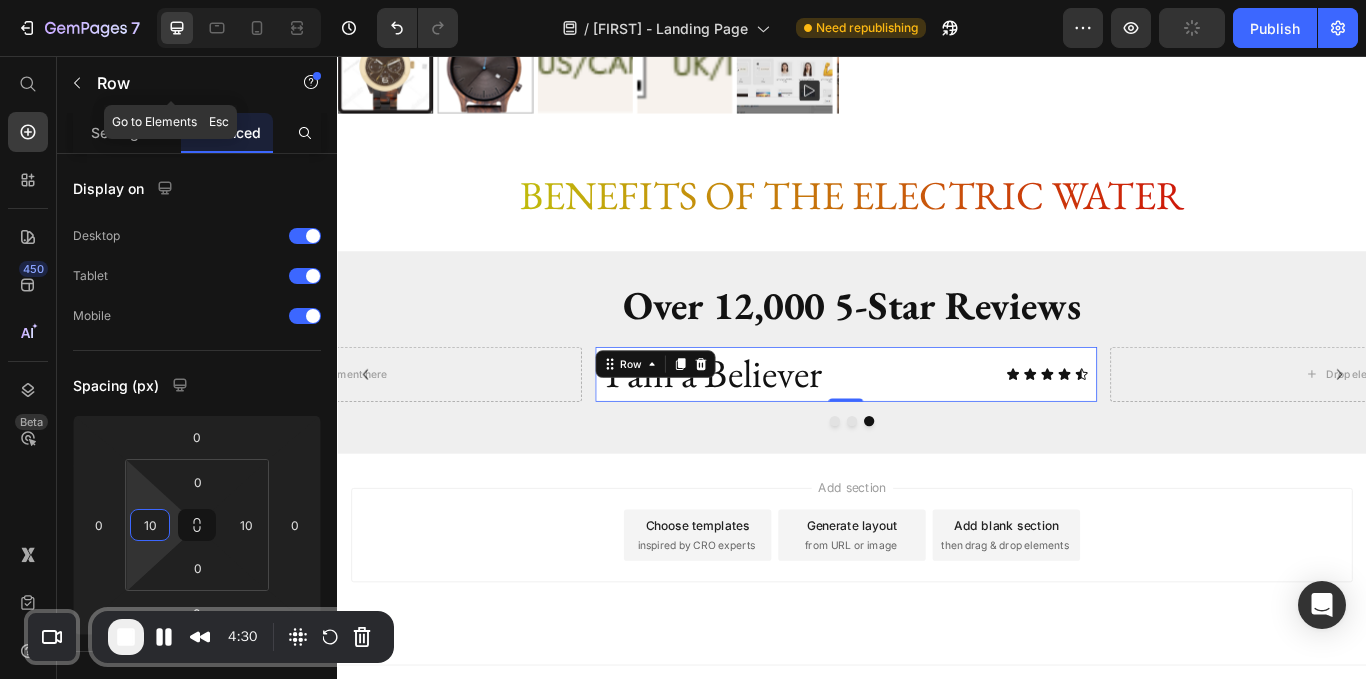 click at bounding box center (77, 83) 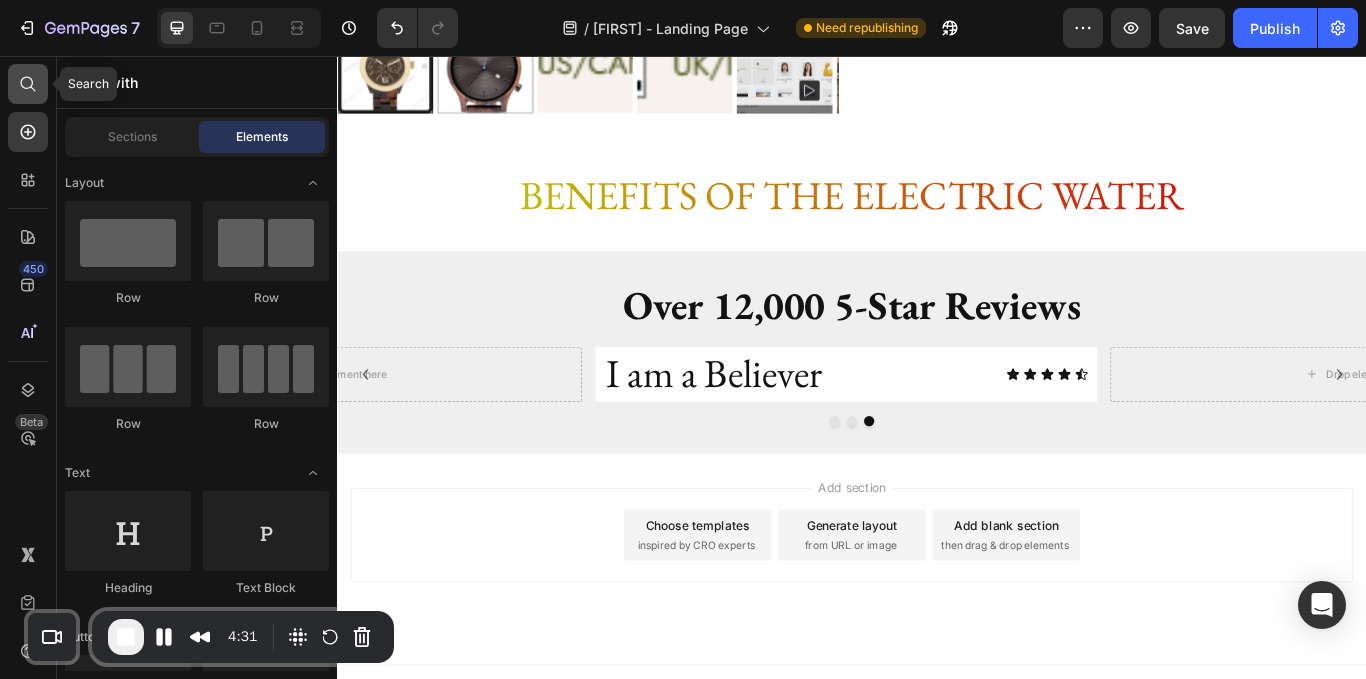 click 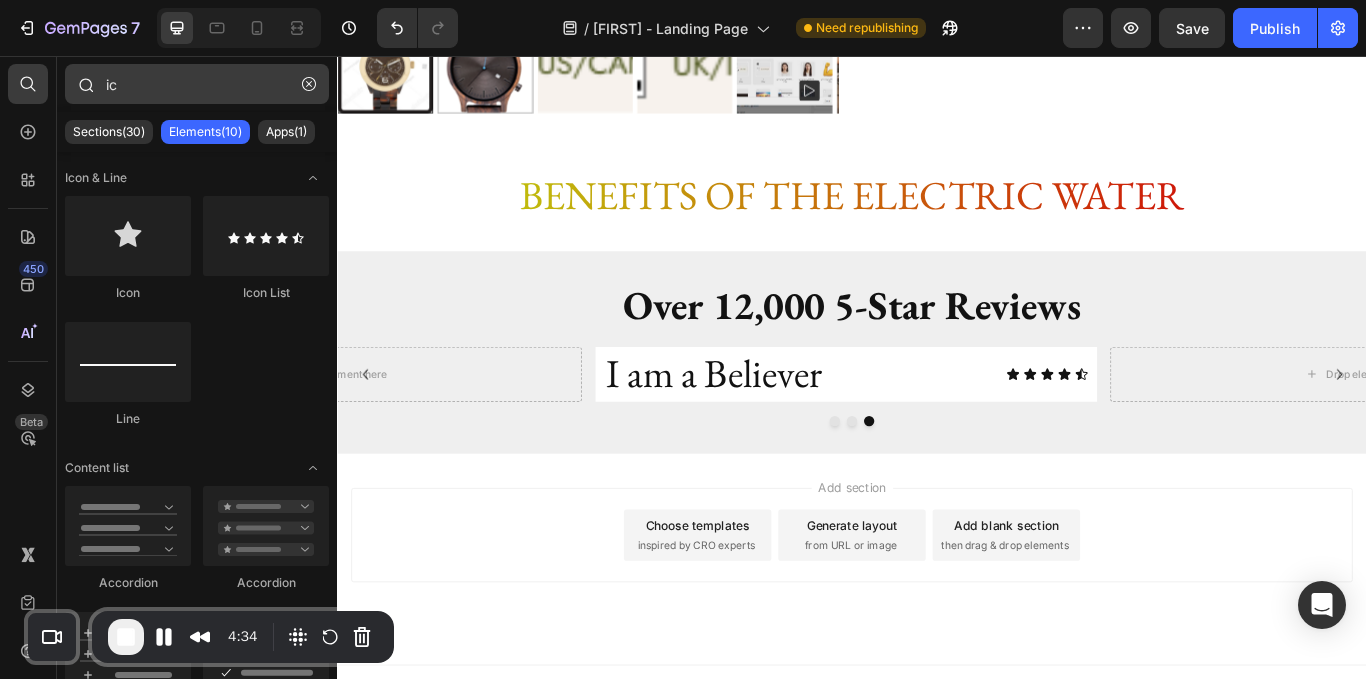 type on "i" 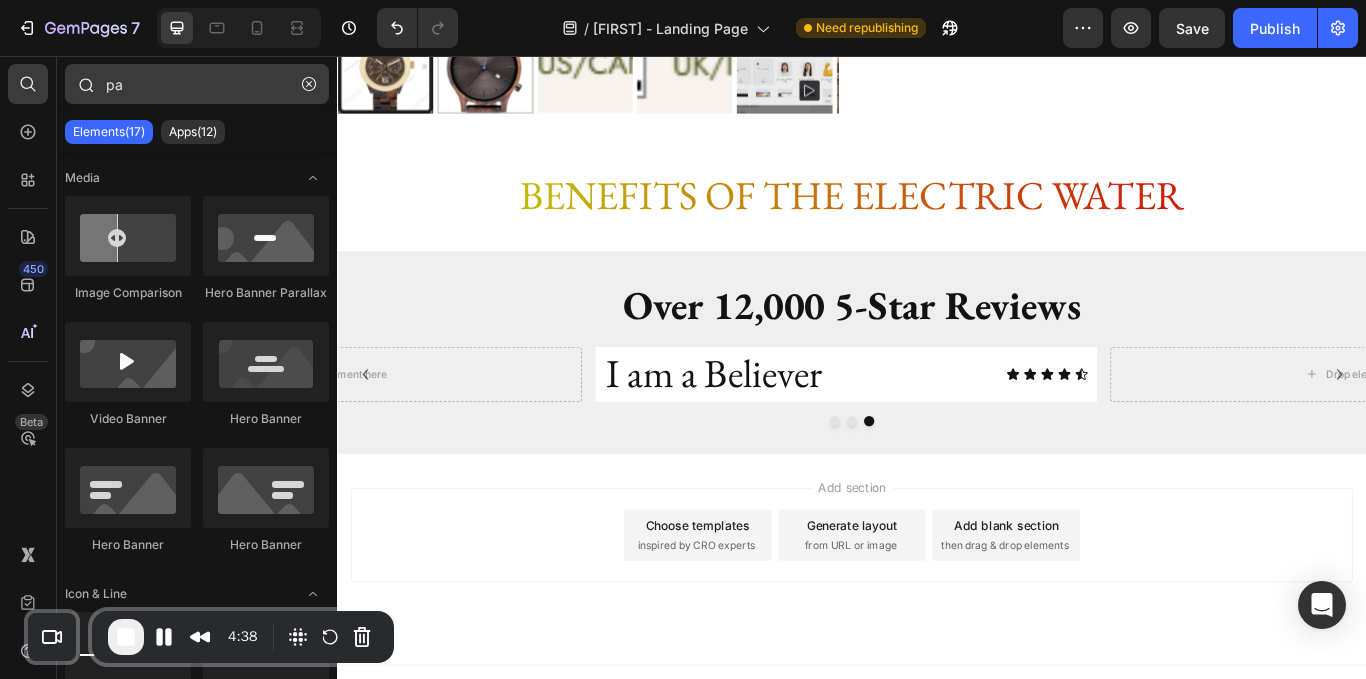 type on "p" 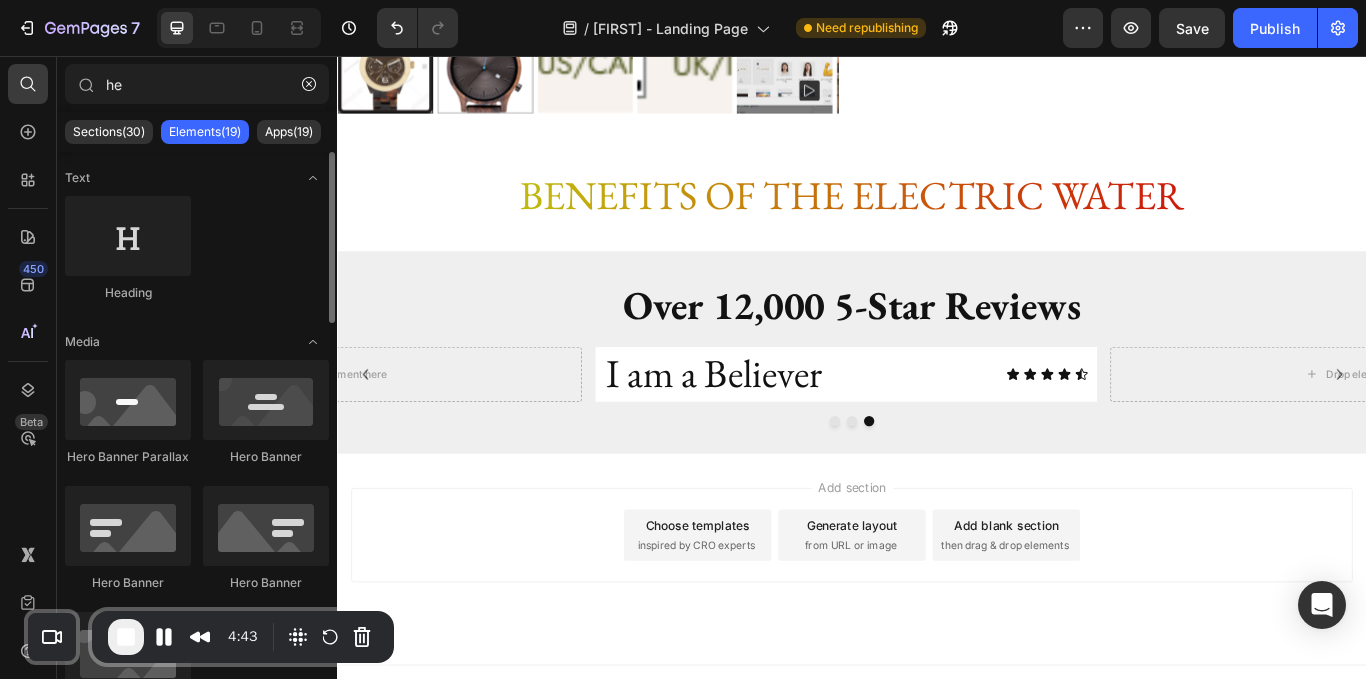 type on "h" 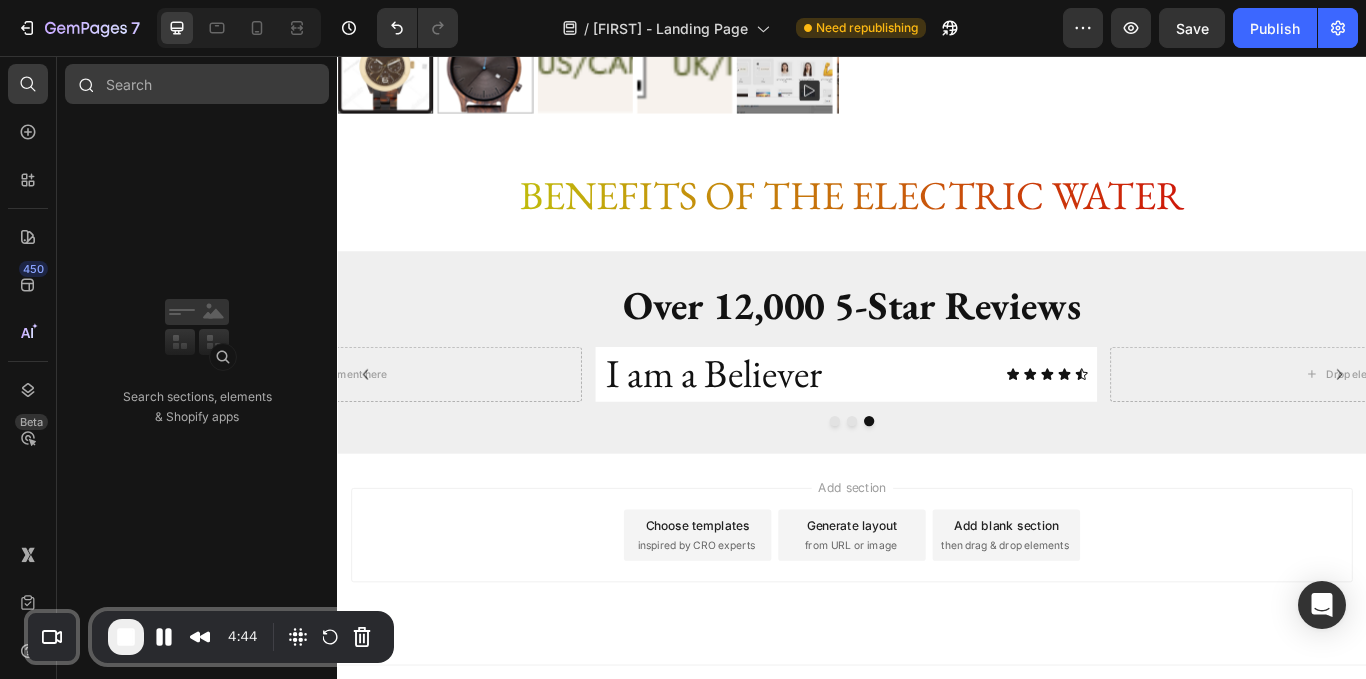 click at bounding box center (197, 84) 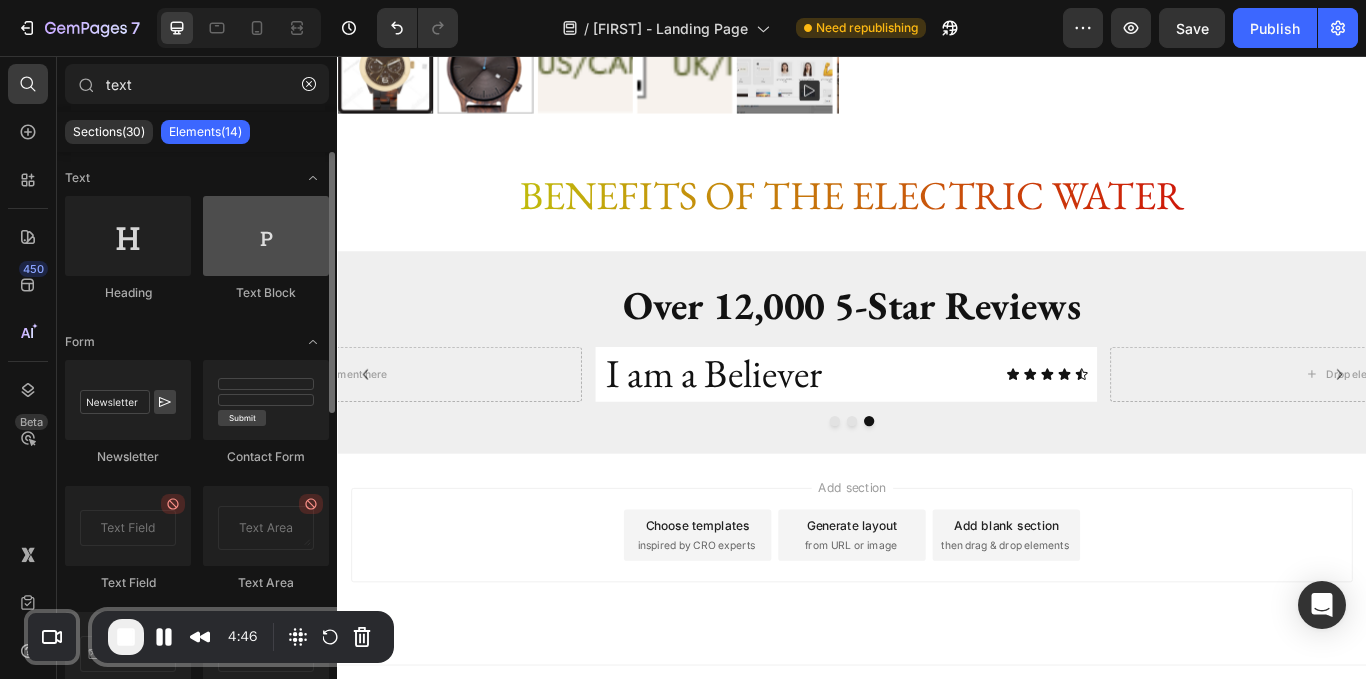 type on "text" 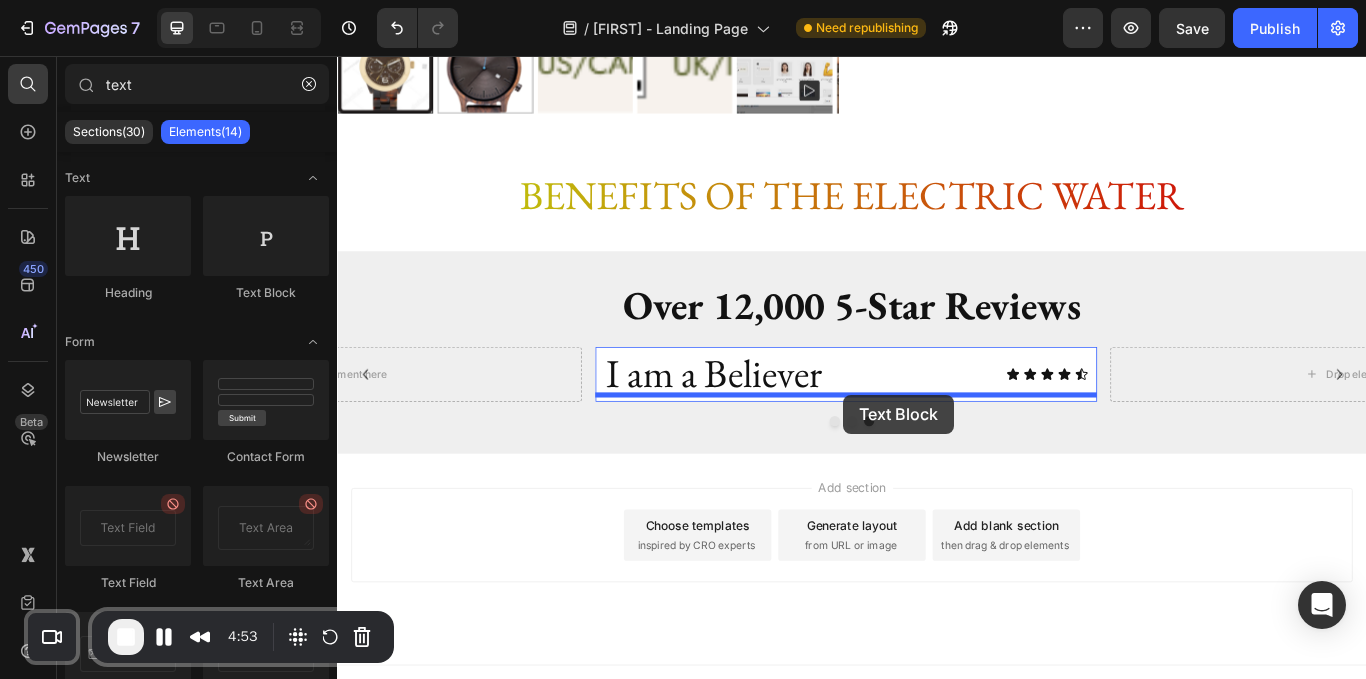 drag, startPoint x: 608, startPoint y: 295, endPoint x: 927, endPoint y: 451, distance: 355.10138 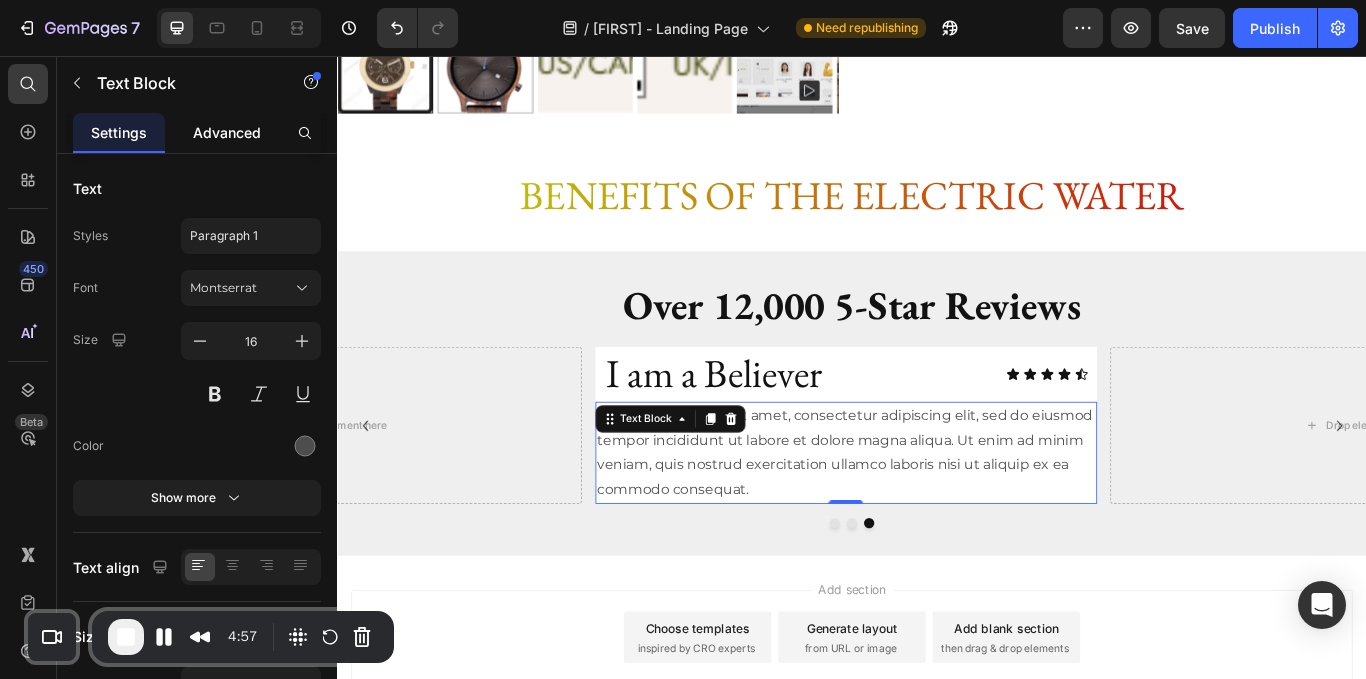 click on "Advanced" at bounding box center (227, 132) 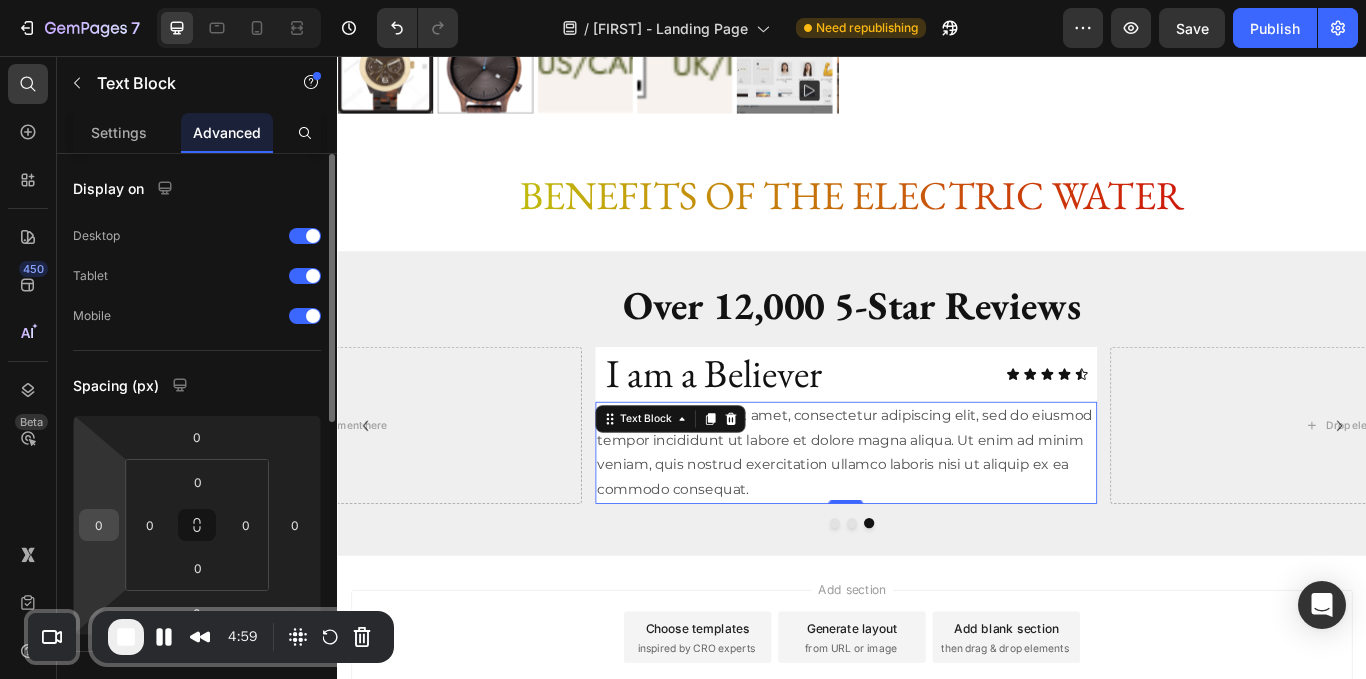 click on "0" at bounding box center (99, 525) 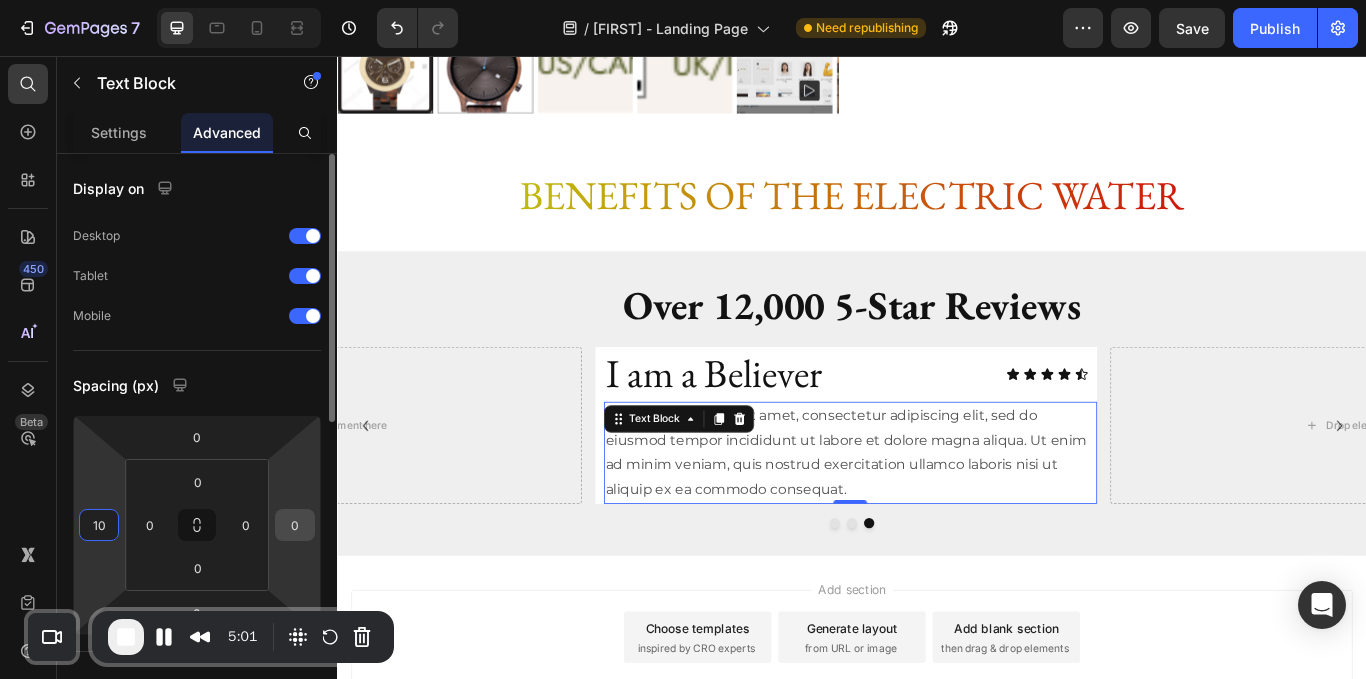 type on "10" 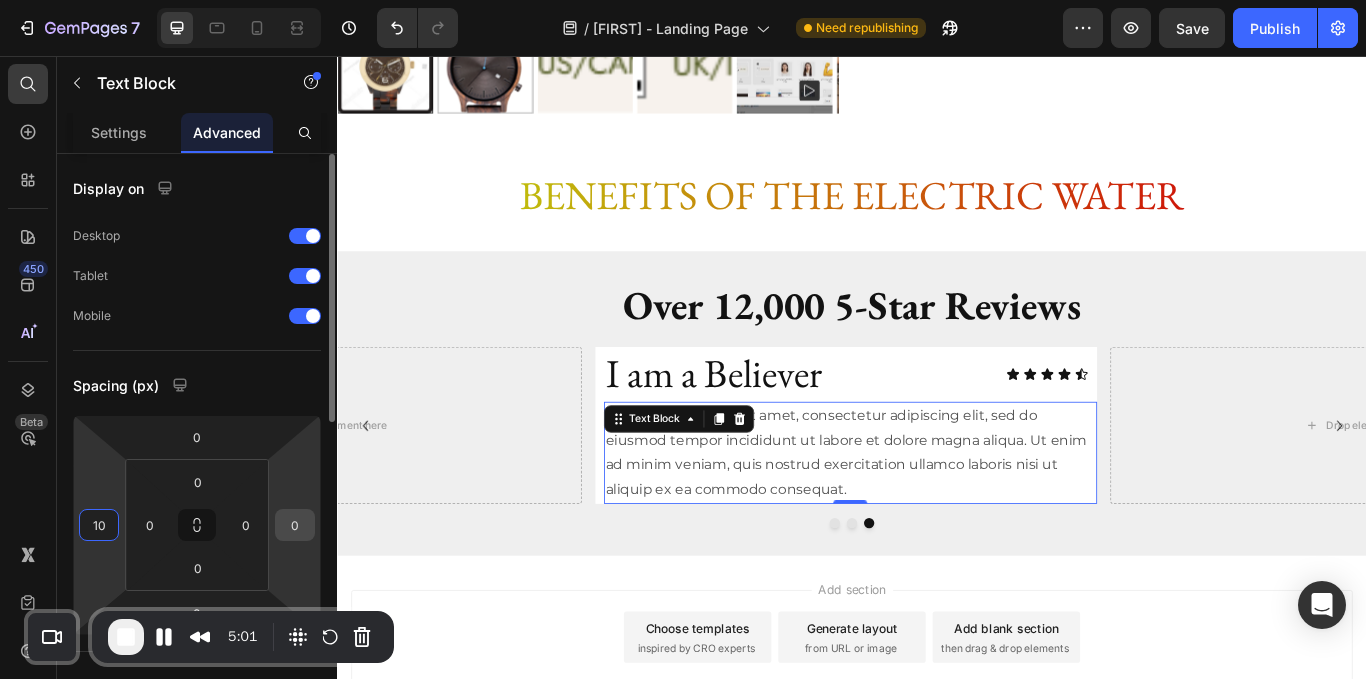 click on "0" at bounding box center (295, 525) 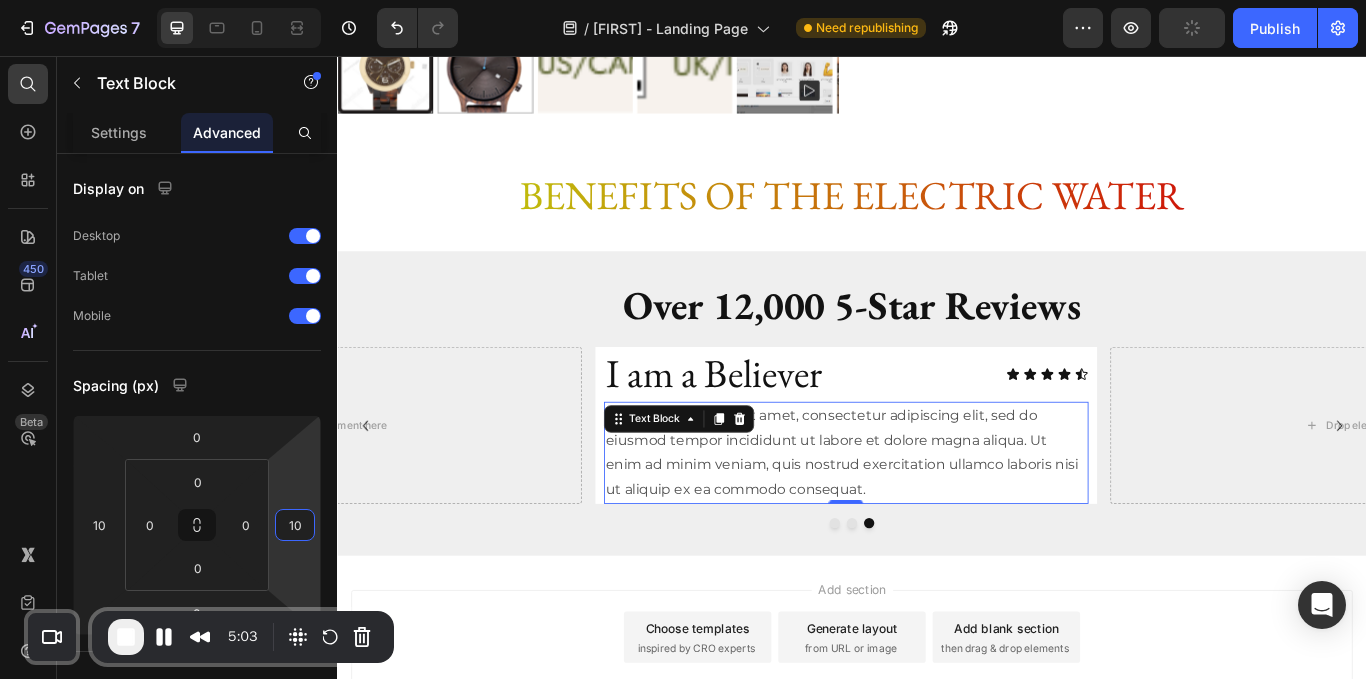 type on "10" 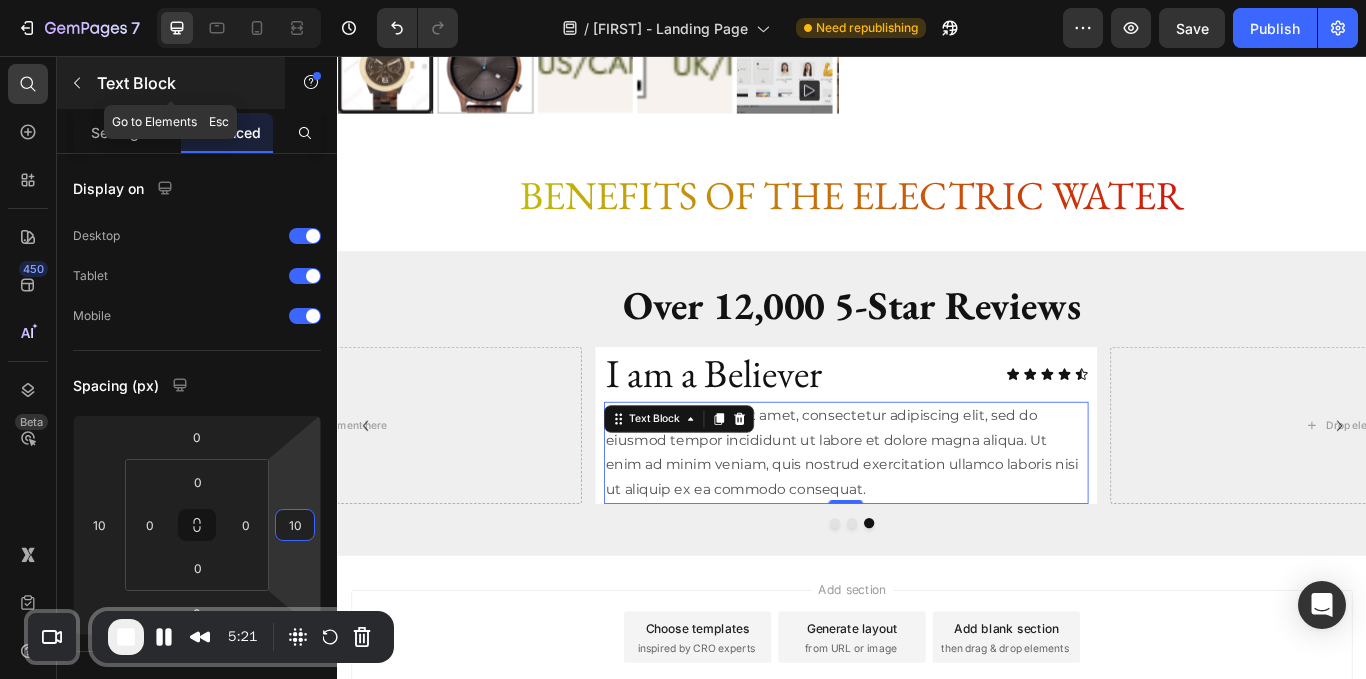 click 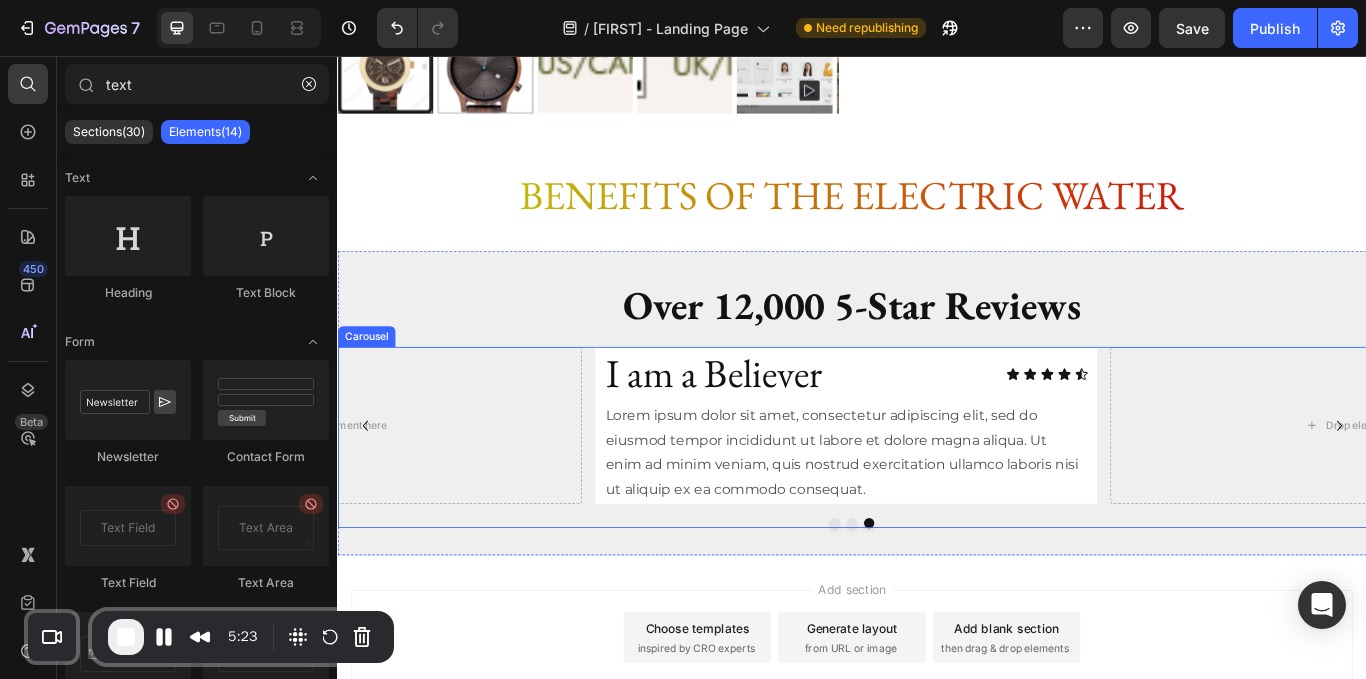 click on "Drop element here
Drop element here I am a Believer Heading Icon Icon Icon Icon Icon Icon List Row Lorem ipsum dolor sit amet, consectetur adipiscing elit, sed do eiusmod tempor incididunt ut labore et dolore magna aliqua. Ut enim ad minim veniam, quis nostrud exercitation ullamco laboris nisi ut aliquip ex ea commodo consequat. Text Block Row" at bounding box center [937, 487] 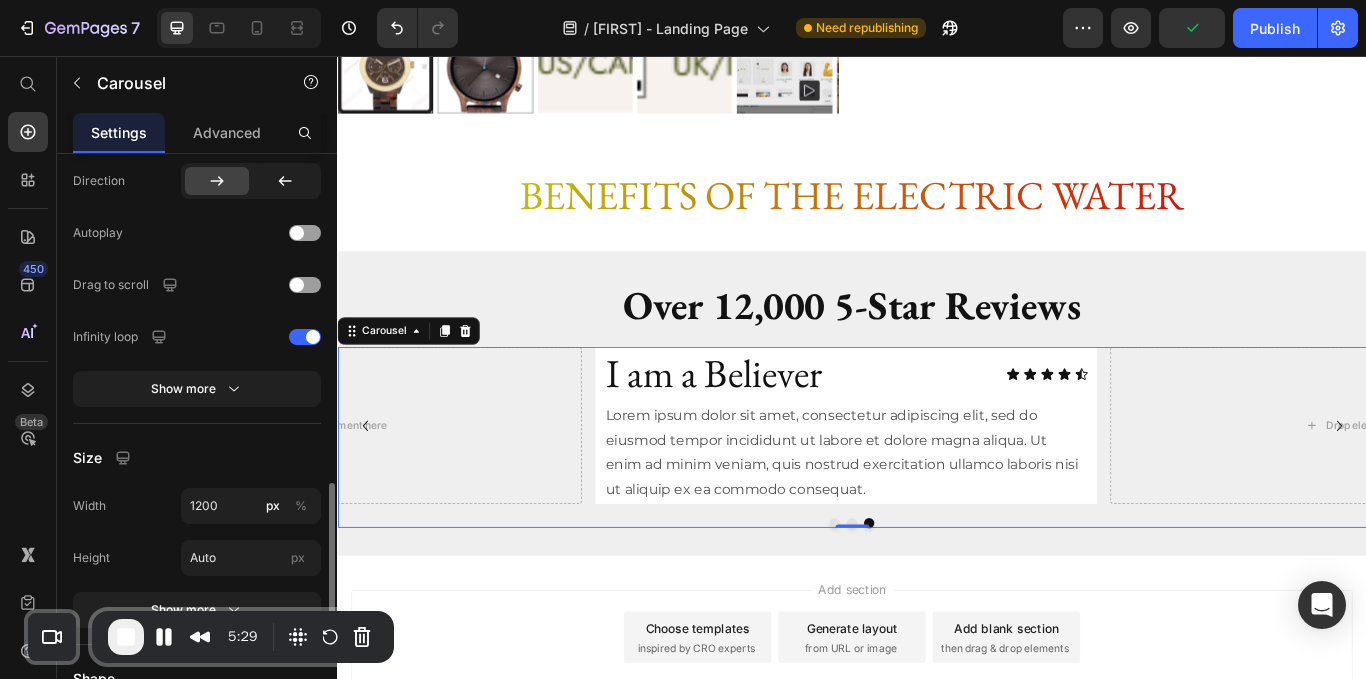 scroll, scrollTop: 1306, scrollLeft: 0, axis: vertical 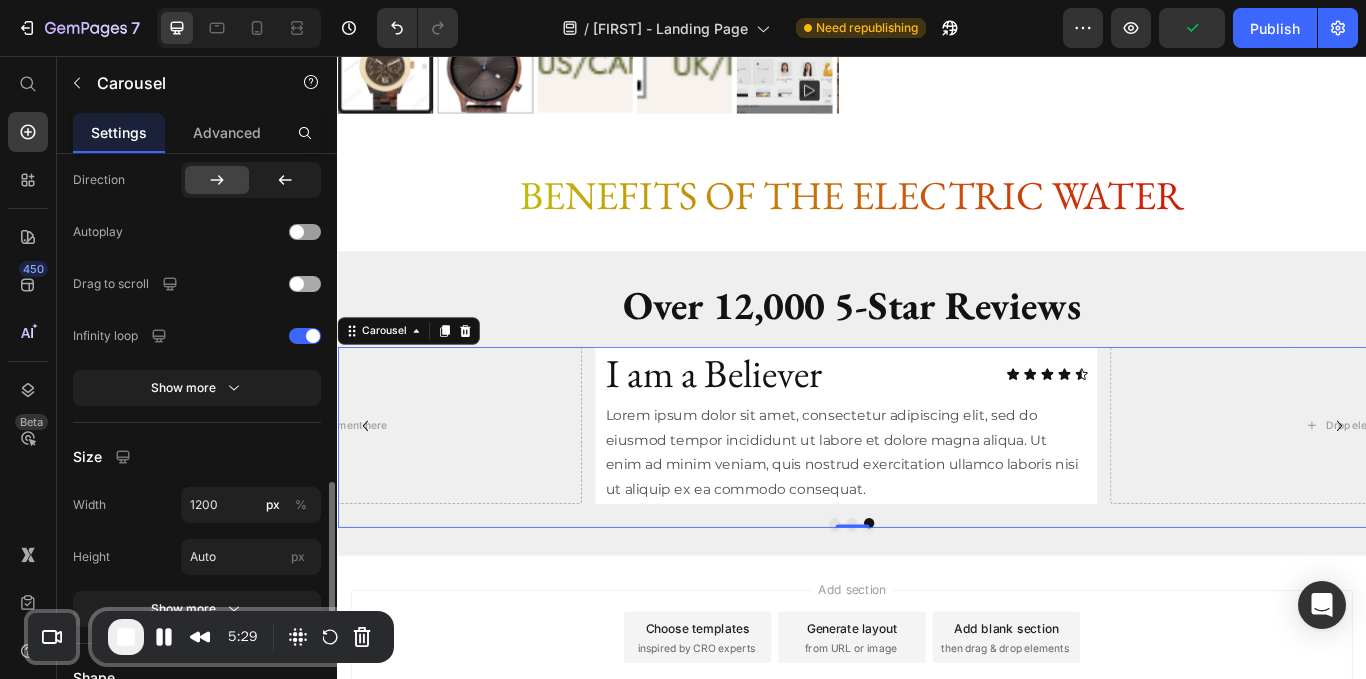 click at bounding box center [297, 284] 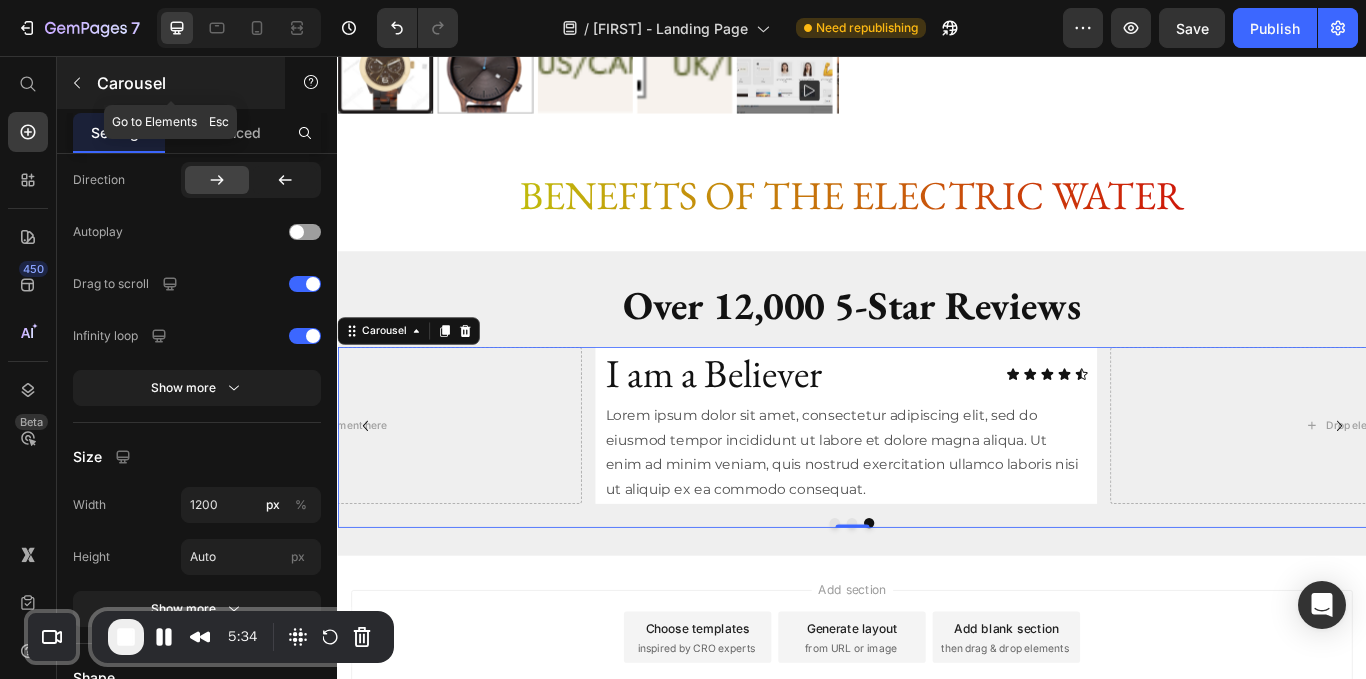click 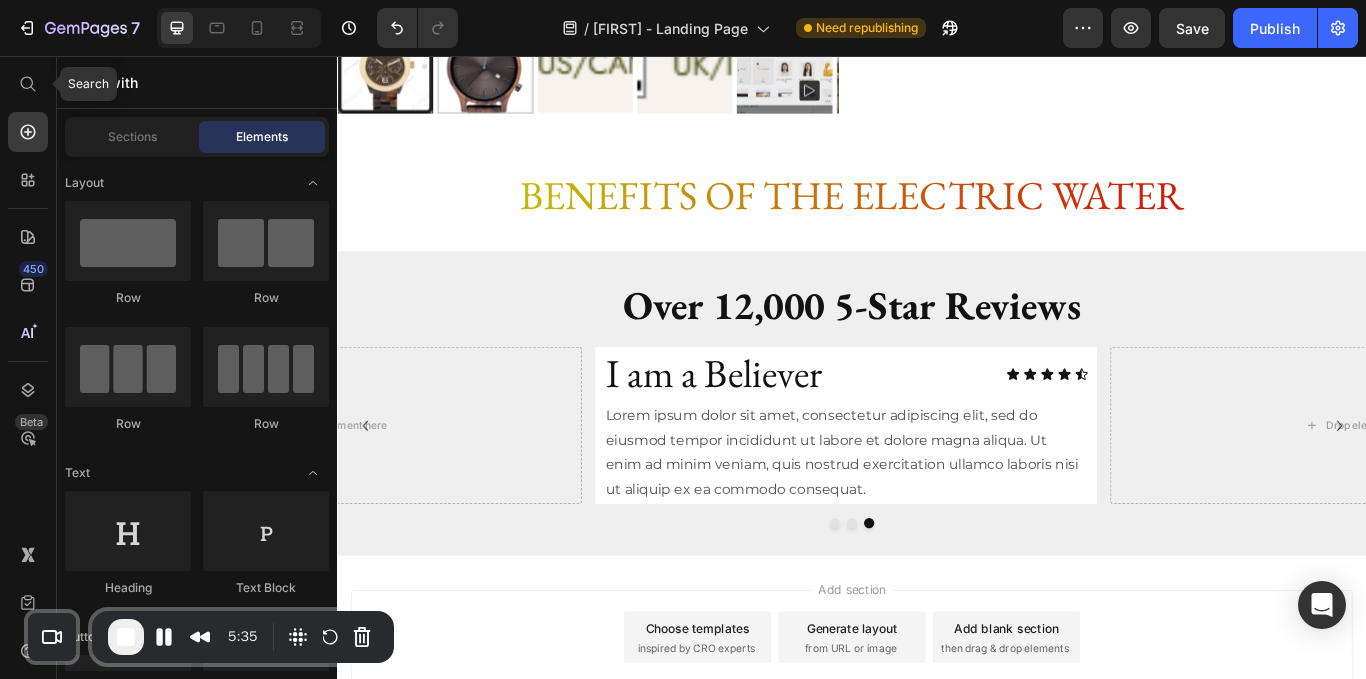 click 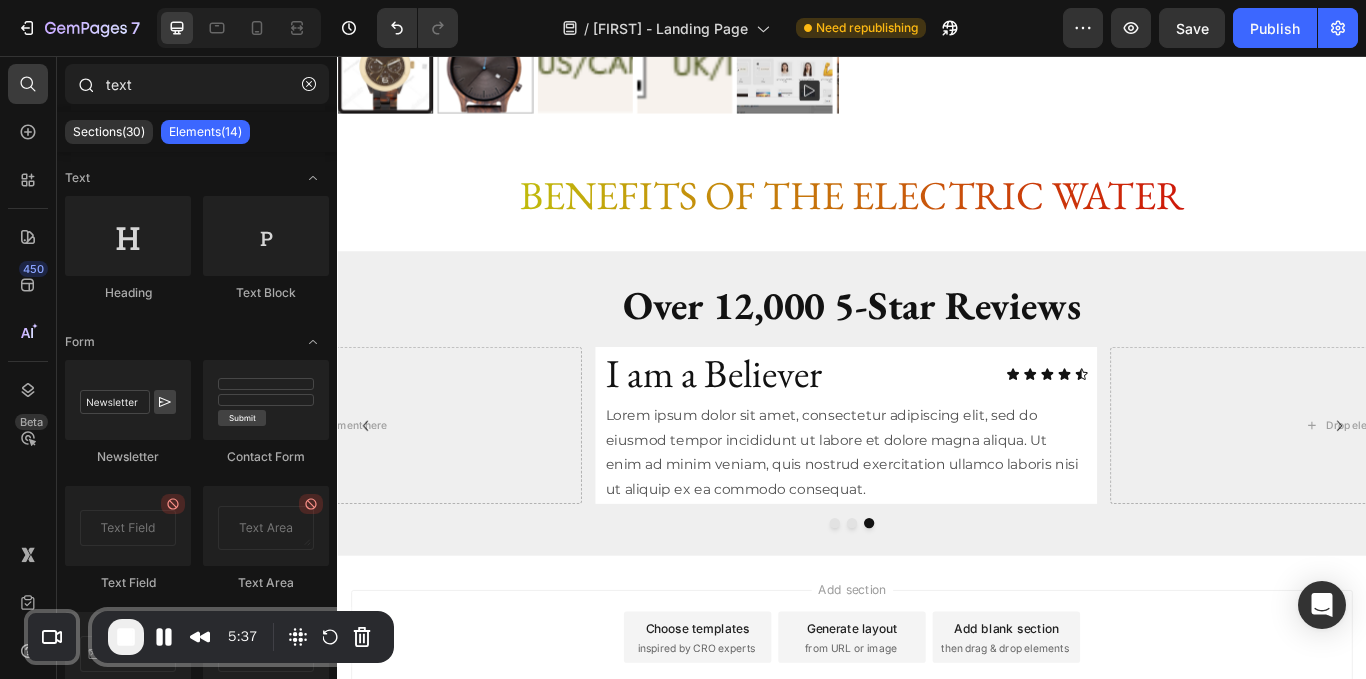 drag, startPoint x: 162, startPoint y: 86, endPoint x: 64, endPoint y: 92, distance: 98.1835 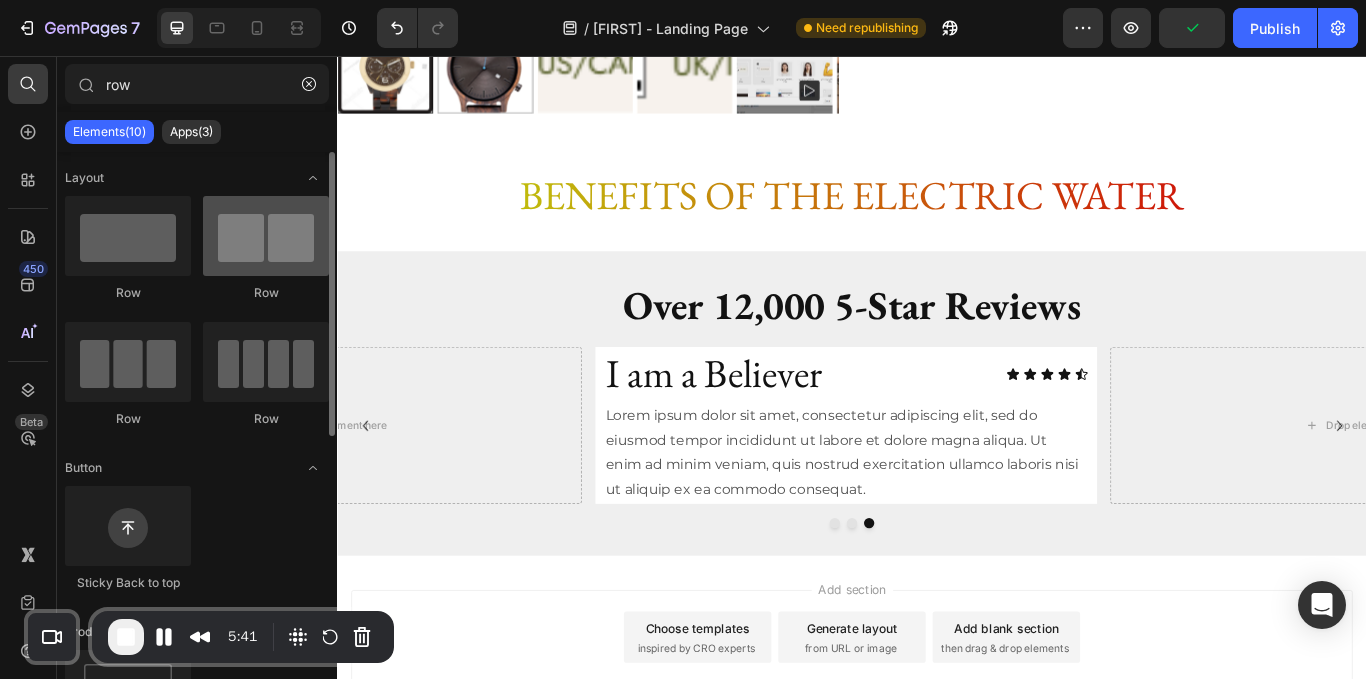 type on "row" 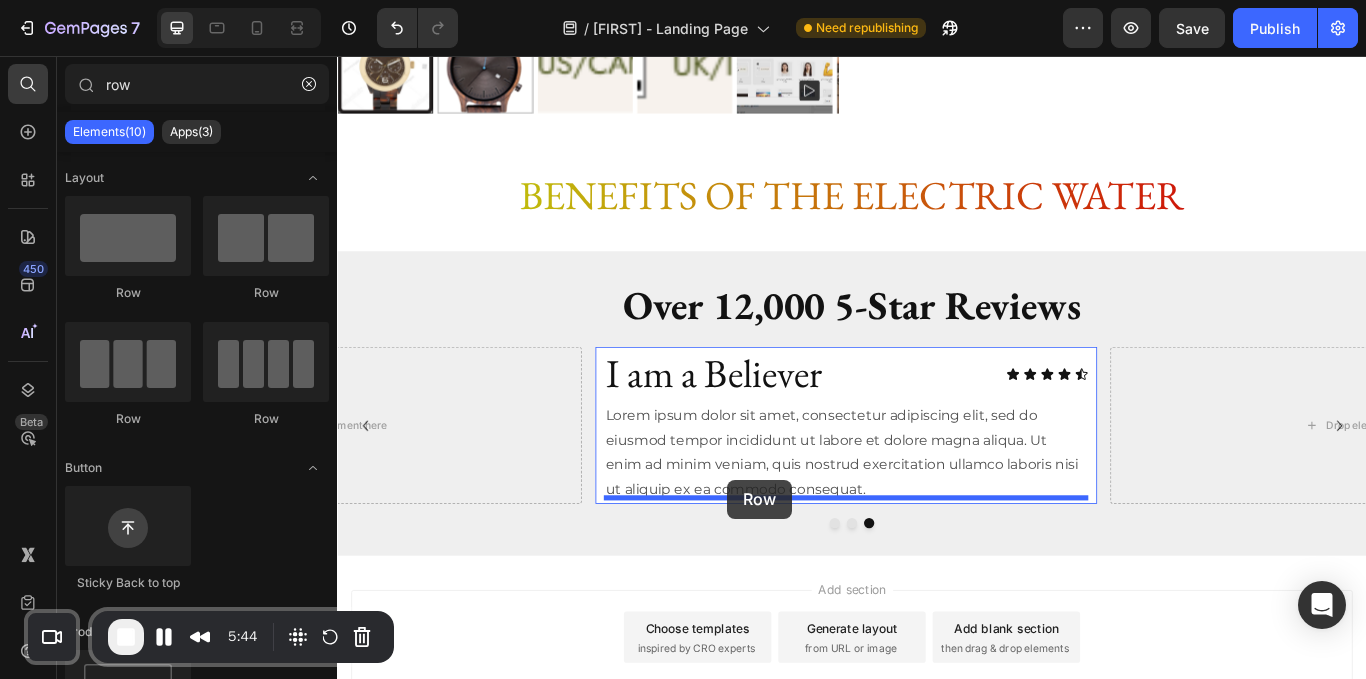 drag, startPoint x: 590, startPoint y: 311, endPoint x: 792, endPoint y: 550, distance: 312.92972 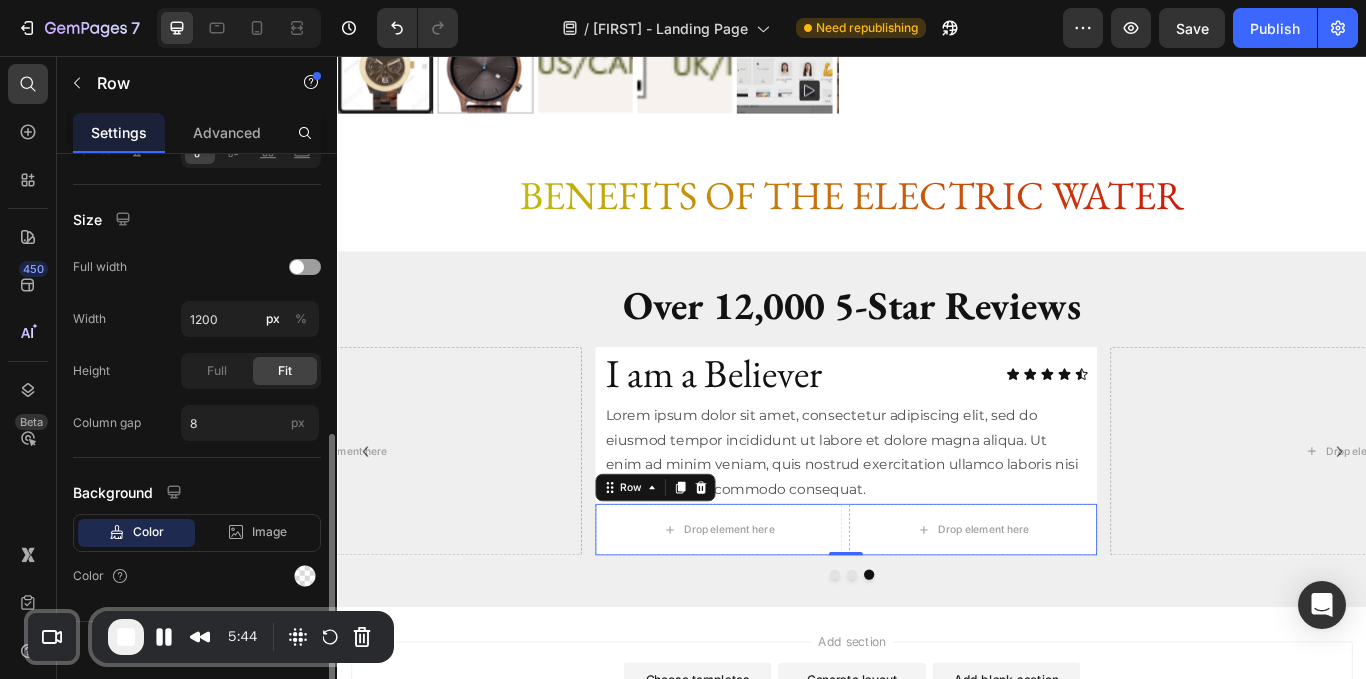 scroll, scrollTop: 0, scrollLeft: 0, axis: both 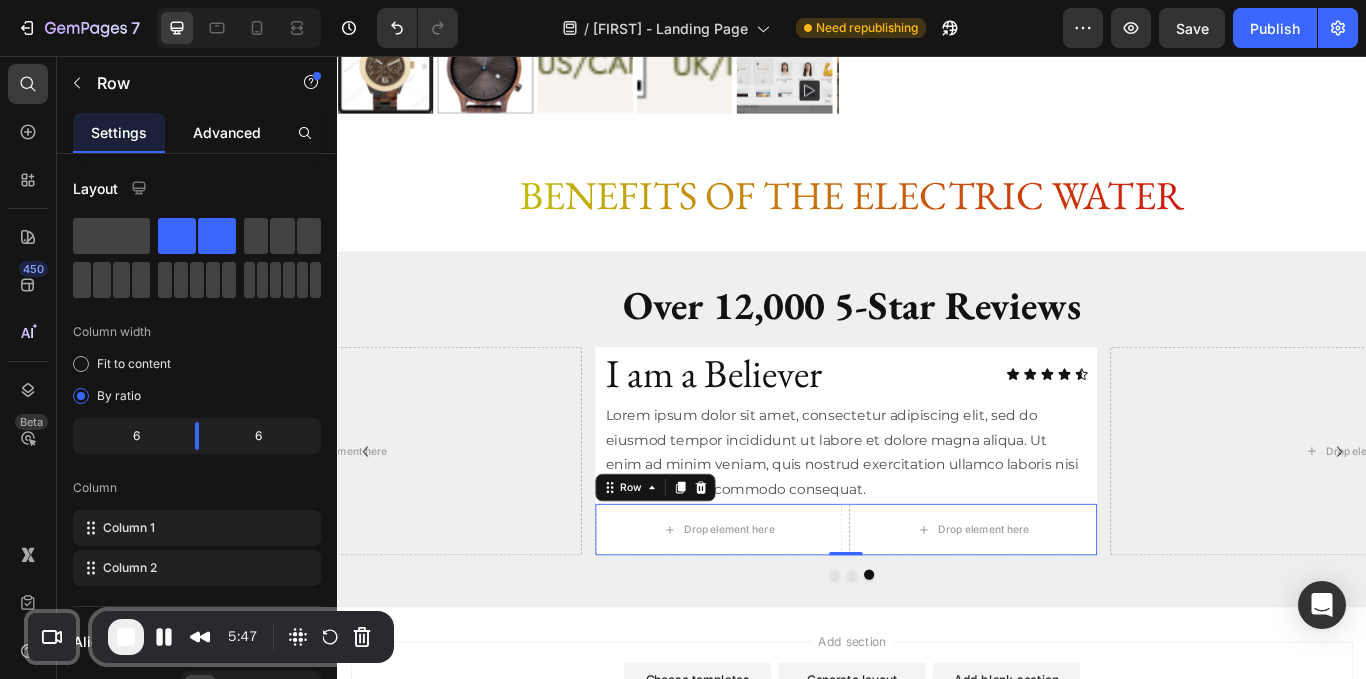 click on "Advanced" 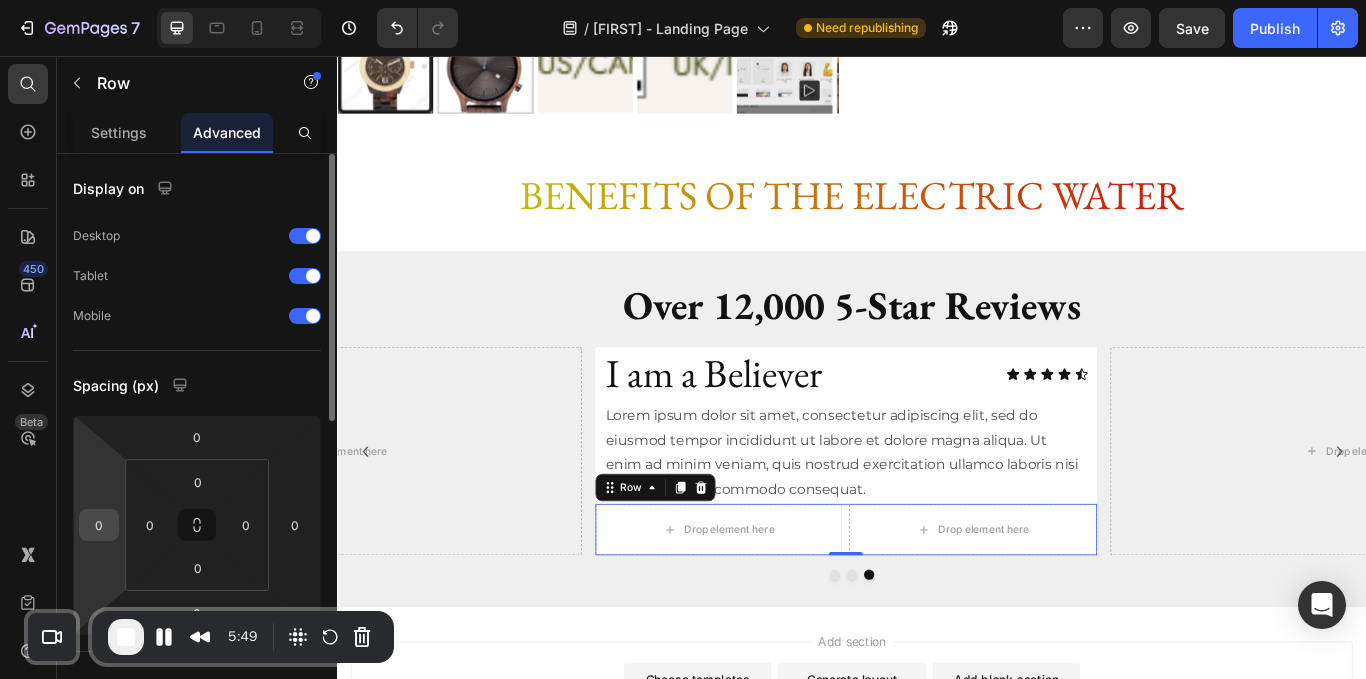 click on "0" at bounding box center (99, 525) 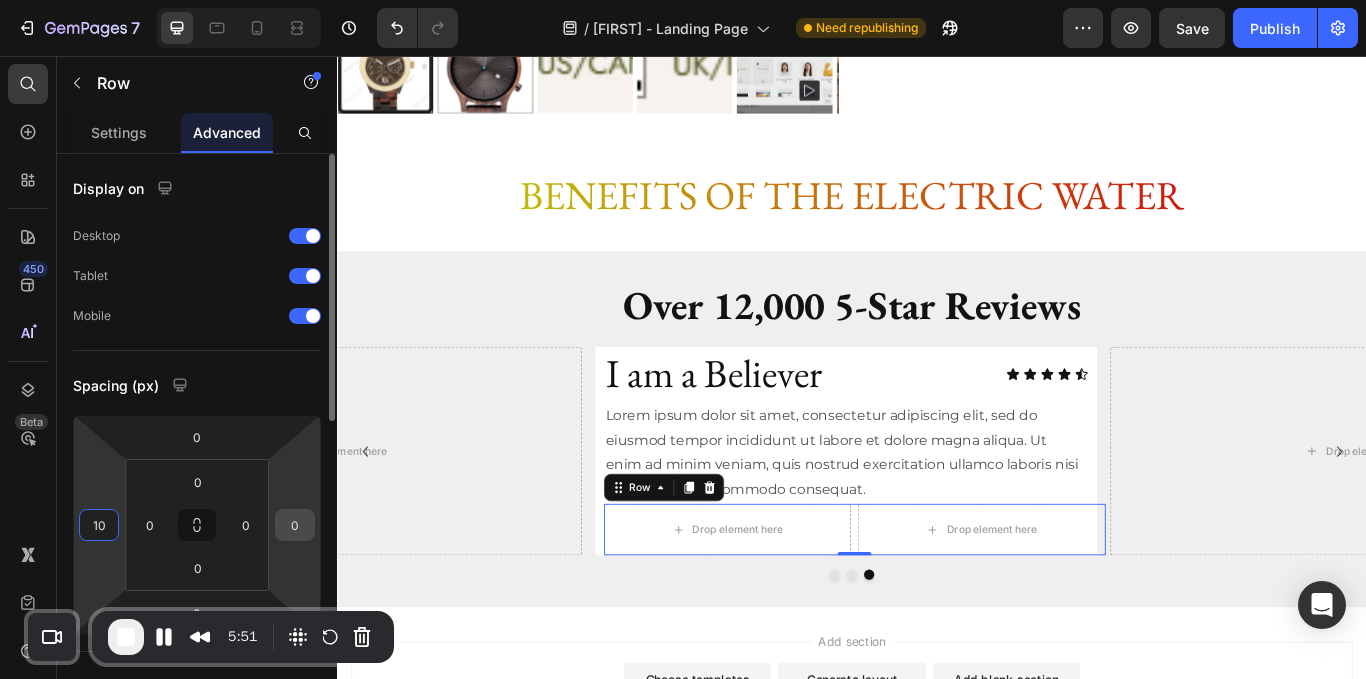 type on "10" 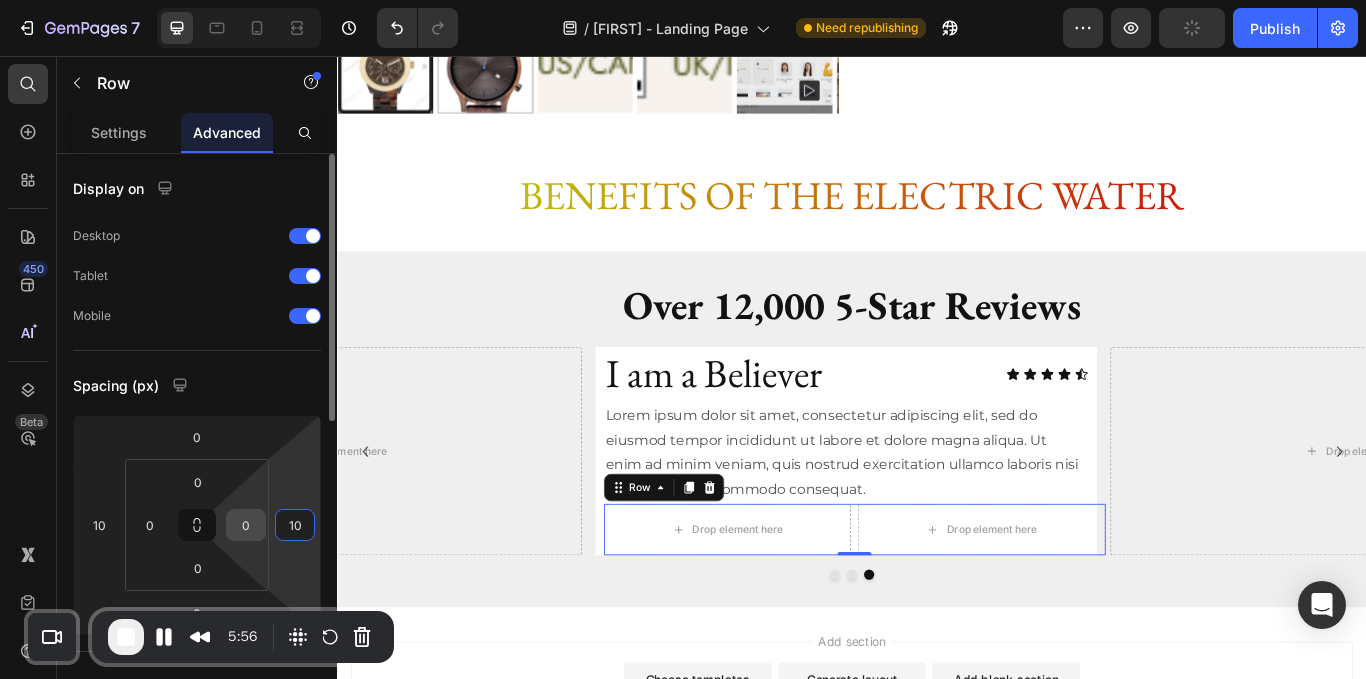 type on "10" 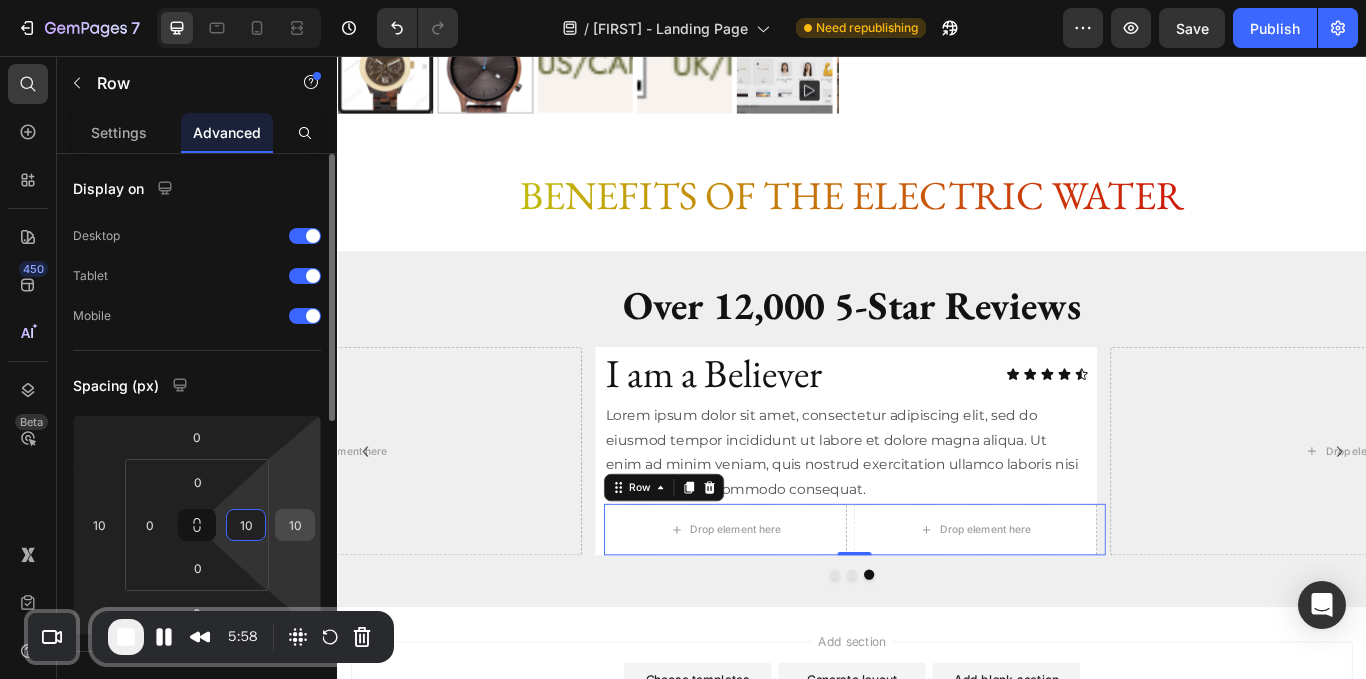type on "10" 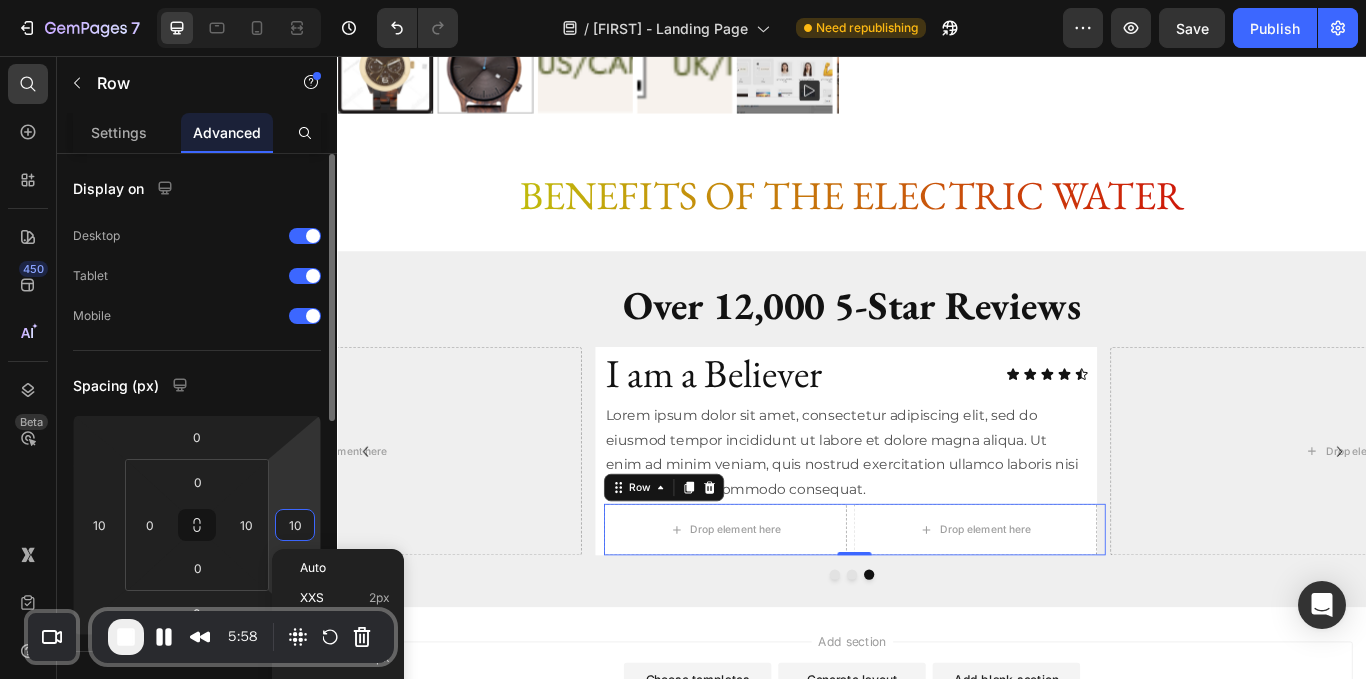 click on "10" at bounding box center (295, 525) 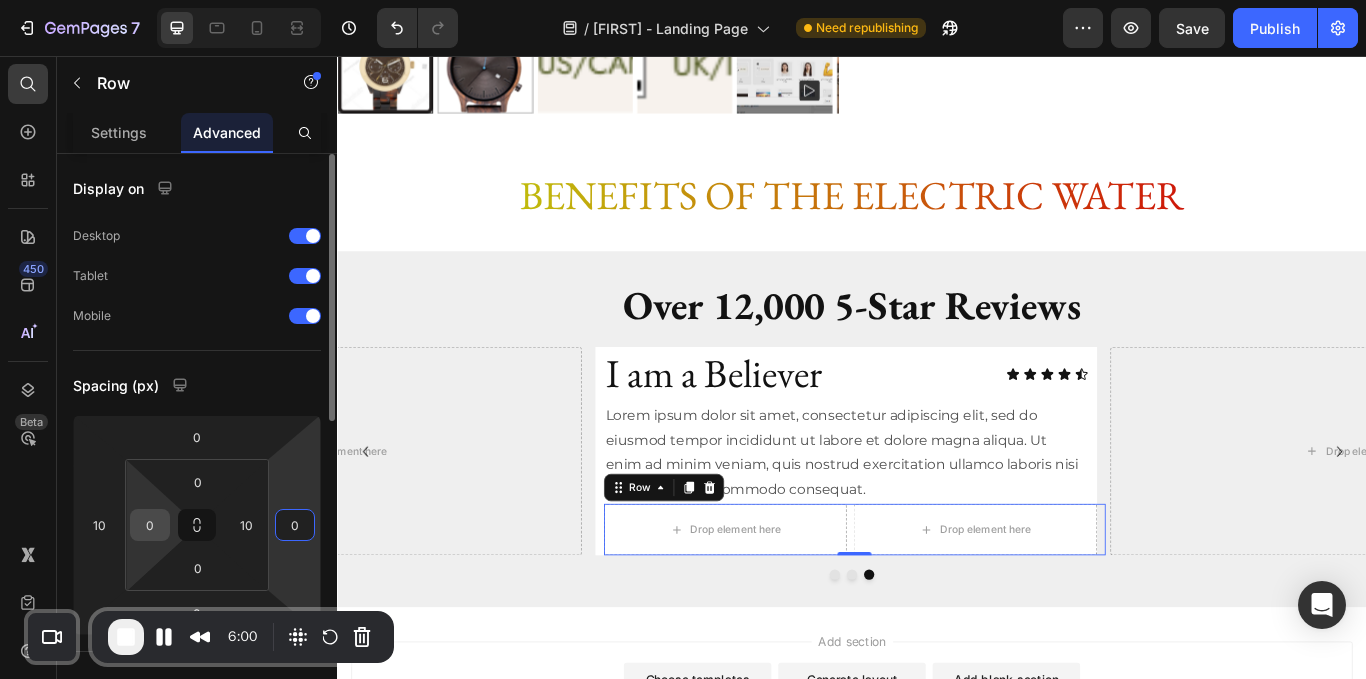 type on "0" 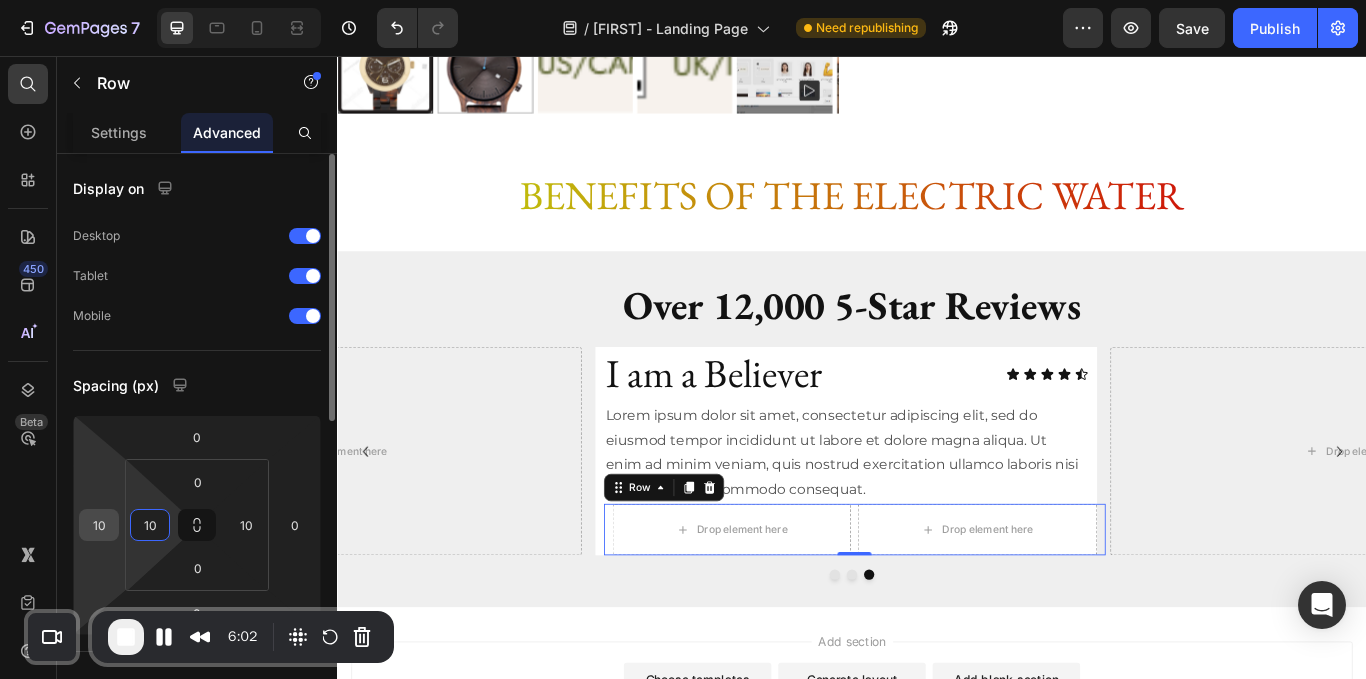 type on "10" 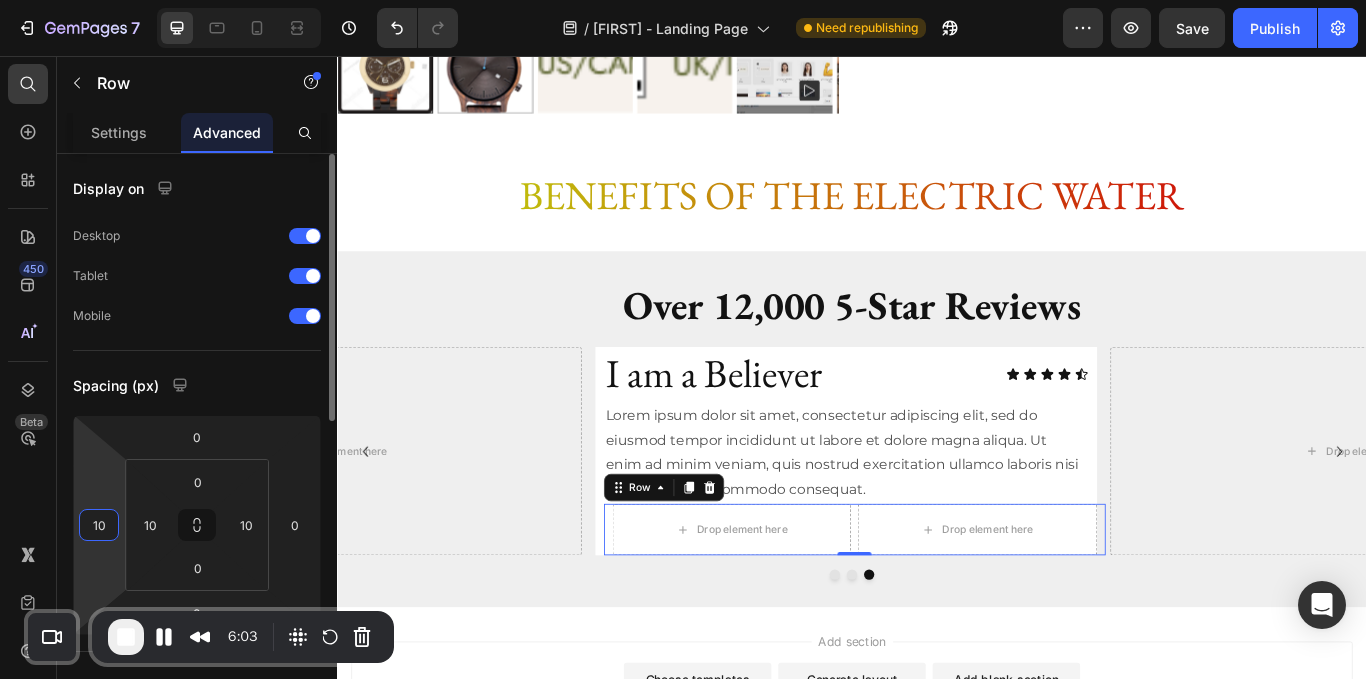click on "10" at bounding box center [99, 525] 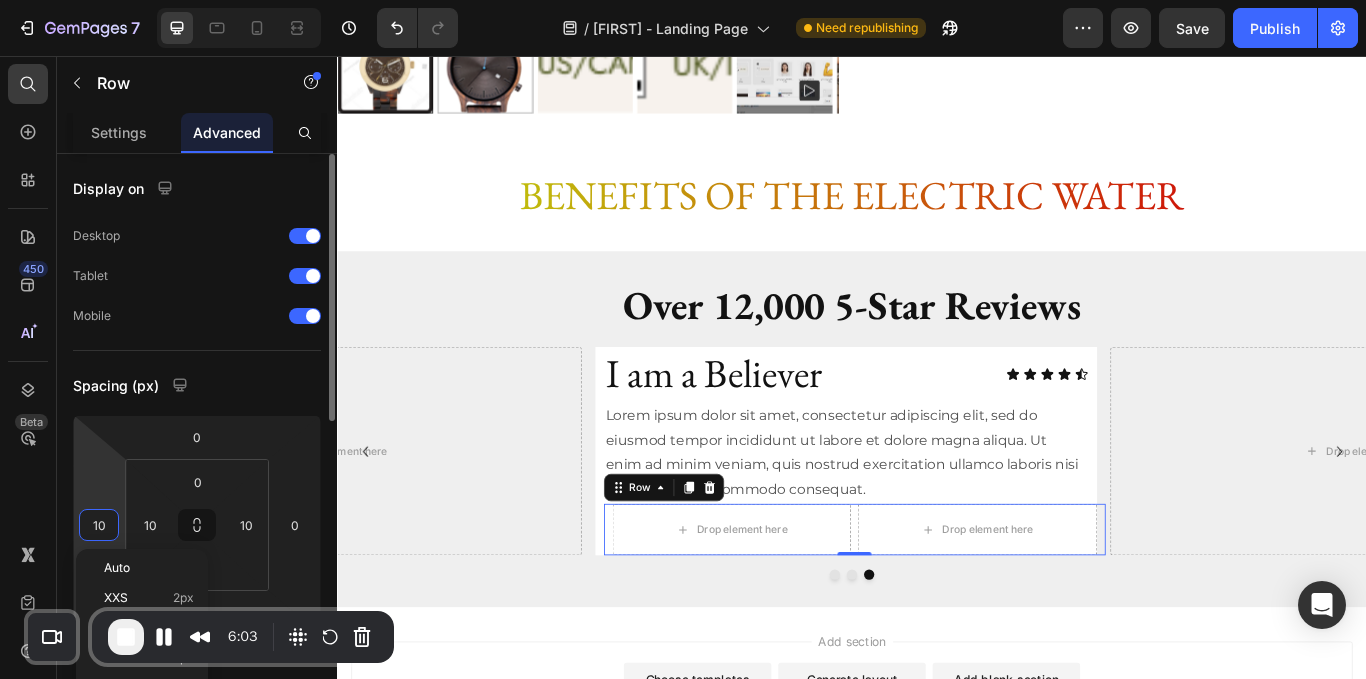 type on "0" 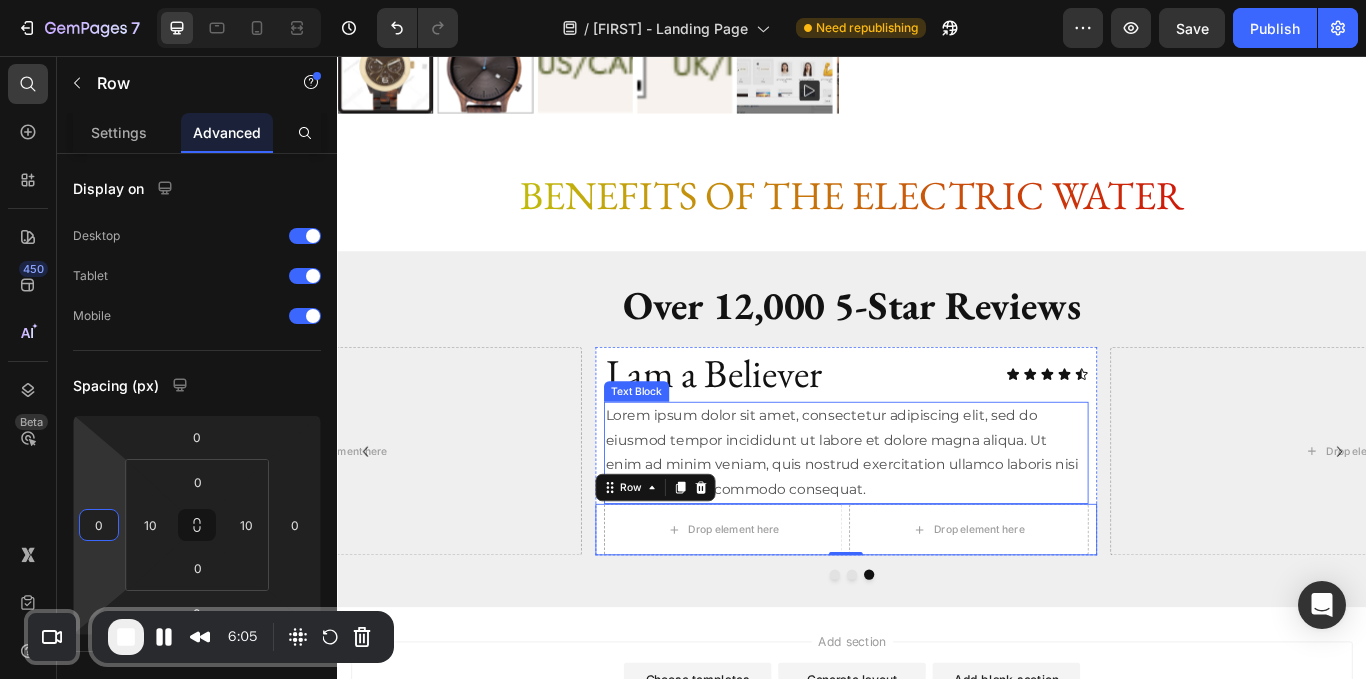 click on "Lorem ipsum dolor sit amet, consectetur adipiscing elit, sed do eiusmod tempor incididunt ut labore et dolore magna aliqua. Ut enim ad minim veniam, quis nostrud exercitation ullamco laboris nisi ut aliquip ex ea commodo consequat." at bounding box center [929, 519] 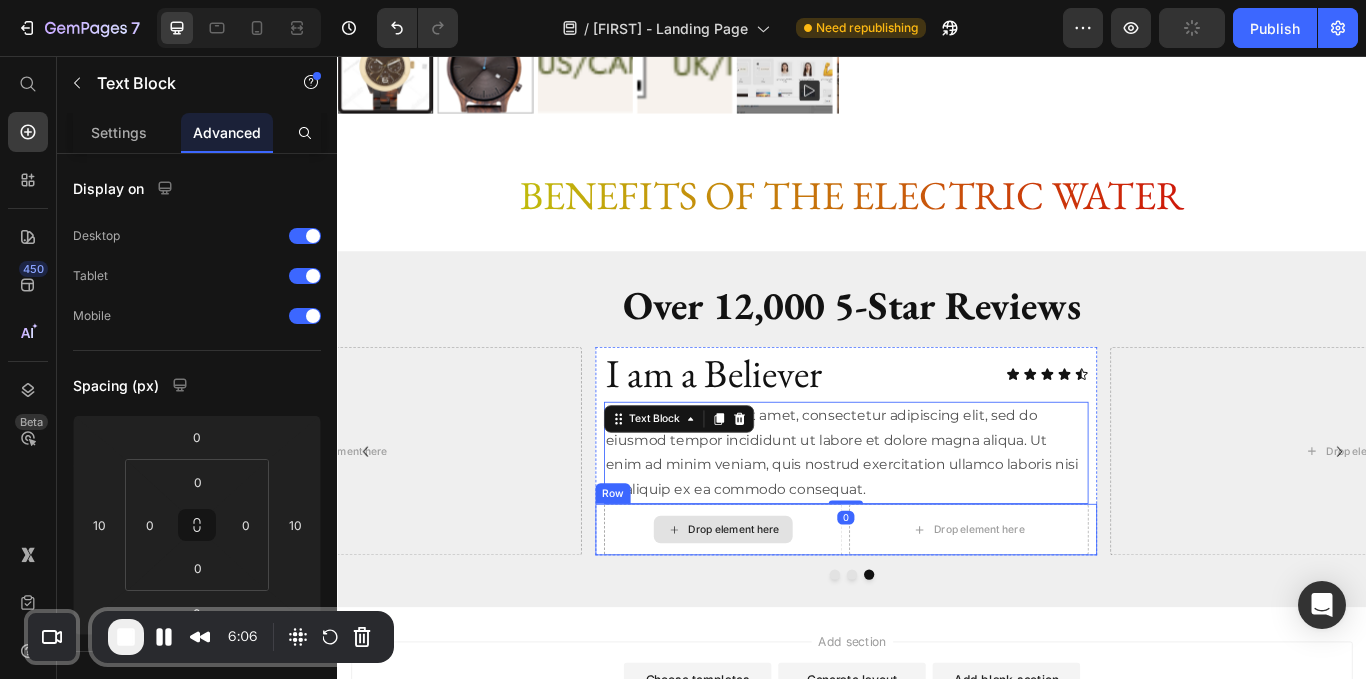 click on "Drop element here" at bounding box center [786, 609] 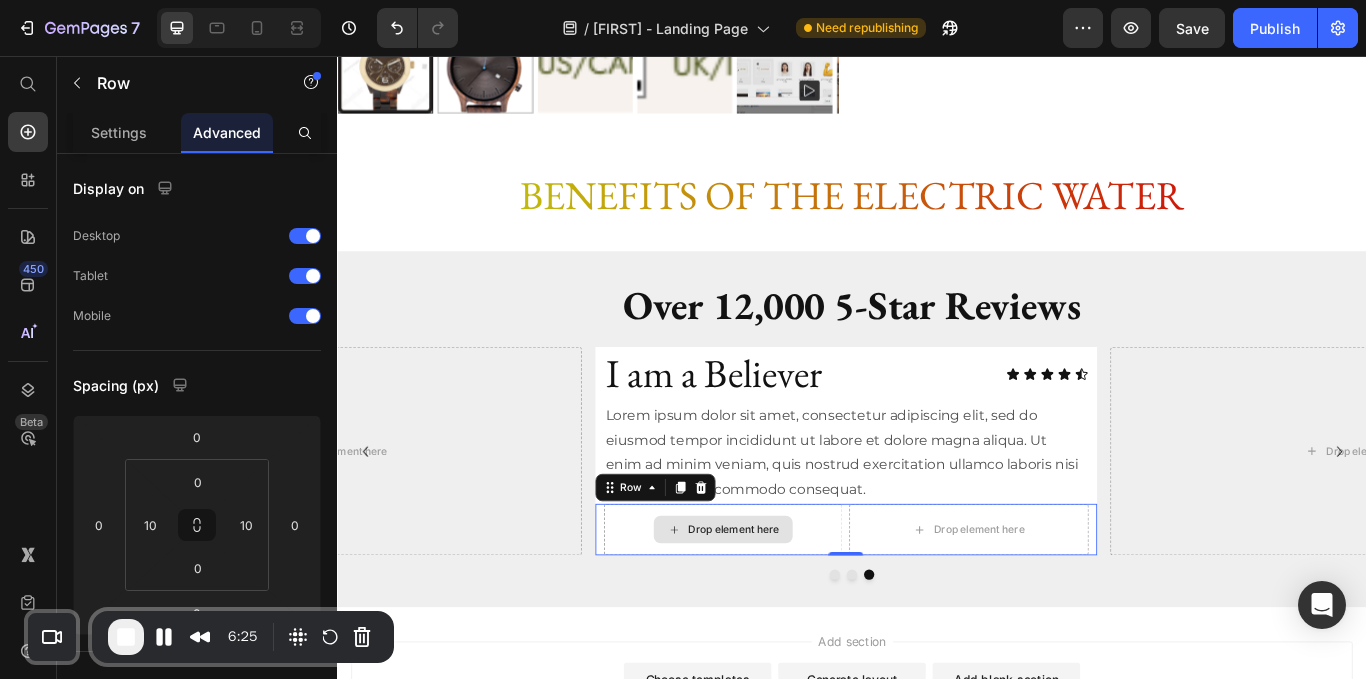 click on "Drop element here" at bounding box center (786, 609) 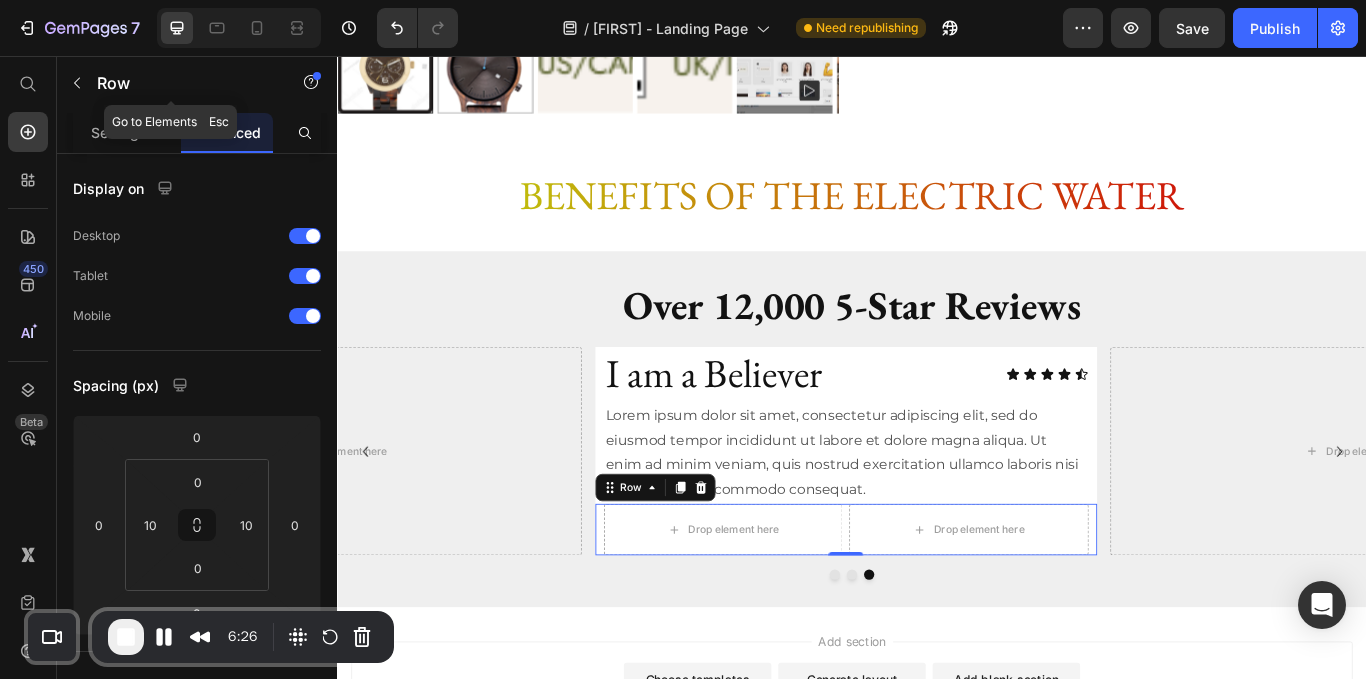 click on "450 Beta" at bounding box center [28, 367] 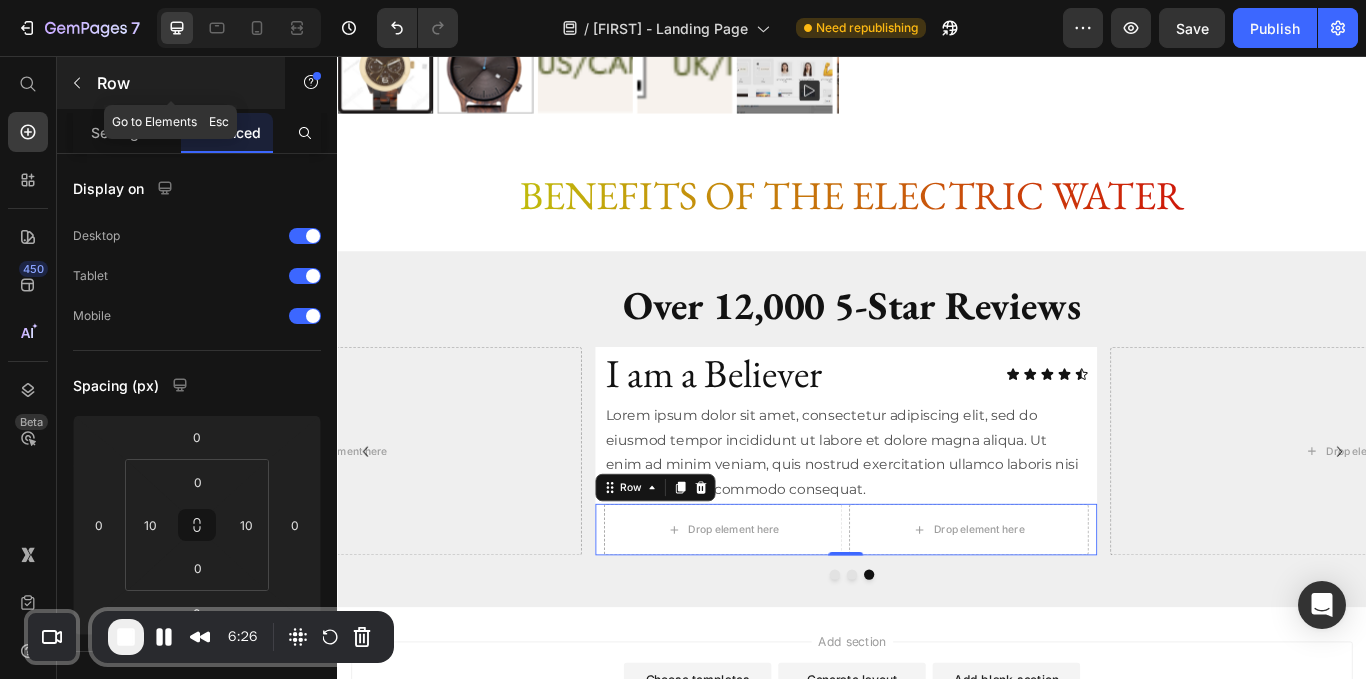 click 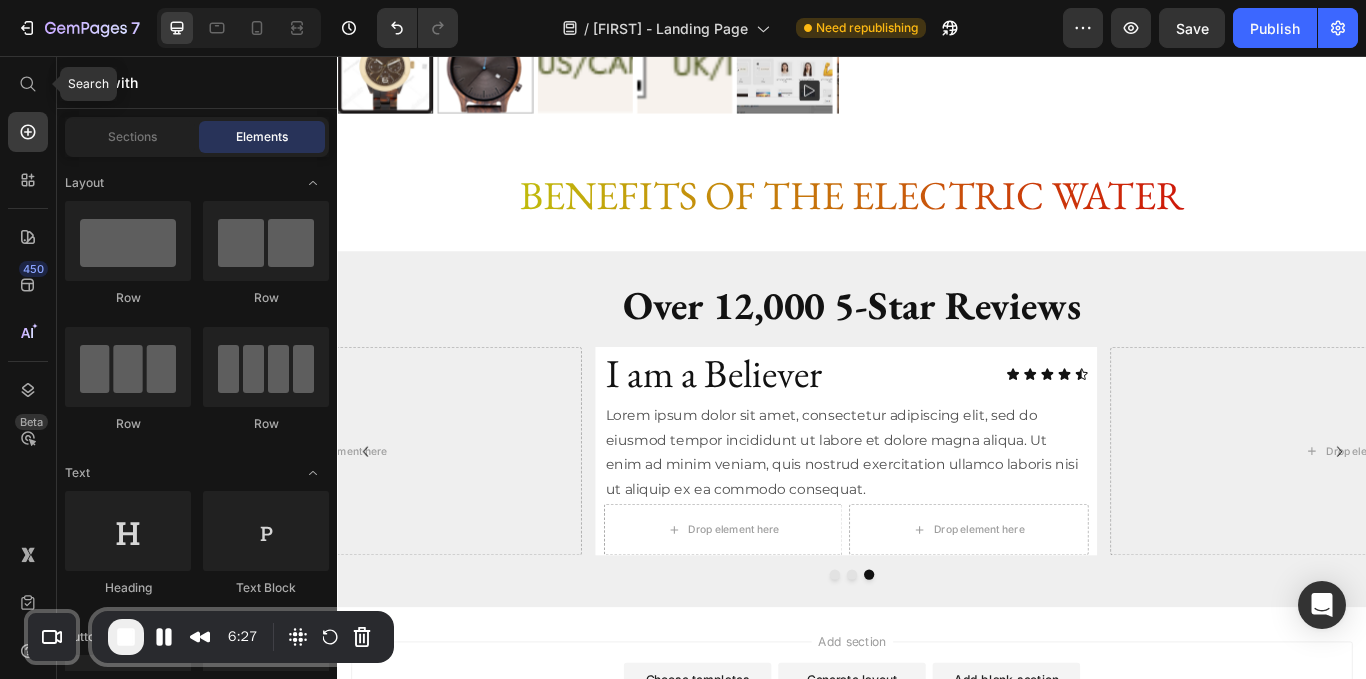 click 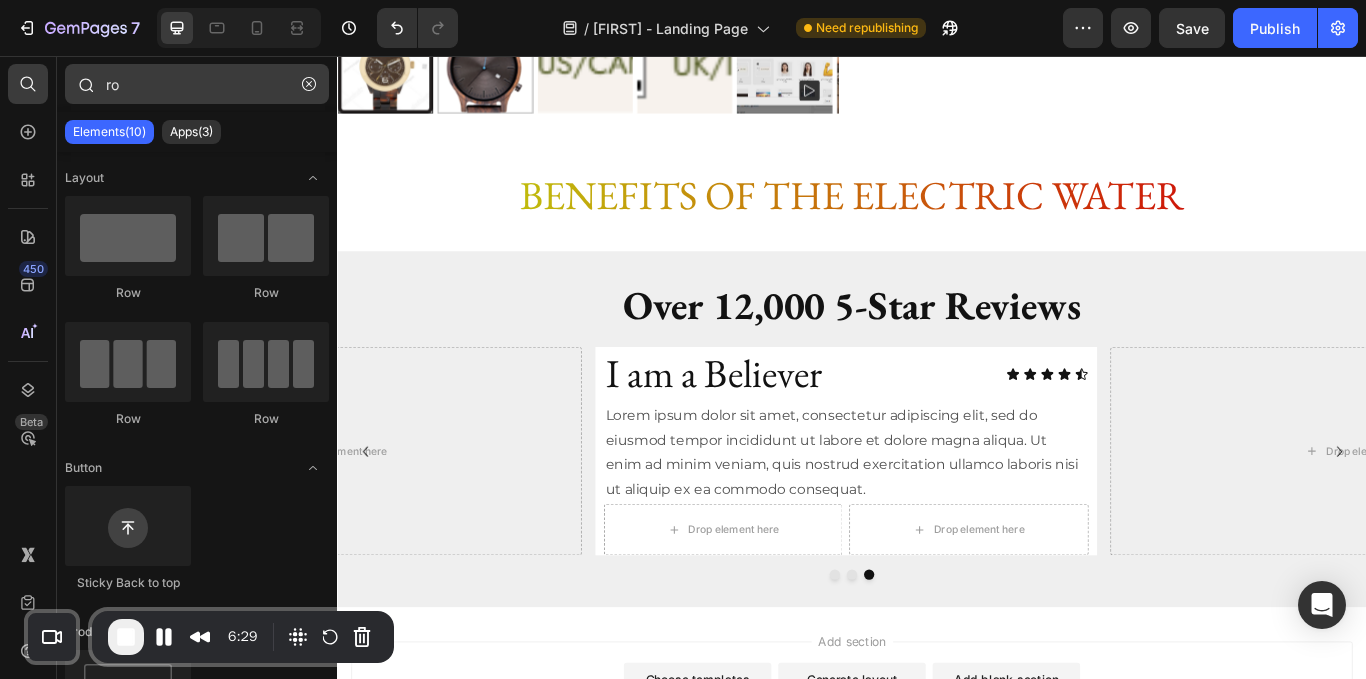 type on "r" 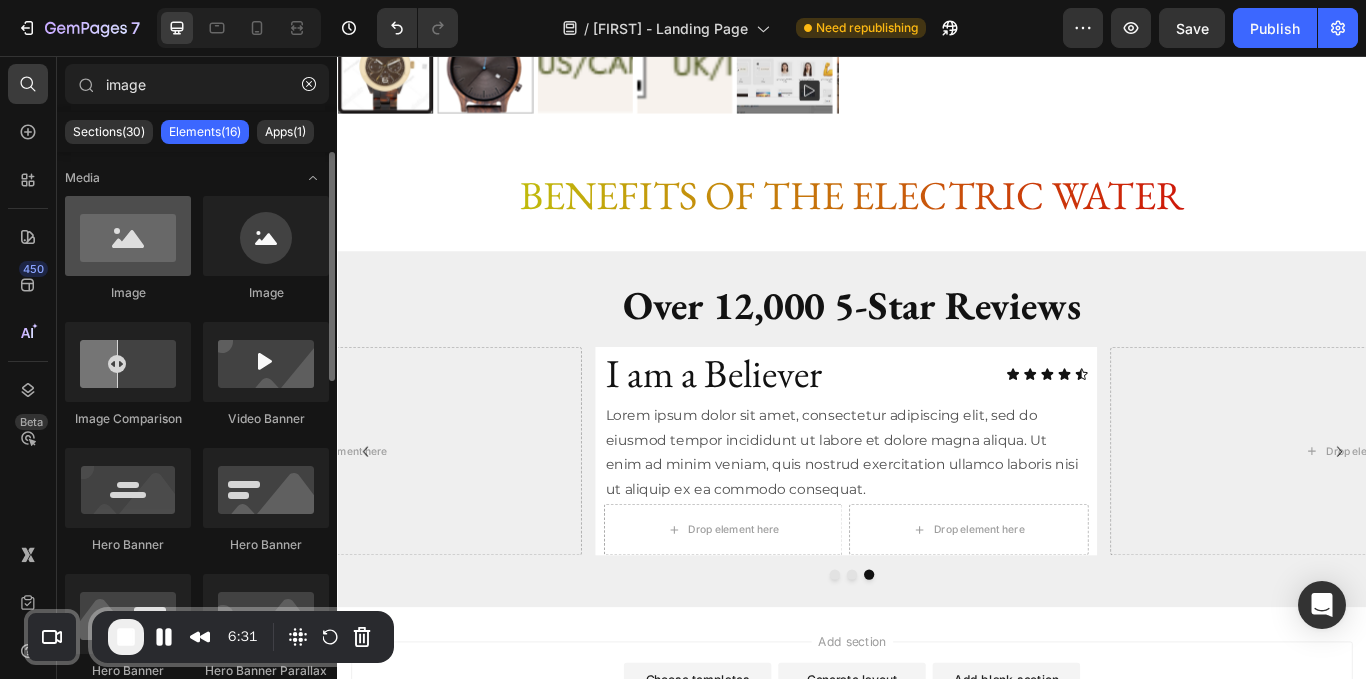 type on "image" 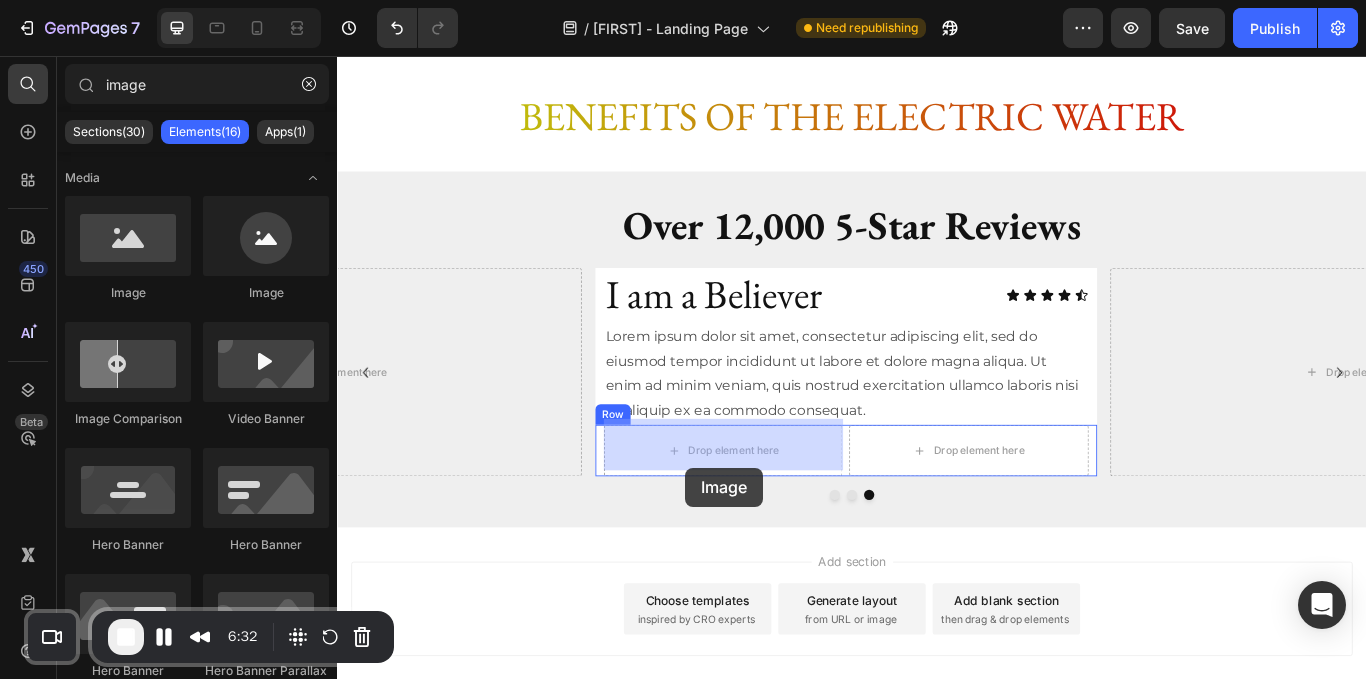 scroll, scrollTop: 3969, scrollLeft: 0, axis: vertical 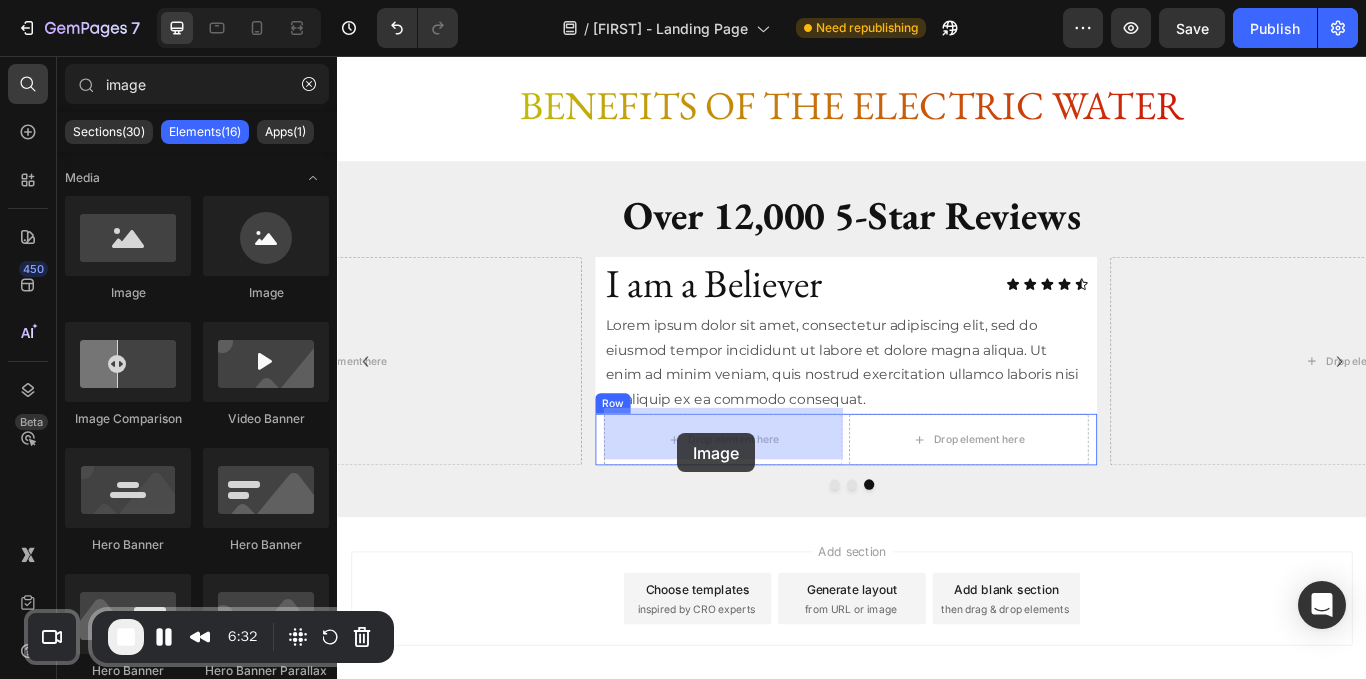 drag, startPoint x: 470, startPoint y: 291, endPoint x: 734, endPoint y: 496, distance: 334.24692 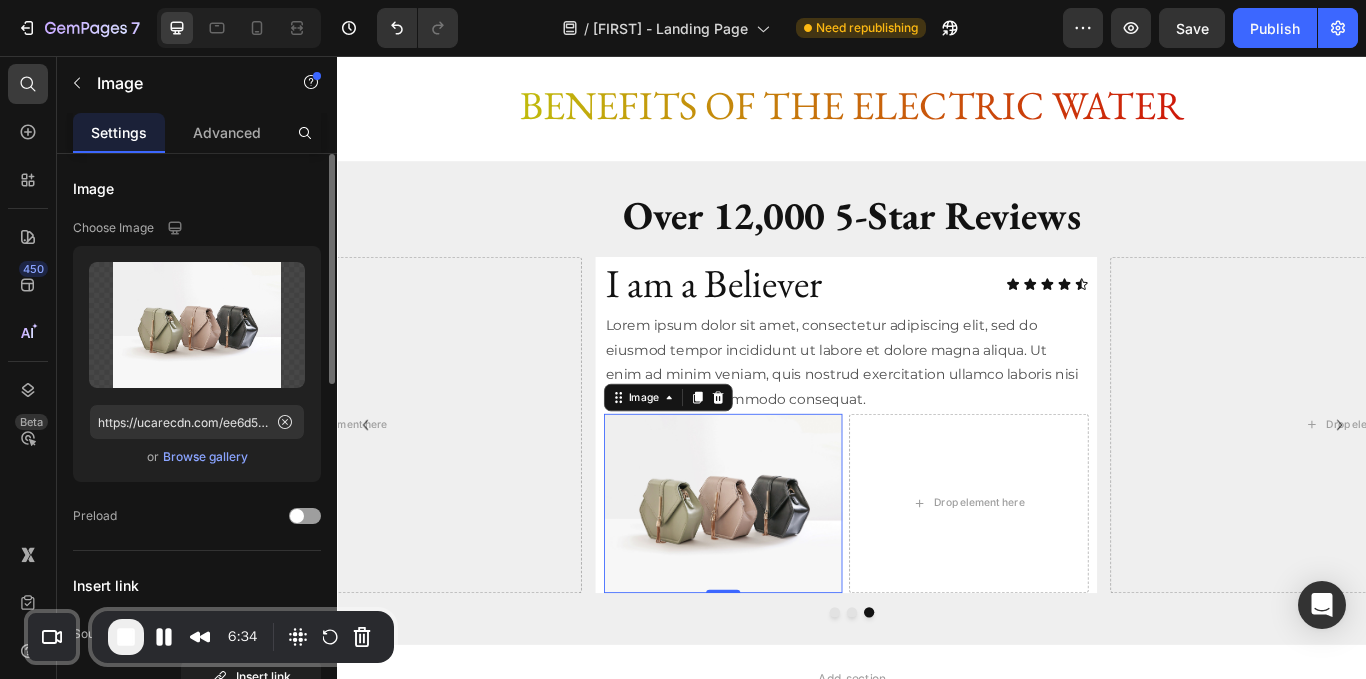 click on "Browse gallery" at bounding box center (205, 457) 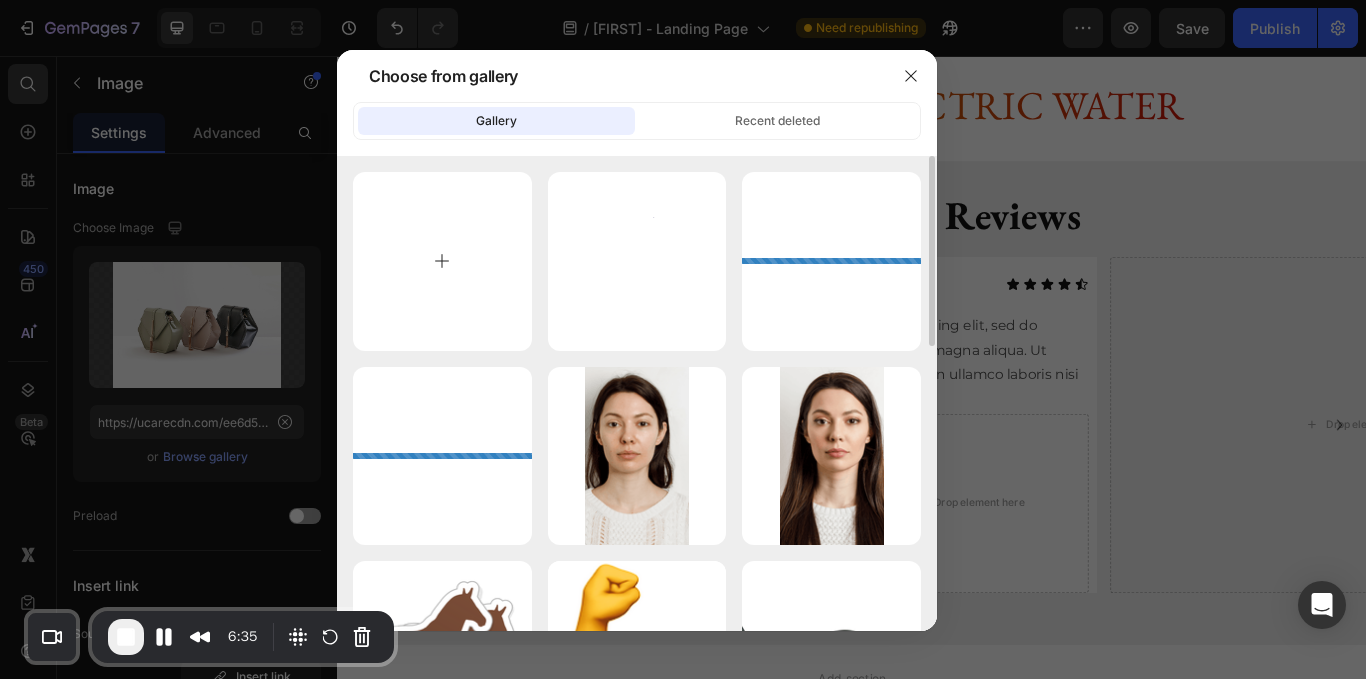 click at bounding box center (442, 261) 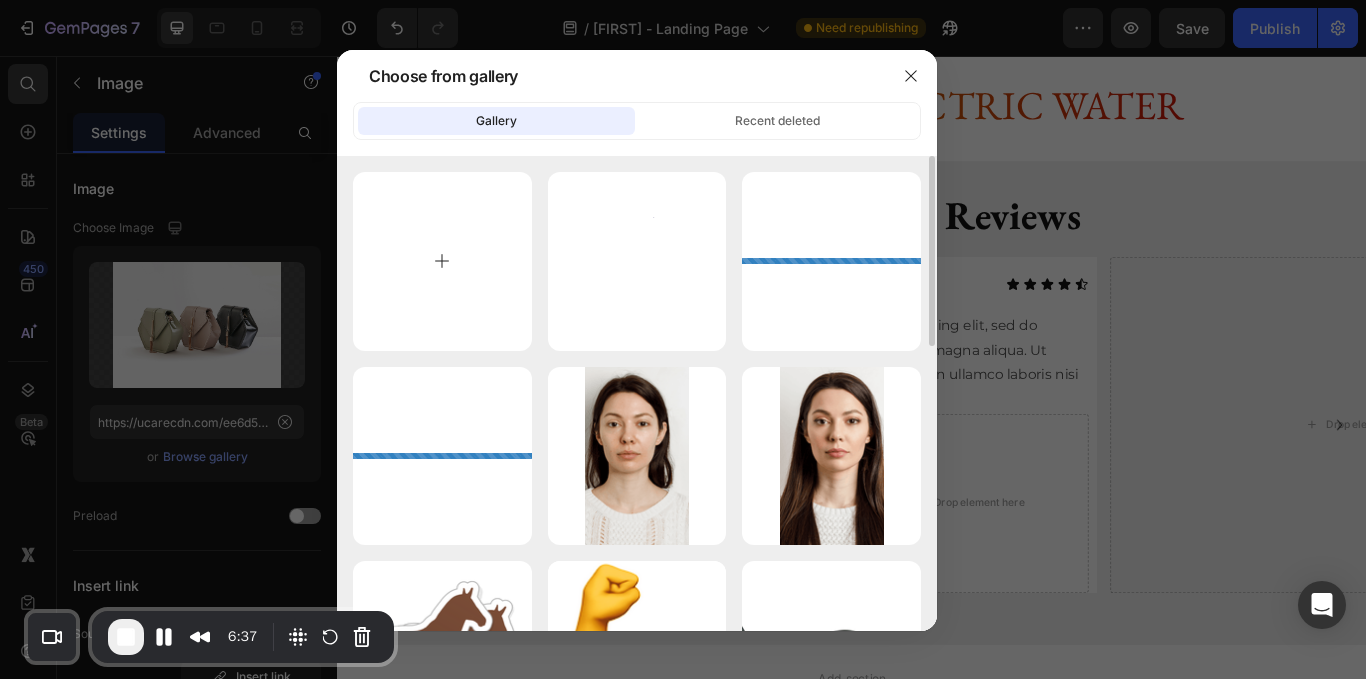 type on "C:\fakepath\FLO-OS-Cap.avif" 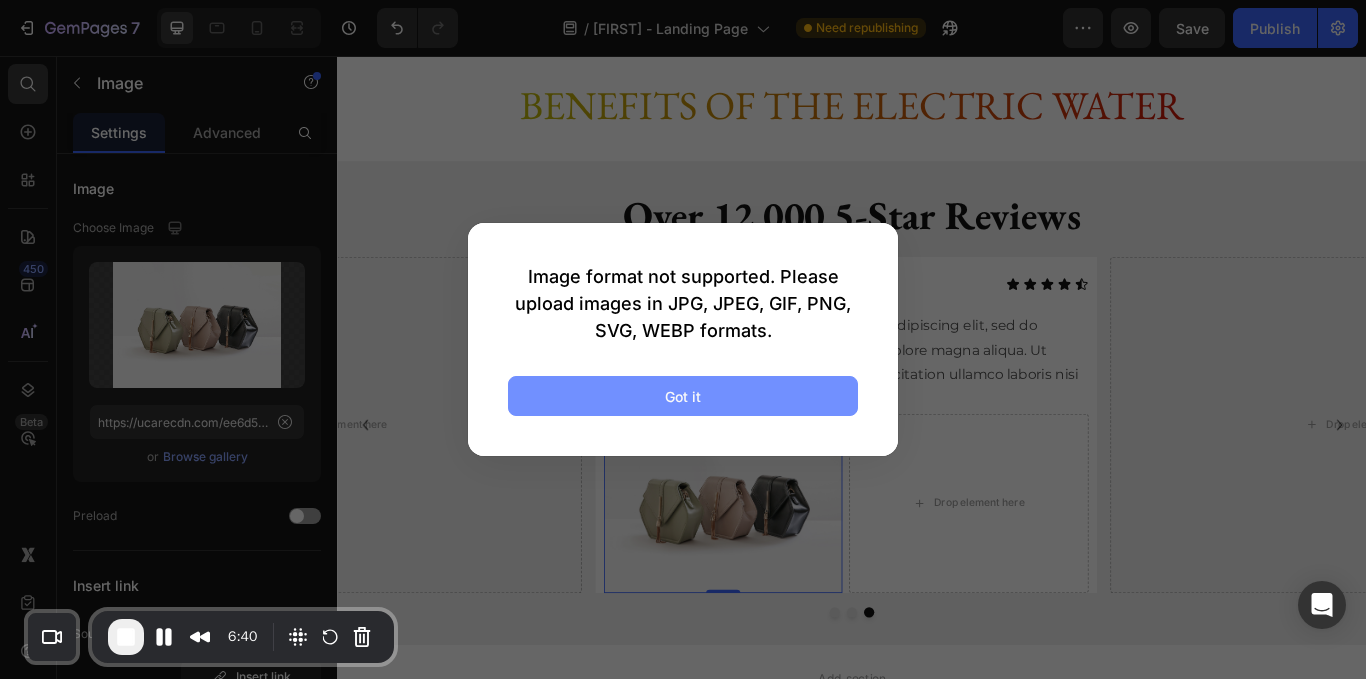 click on "Got it" at bounding box center (683, 396) 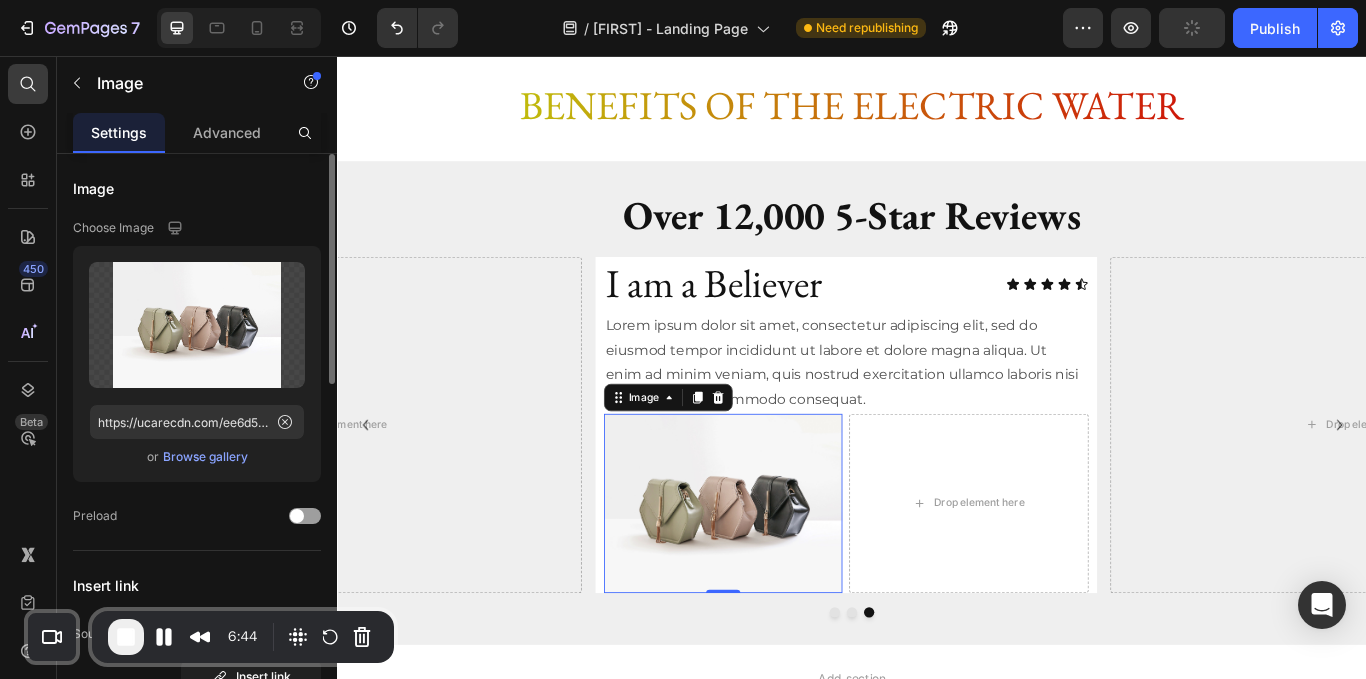 click on "Browse gallery" at bounding box center (205, 457) 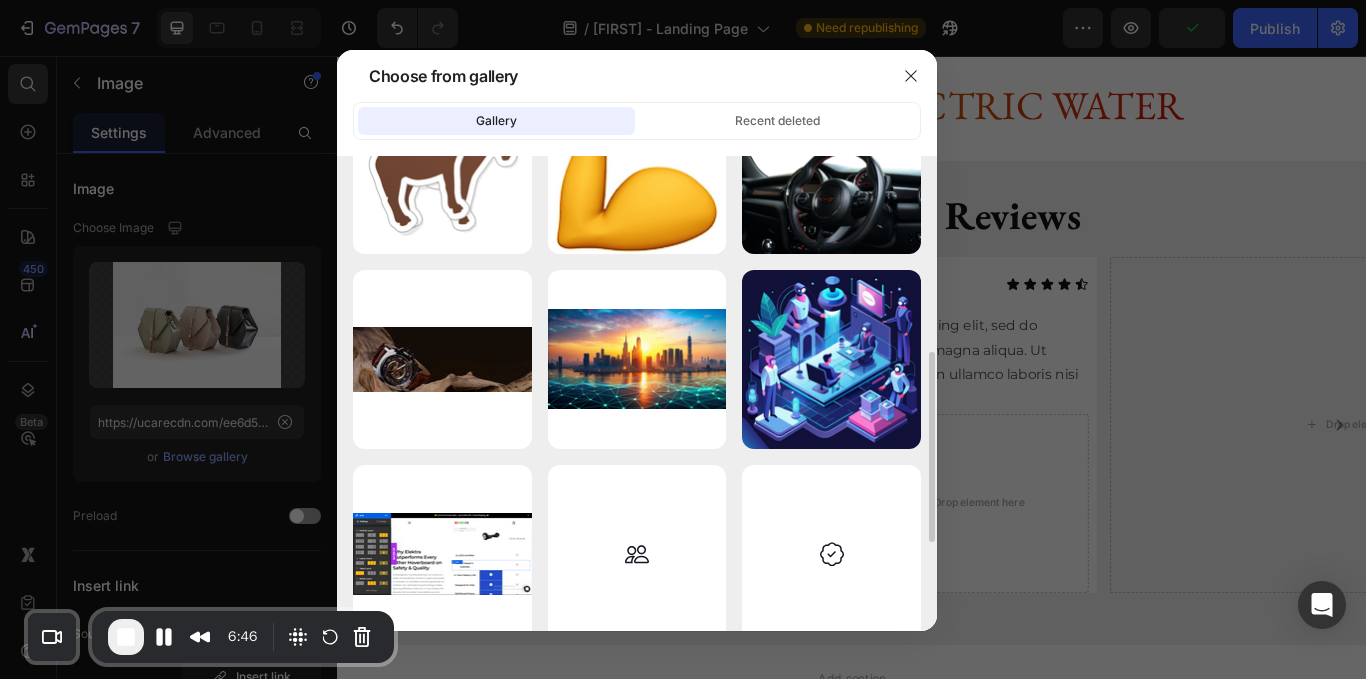 scroll, scrollTop: 487, scrollLeft: 0, axis: vertical 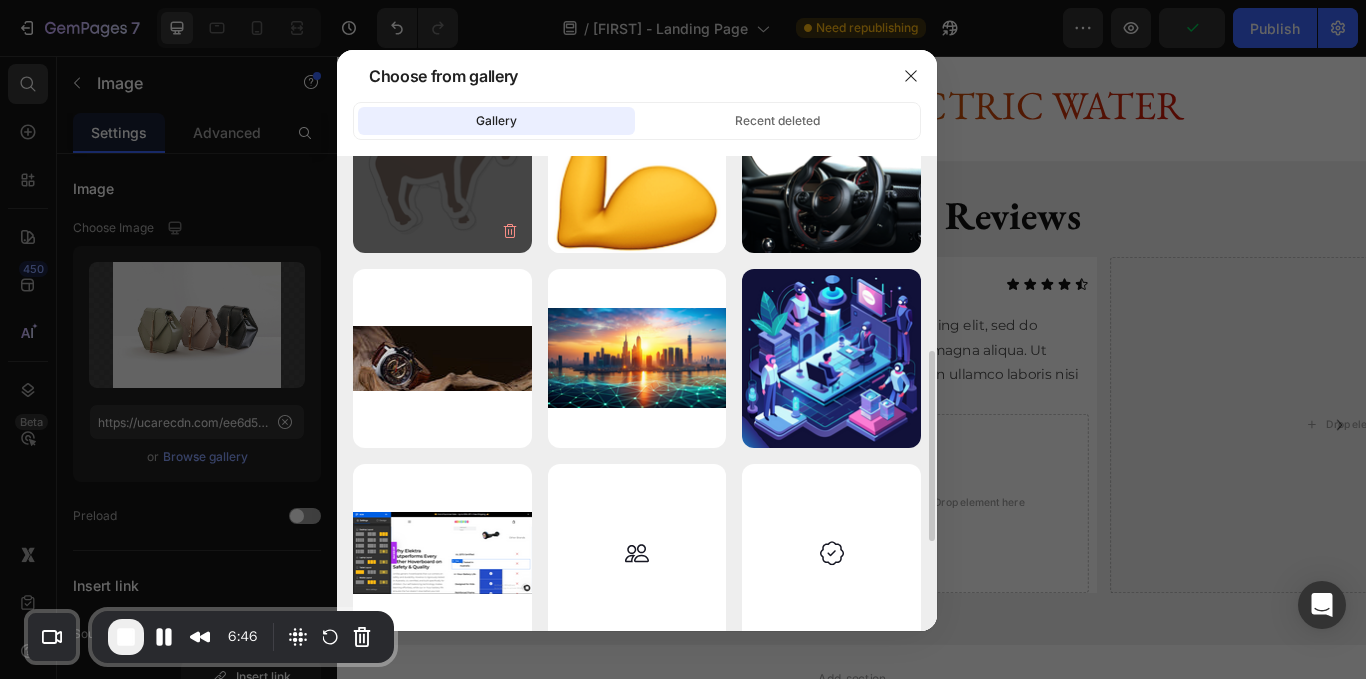 click on "index (1).webp 10.42 kb" at bounding box center [442, 163] 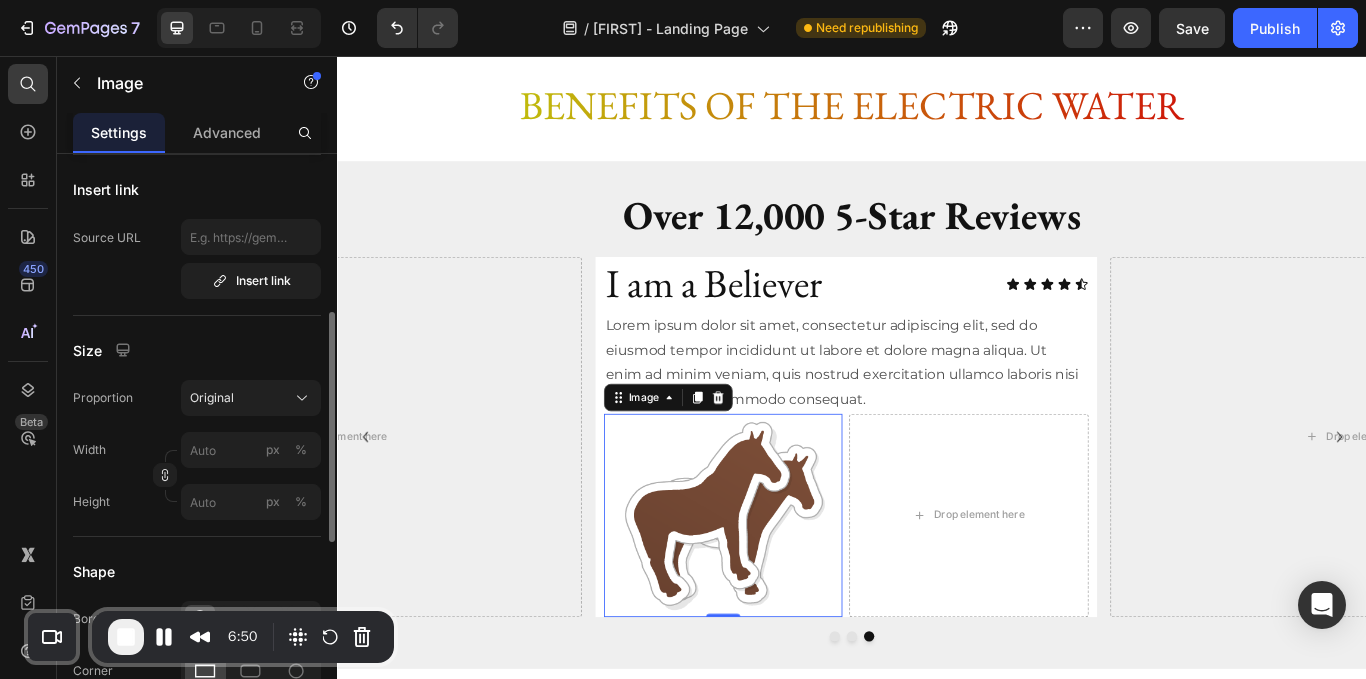 scroll, scrollTop: 397, scrollLeft: 0, axis: vertical 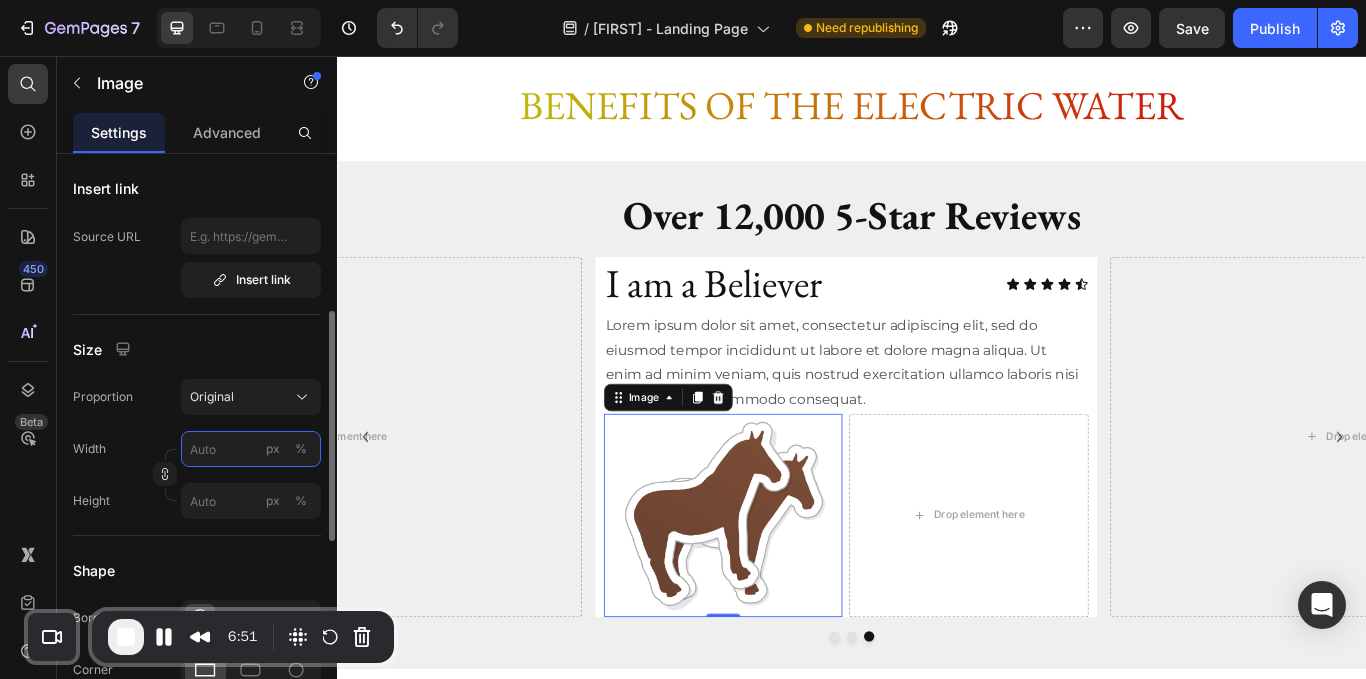 click on "px %" at bounding box center [251, 449] 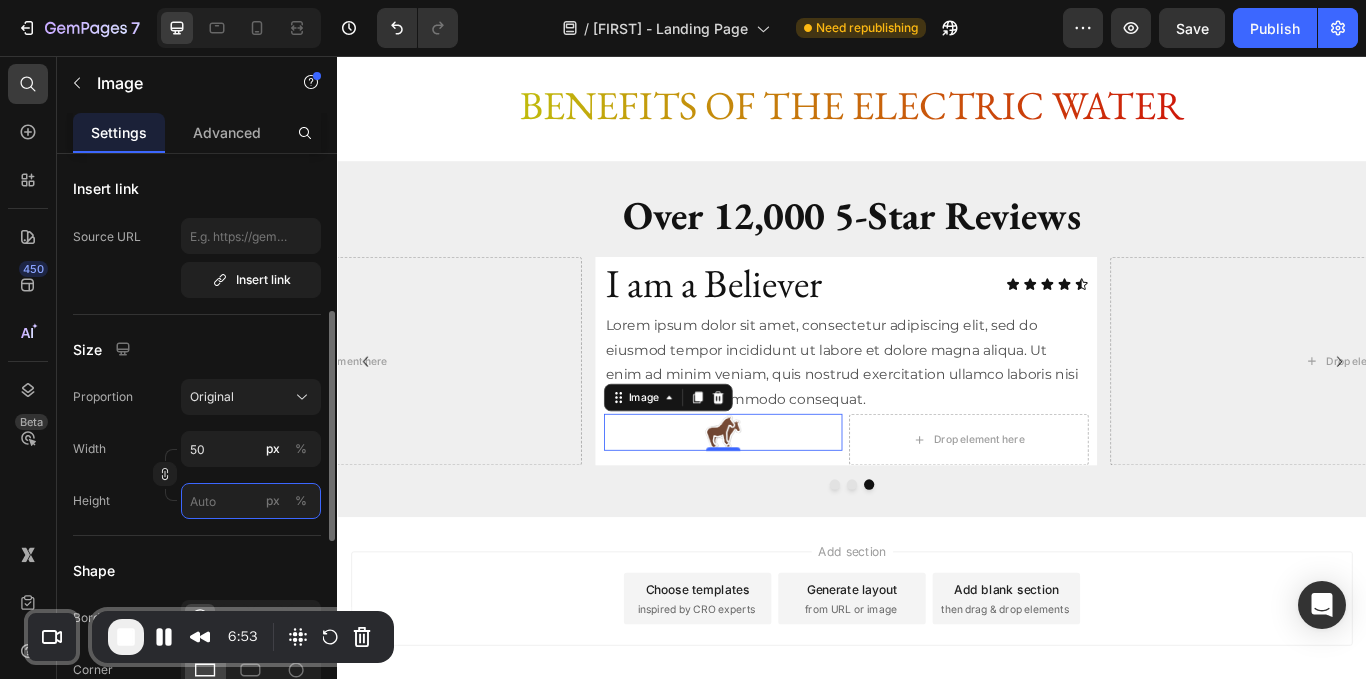 click on "px %" at bounding box center [251, 501] 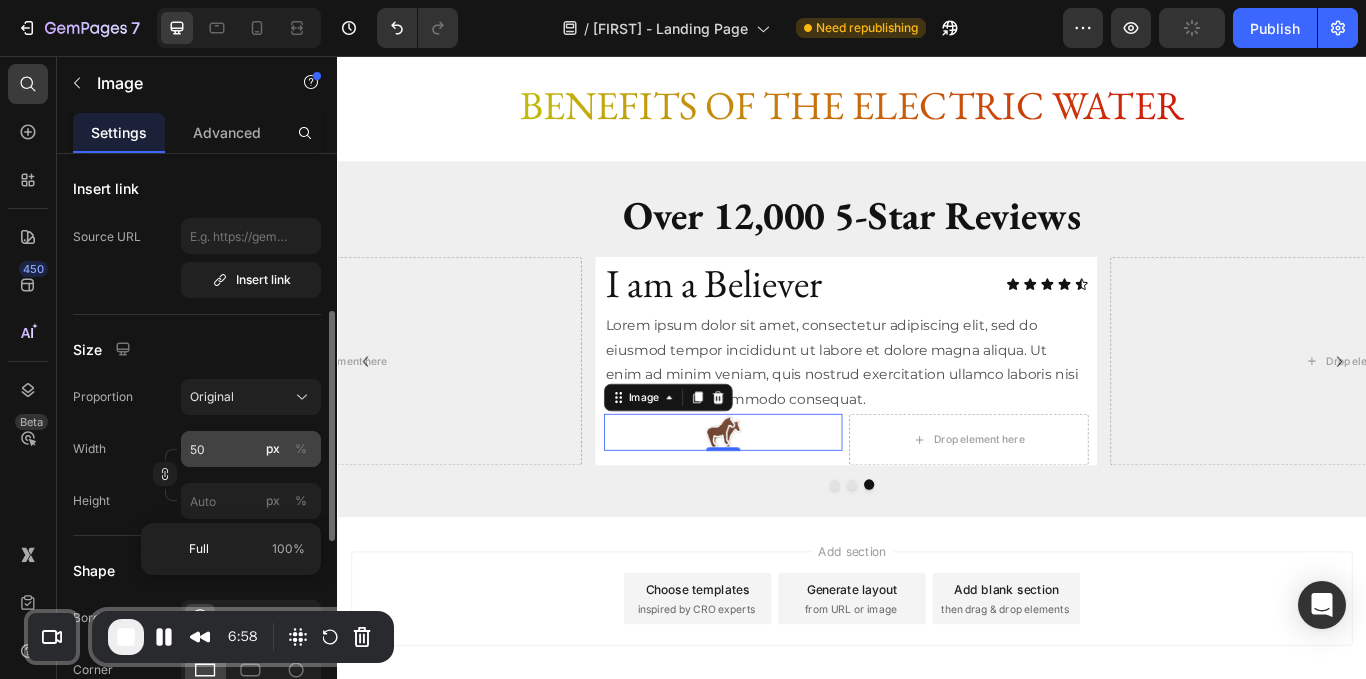 click on "%" at bounding box center (301, 449) 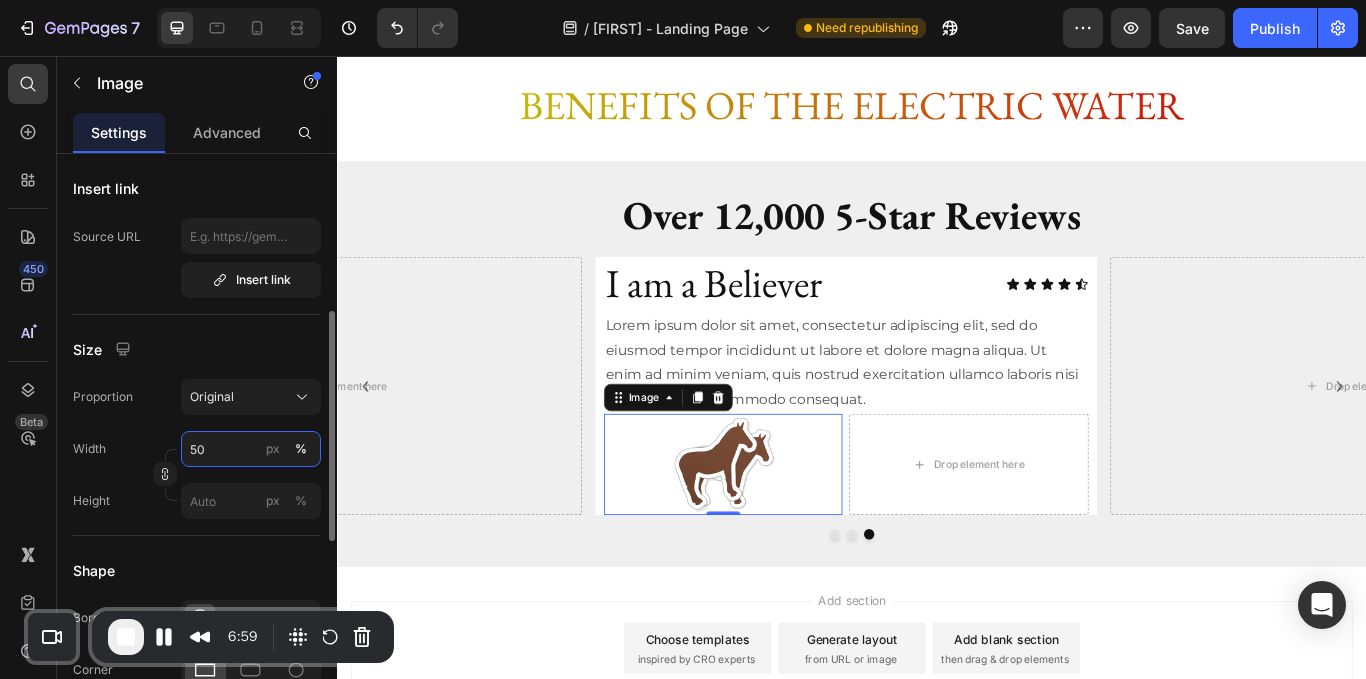 click on "50" at bounding box center (251, 449) 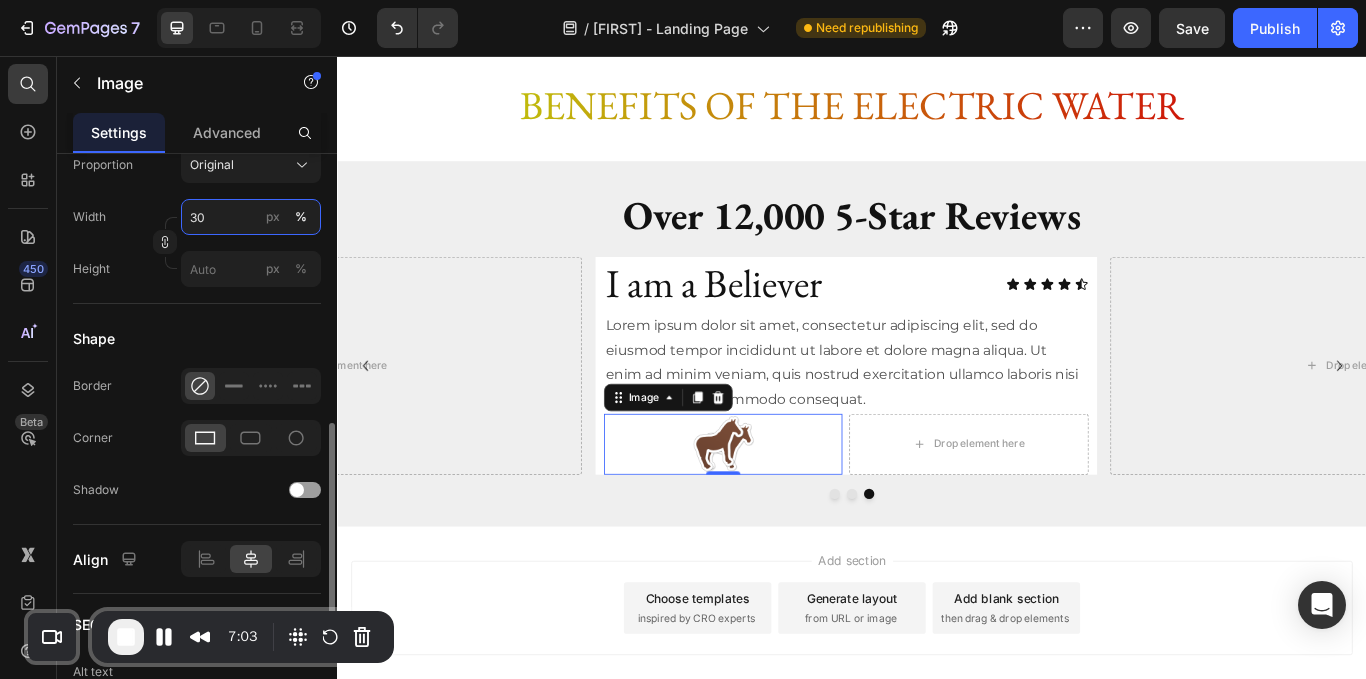 scroll, scrollTop: 675, scrollLeft: 0, axis: vertical 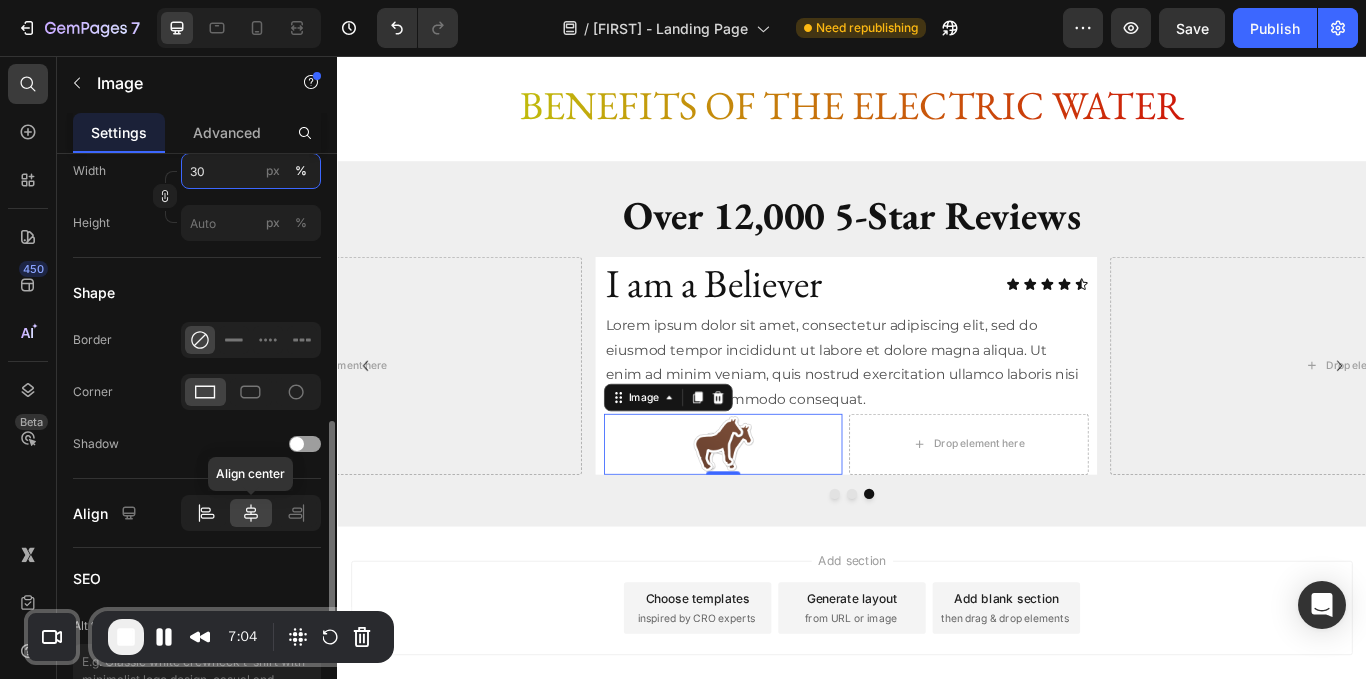 type on "30" 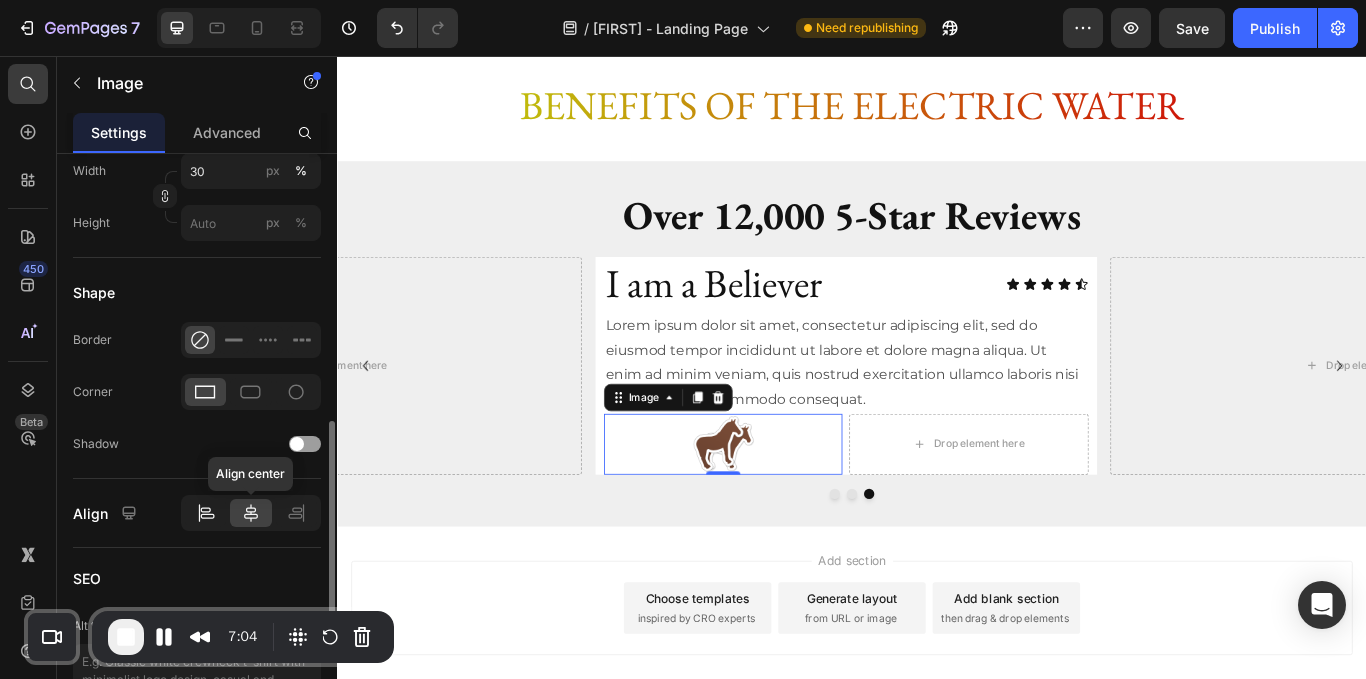 click 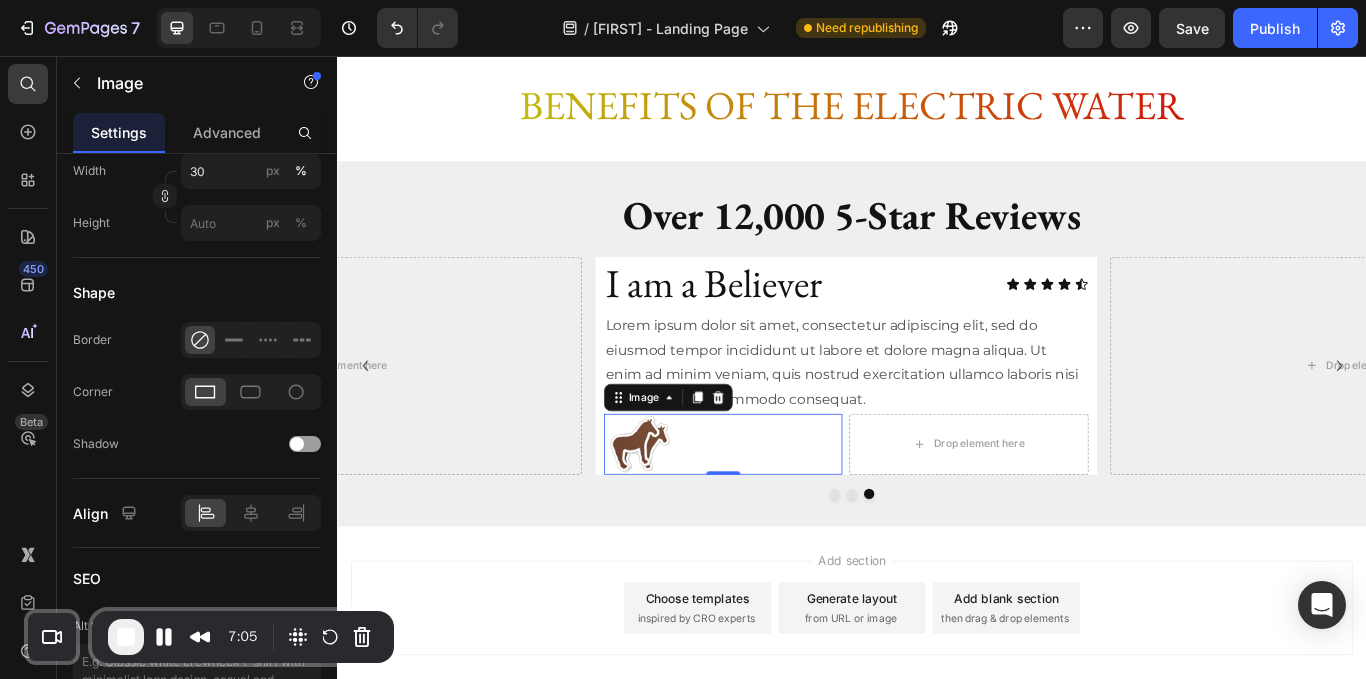 click at bounding box center (786, 509) 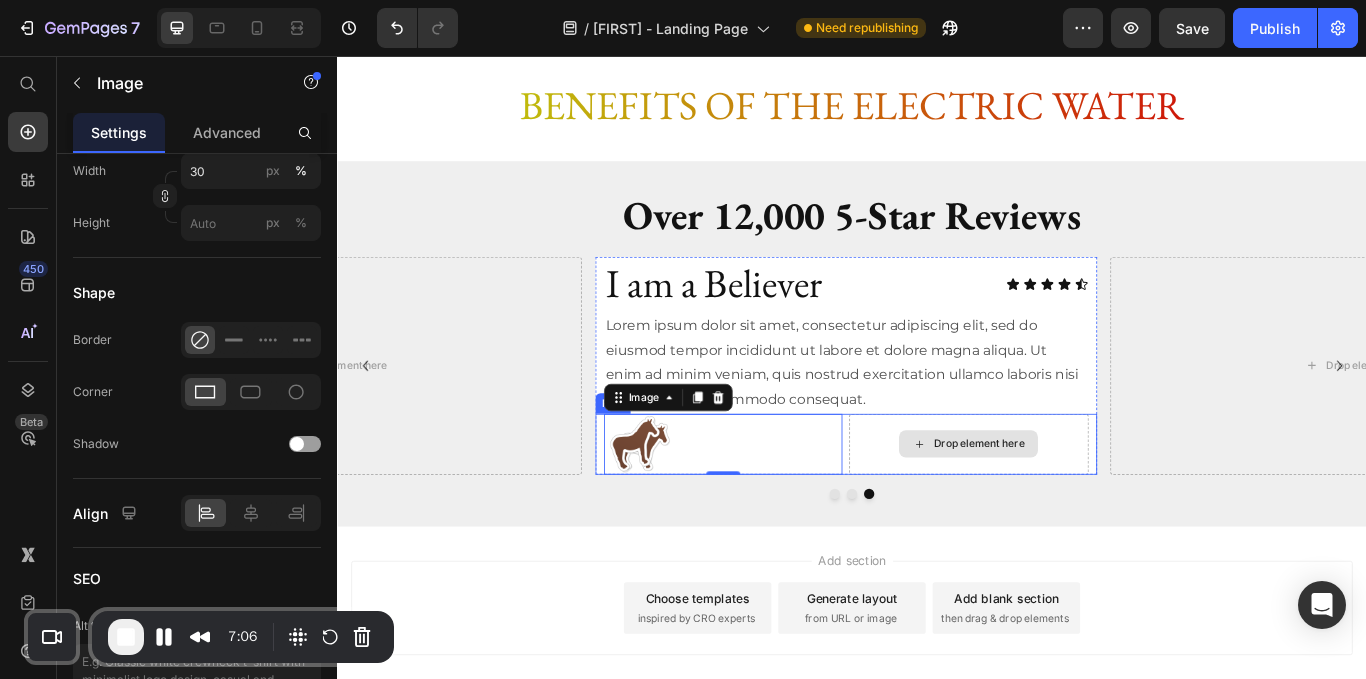 click on "Drop element here" at bounding box center (1073, 509) 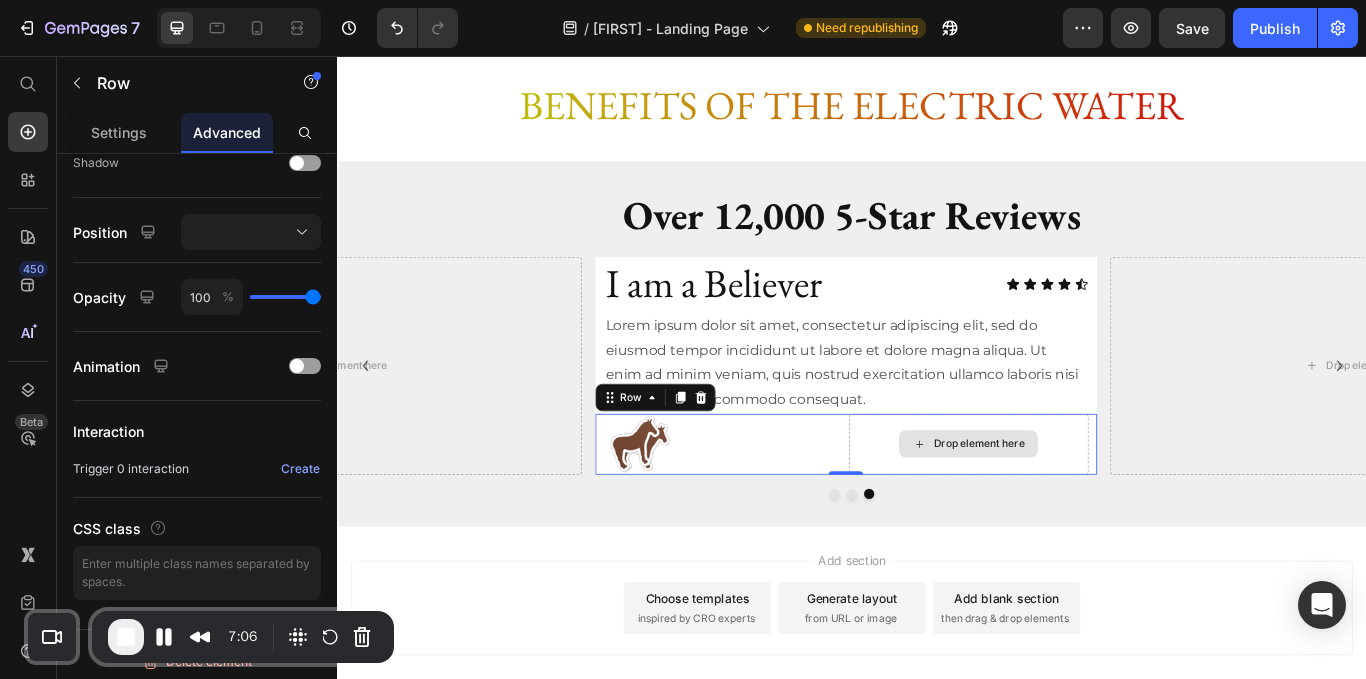 scroll, scrollTop: 0, scrollLeft: 0, axis: both 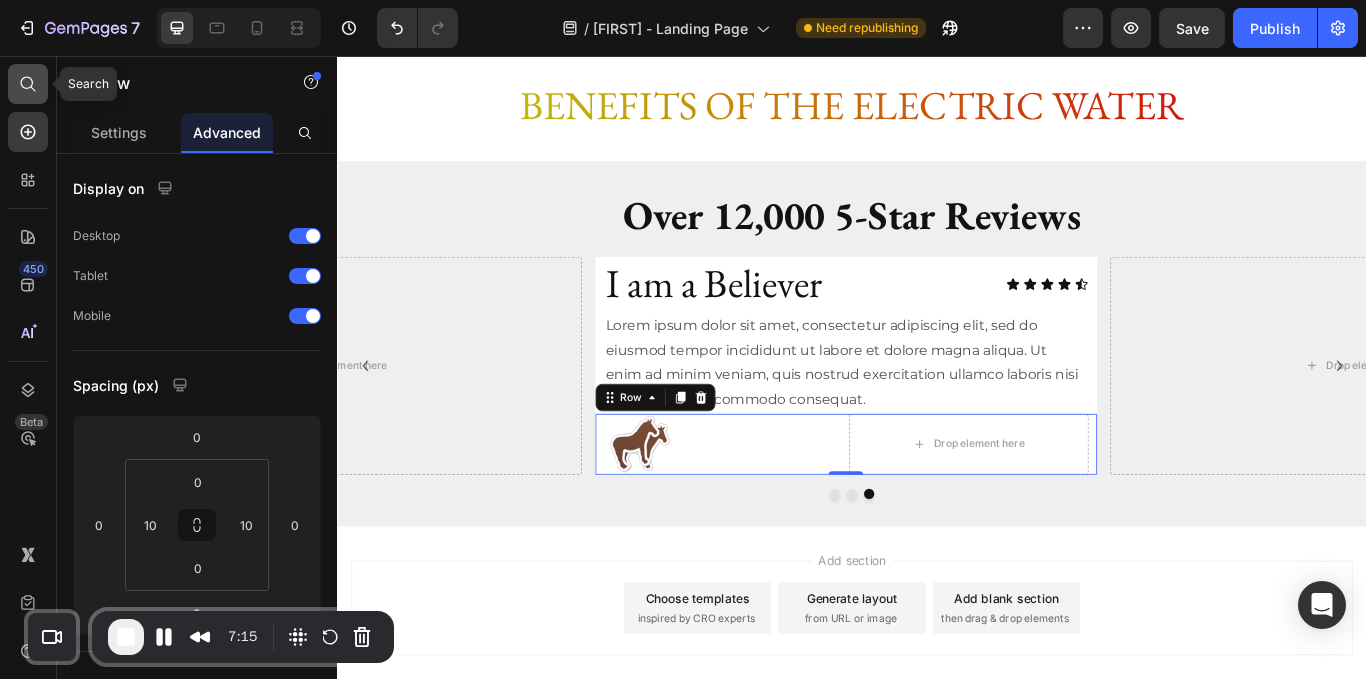 click 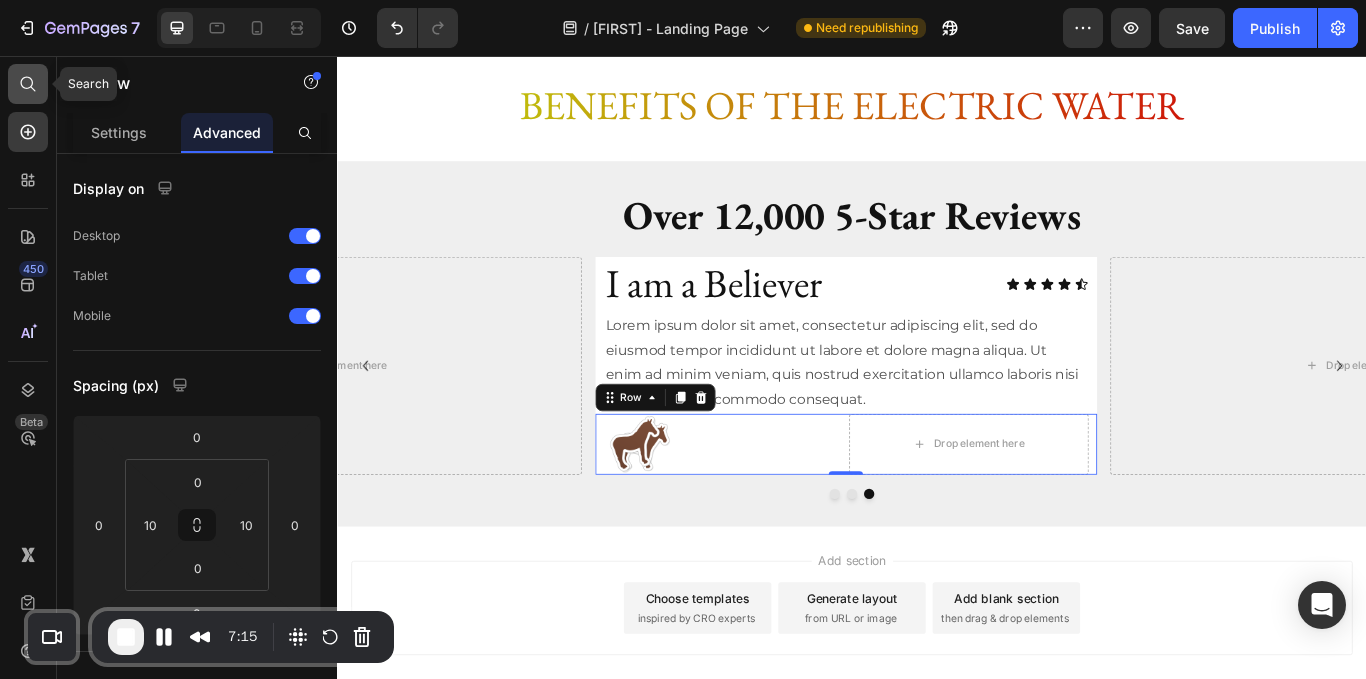 radio on "false" 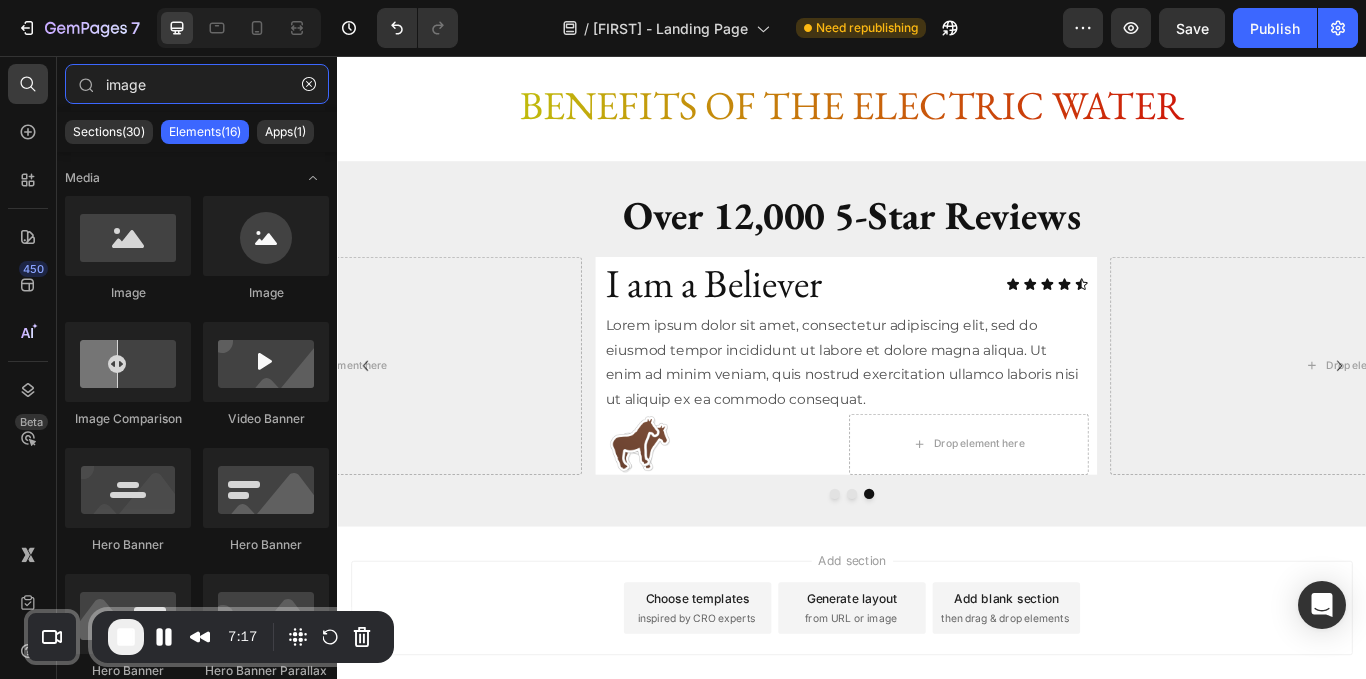 drag, startPoint x: 151, startPoint y: 85, endPoint x: 55, endPoint y: 88, distance: 96.04687 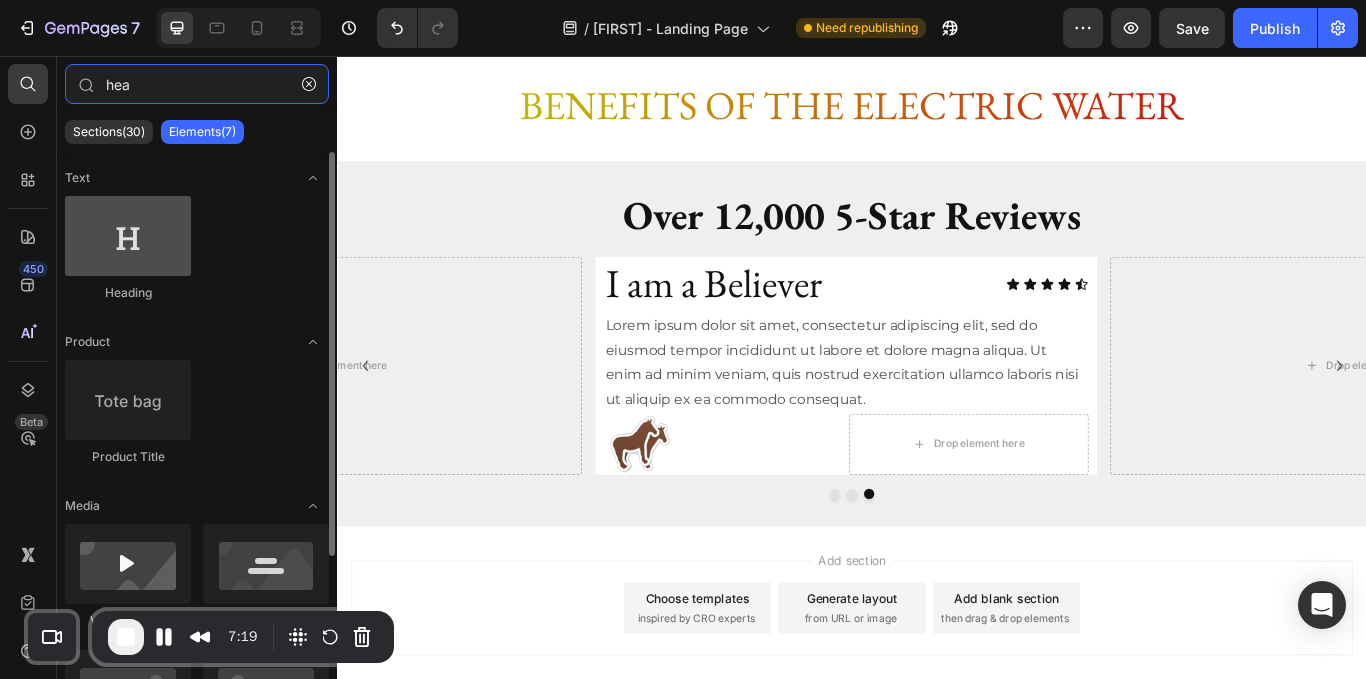 type on "hea" 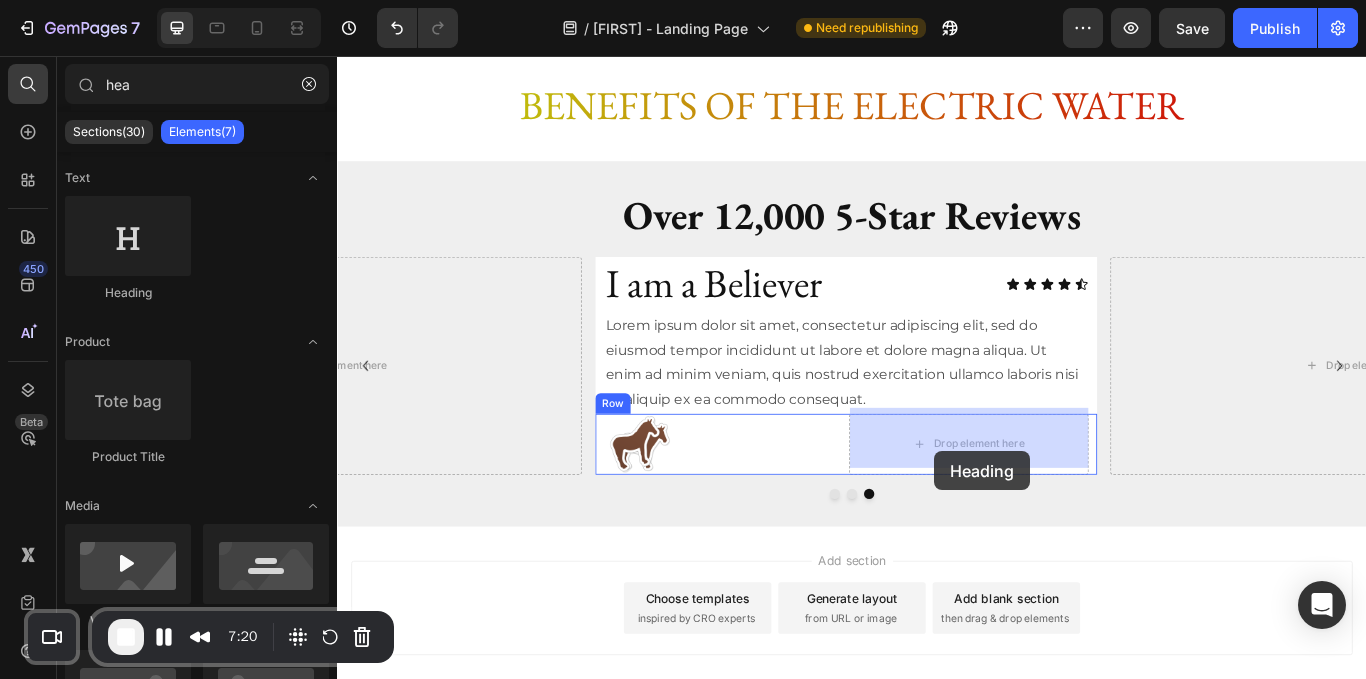 drag, startPoint x: 455, startPoint y: 297, endPoint x: 1034, endPoint y: 508, distance: 616.24835 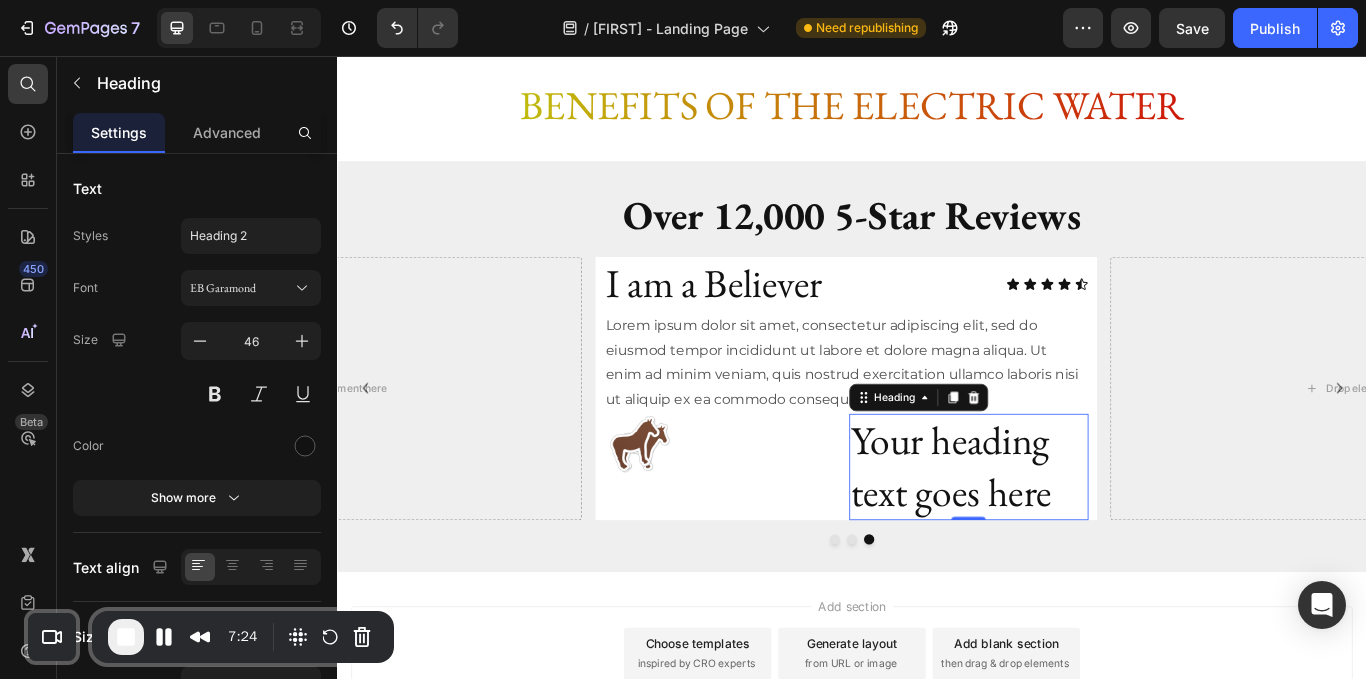 click on "Your heading text goes here" at bounding box center [1073, 536] 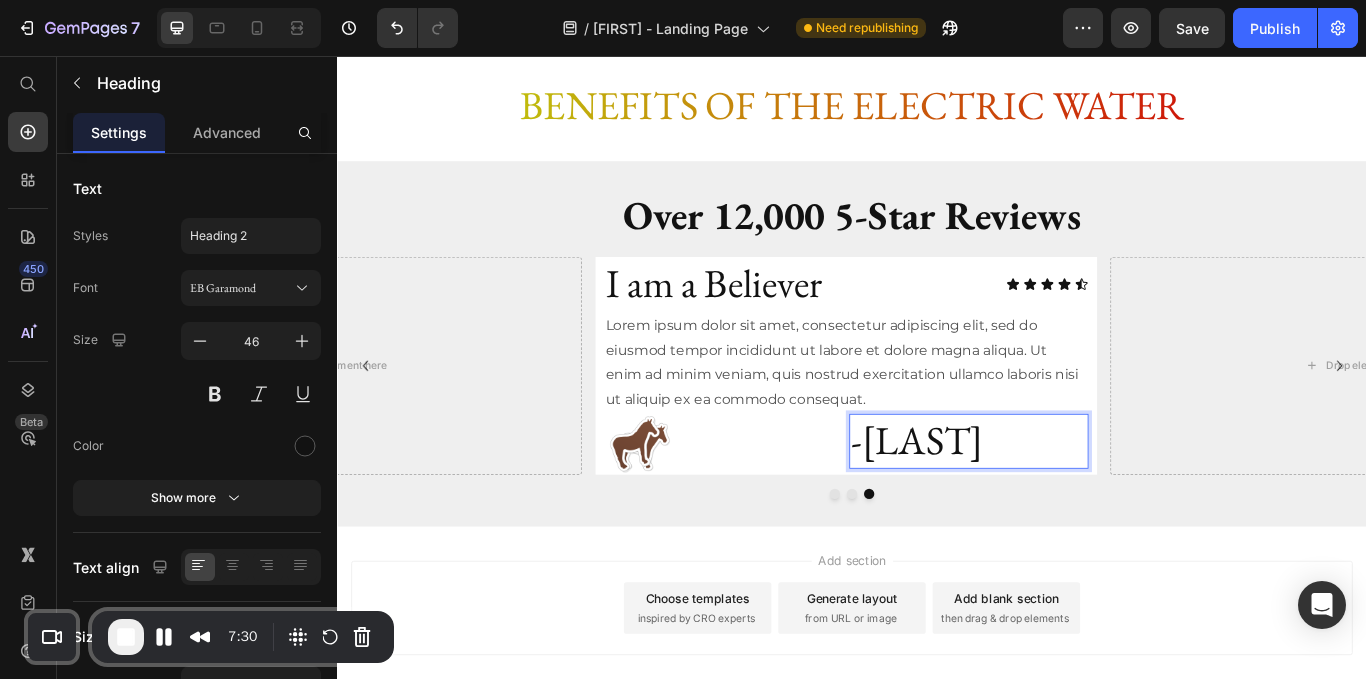 click on "-Laronda" at bounding box center [1073, 506] 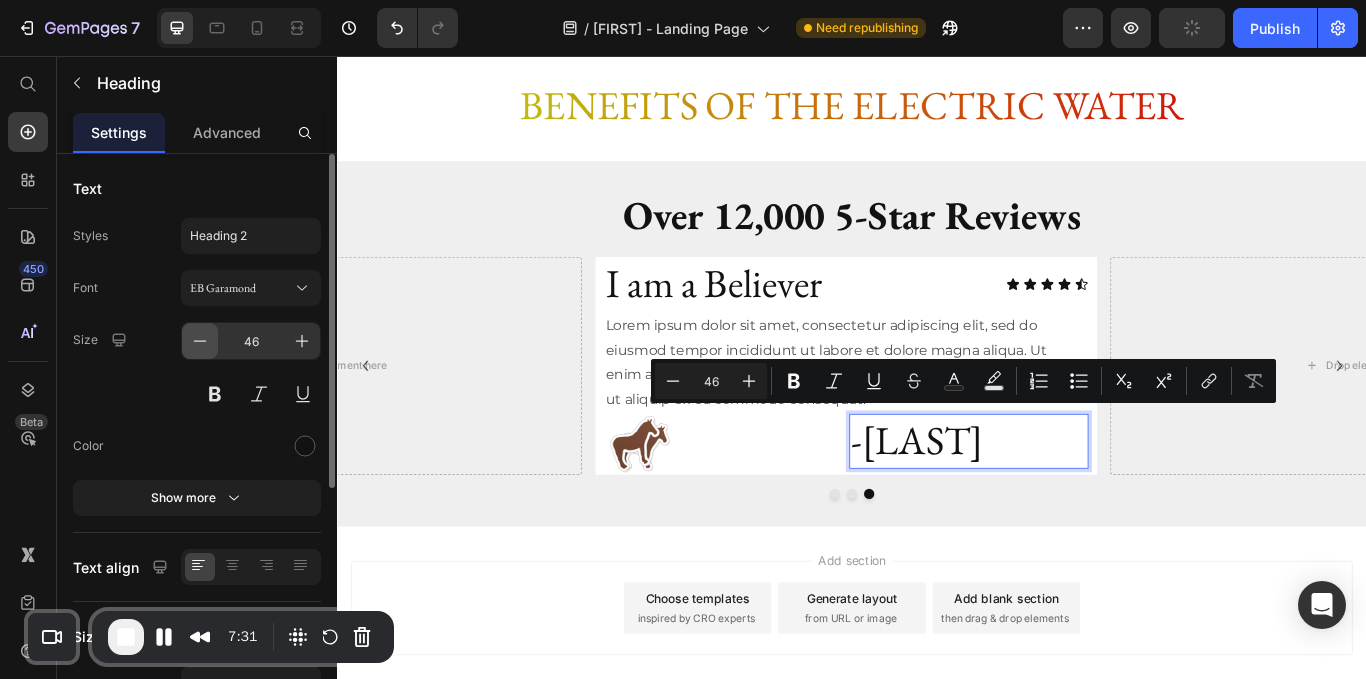 click at bounding box center [200, 341] 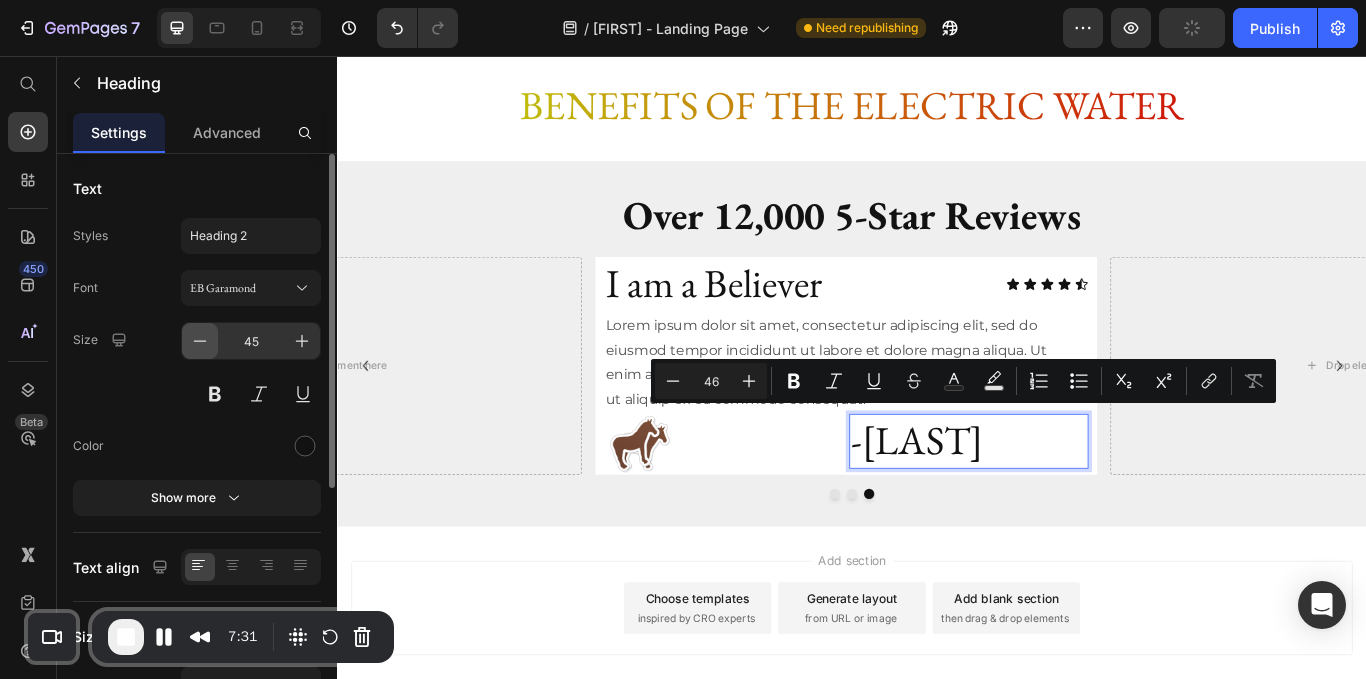 click at bounding box center [200, 341] 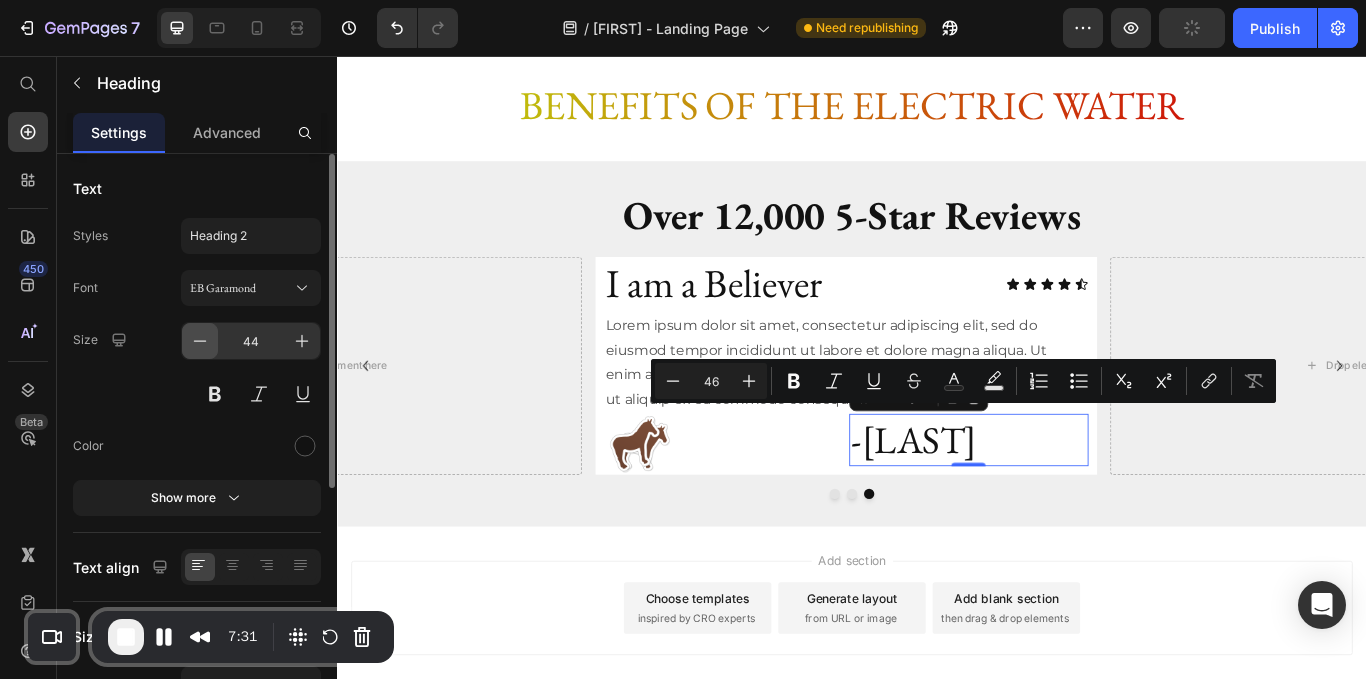 click at bounding box center (200, 341) 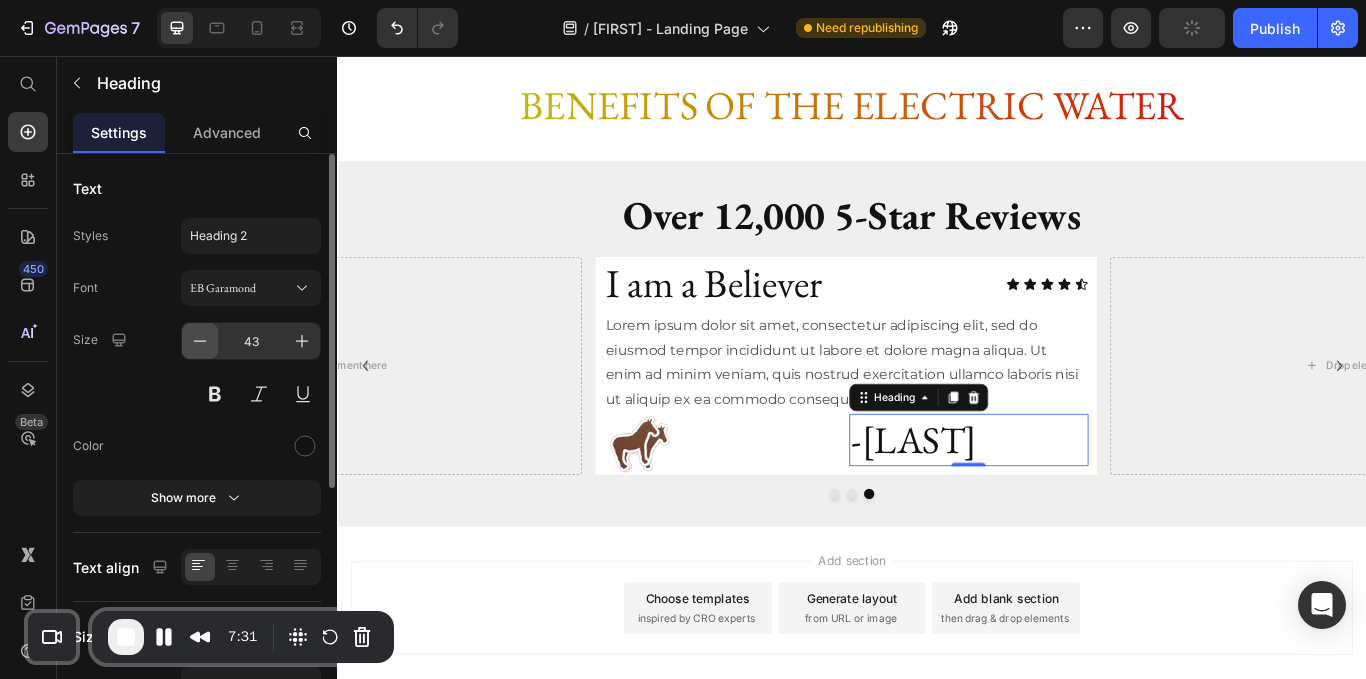 click at bounding box center (200, 341) 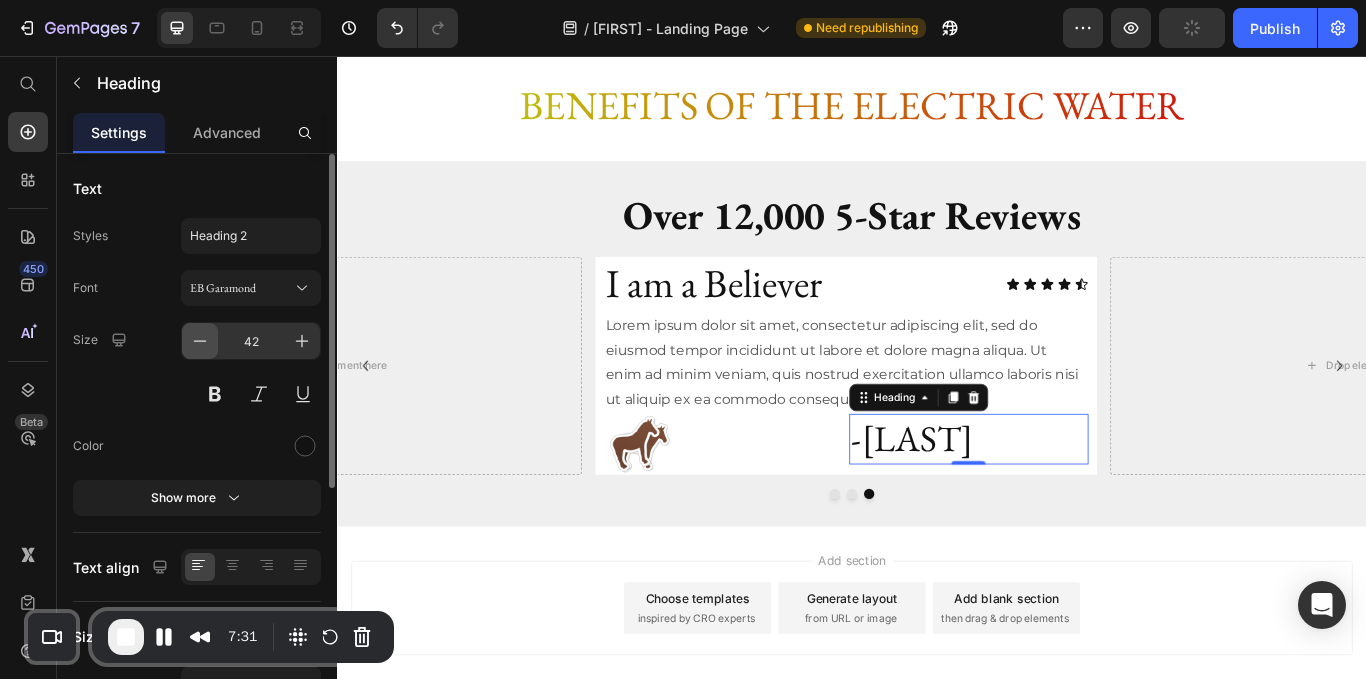 click at bounding box center (200, 341) 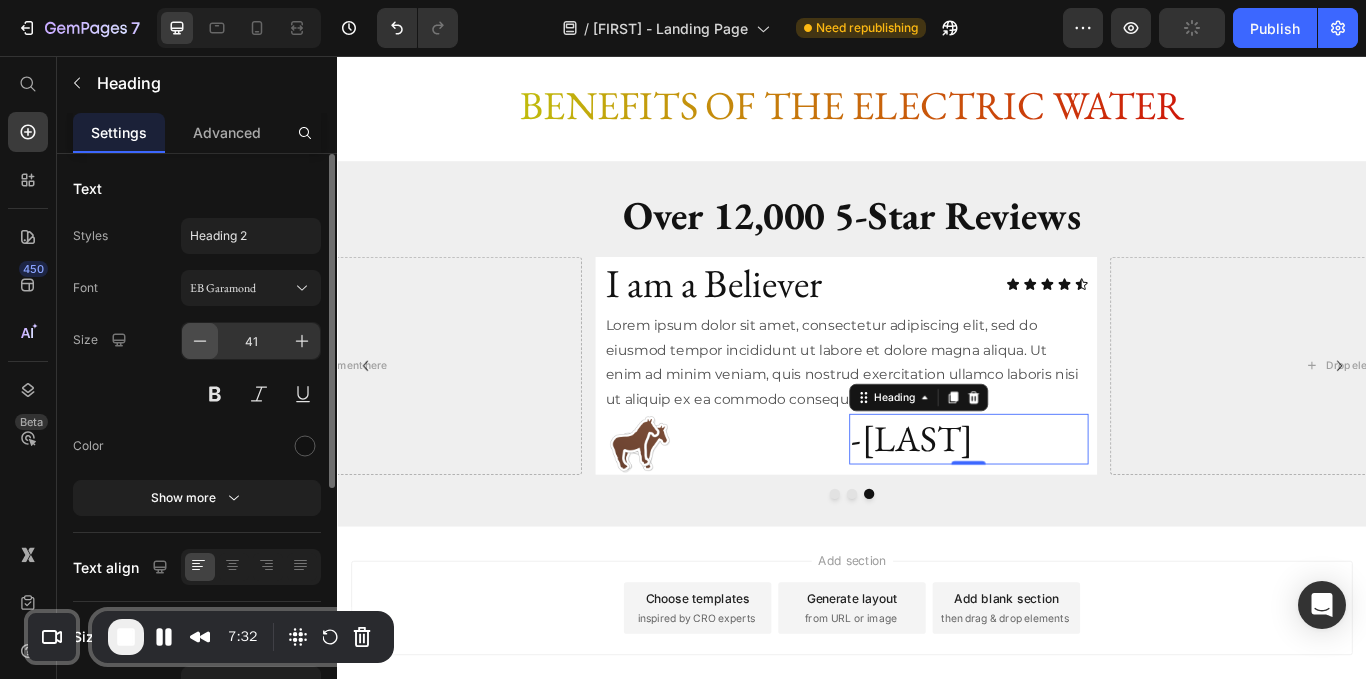 click at bounding box center [200, 341] 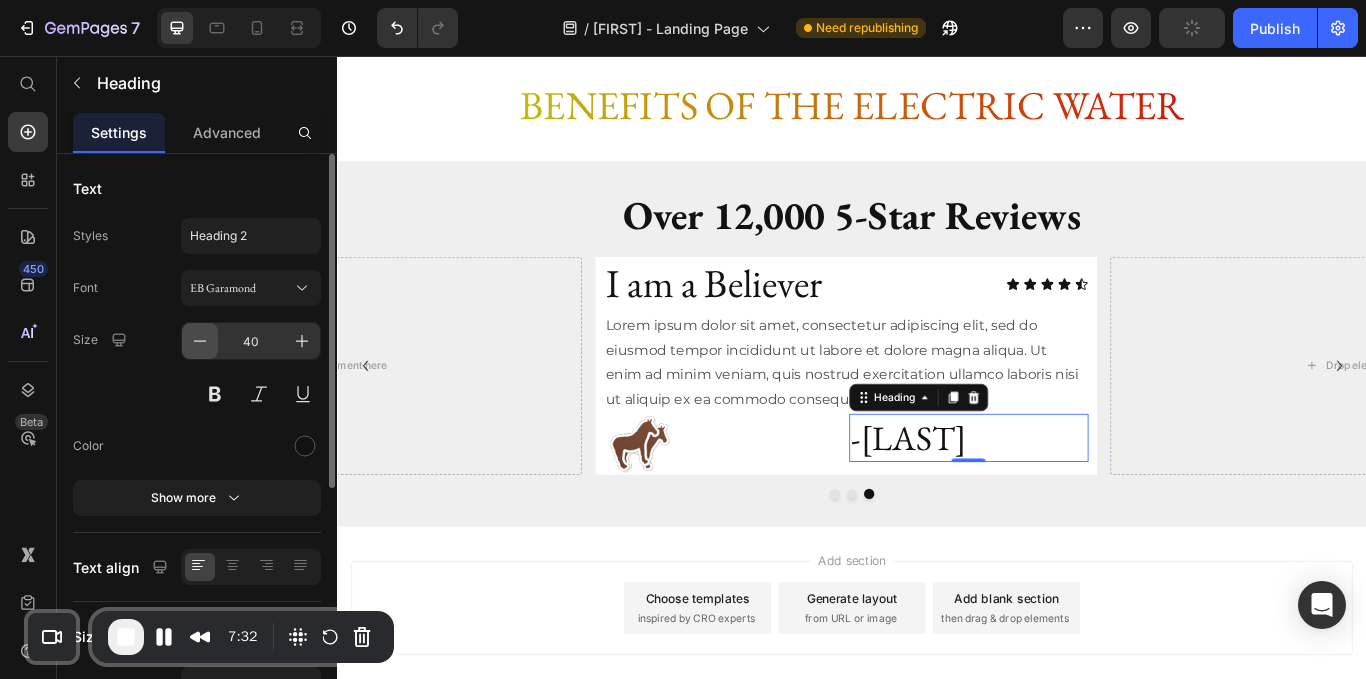 click at bounding box center (200, 341) 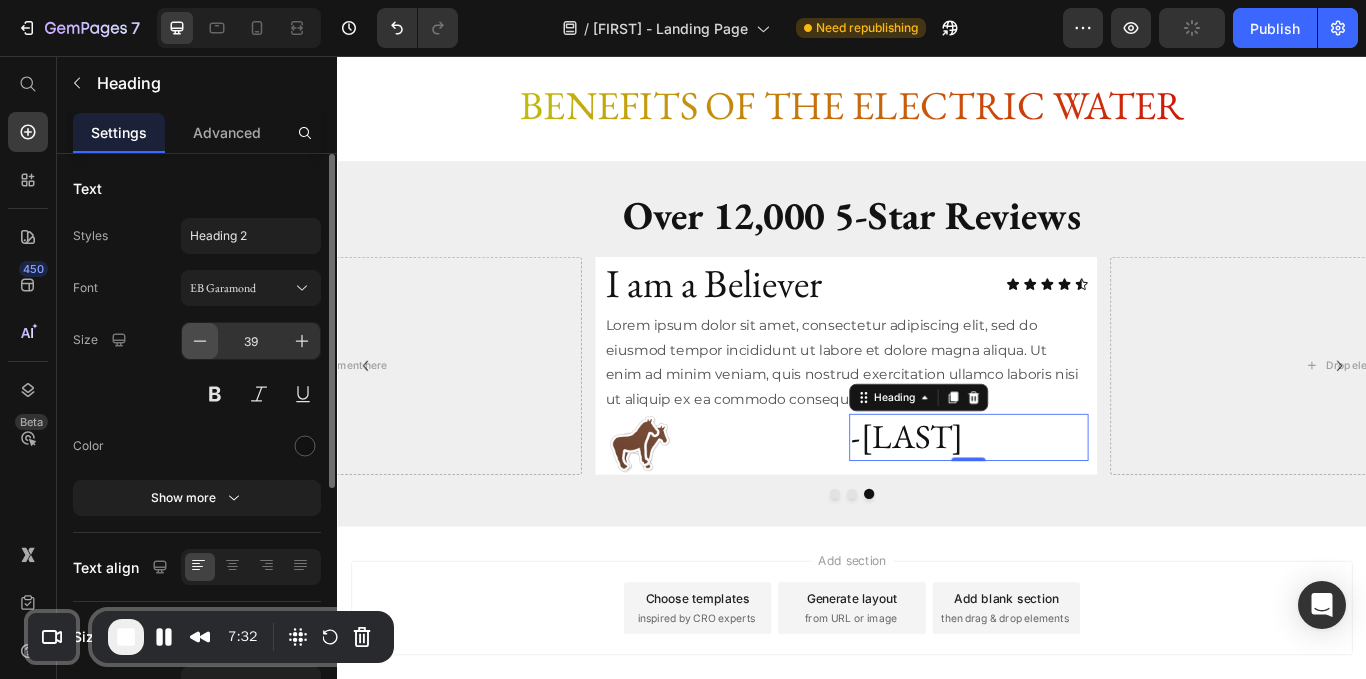 click at bounding box center (200, 341) 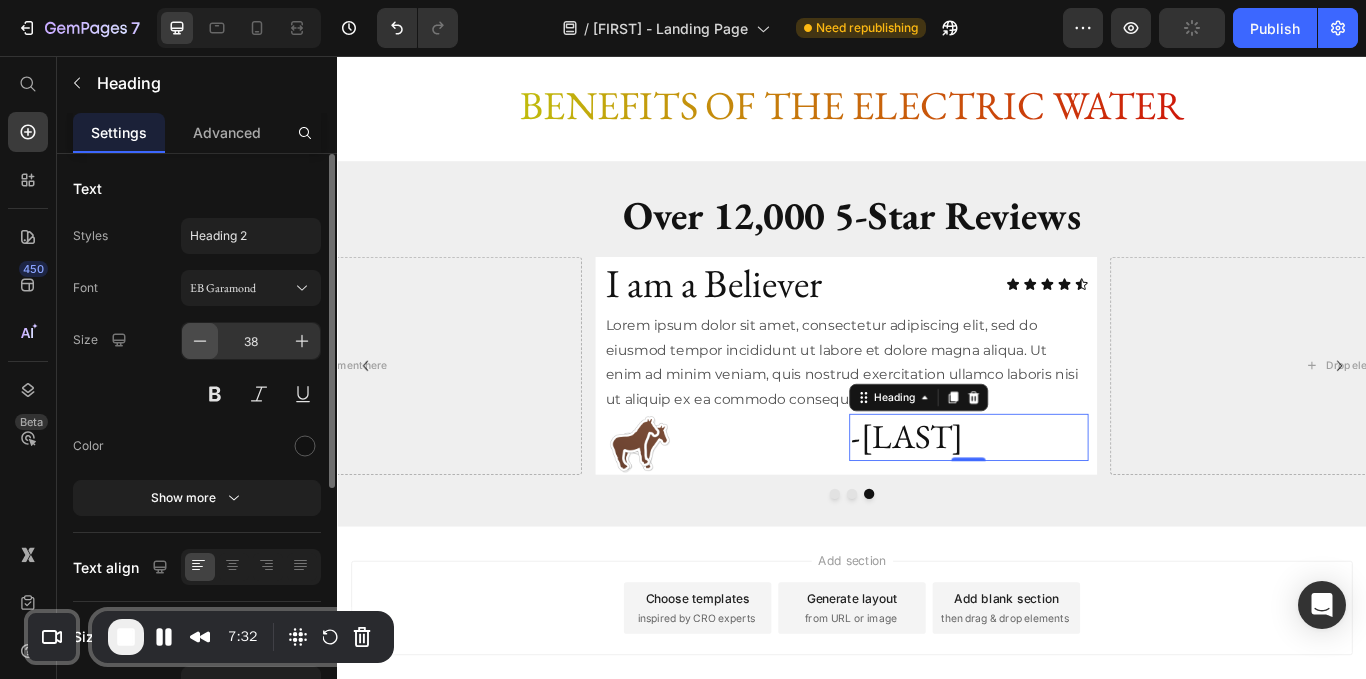 click at bounding box center (200, 341) 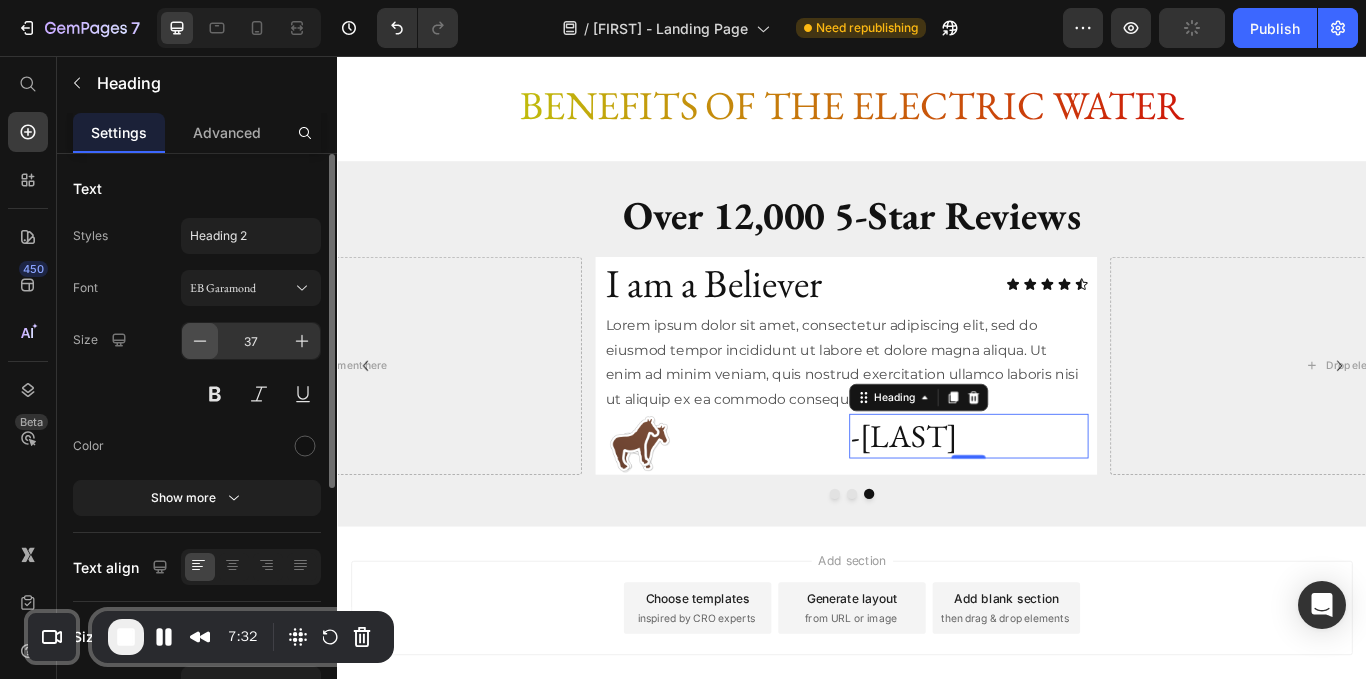 click at bounding box center [200, 341] 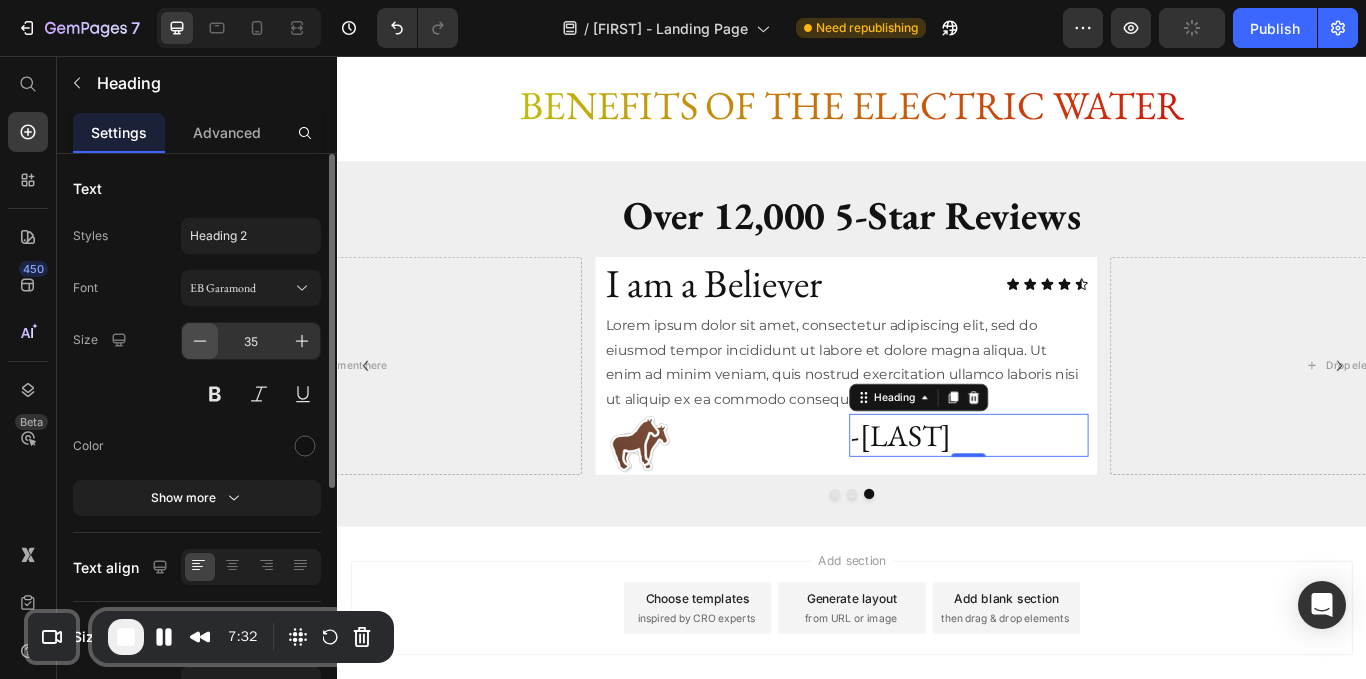 click at bounding box center [200, 341] 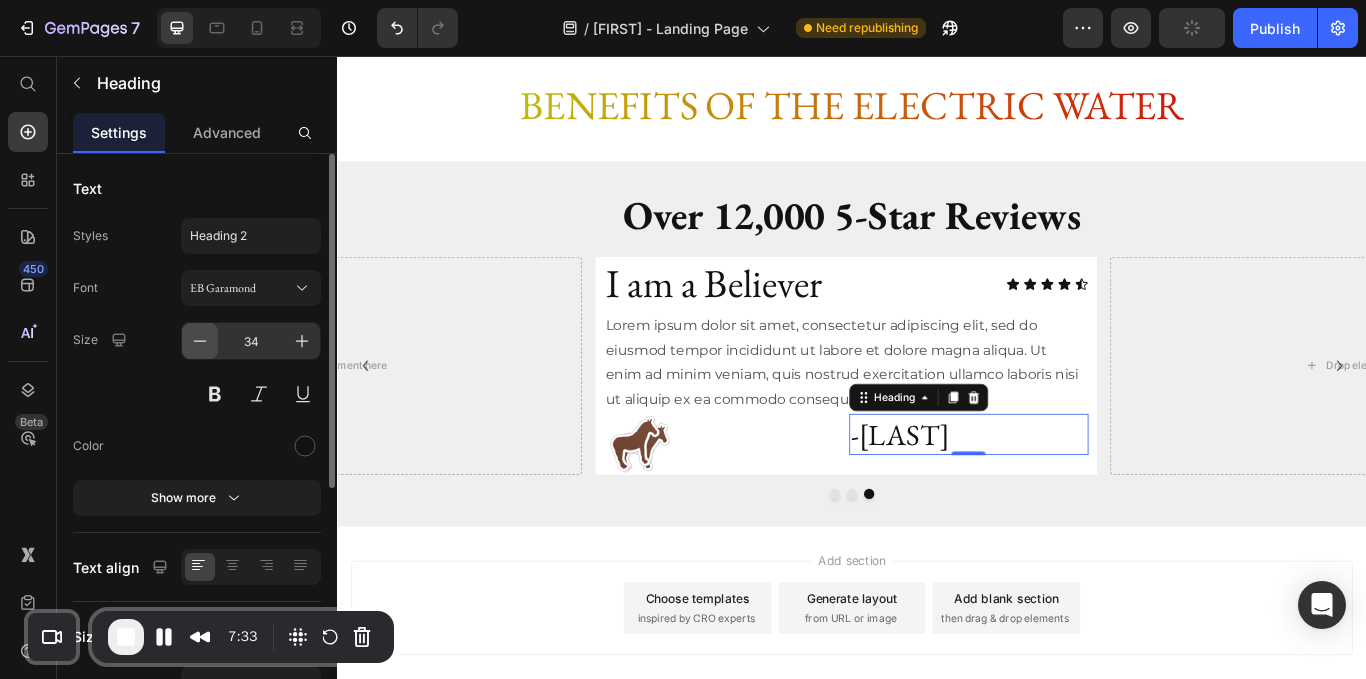 click at bounding box center [200, 341] 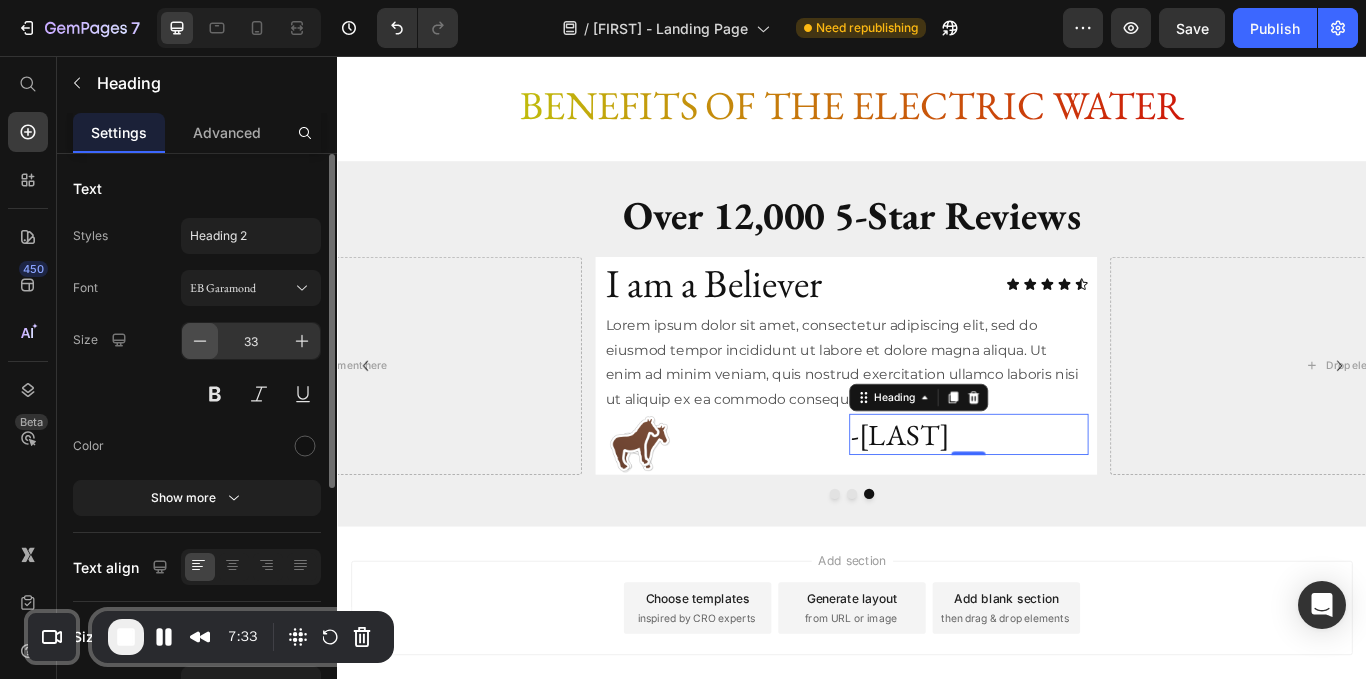 click at bounding box center [200, 341] 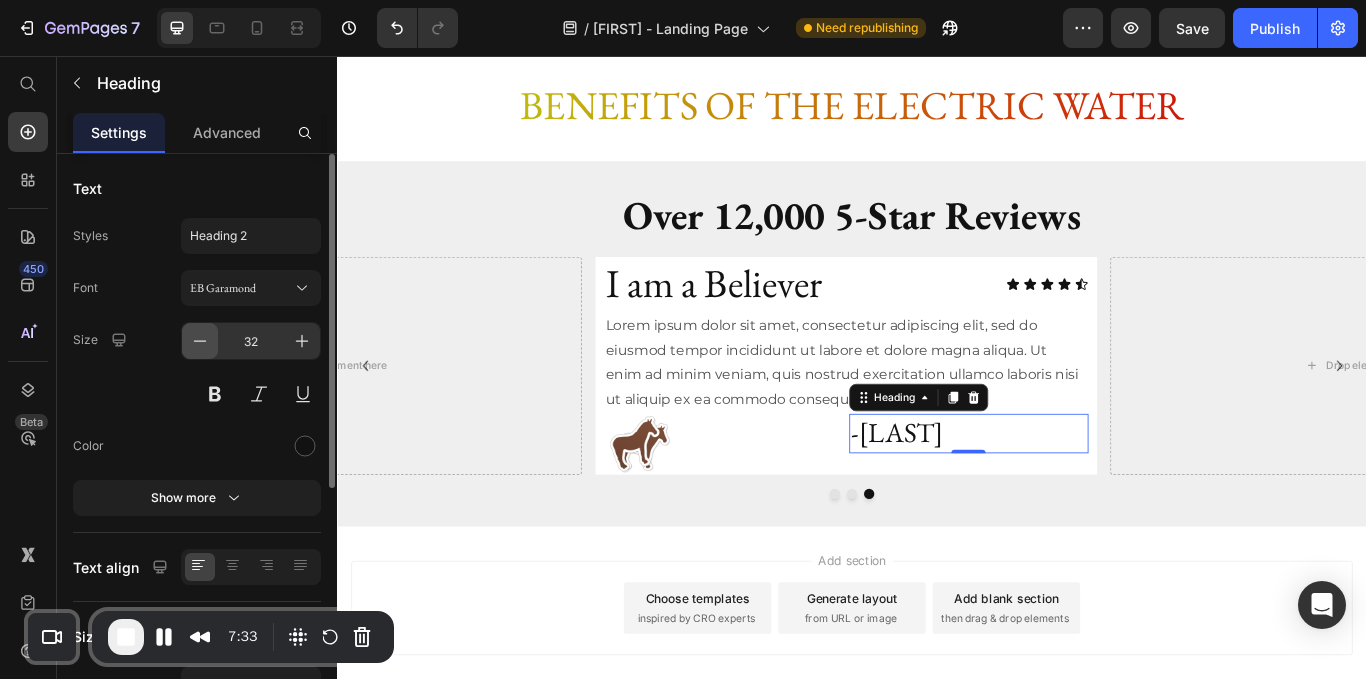 click at bounding box center [200, 341] 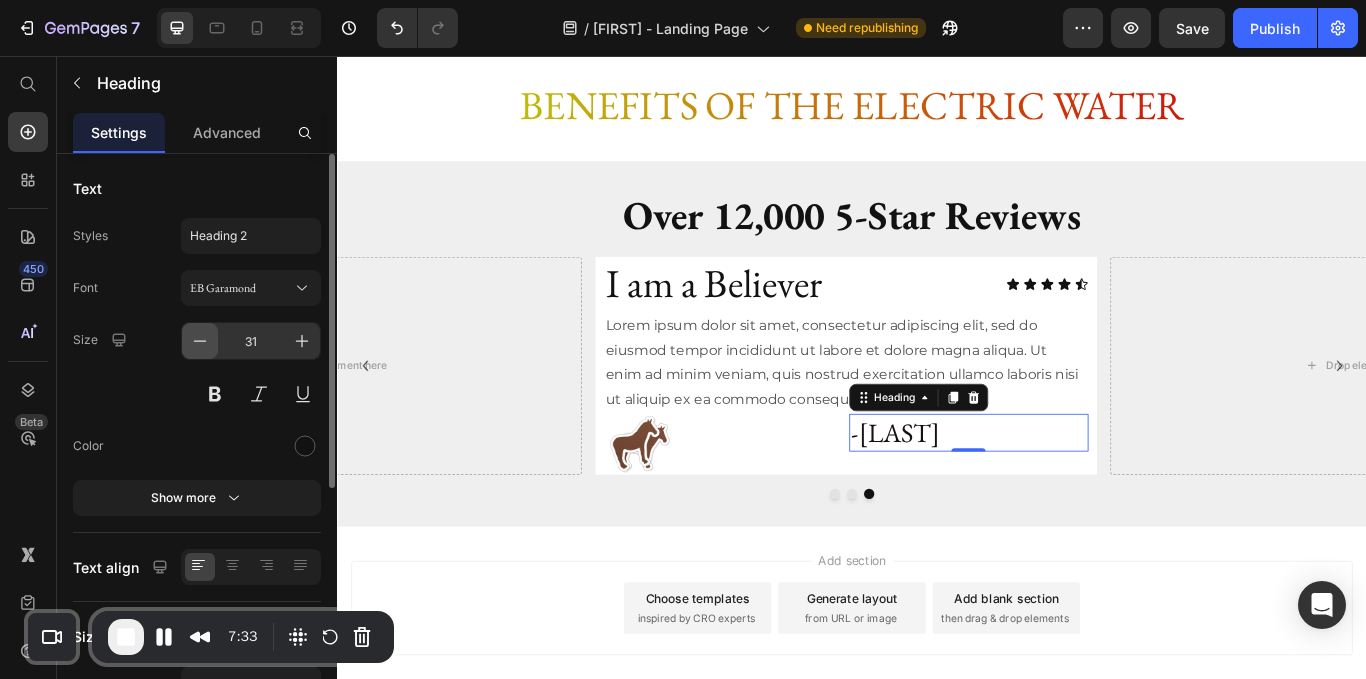 click at bounding box center [200, 341] 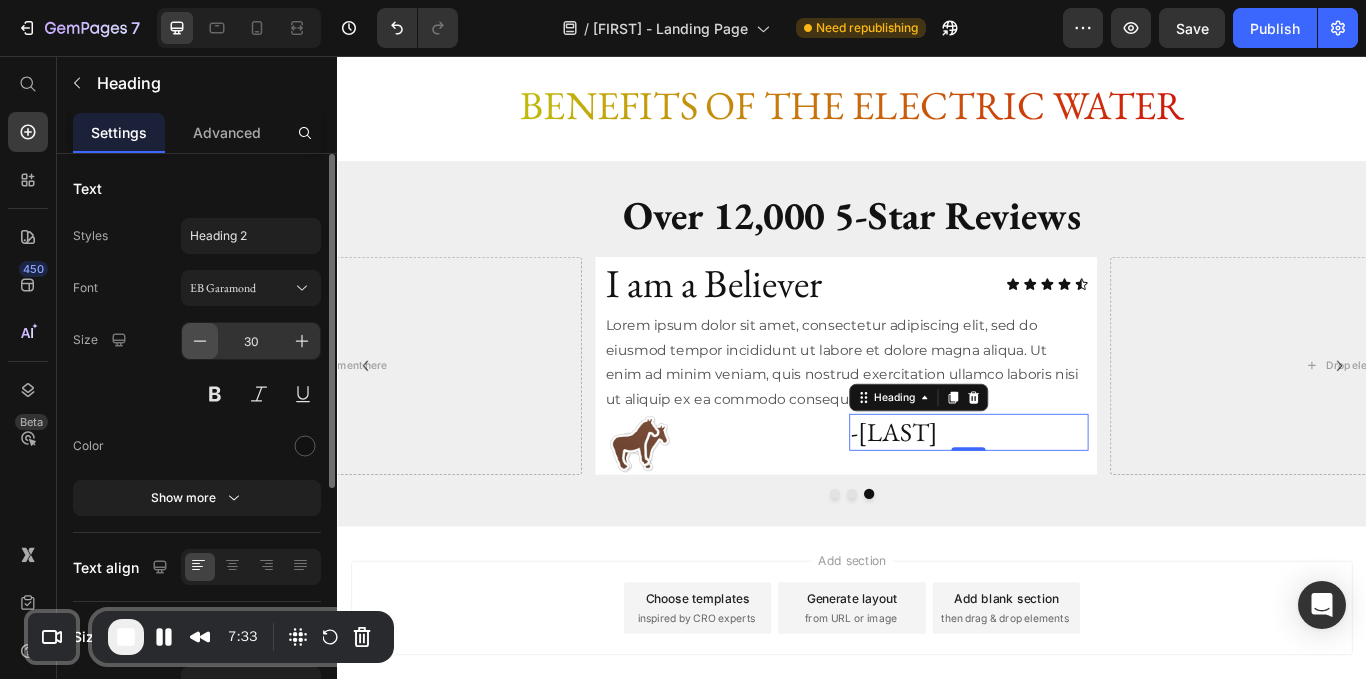 click at bounding box center (200, 341) 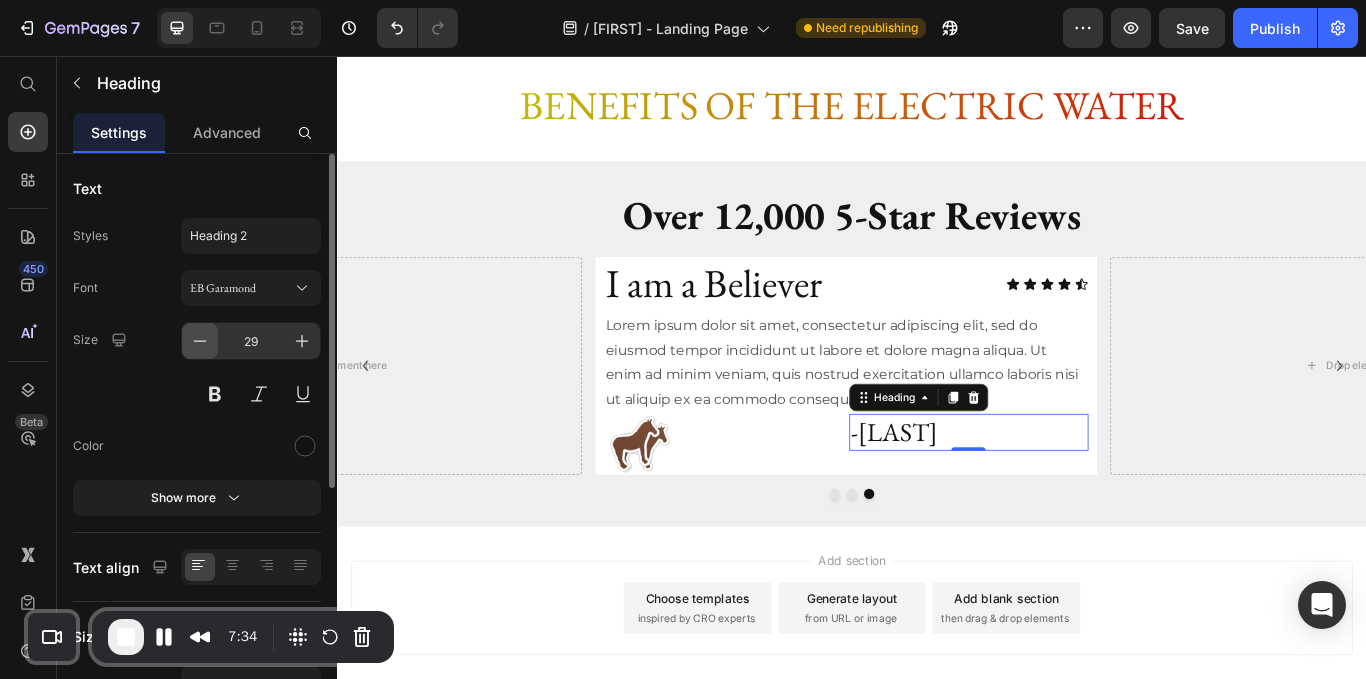click at bounding box center (200, 341) 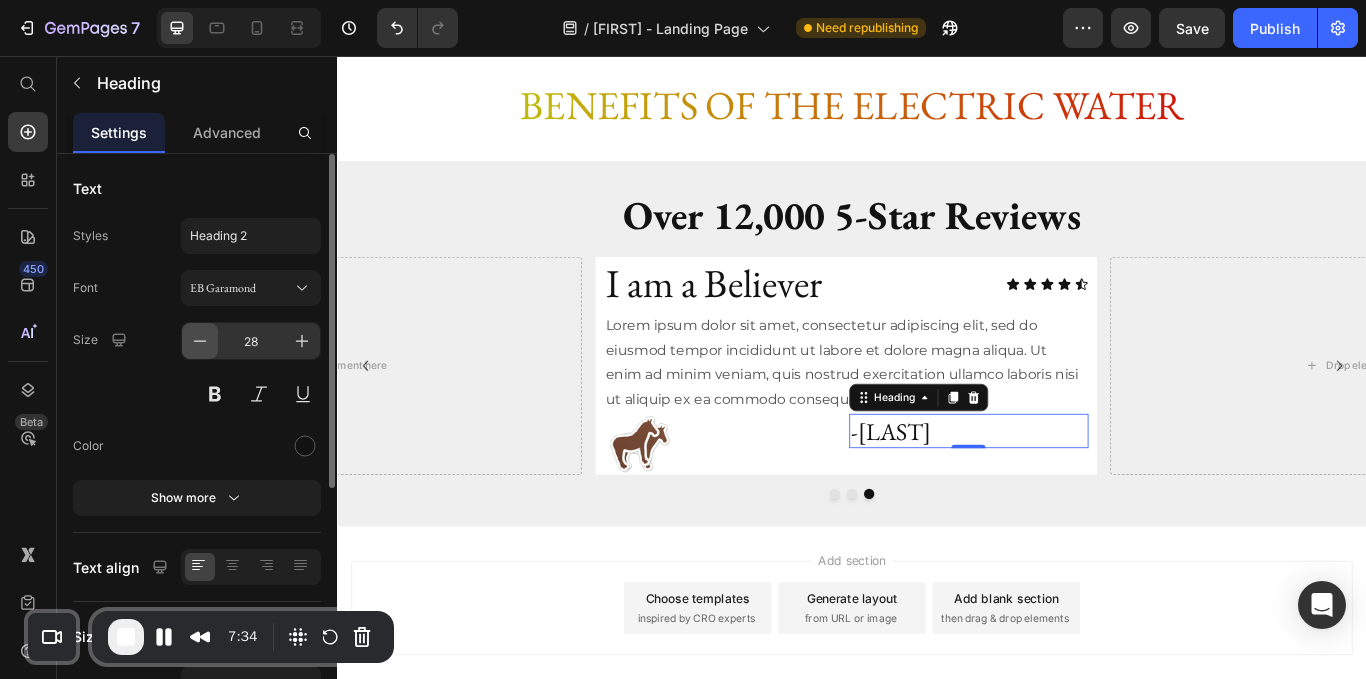 click at bounding box center (200, 341) 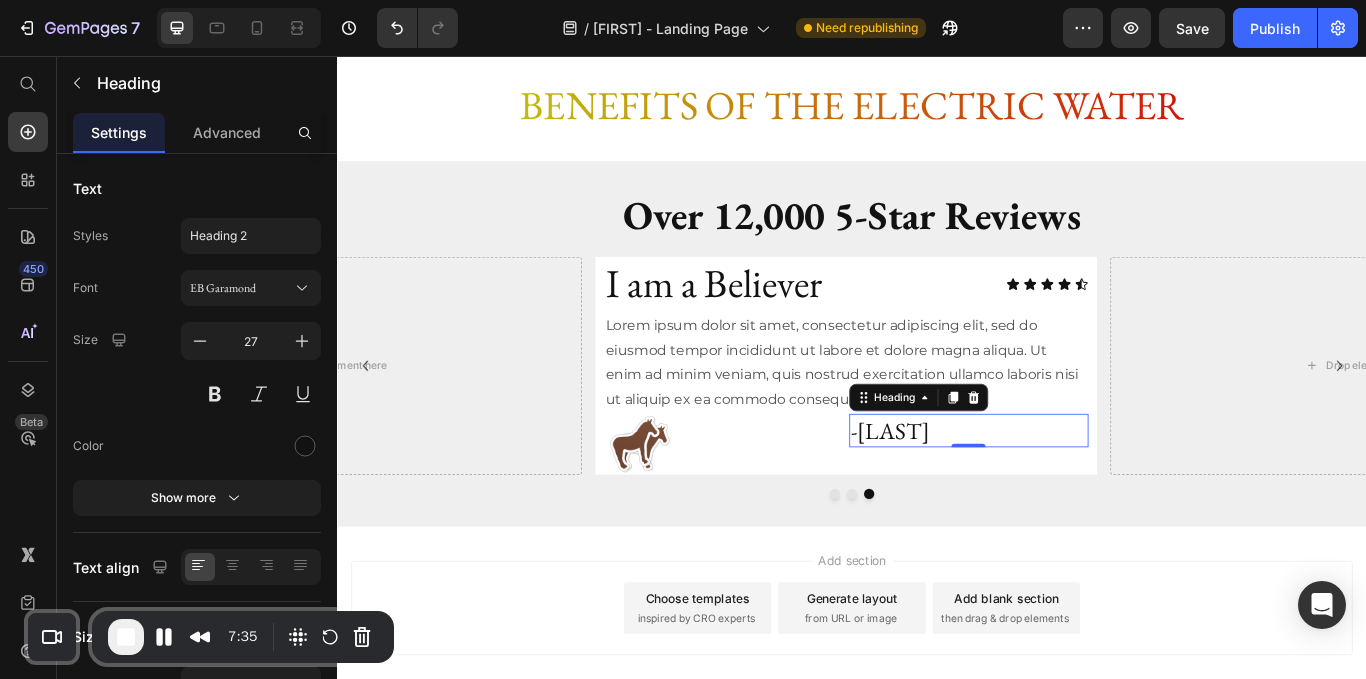 click on "-Laronda Heading   0" at bounding box center (1073, 509) 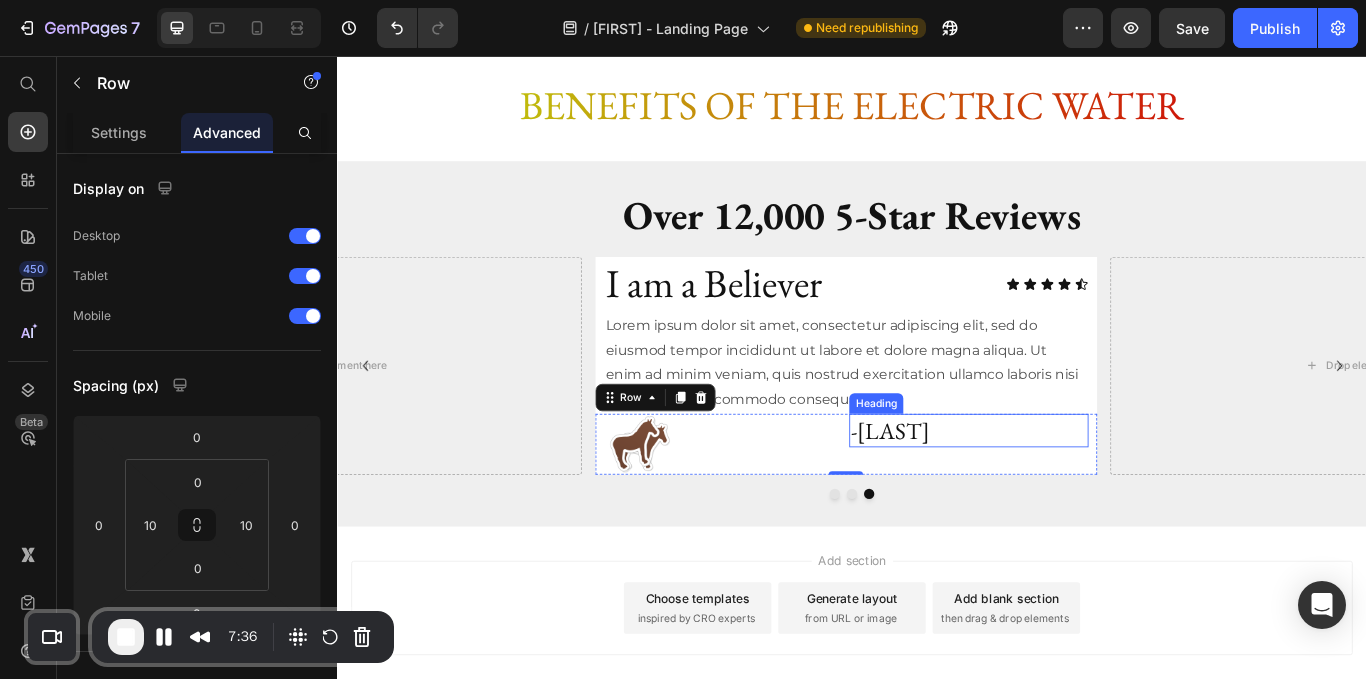 click on "-Laronda" at bounding box center [1073, 493] 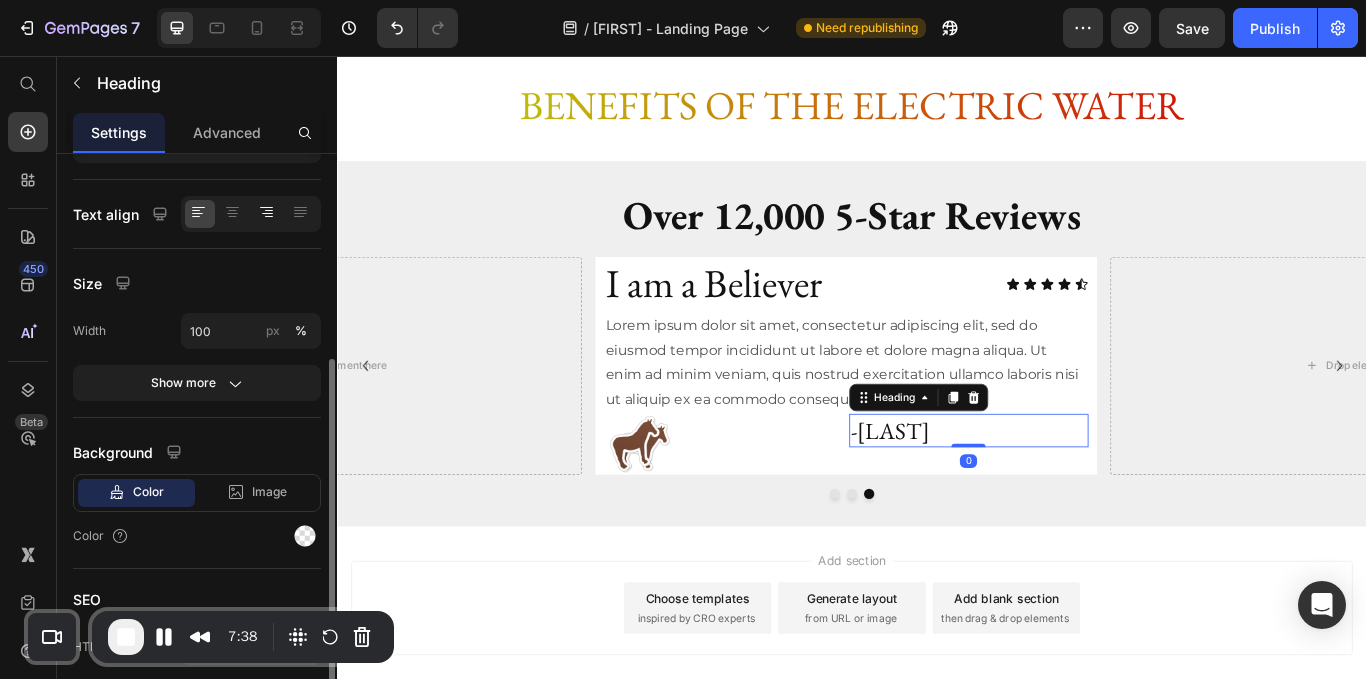 scroll, scrollTop: 430, scrollLeft: 0, axis: vertical 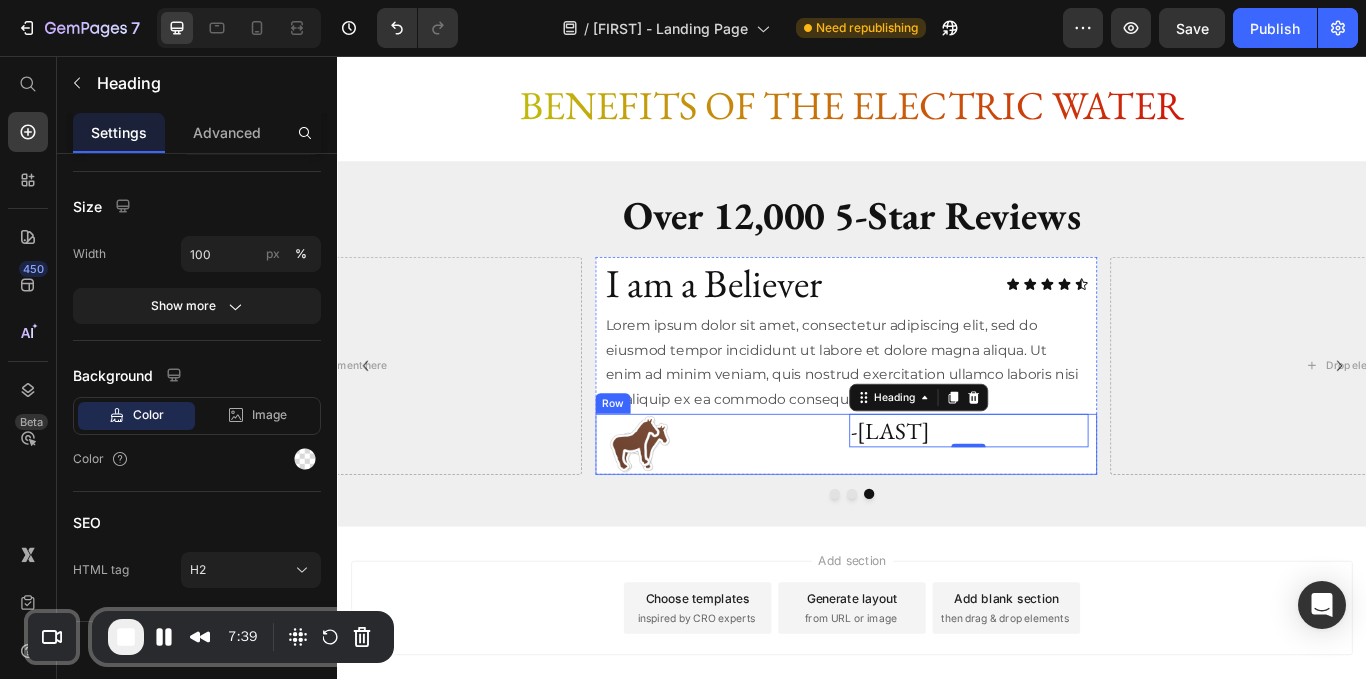 click on "-Laronda Heading   0" at bounding box center [1073, 509] 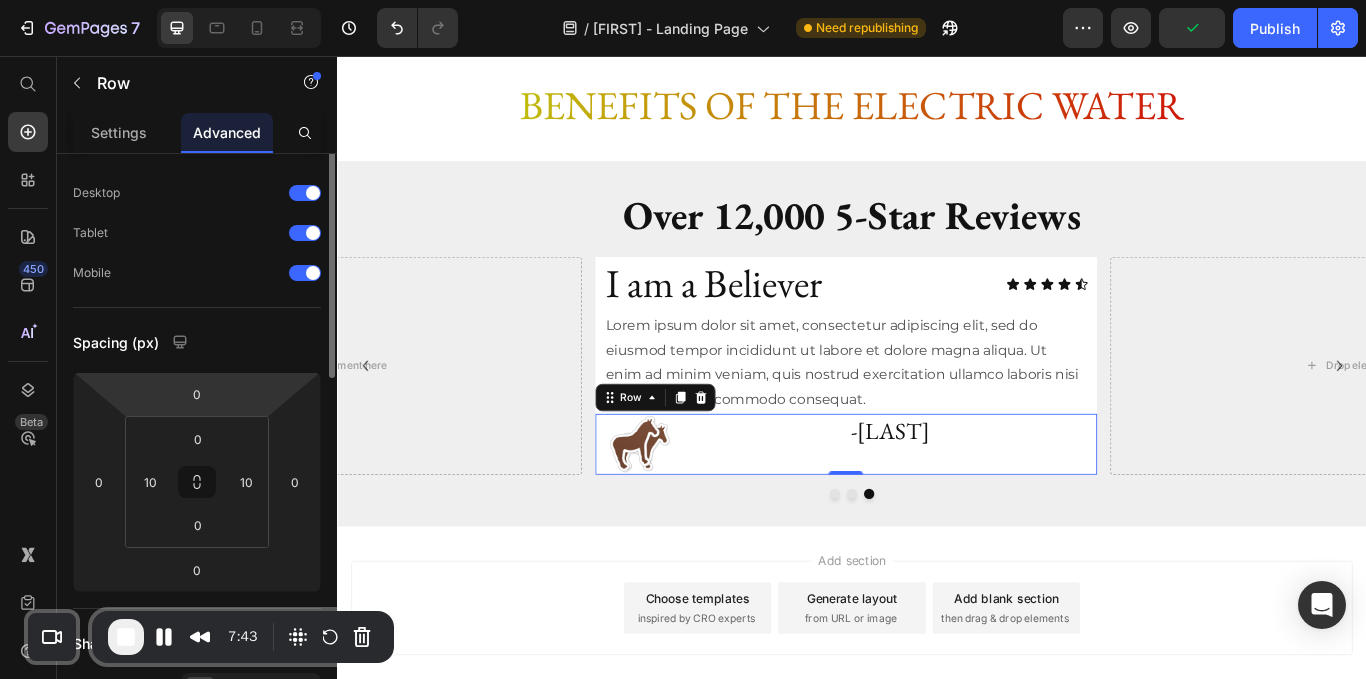 scroll, scrollTop: 0, scrollLeft: 0, axis: both 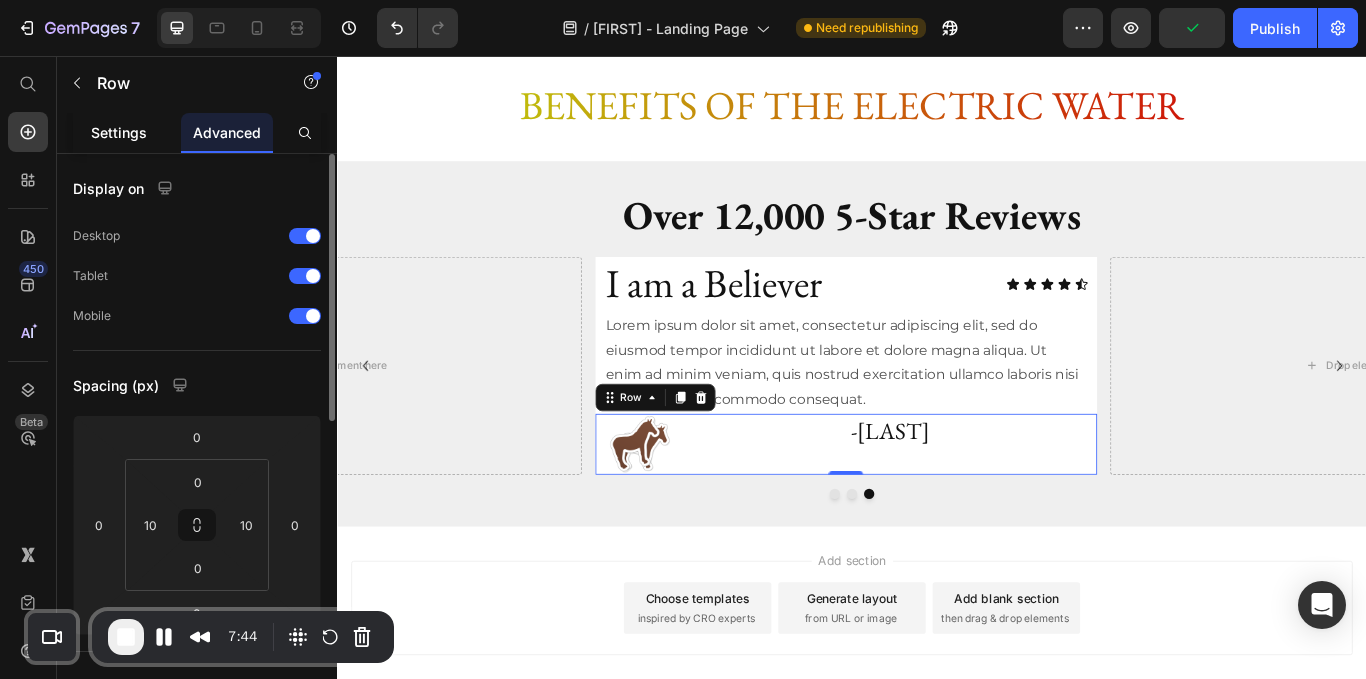 click on "Settings" at bounding box center (119, 132) 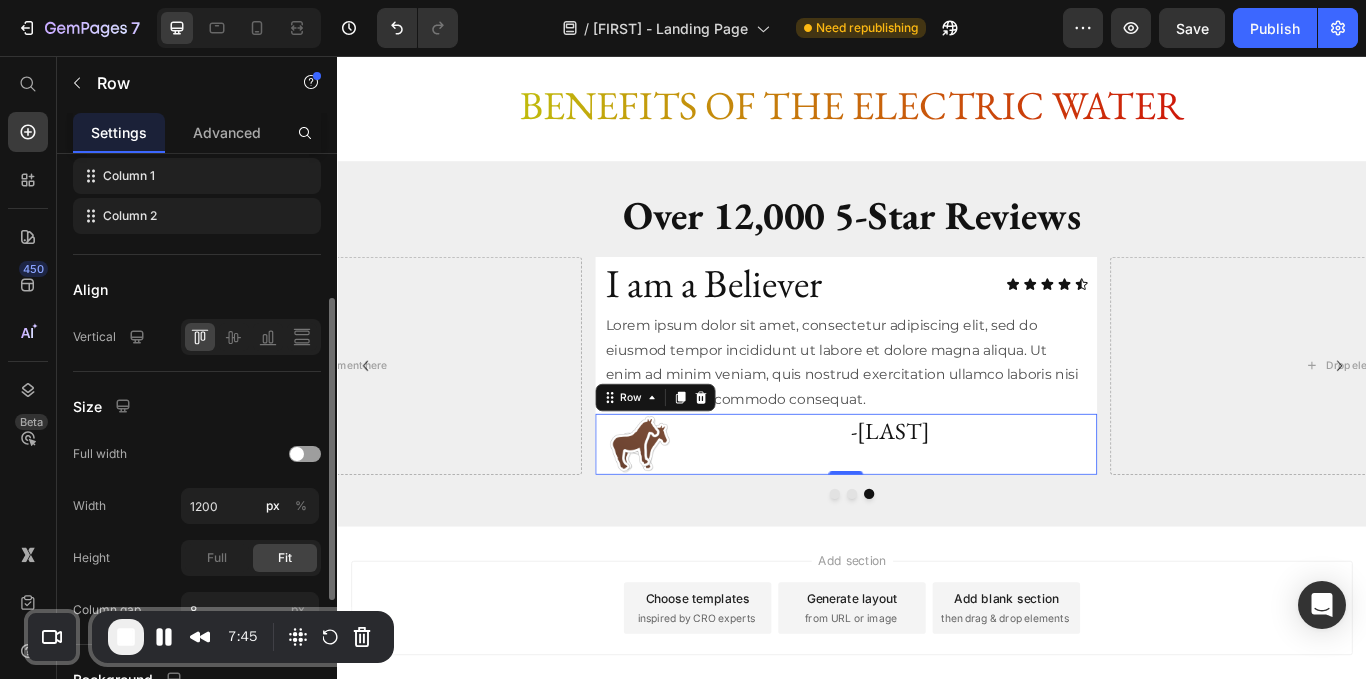 scroll, scrollTop: 353, scrollLeft: 0, axis: vertical 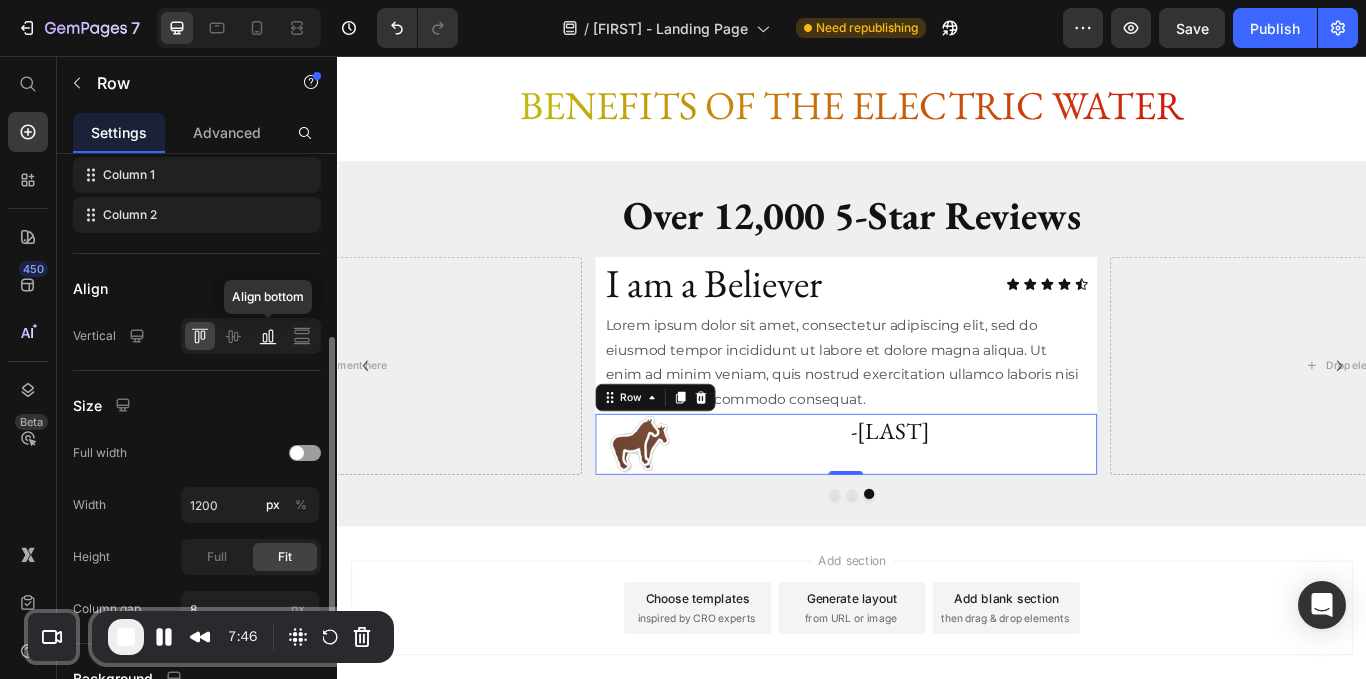 click 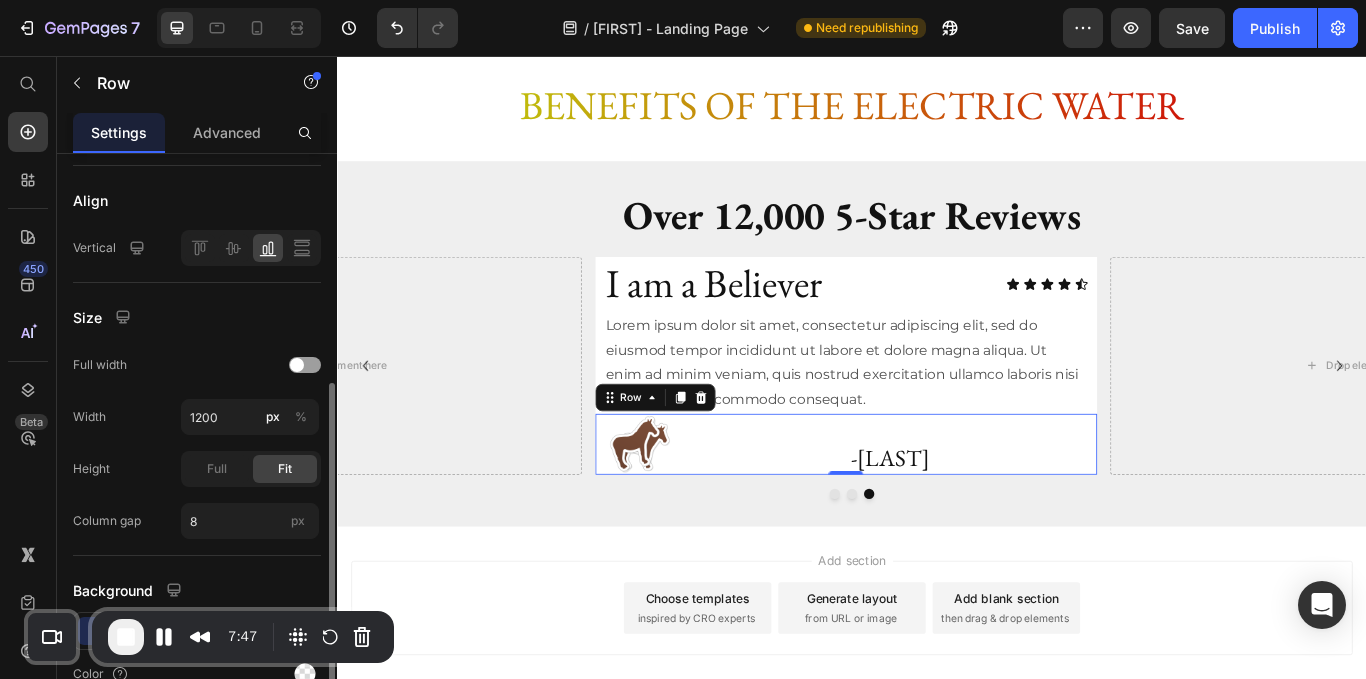 scroll, scrollTop: 446, scrollLeft: 0, axis: vertical 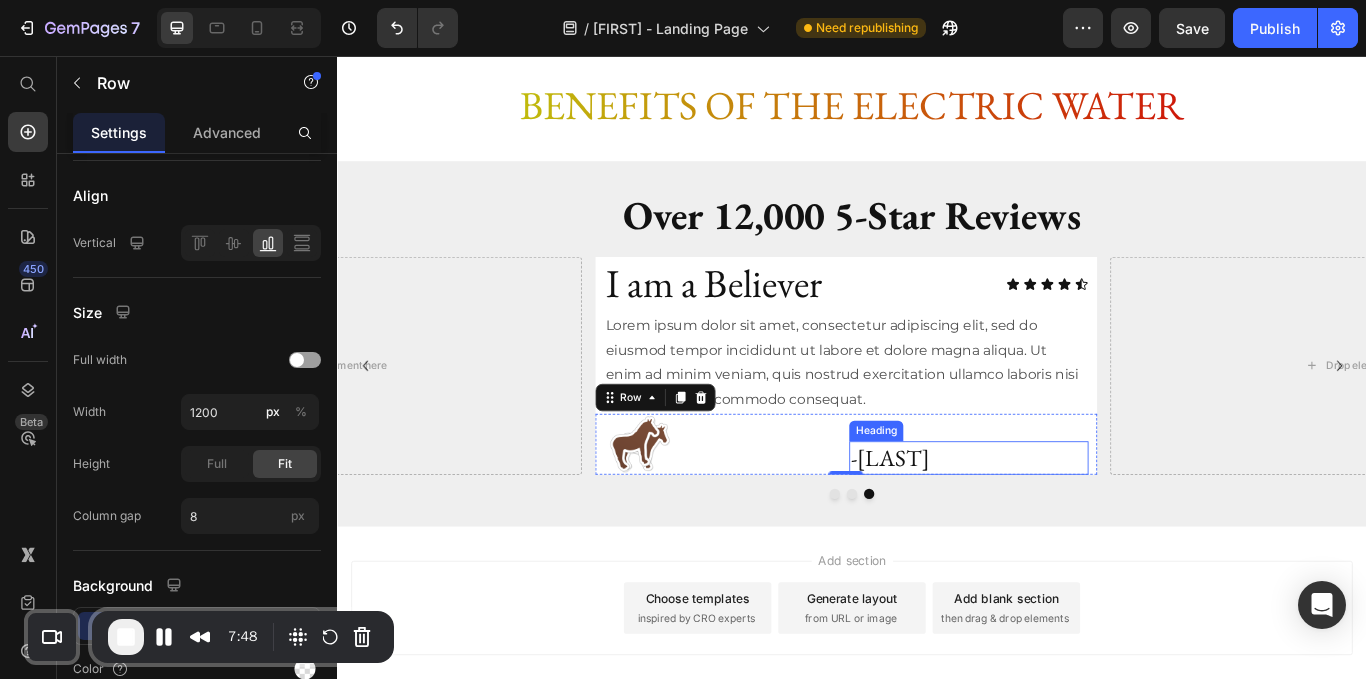 click on "-Laronda" at bounding box center (1073, 525) 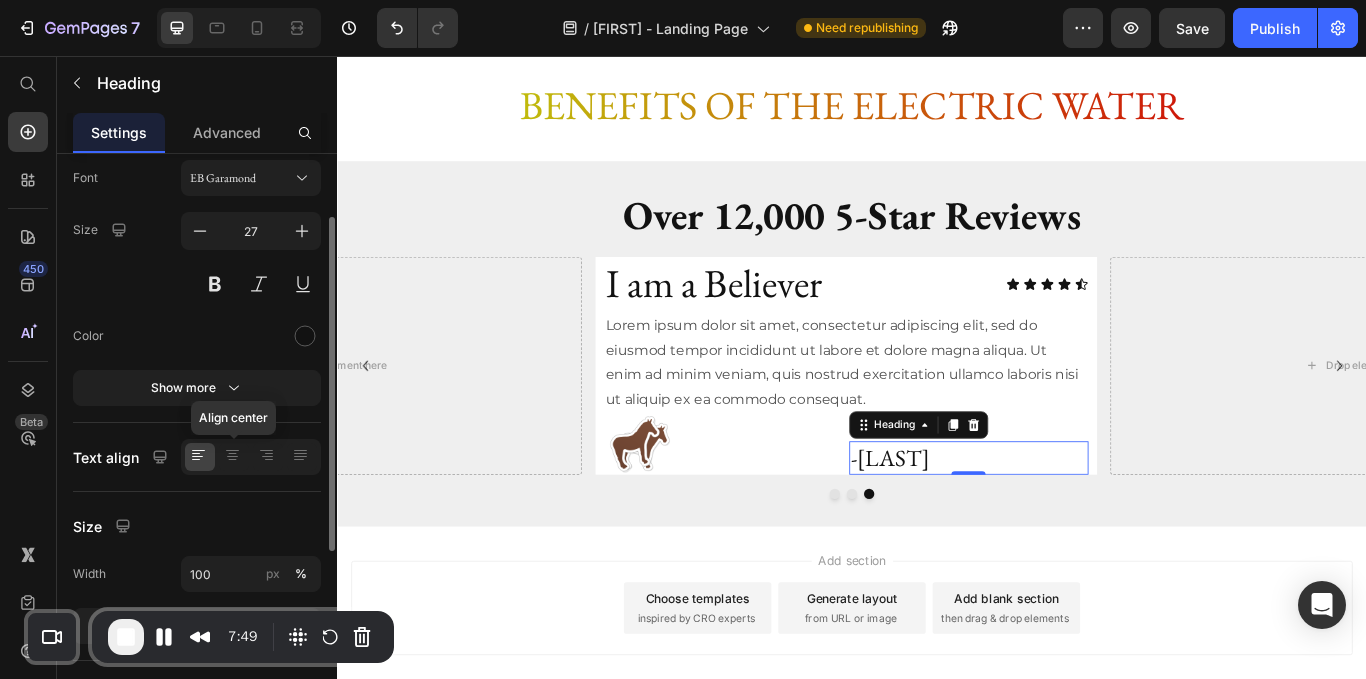 scroll, scrollTop: 114, scrollLeft: 0, axis: vertical 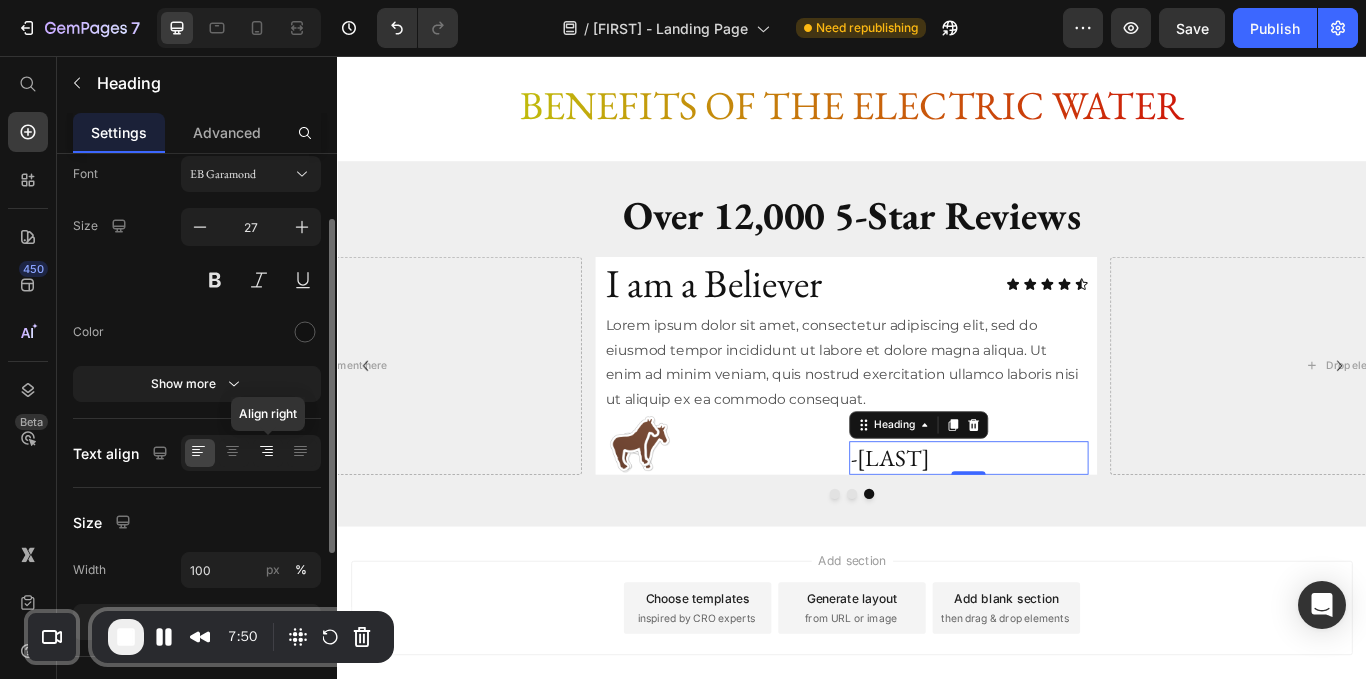 click 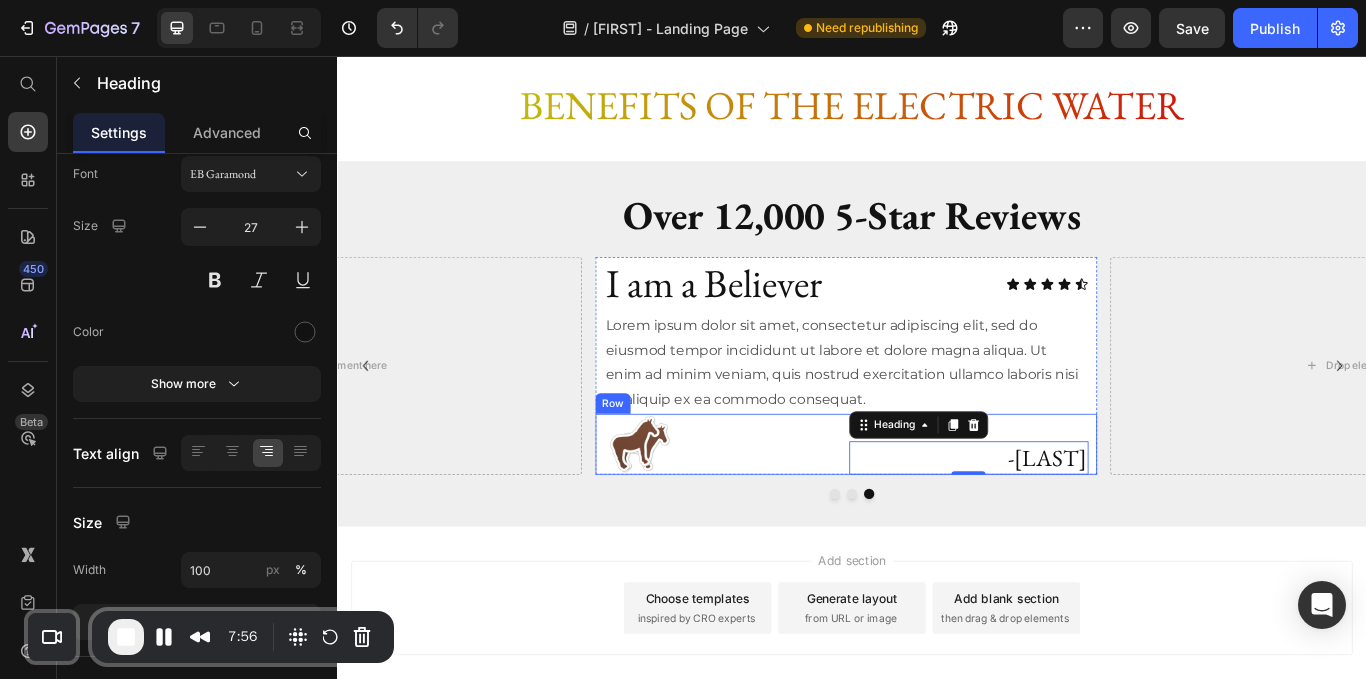 click on "Row" at bounding box center [657, 462] 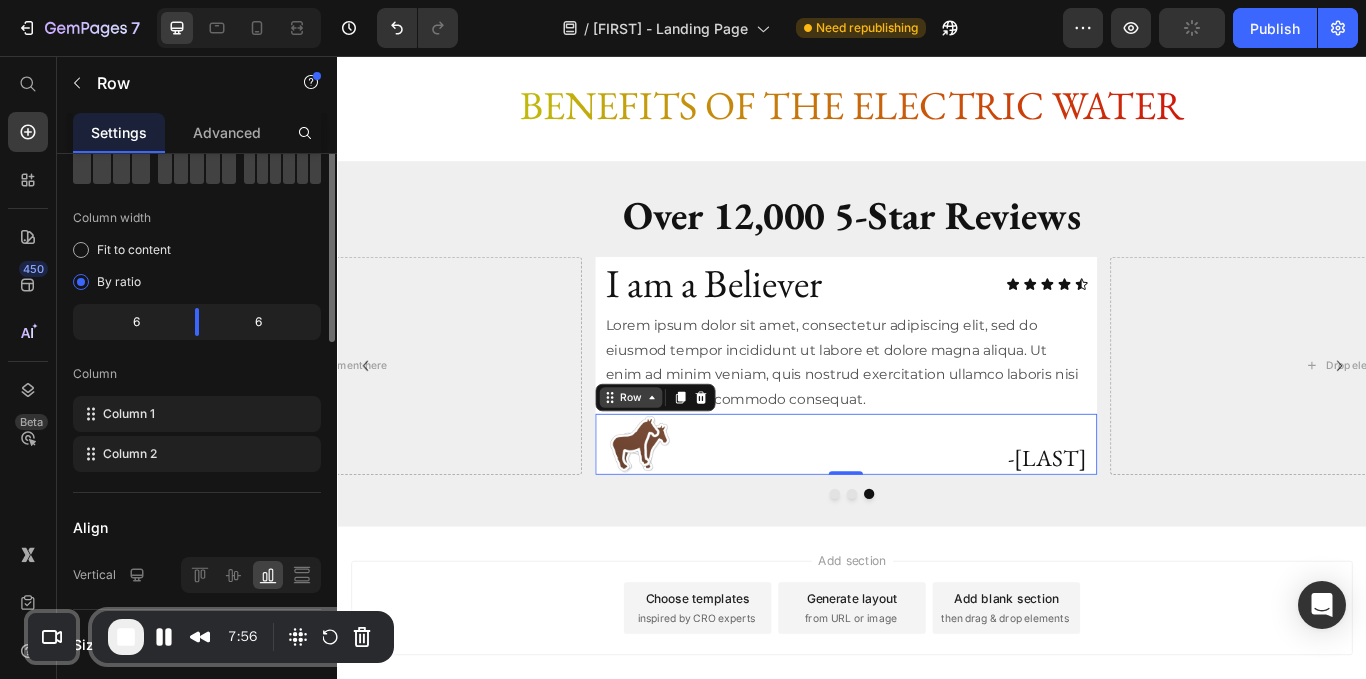 scroll, scrollTop: 0, scrollLeft: 0, axis: both 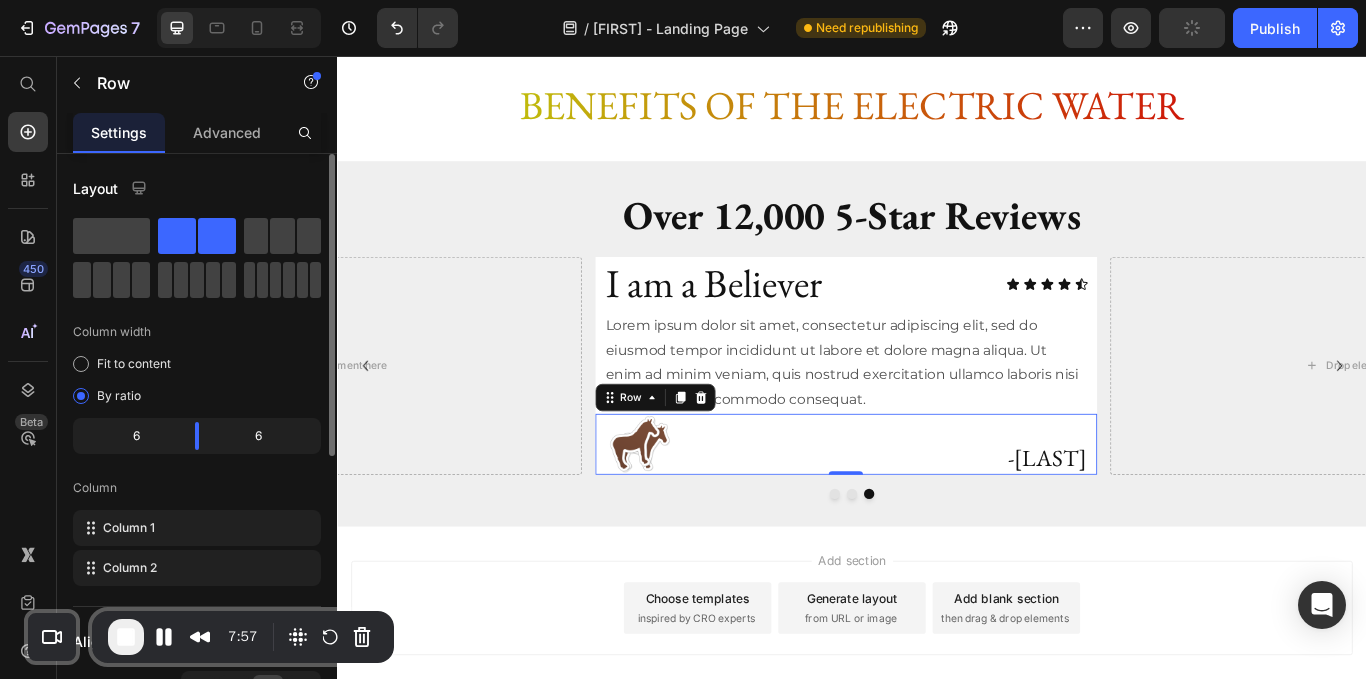 click on "I am a Believer Heading Icon Icon Icon Icon Icon Icon List Row Lorem ipsum dolor sit amet, consectetur adipiscing elit, sed do eiusmod tempor incididunt ut labore et dolore magna aliqua. Ut enim ad minim veniam, quis nostrud exercitation ullamco laboris nisi ut aliquip ex ea commodo consequat. Text Block Image -Laronda Heading Row   0" at bounding box center [929, 418] 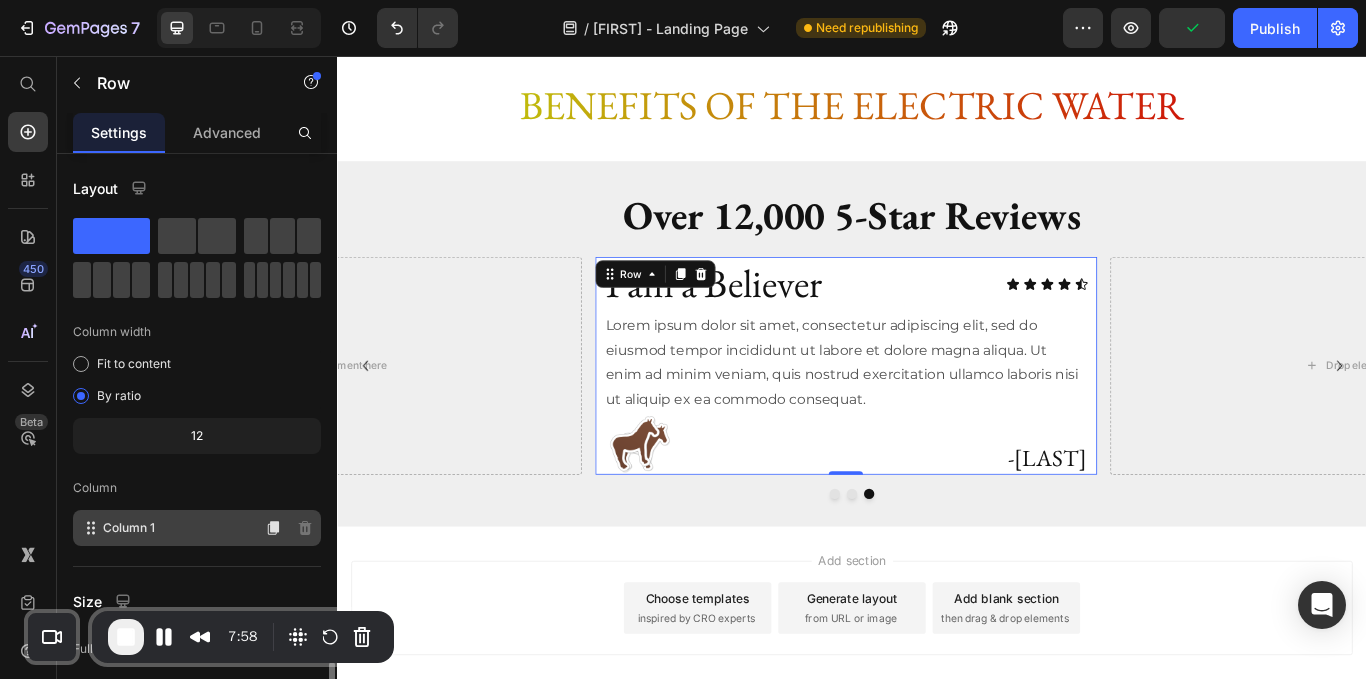 scroll, scrollTop: 330, scrollLeft: 0, axis: vertical 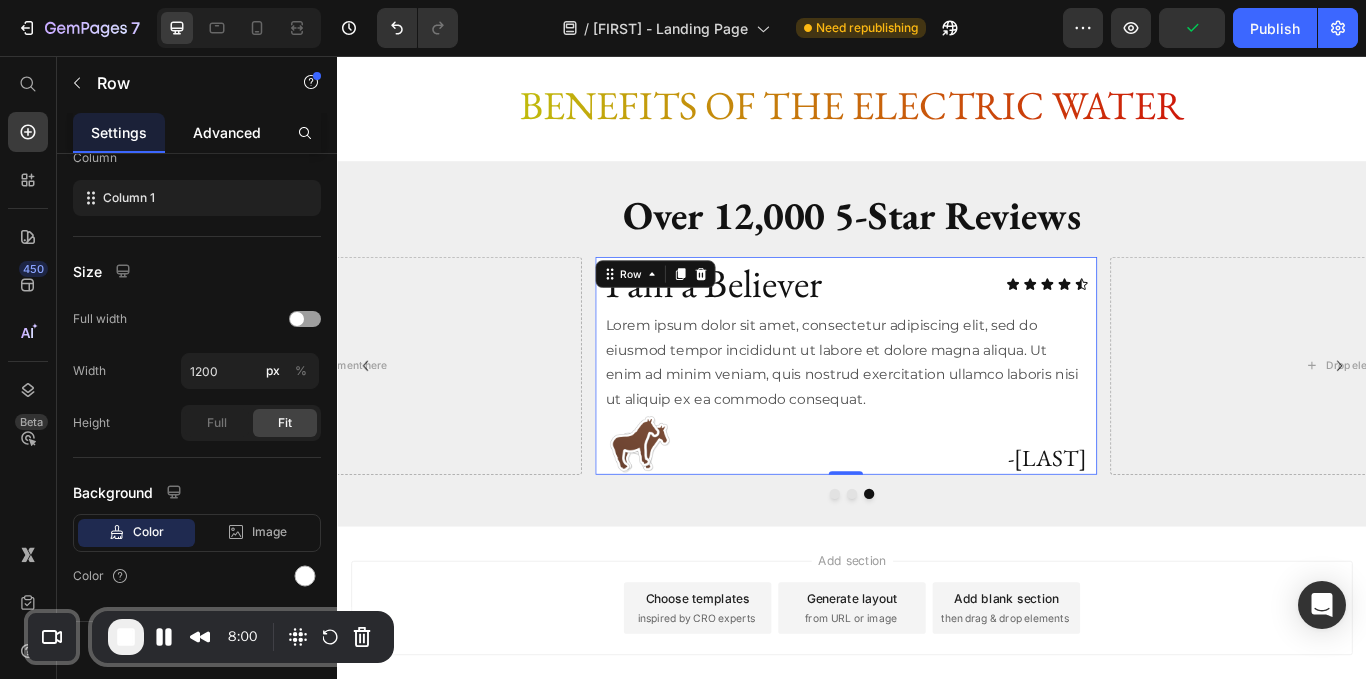 click on "Advanced" at bounding box center [227, 132] 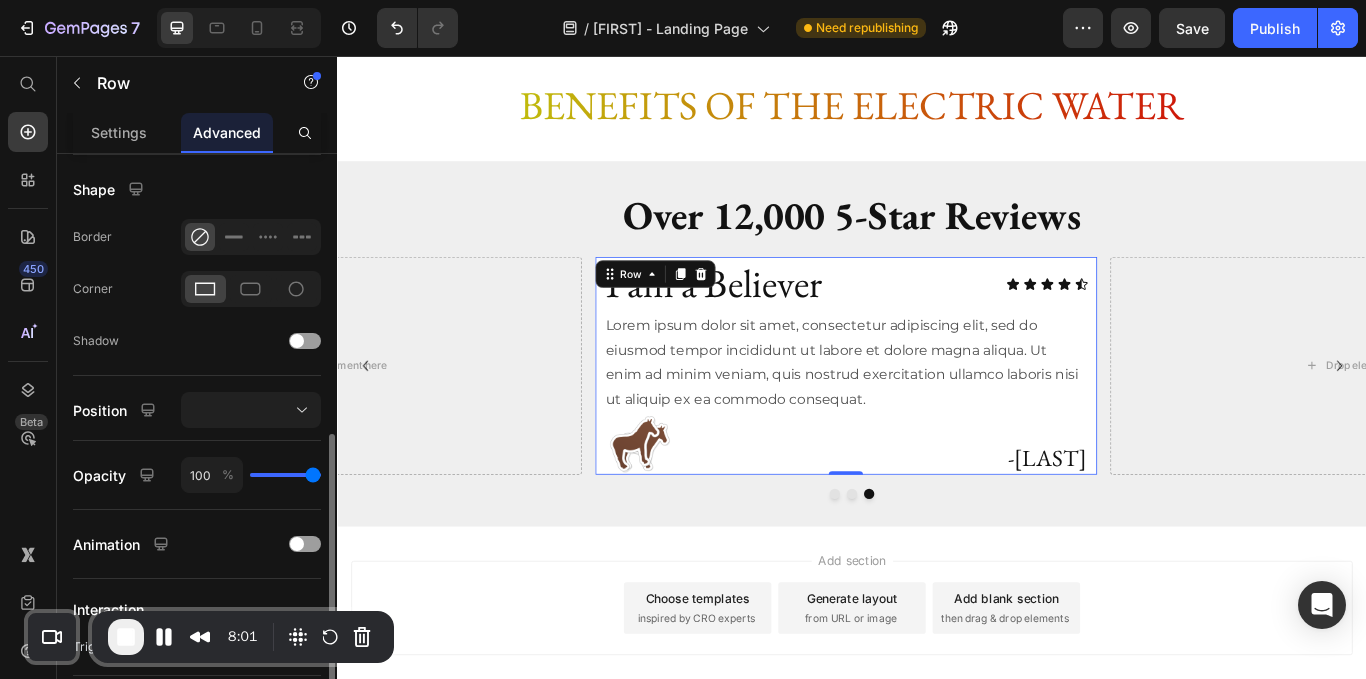 scroll, scrollTop: 541, scrollLeft: 0, axis: vertical 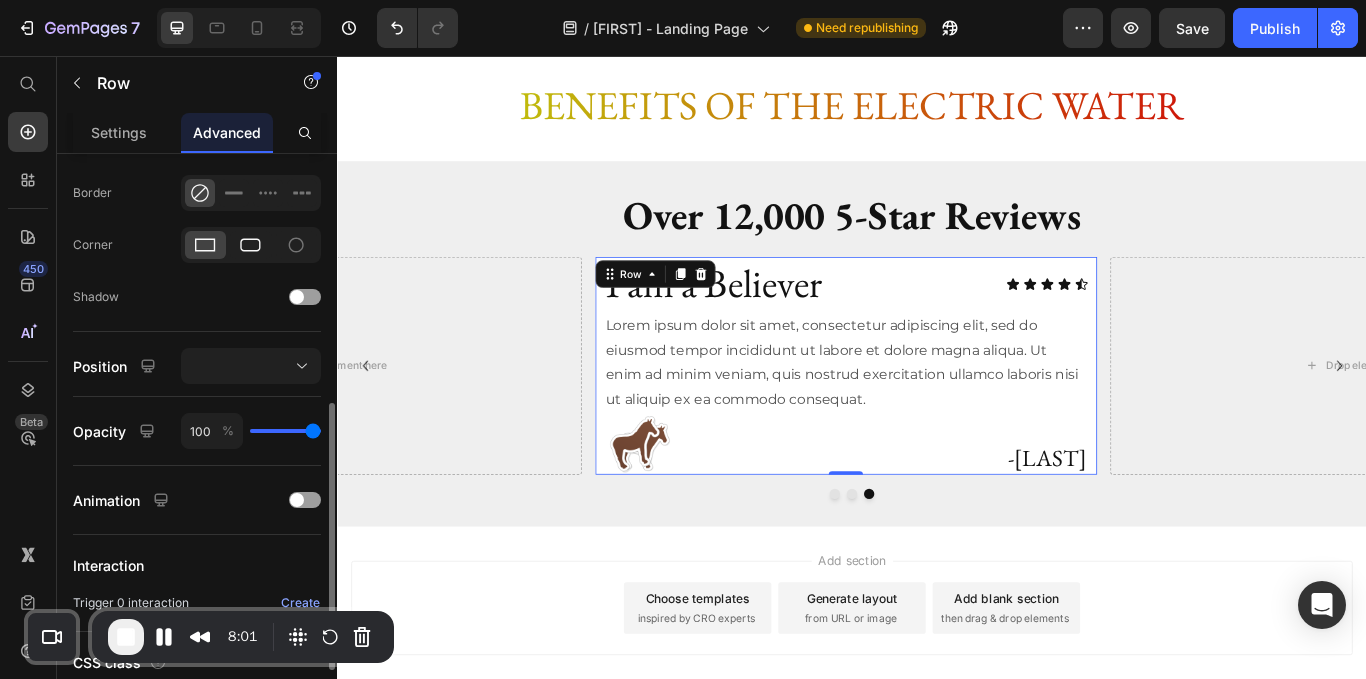 click 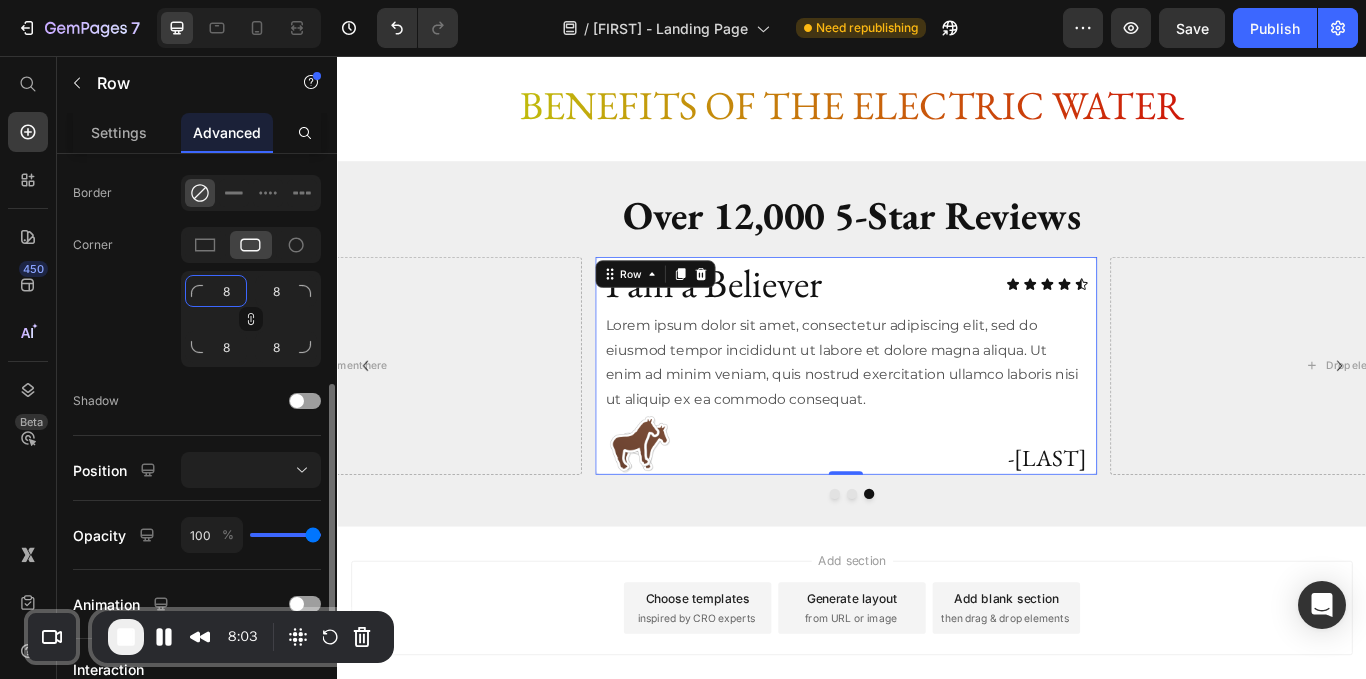 click on "8" 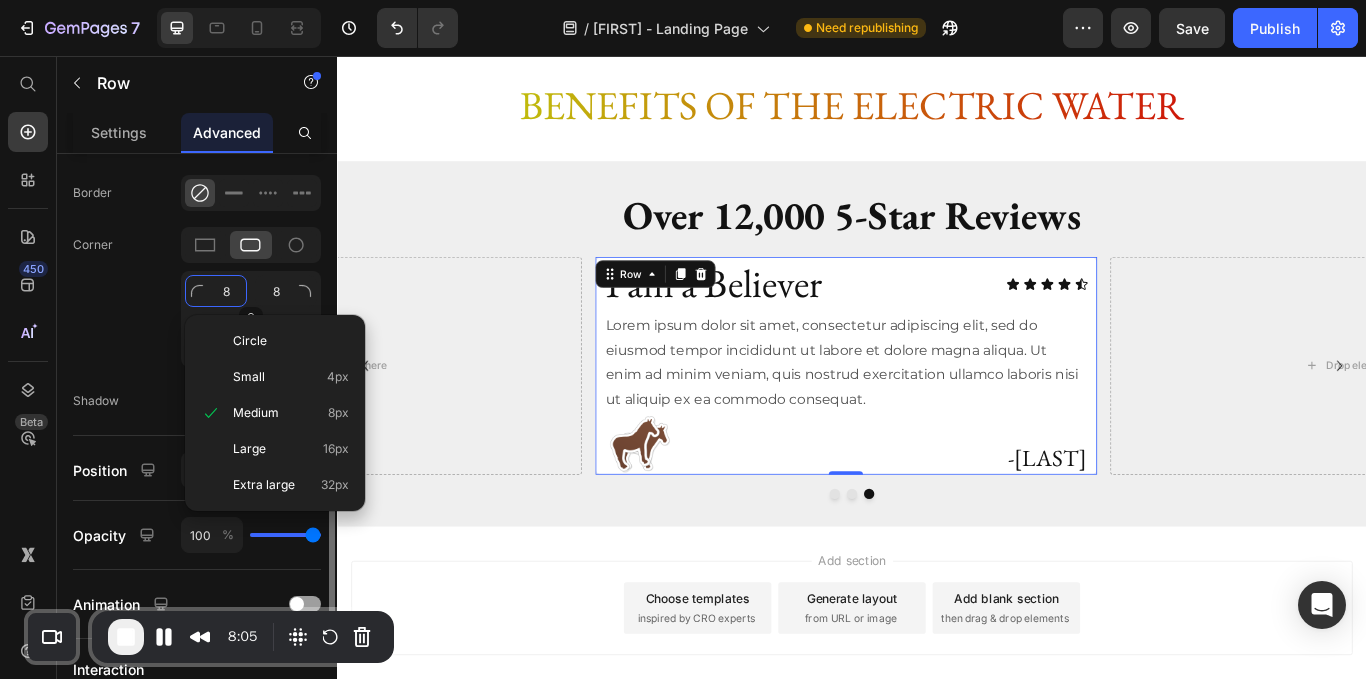 type on "1" 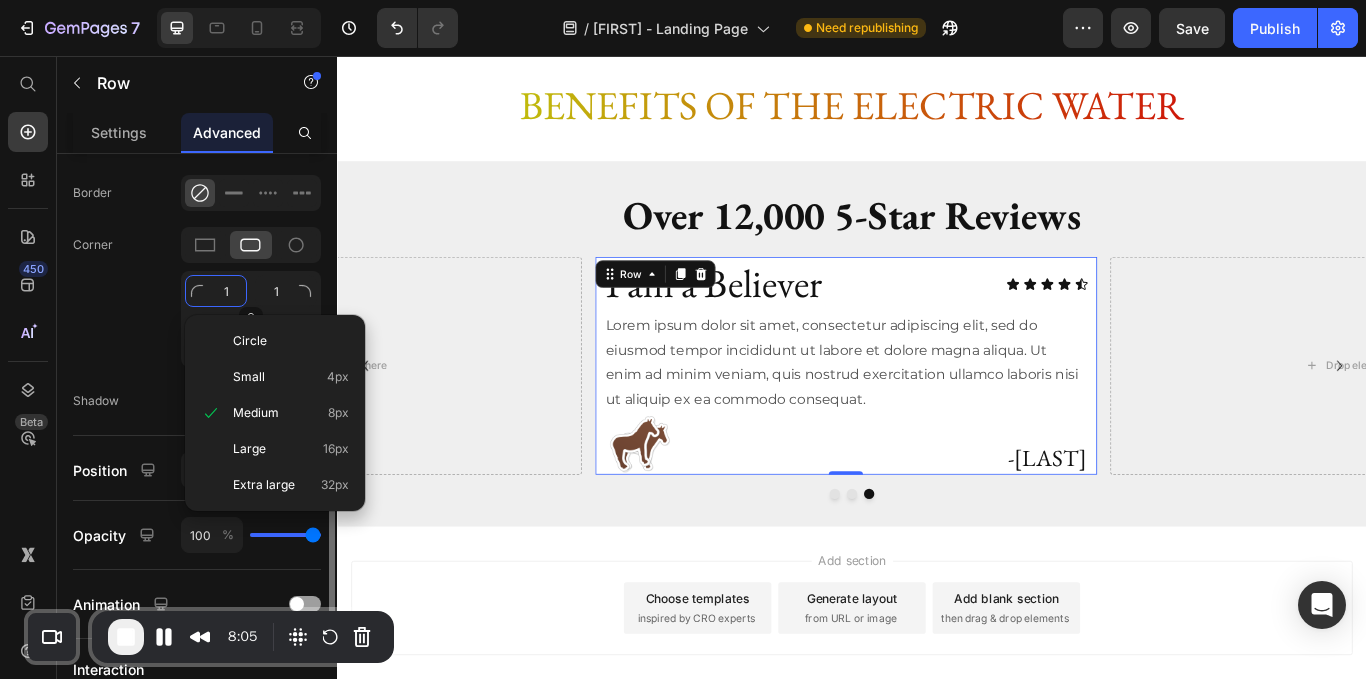 type on "15" 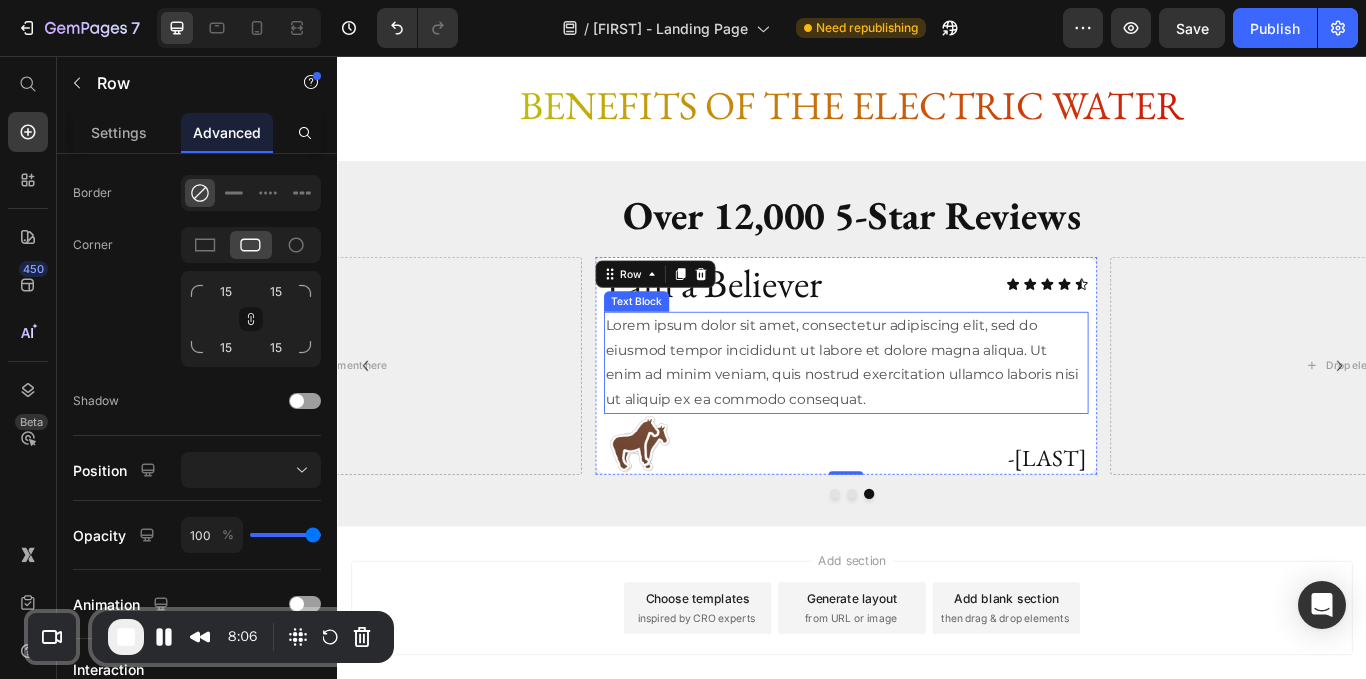 click on "Lorem ipsum dolor sit amet, consectetur adipiscing elit, sed do eiusmod tempor incididunt ut labore et dolore magna aliqua. Ut enim ad minim veniam, quis nostrud exercitation ullamco laboris nisi ut aliquip ex ea commodo consequat." at bounding box center (929, 414) 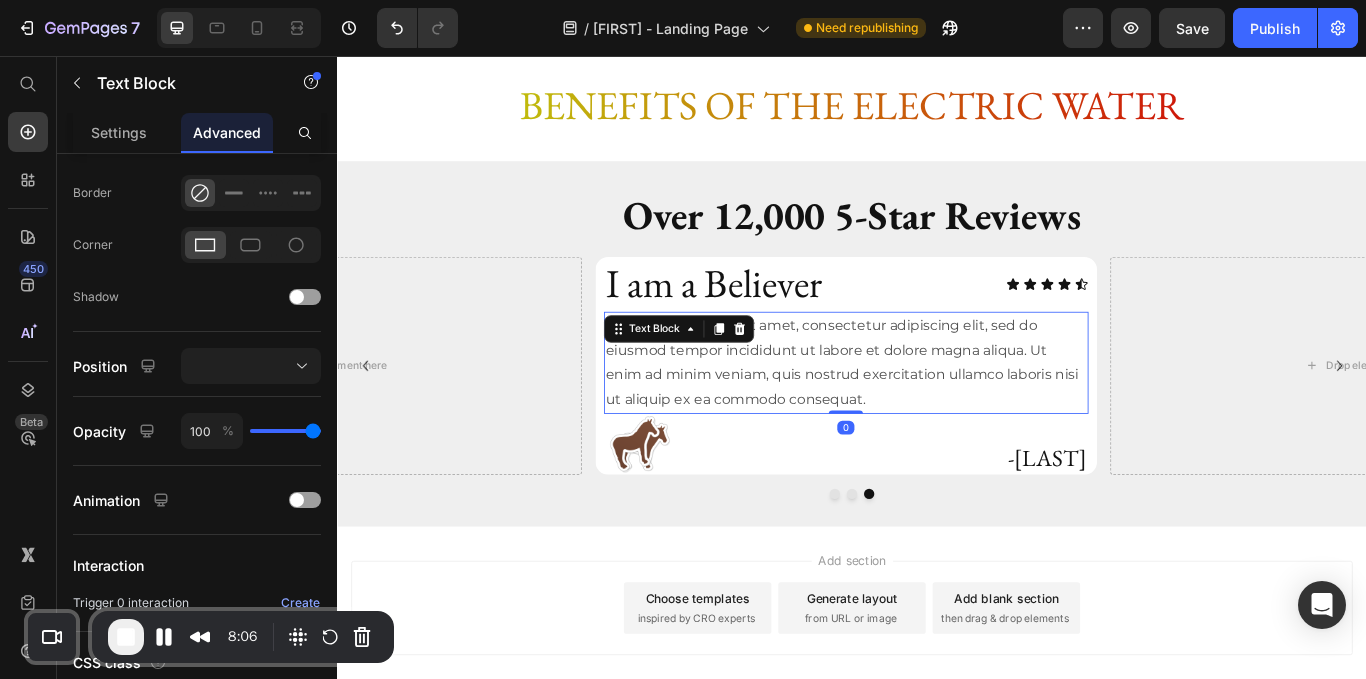 scroll, scrollTop: 0, scrollLeft: 0, axis: both 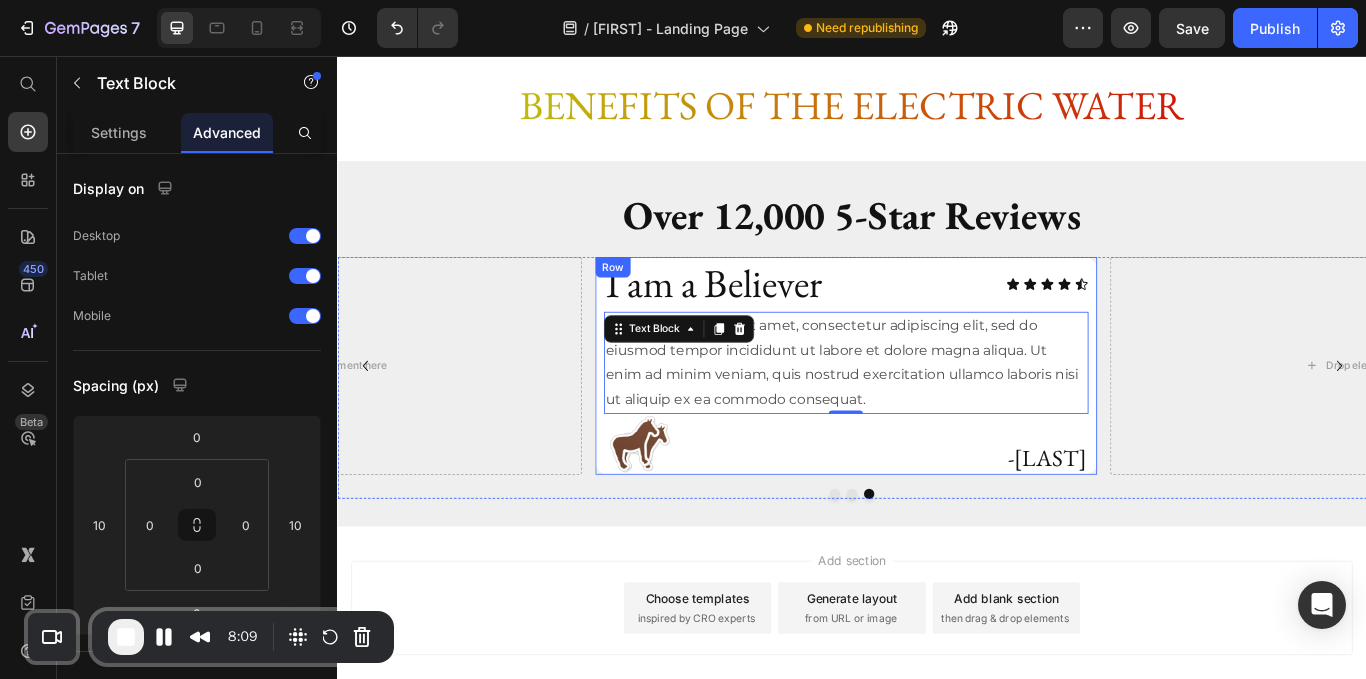 click on "I am a Believer Heading Icon Icon Icon Icon Icon Icon List Row Lorem ipsum dolor sit amet, consectetur adipiscing elit, sed do eiusmod tempor incididunt ut labore et dolore magna aliqua. Ut enim ad minim veniam, quis nostrud exercitation ullamco laboris nisi ut aliquip ex ea commodo consequat. Text Block   0 Image -Laronda Heading Row" at bounding box center (929, 418) 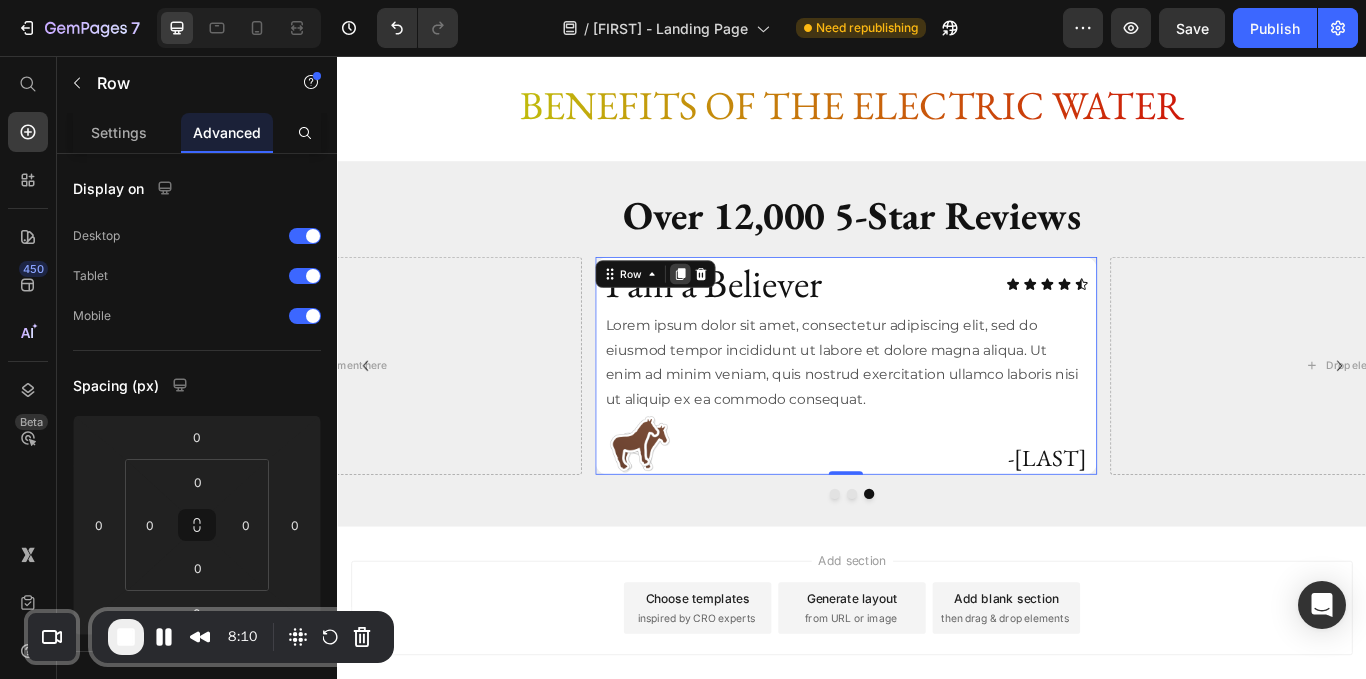 click 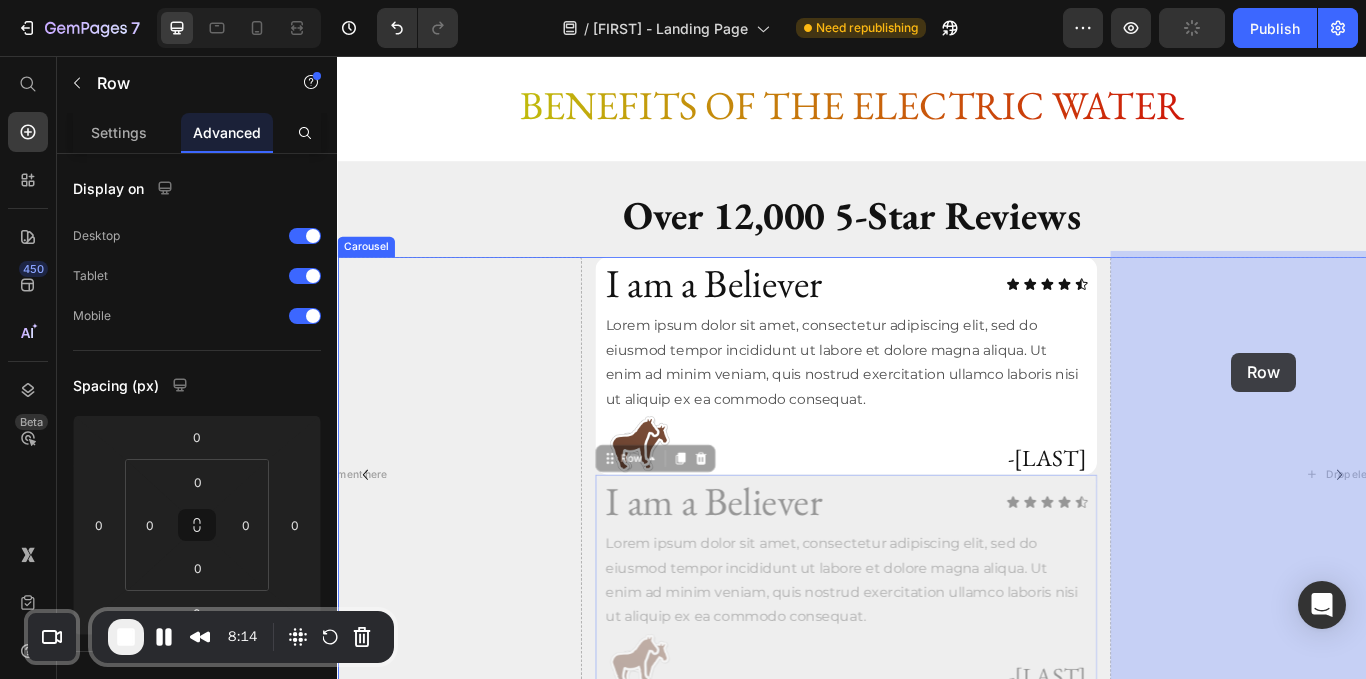 drag, startPoint x: 672, startPoint y: 515, endPoint x: 1378, endPoint y: 402, distance: 714.986 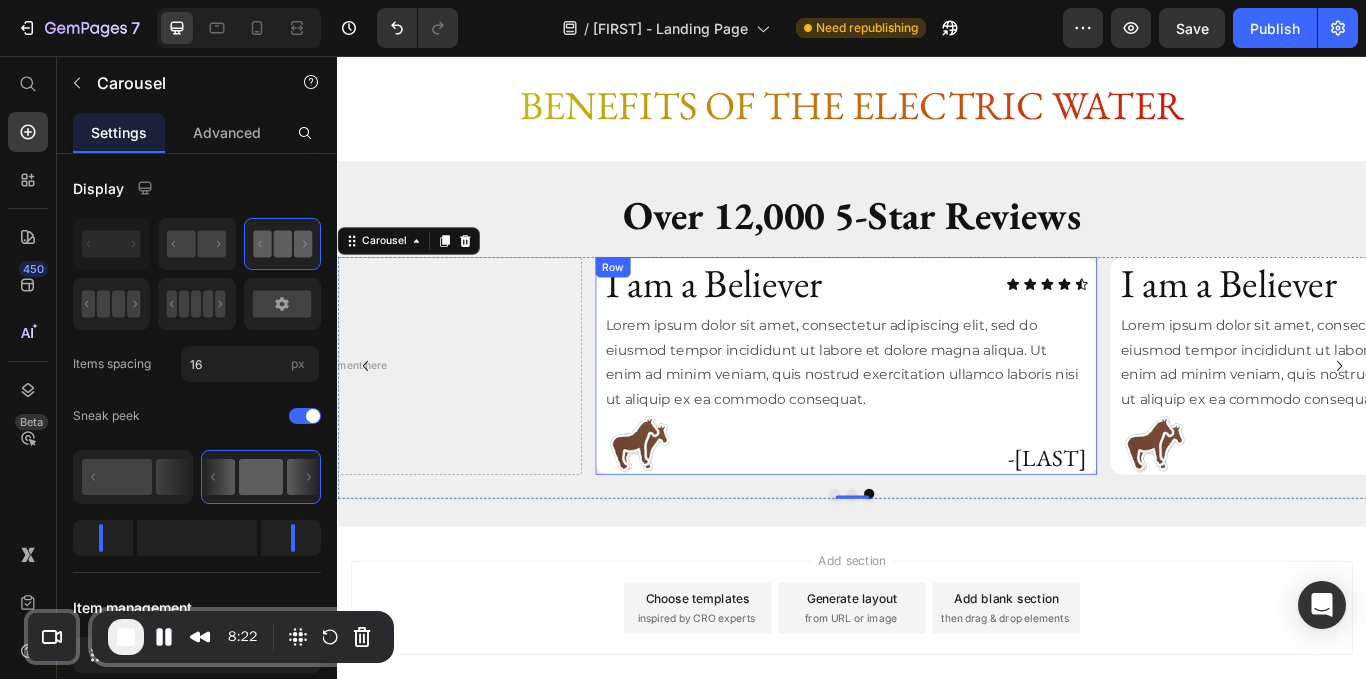 click on "I am a Believer Heading Icon Icon Icon Icon Icon Icon List Row Lorem ipsum dolor sit amet, consectetur adipiscing elit, sed do eiusmod tempor incididunt ut labore et dolore magna aliqua. Ut enim ad minim veniam, quis nostrud exercitation ullamco laboris nisi ut aliquip ex ea commodo consequat. Text Block Image -Laronda Heading Row" at bounding box center [929, 418] 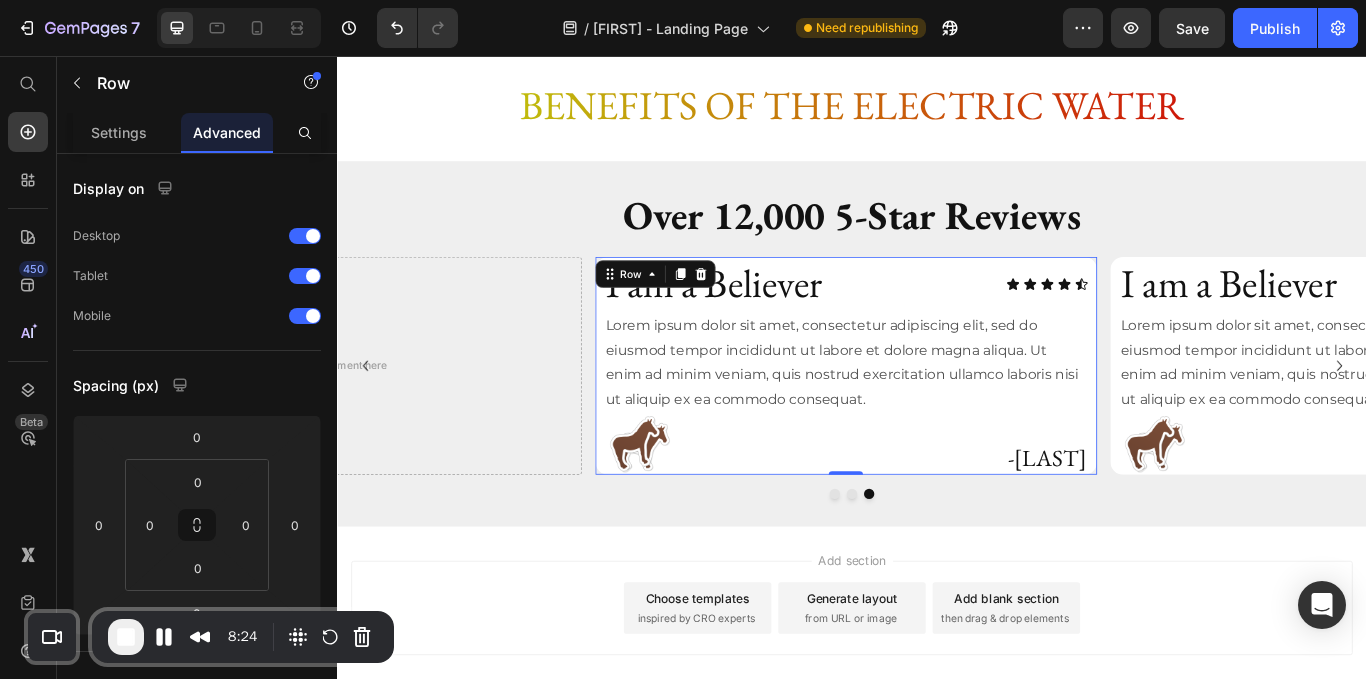 drag, startPoint x: 739, startPoint y: 297, endPoint x: 686, endPoint y: 341, distance: 68.88396 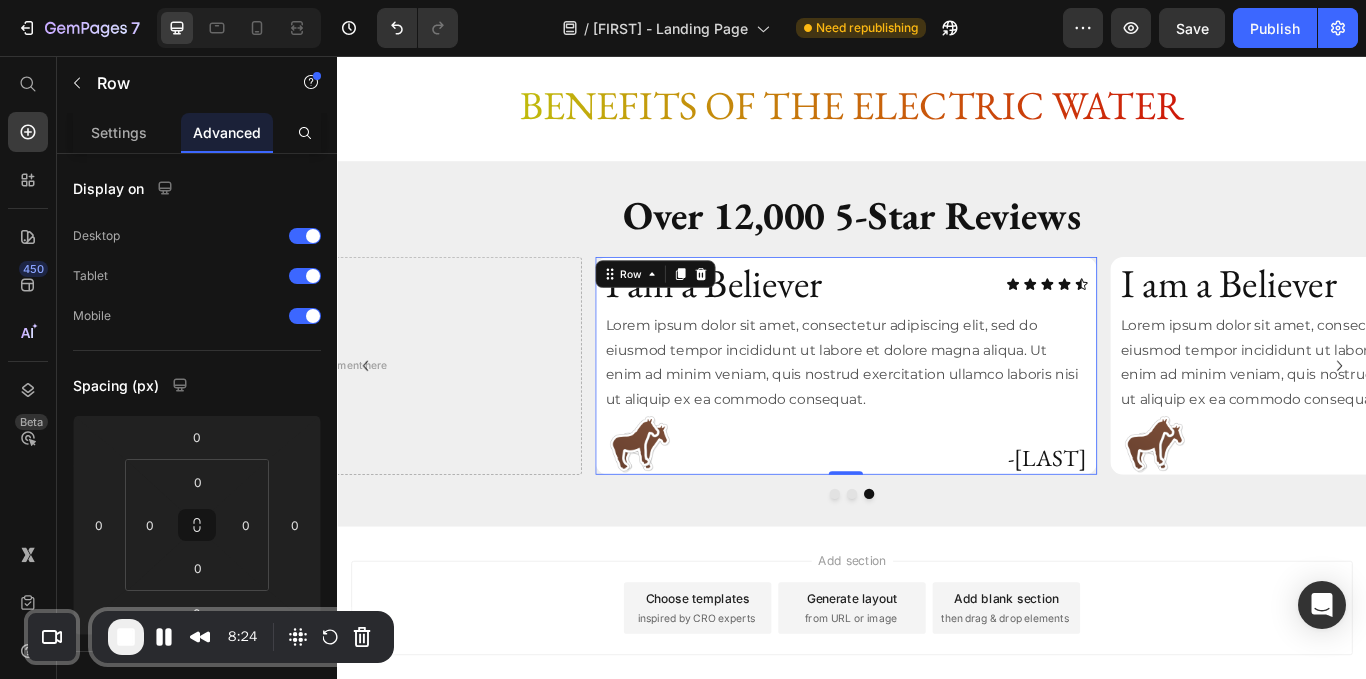 click 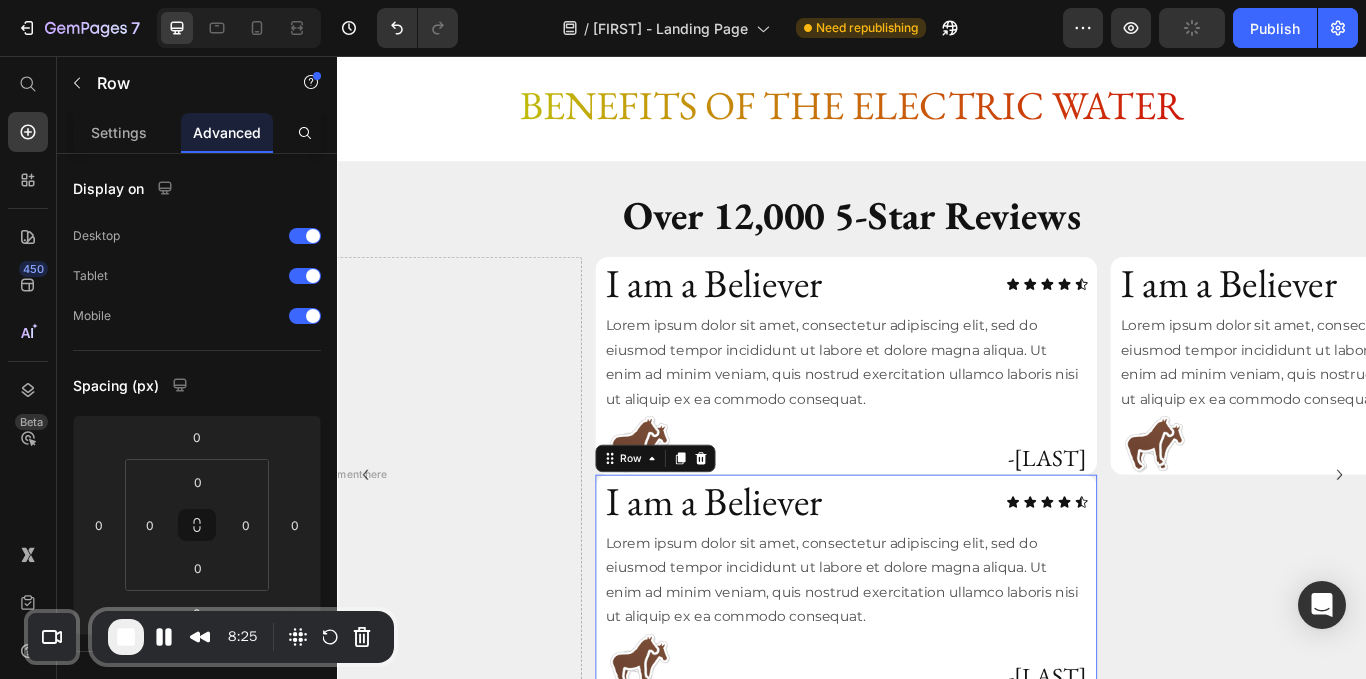 drag, startPoint x: 683, startPoint y: 517, endPoint x: 438, endPoint y: 417, distance: 264.62238 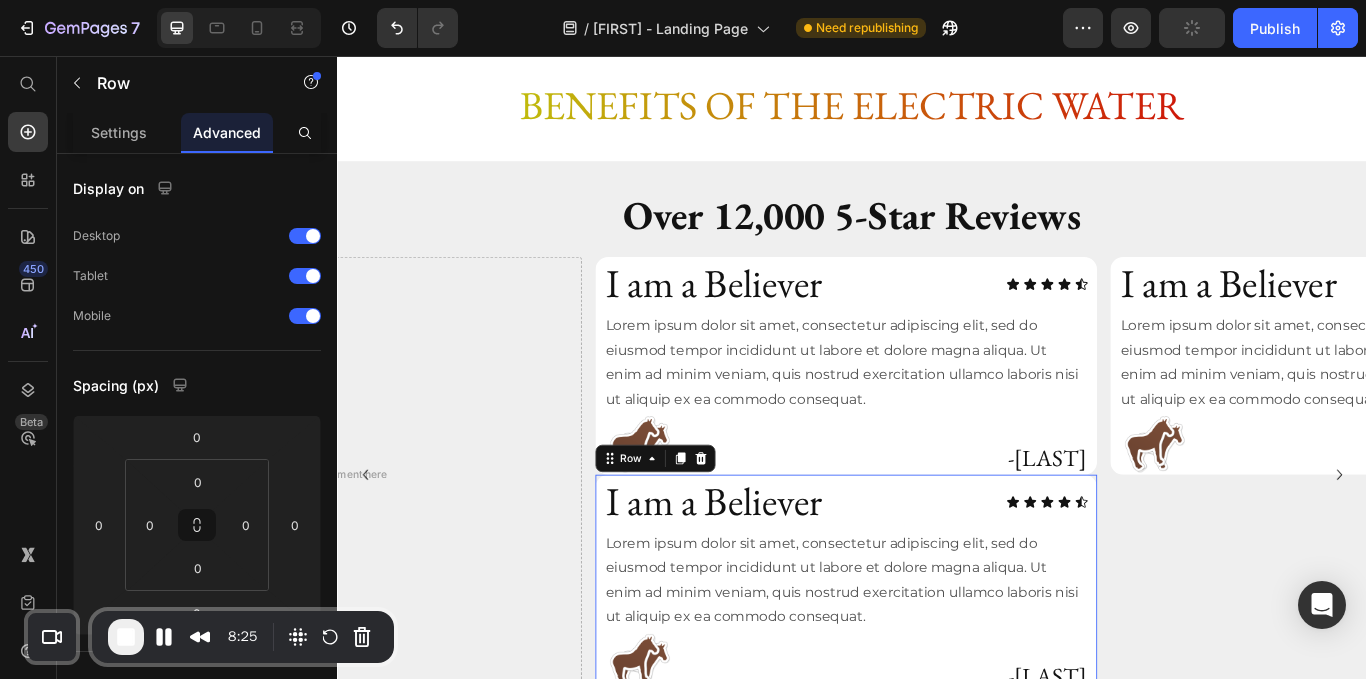 click on "I am a Believer Heading Icon Icon Icon Icon Icon Icon List Row Lorem ipsum dolor sit amet, consectetur adipiscing elit, sed do eiusmod tempor incididunt ut labore et dolore magna aliqua. Ut enim ad minim veniam, quis nostrud exercitation ullamco laboris nisi ut aliquip ex ea commodo consequat. Text Block Image -Laronda Heading Row Row
Drop element here I am a Believer Heading Icon Icon Icon Icon Icon Icon List Row Lorem ipsum dolor sit amet, consectetur adipiscing elit, sed do eiusmod tempor incididunt ut labore et dolore magna aliqua. Ut enim ad minim veniam, quis nostrud exercitation ullamco laboris nisi ut aliquip ex ea commodo consequat. Text Block Image -Laronda Heading Row Row I am a Believer Heading Icon Icon Icon Icon Icon Icon List Row Lorem ipsum dolor sit amet, consectetur adipiscing elit, sed do eiusmod tempor incididunt ut labore et dolore magna aliqua. Ut enim ad minim veniam, quis nostrud exercitation ullamco laboris nisi ut aliquip ex ea commodo consequat. Text Block Image" at bounding box center (937, 545) 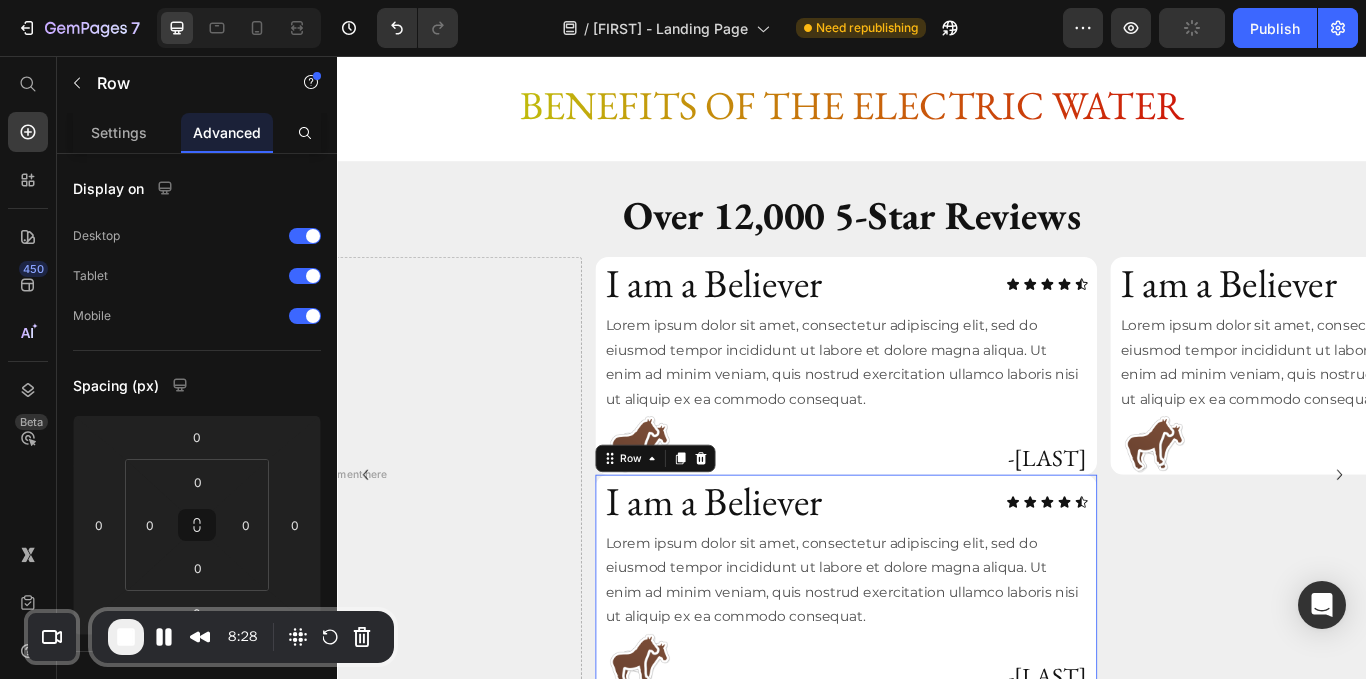 drag, startPoint x: 669, startPoint y: 520, endPoint x: 649, endPoint y: 481, distance: 43.829212 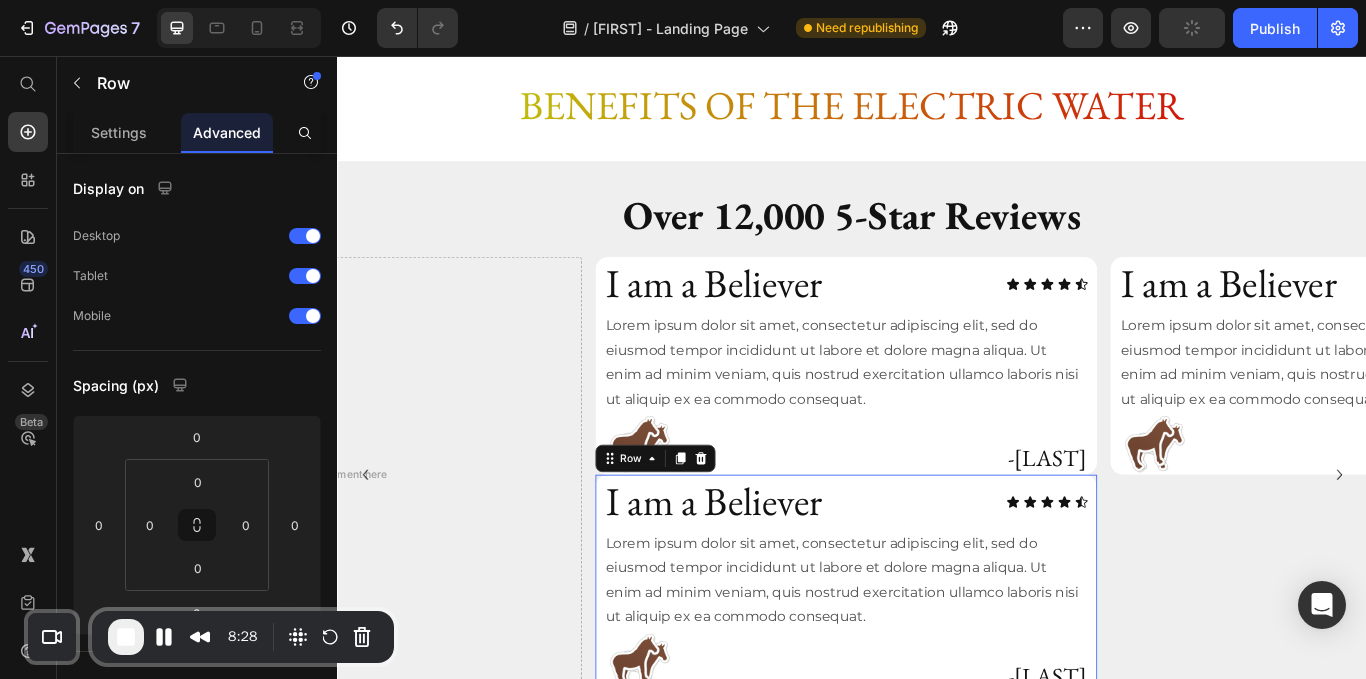click on "I am a Believer Heading Icon Icon Icon Icon Icon Icon List Row Lorem ipsum dolor sit amet, consectetur adipiscing elit, sed do eiusmod tempor incididunt ut labore et dolore magna aliqua. Ut enim ad minim veniam, quis nostrud exercitation ullamco laboris nisi ut aliquip ex ea commodo consequat. Text Block Image -Laronda Heading Row Row
Drop element here I am a Believer Heading Icon Icon Icon Icon Icon Icon List Row Lorem ipsum dolor sit amet, consectetur adipiscing elit, sed do eiusmod tempor incididunt ut labore et dolore magna aliqua. Ut enim ad minim veniam, quis nostrud exercitation ullamco laboris nisi ut aliquip ex ea commodo consequat. Text Block Image -Laronda Heading Row Row I am a Believer Heading Icon Icon Icon Icon Icon Icon List Row Lorem ipsum dolor sit amet, consectetur adipiscing elit, sed do eiusmod tempor incididunt ut labore et dolore magna aliqua. Ut enim ad minim veniam, quis nostrud exercitation ullamco laboris nisi ut aliquip ex ea commodo consequat. Text Block Image" at bounding box center [937, 545] 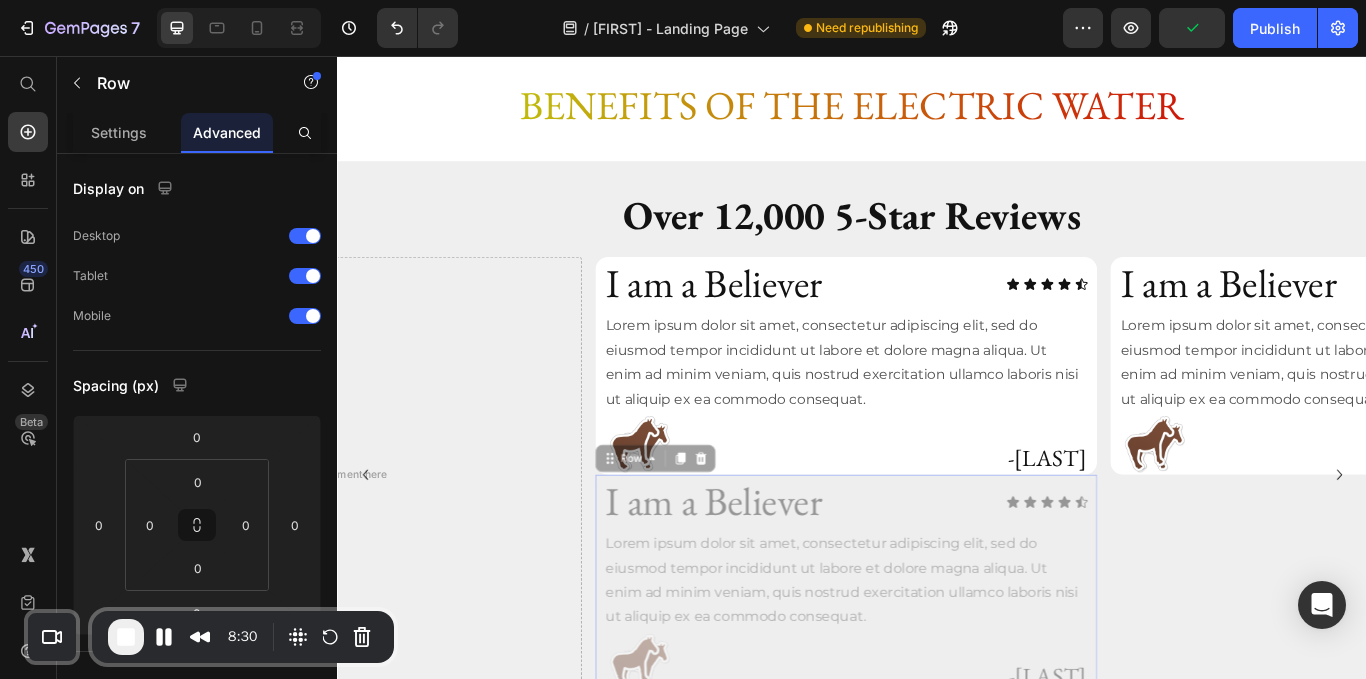drag, startPoint x: 677, startPoint y: 518, endPoint x: 476, endPoint y: 382, distance: 242.68704 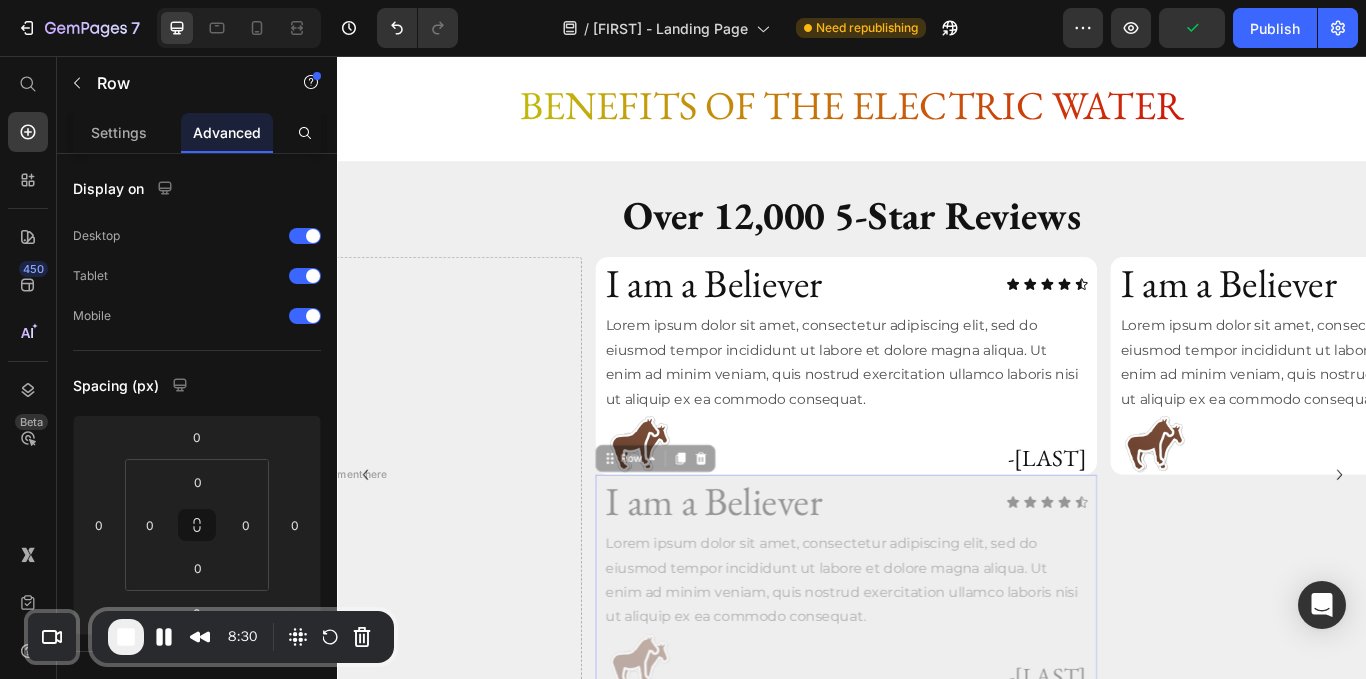 click on "I am a Believer Heading Icon Icon Icon Icon Icon Icon List Row Lorem ipsum dolor sit amet, consectetur adipiscing elit, sed do eiusmod tempor incididunt ut labore et dolore magna aliqua. Ut enim ad minim veniam, quis nostrud exercitation ullamco laboris nisi ut aliquip ex ea commodo consequat. Text Block Image -Laronda Heading Row Row
Drop element here I am a Believer Heading Icon Icon Icon Icon Icon Icon List Row Lorem ipsum dolor sit amet, consectetur adipiscing elit, sed do eiusmod tempor incididunt ut labore et dolore magna aliqua. Ut enim ad minim veniam, quis nostrud exercitation ullamco laboris nisi ut aliquip ex ea commodo consequat. Text Block Image -Laronda Heading Row Row I am a Believer Heading Icon Icon Icon Icon Icon Icon List Row Lorem ipsum dolor sit amet, consectetur adipiscing elit, sed do eiusmod tempor incididunt ut labore et dolore magna aliqua. Ut enim ad minim veniam, quis nostrud exercitation ullamco laboris nisi ut aliquip ex ea commodo consequat. Text Block Image" at bounding box center [937, 545] 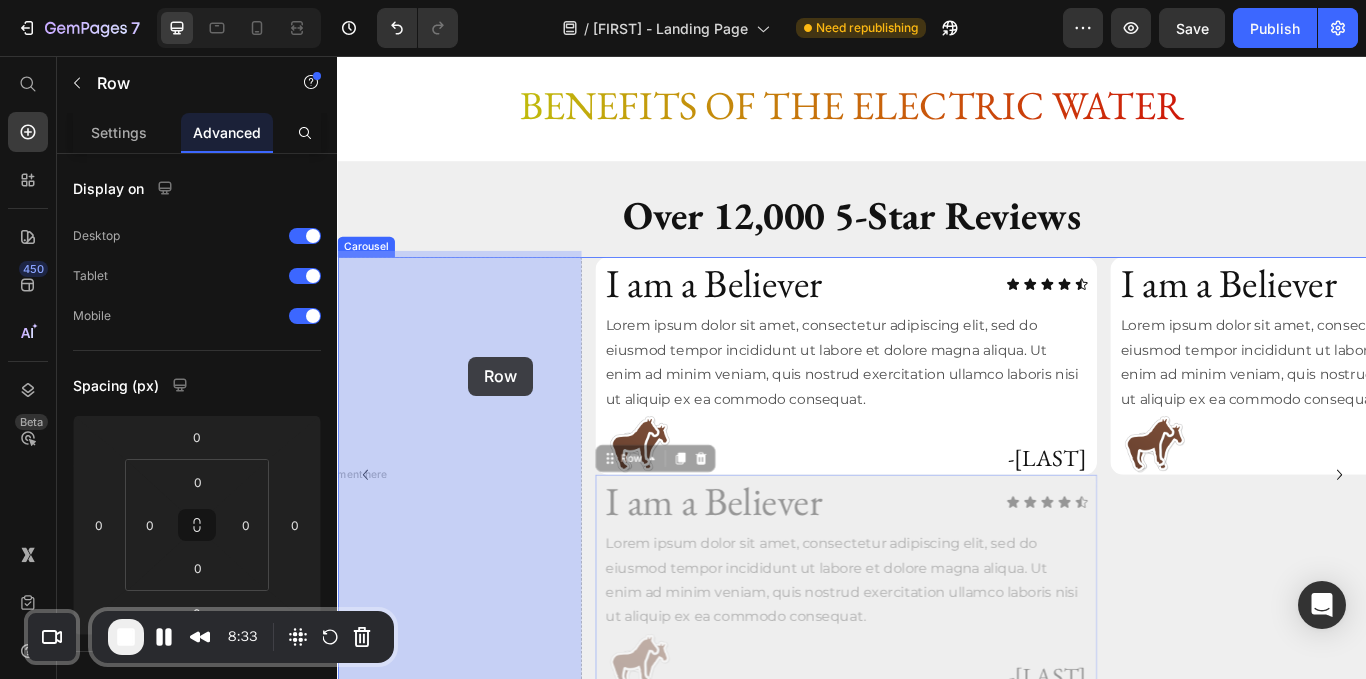 drag, startPoint x: 665, startPoint y: 521, endPoint x: 490, endPoint y: 407, distance: 208.85641 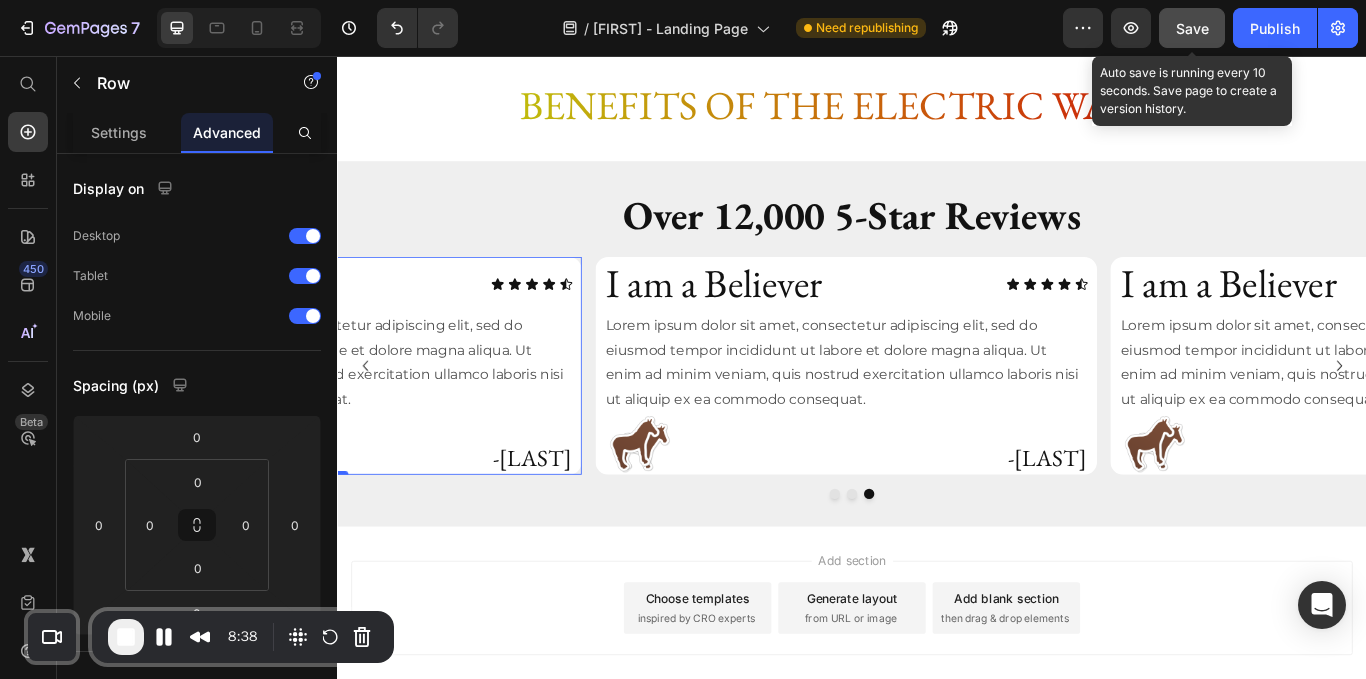 click on "Save" 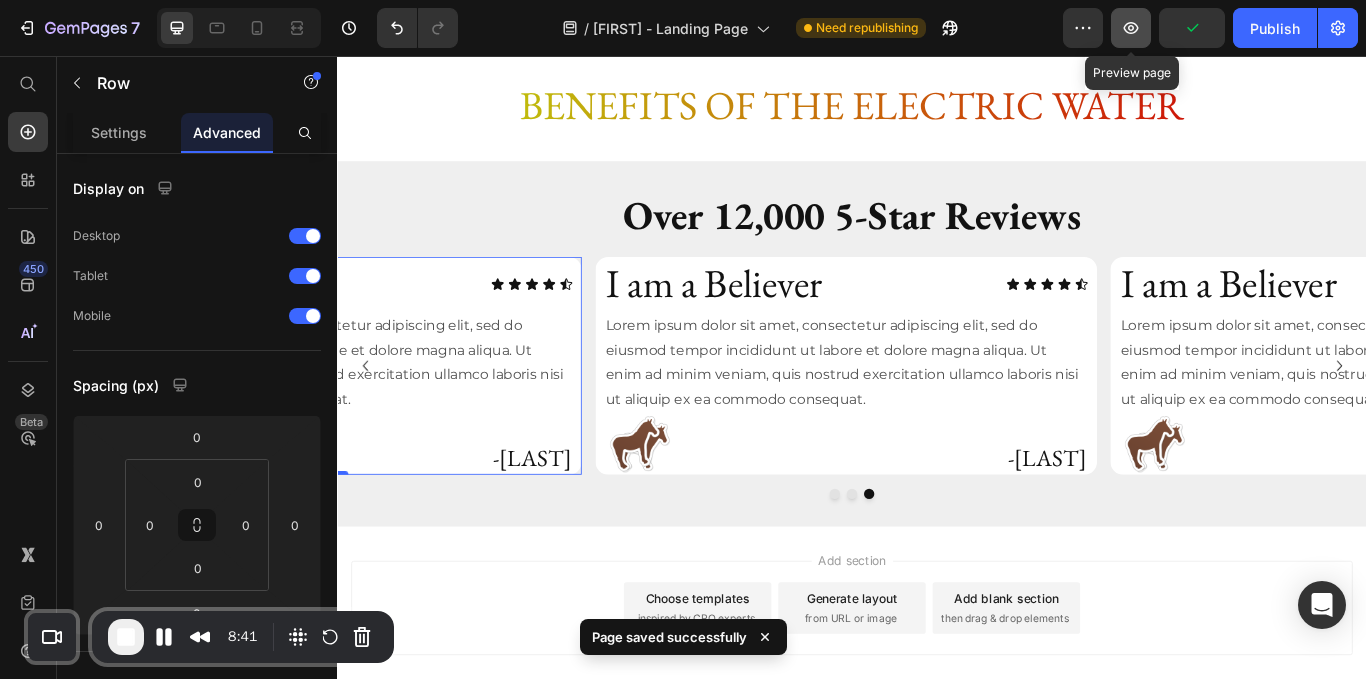 click 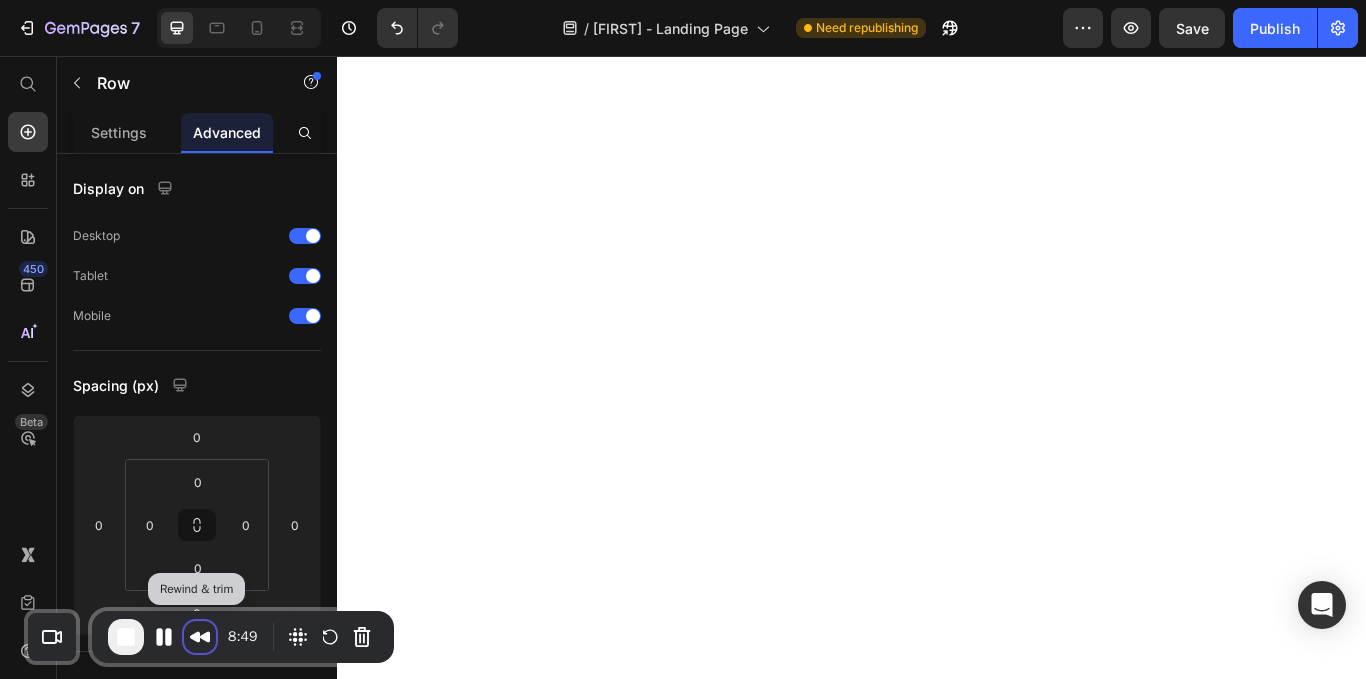 click at bounding box center (200, 637) 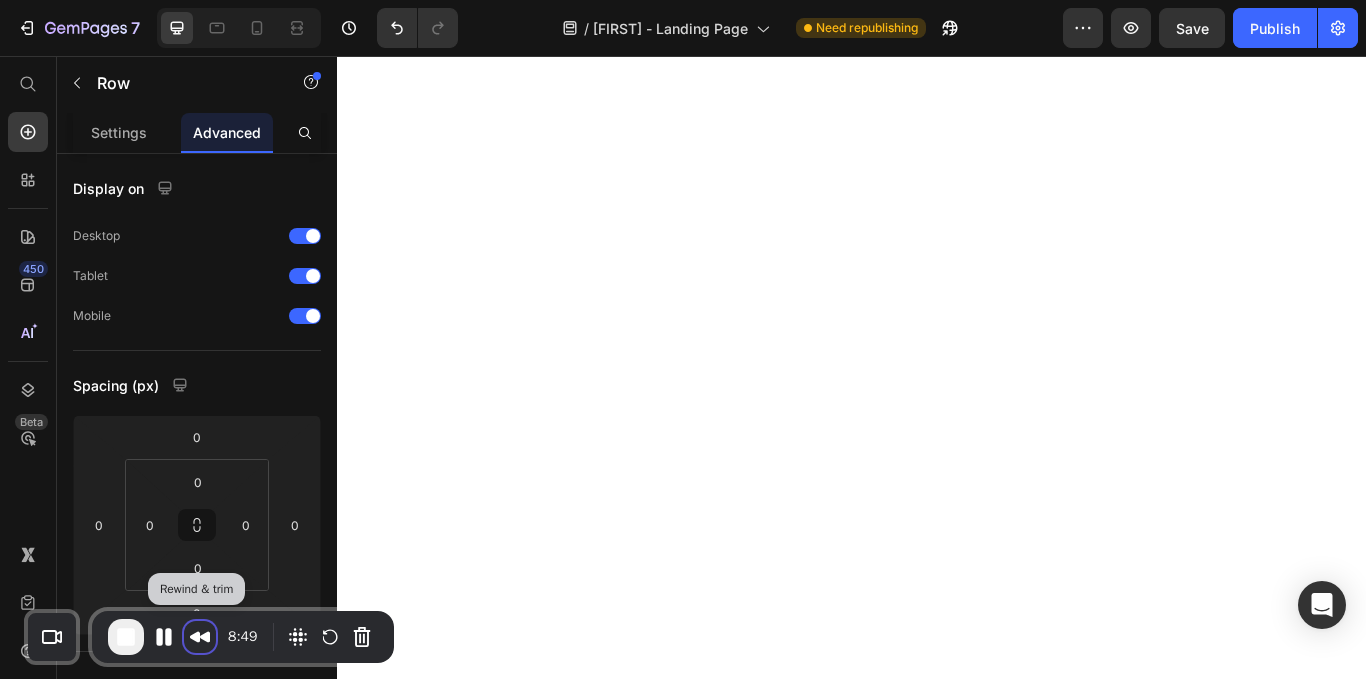 scroll, scrollTop: 0, scrollLeft: 0, axis: both 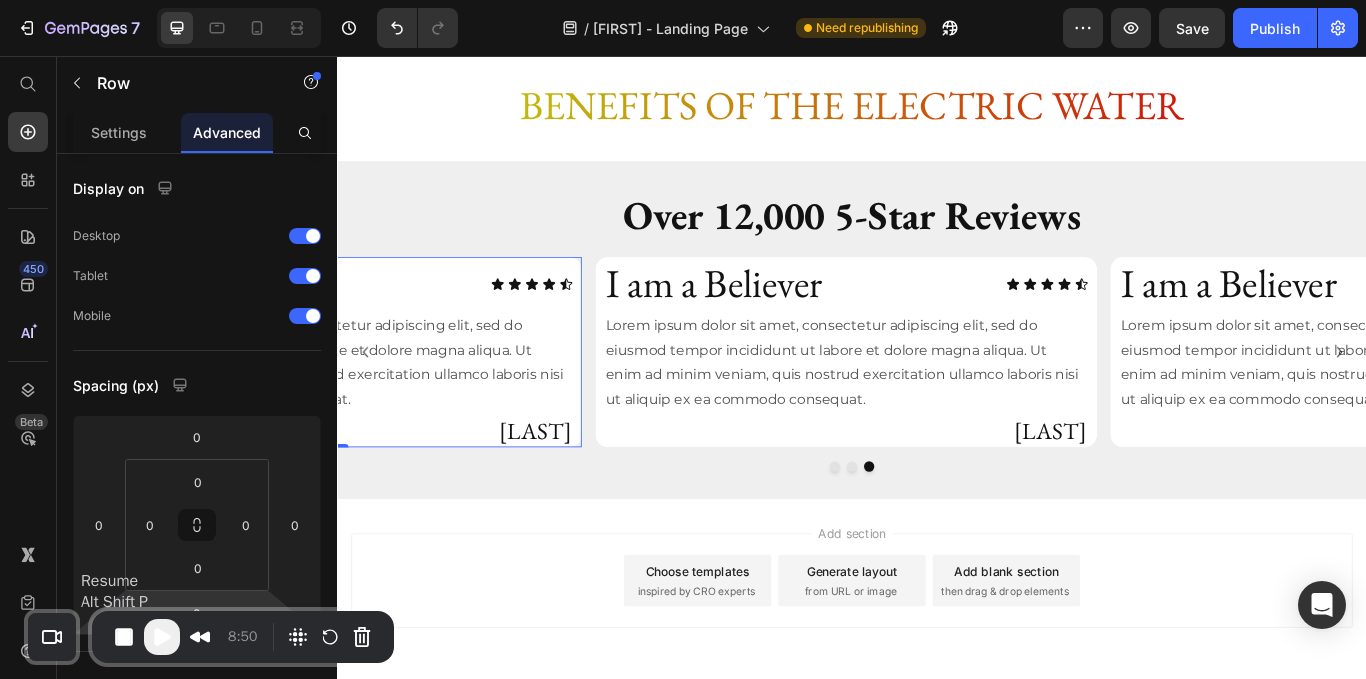 click at bounding box center [162, 637] 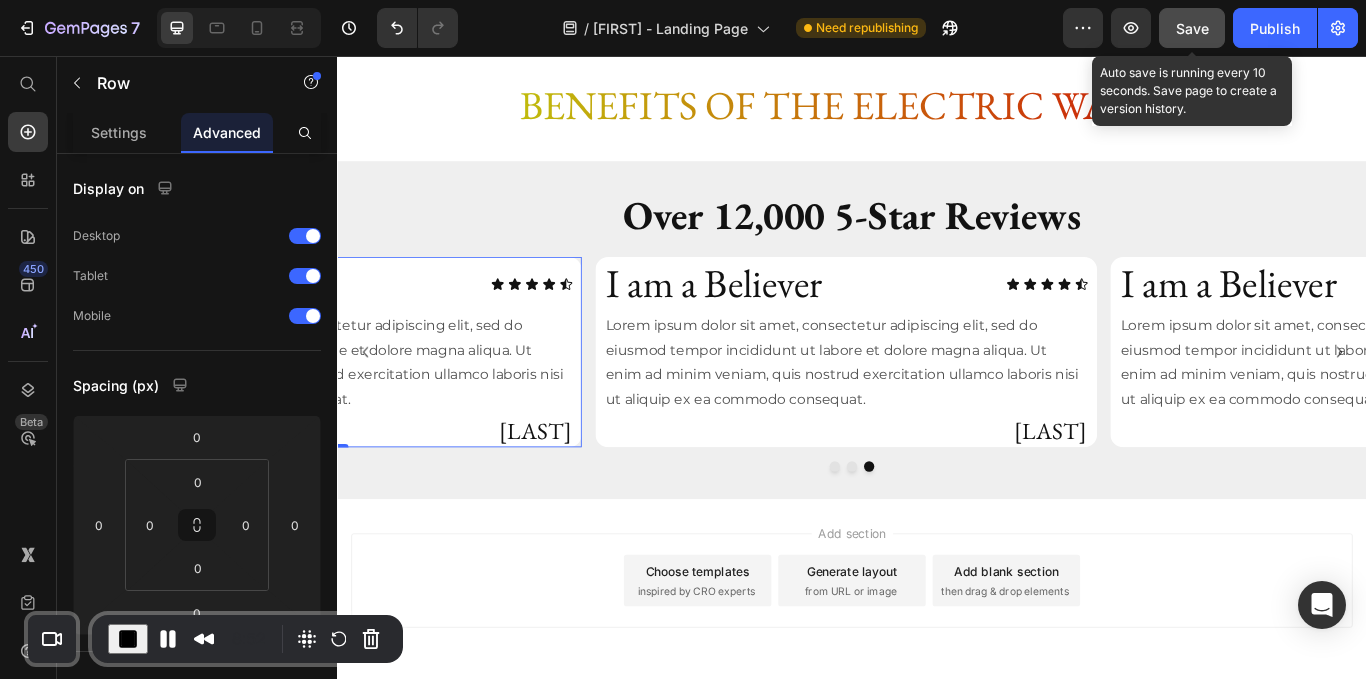 click on "Save" 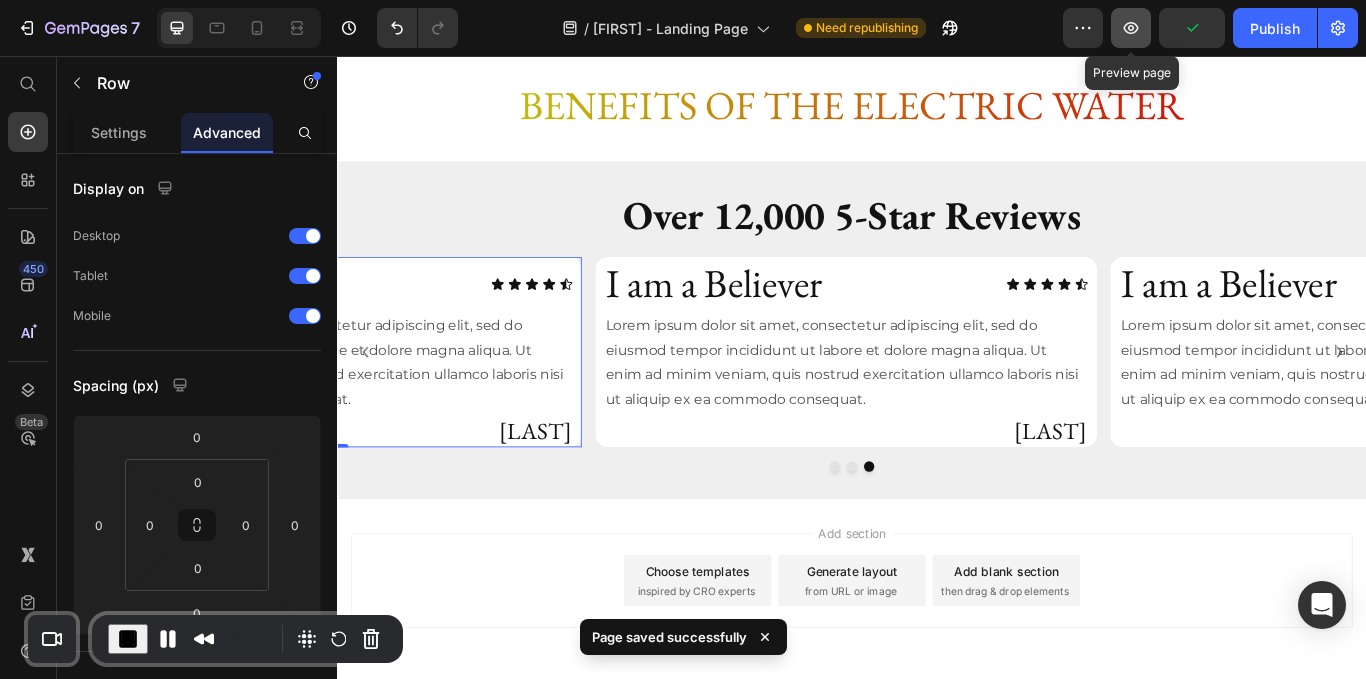 click 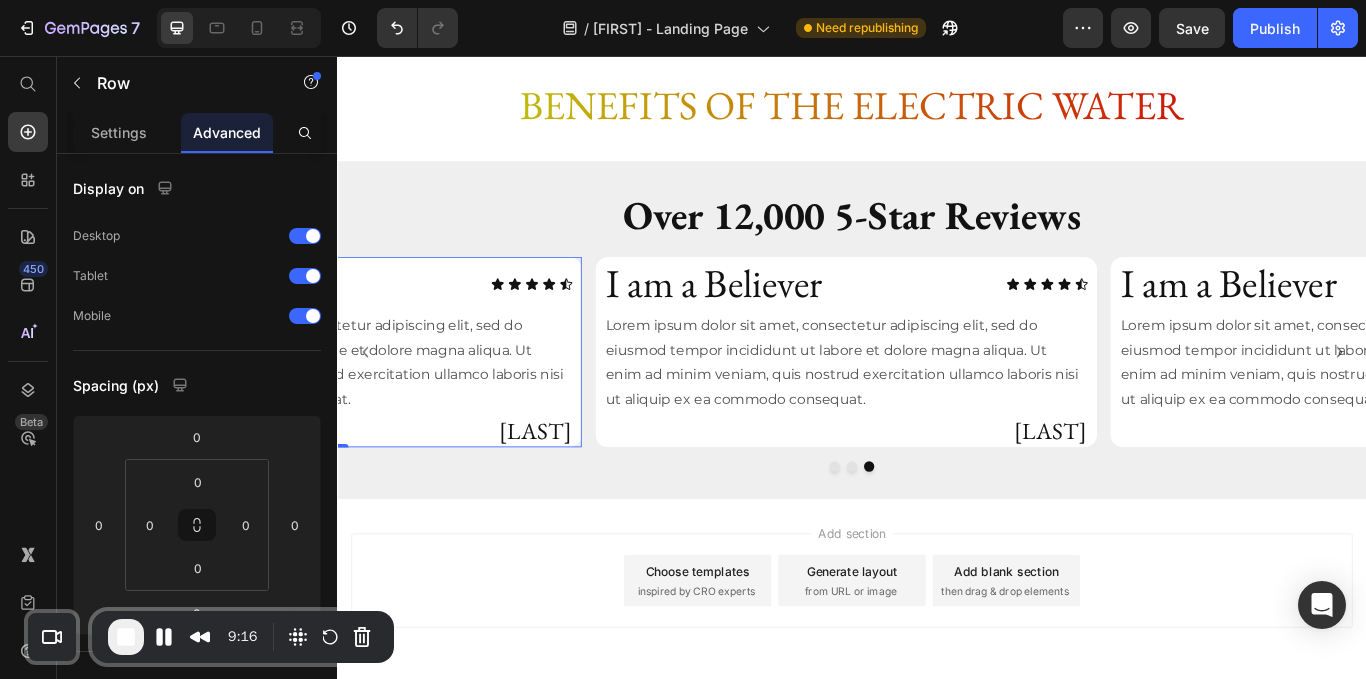 click at bounding box center [126, 637] 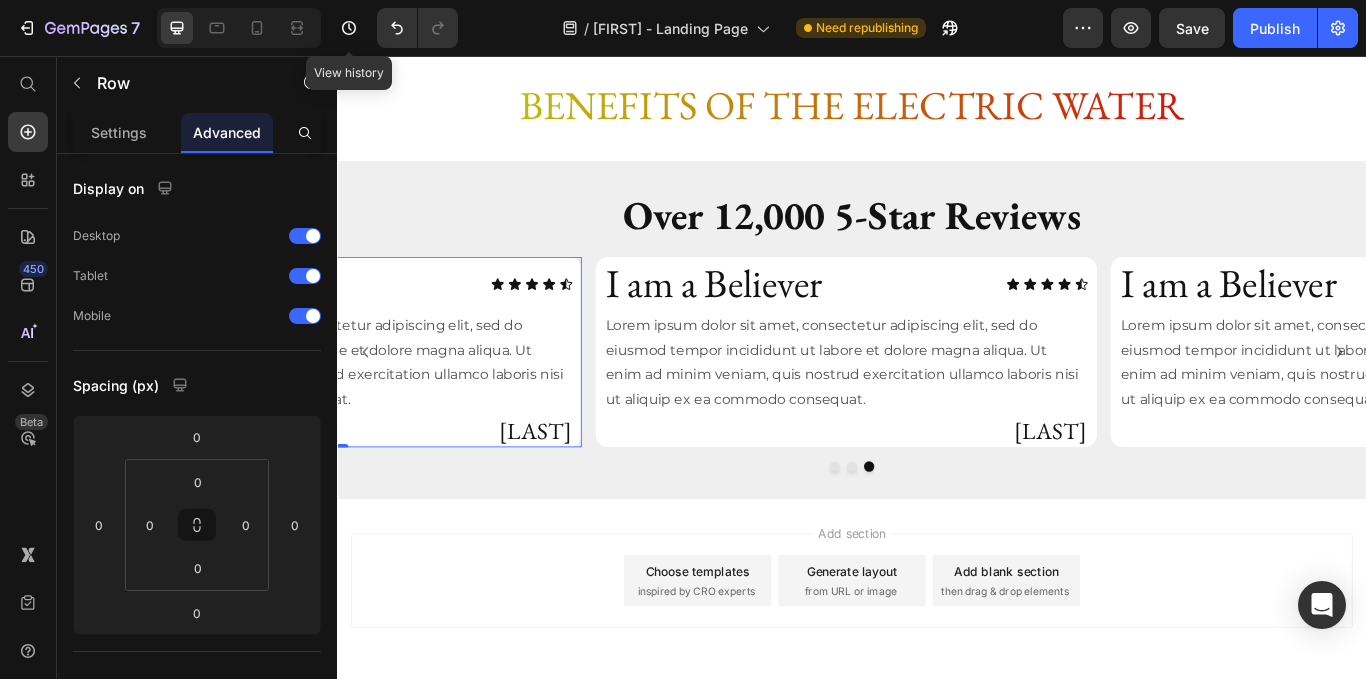 scroll, scrollTop: 4072, scrollLeft: 0, axis: vertical 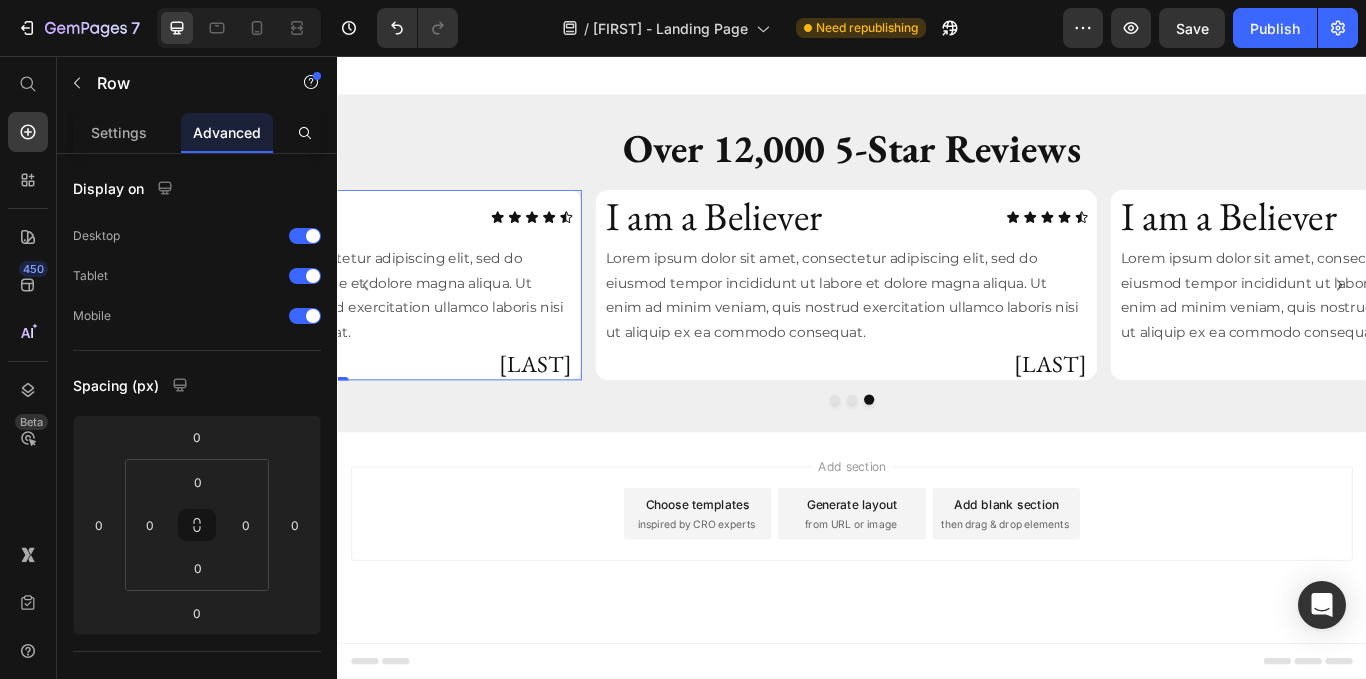 click on "Add blank section" at bounding box center (1117, 579) 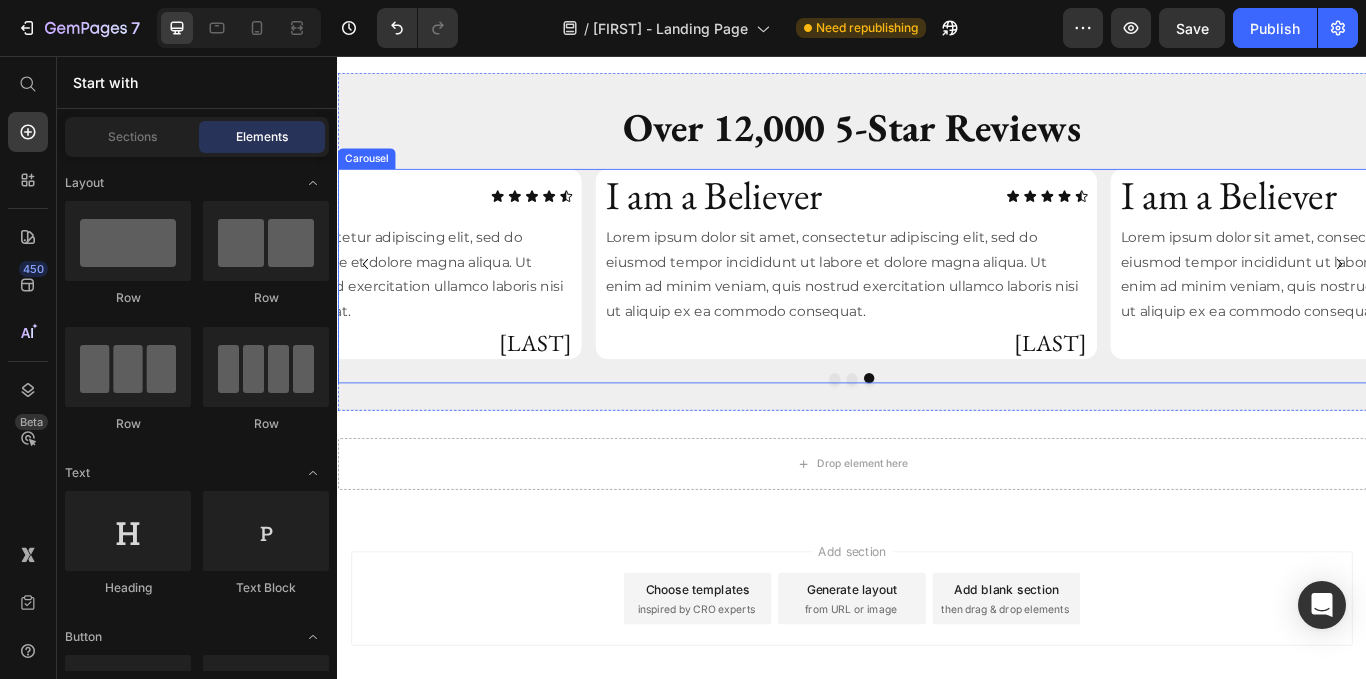 scroll, scrollTop: 4196, scrollLeft: 0, axis: vertical 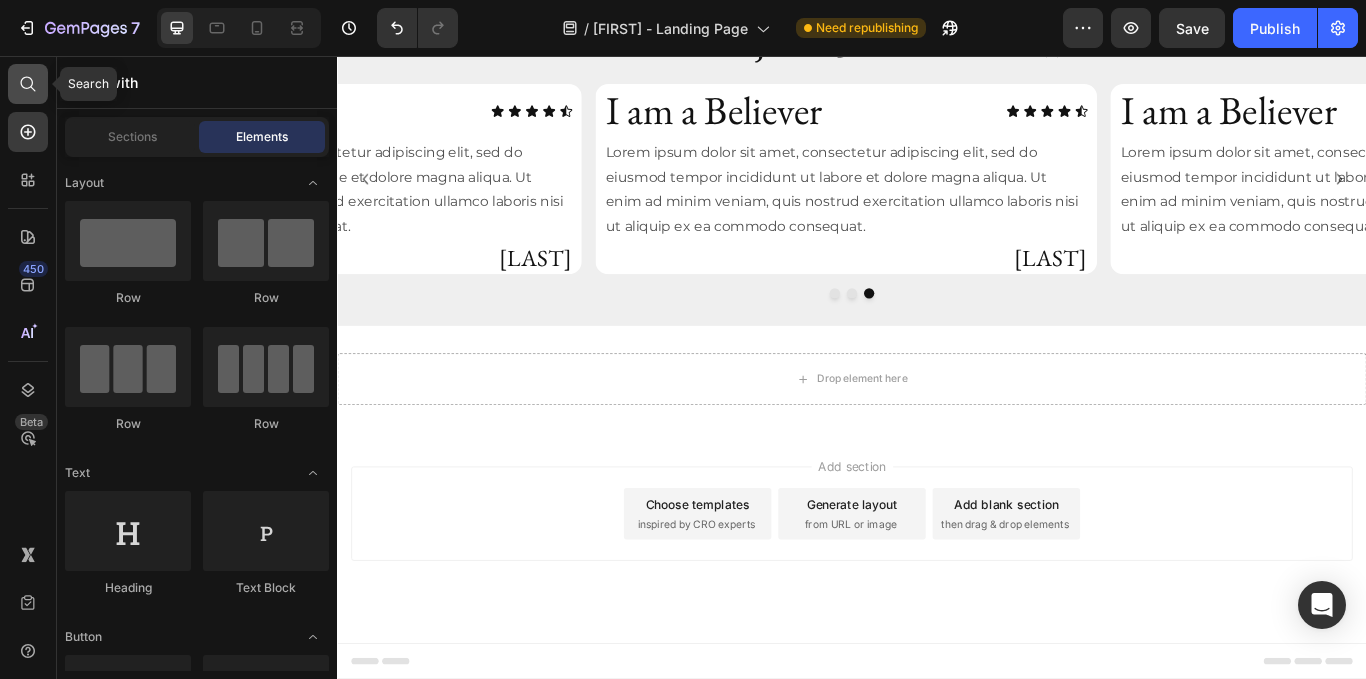 click 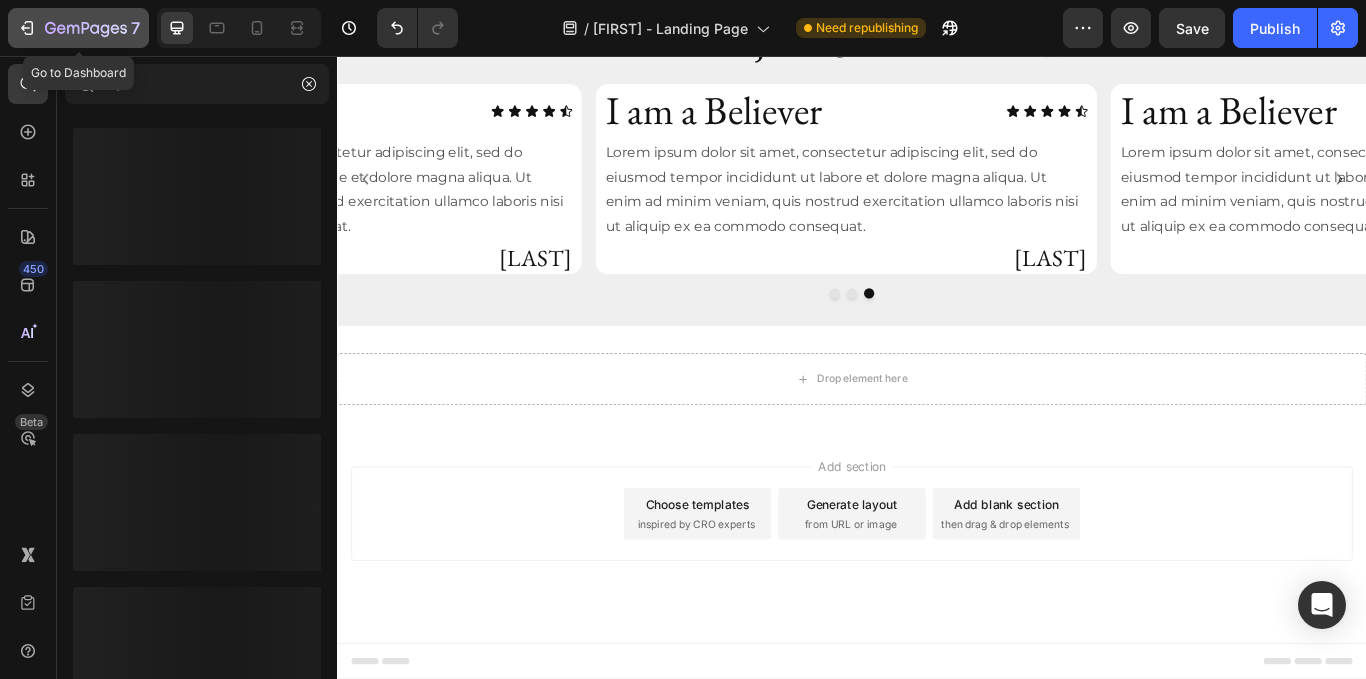 type on "h" 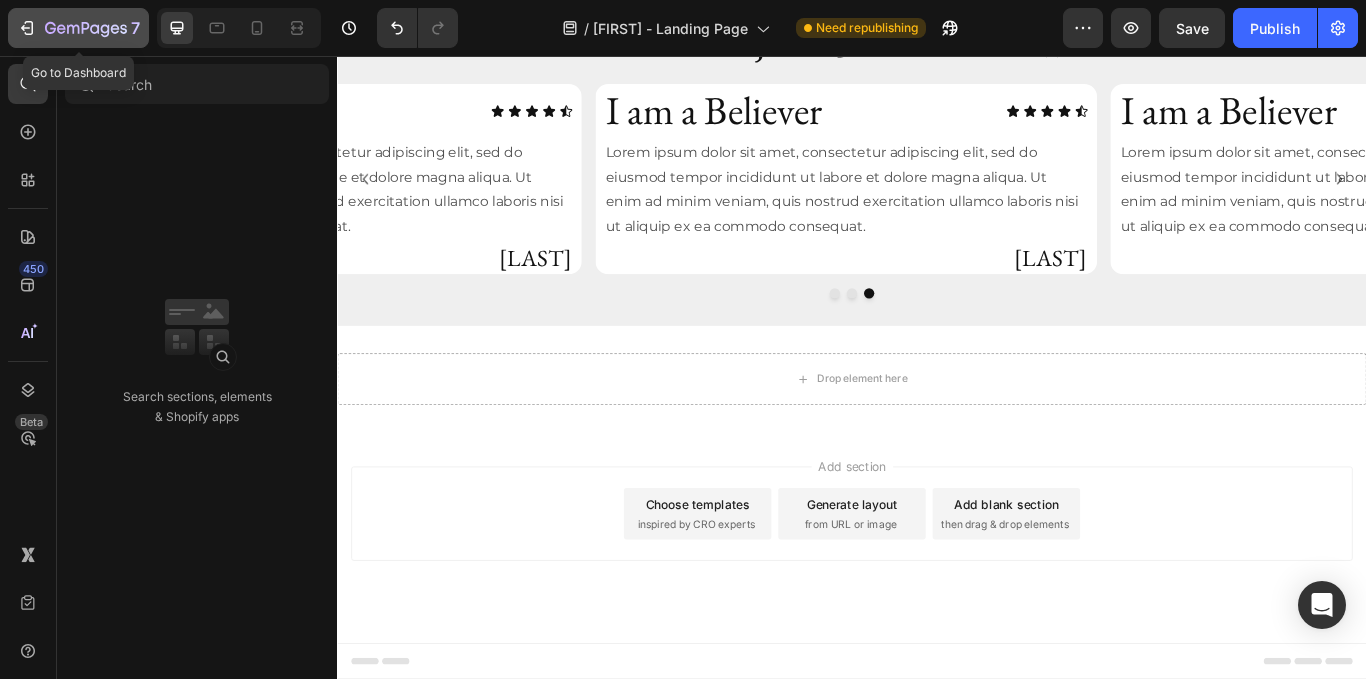 type on "y" 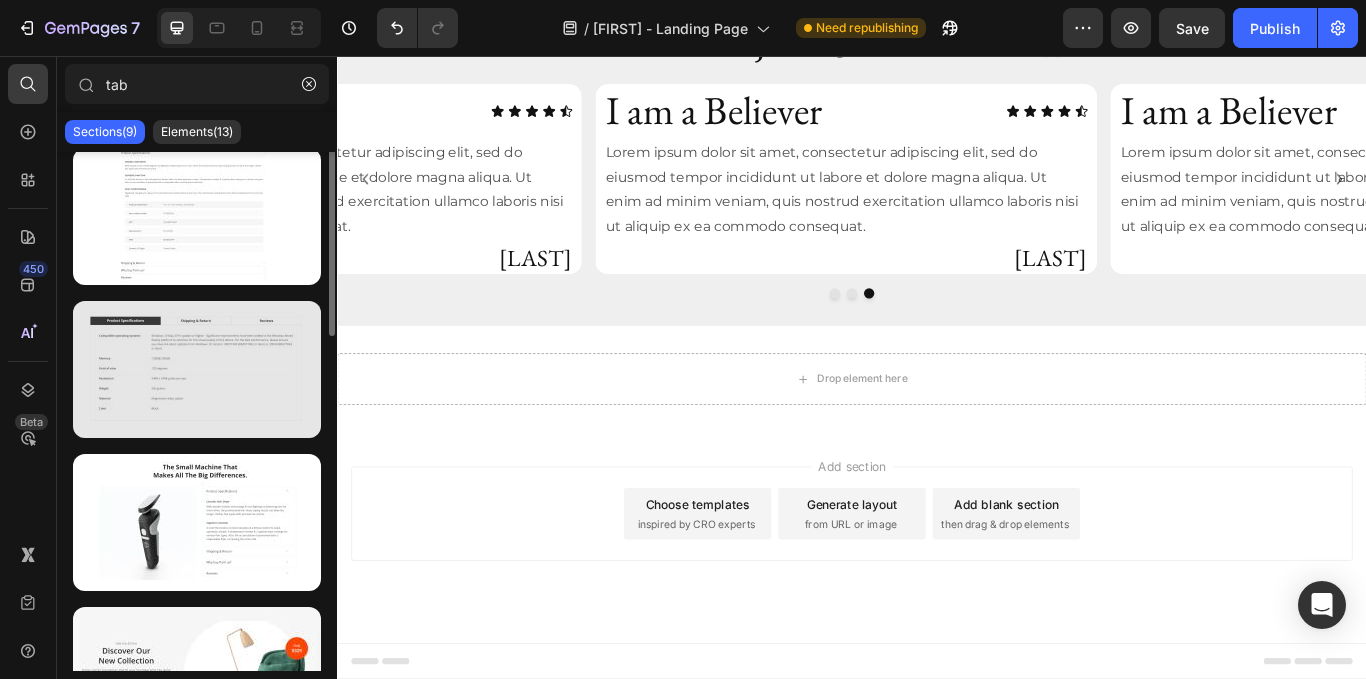 scroll, scrollTop: 0, scrollLeft: 0, axis: both 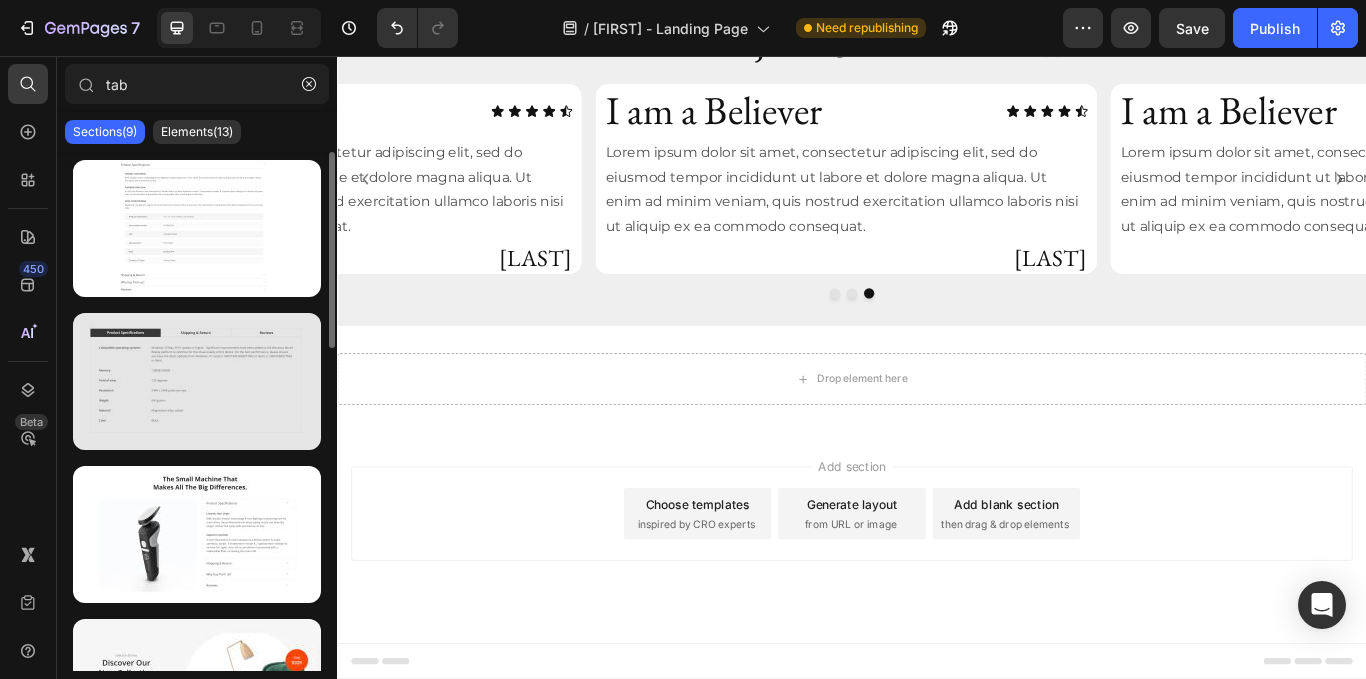 type on "tab" 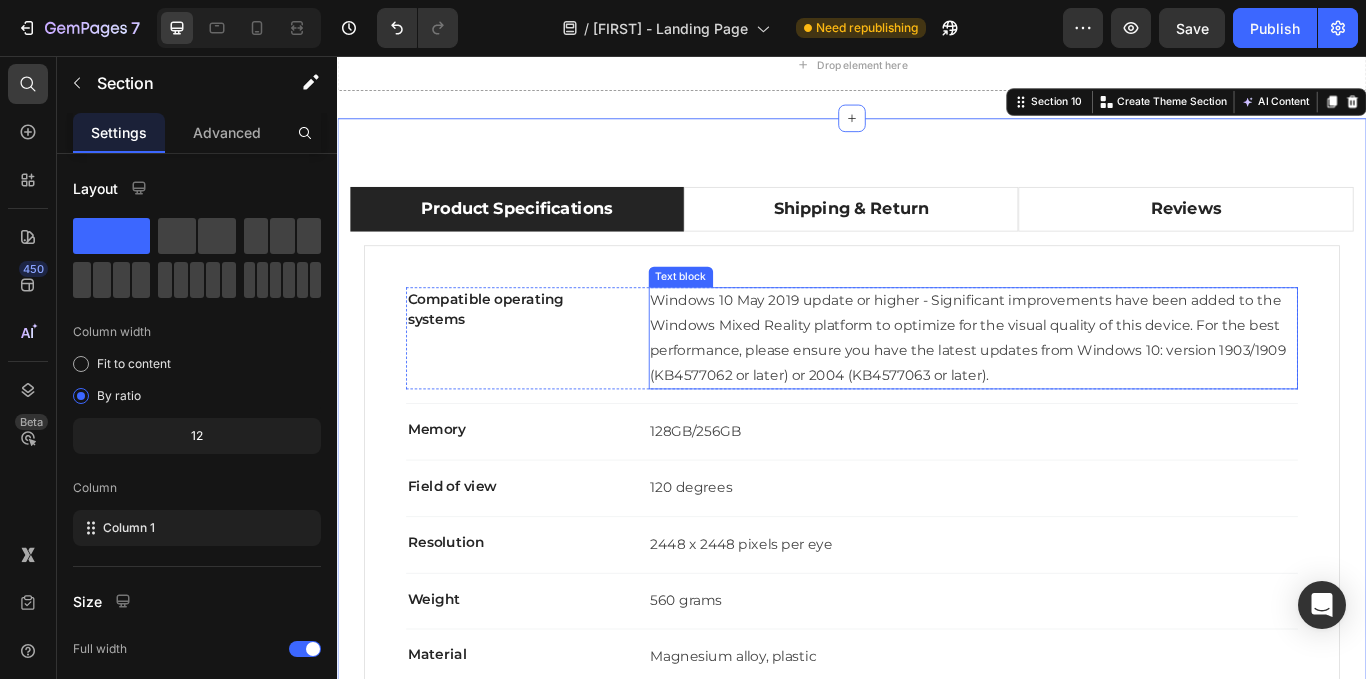 scroll, scrollTop: 4508, scrollLeft: 0, axis: vertical 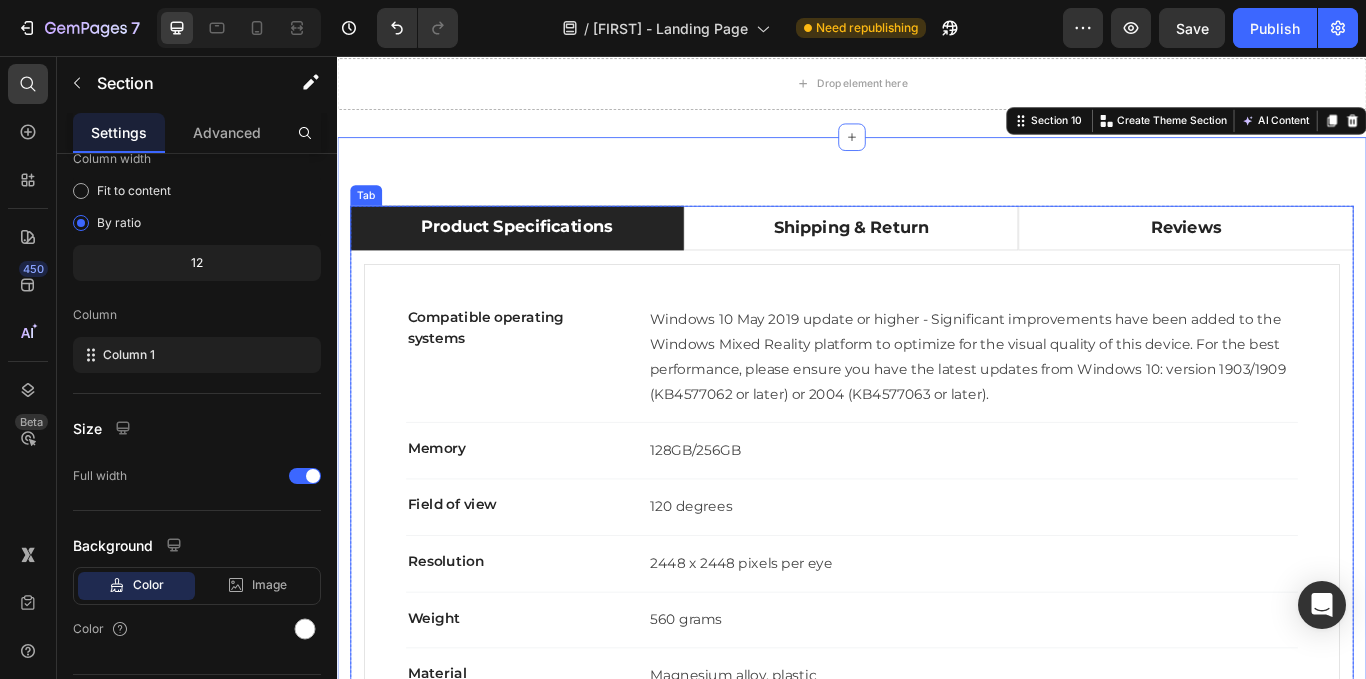 click on "Compatible operating systems Text block Windows 10 May 2019 update or higher - Significant improvements have been added to the Windows Mixed Reality platform to optimize for the visual quality of this device. For the best performance, please ensure you have the latest updates from Windows 10: version 1903/1909 (KB4577062 or later) or 2004 (KB4577063 or later). Text block Row                Title Line Memory Text block 128GB/256GB Text block Row                Title Line Field of view Text block 120 degrees Text block Row                Title Line Resolution Text block 2448 x 2448 pixels per eye Text block Row                Title Line Weight Text block 560 grams Text block Row                Title Line Material Text block Magnesium alloy, plastic Text block Row                Title Line Color Text block Black Text block Row Row Shipping Text block Text block Easy Free Returns Text block Text block Row Shipping Text block Text block Easy Free Returns Text block Text block Row" at bounding box center [937, 597] 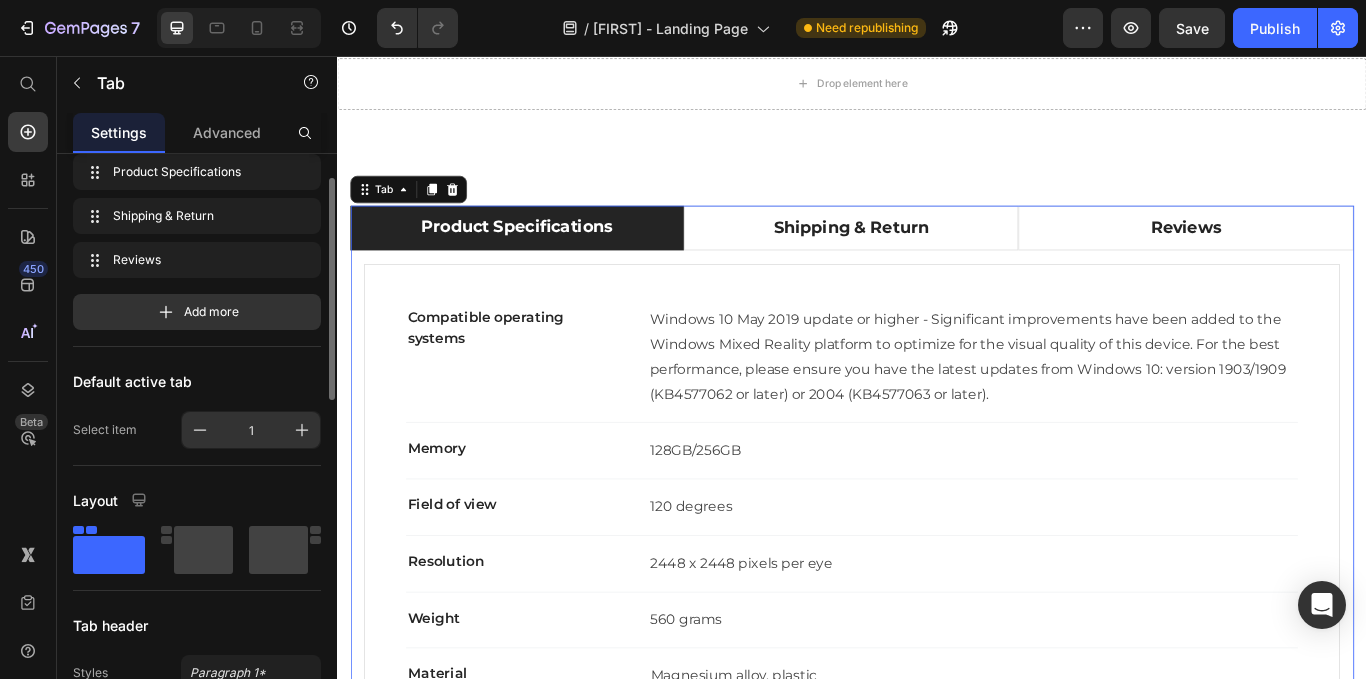 scroll, scrollTop: 87, scrollLeft: 0, axis: vertical 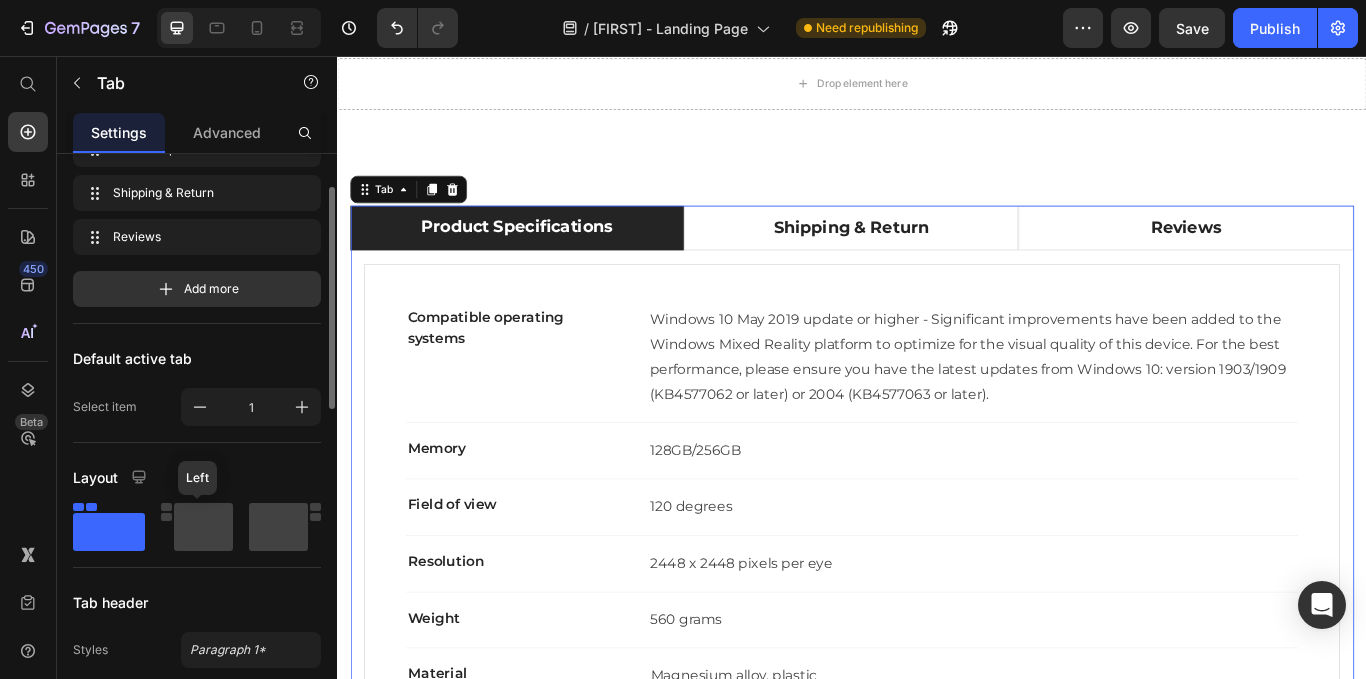 click 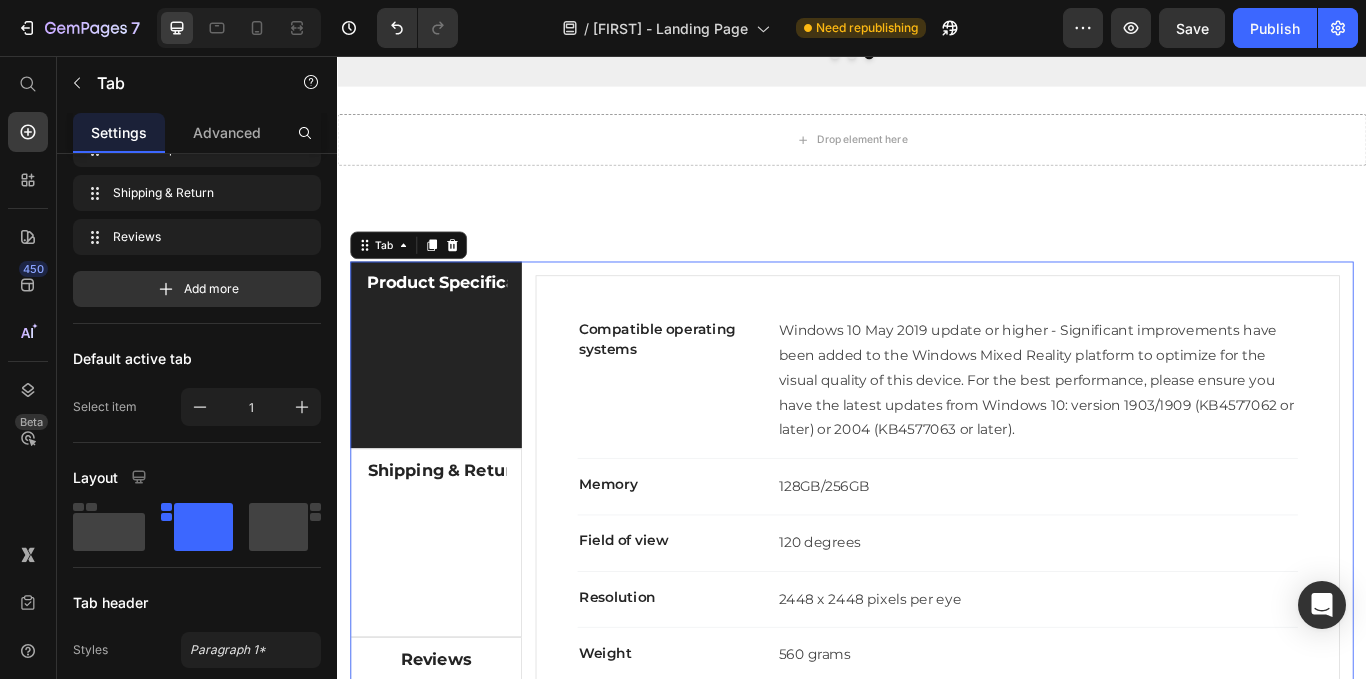 scroll, scrollTop: 4395, scrollLeft: 0, axis: vertical 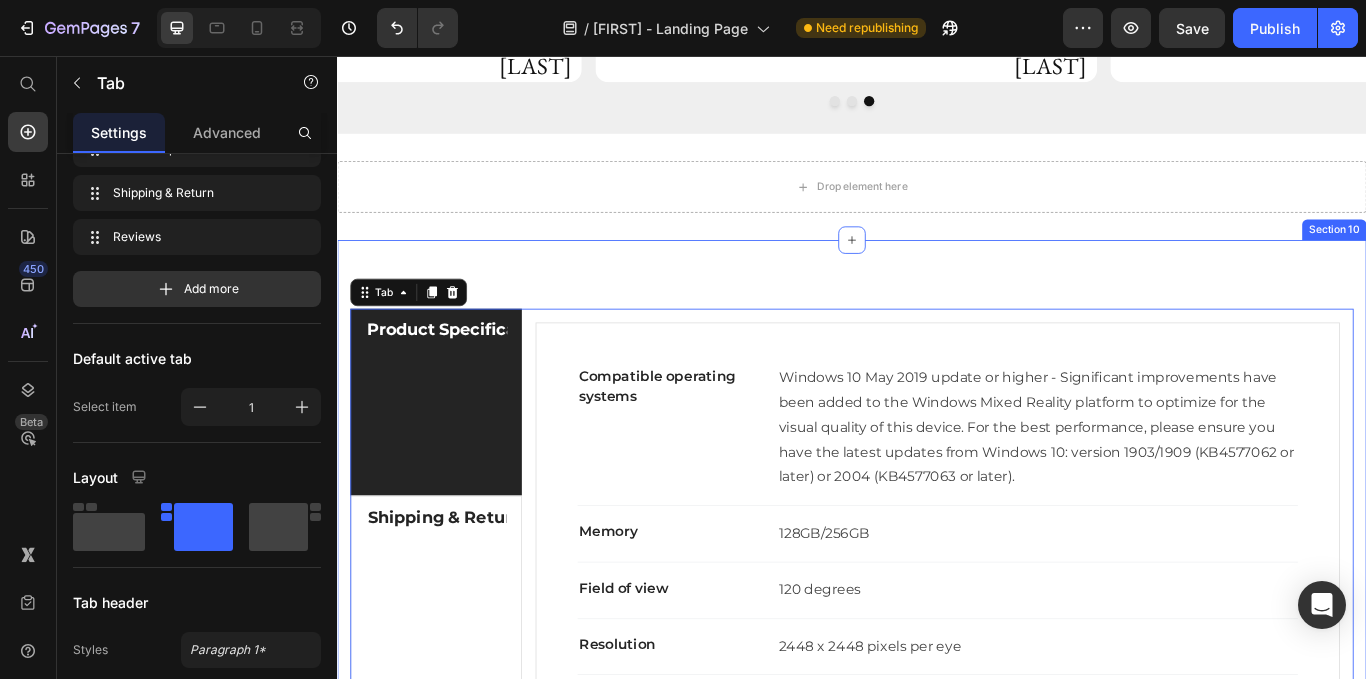 click on "Product Specifications Shipping & Return Reviews Compatible operating systems Text block Windows 10 May 2019 update or higher - Significant improvements have been added to the Windows Mixed Reality platform to optimize for the visual quality of this device. For the best performance, please ensure you have the latest updates from Windows 10: version 1903/1909 (KB4577062 or later) or 2004 (KB4577063 or later). Text block Row                Title Line Memory Text block 128GB/256GB Text block Row                Title Line Field of view Text block 120 degrees Text block Row                Title Line Resolution Text block 2448 x 2448 pixels per eye Text block Row                Title Line Weight Text block 560 grams Text block Row                Title Line Material Text block Magnesium alloy, plastic Text block Row                Title Line Color Text block Black Text block Row Row Shipping Text block Text block Easy Free Returns Text block Text block Row Shipping Text block Text block Easy Free Returns Text block" at bounding box center (937, 679) 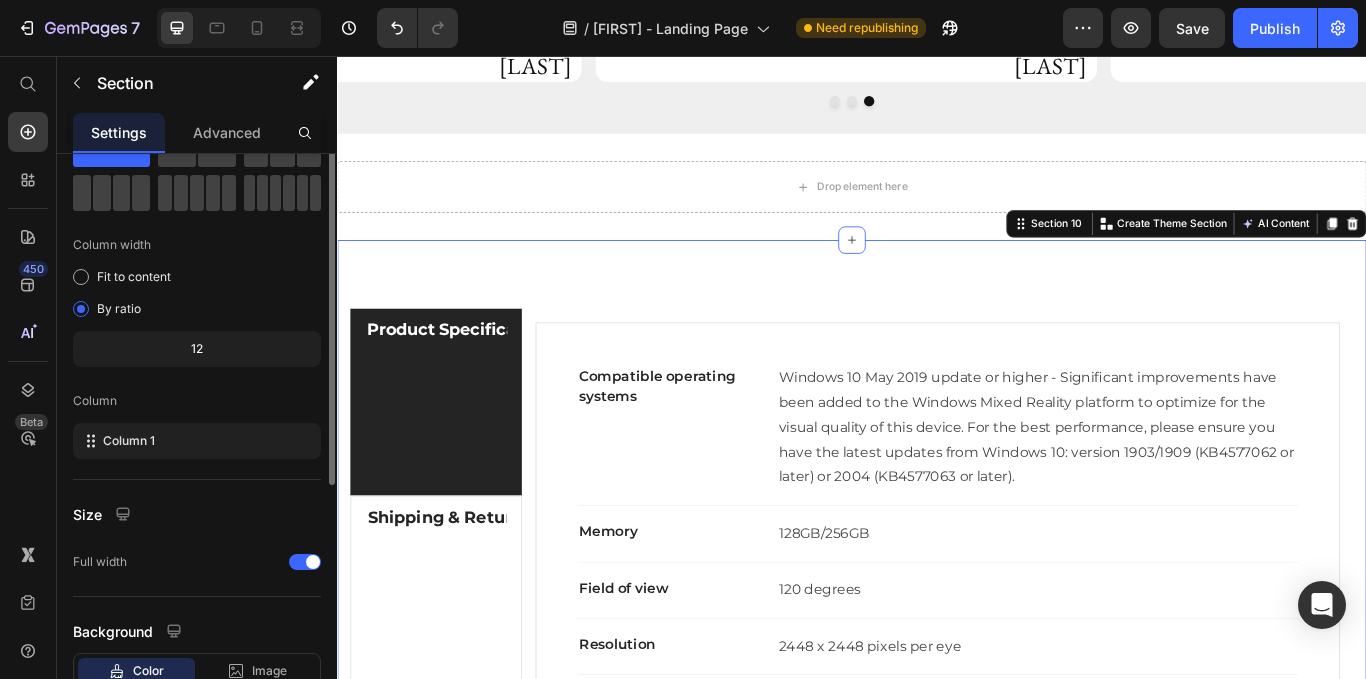 scroll, scrollTop: 0, scrollLeft: 0, axis: both 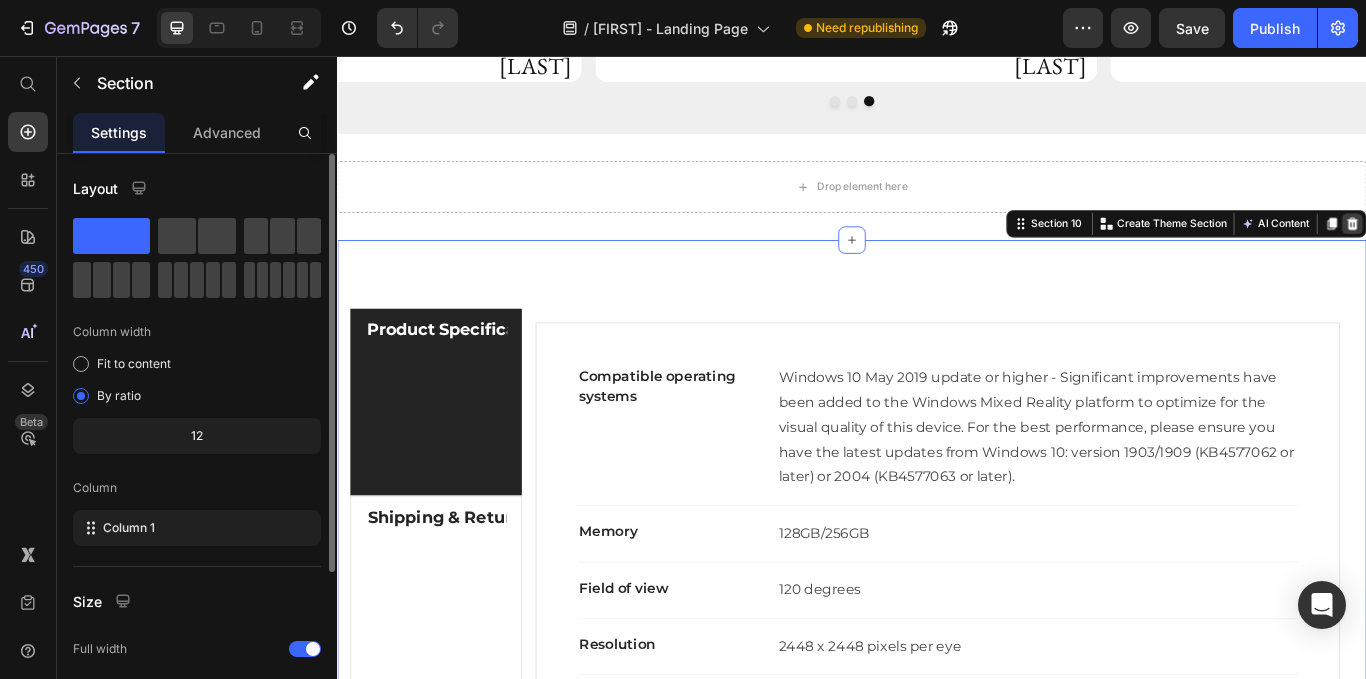 click 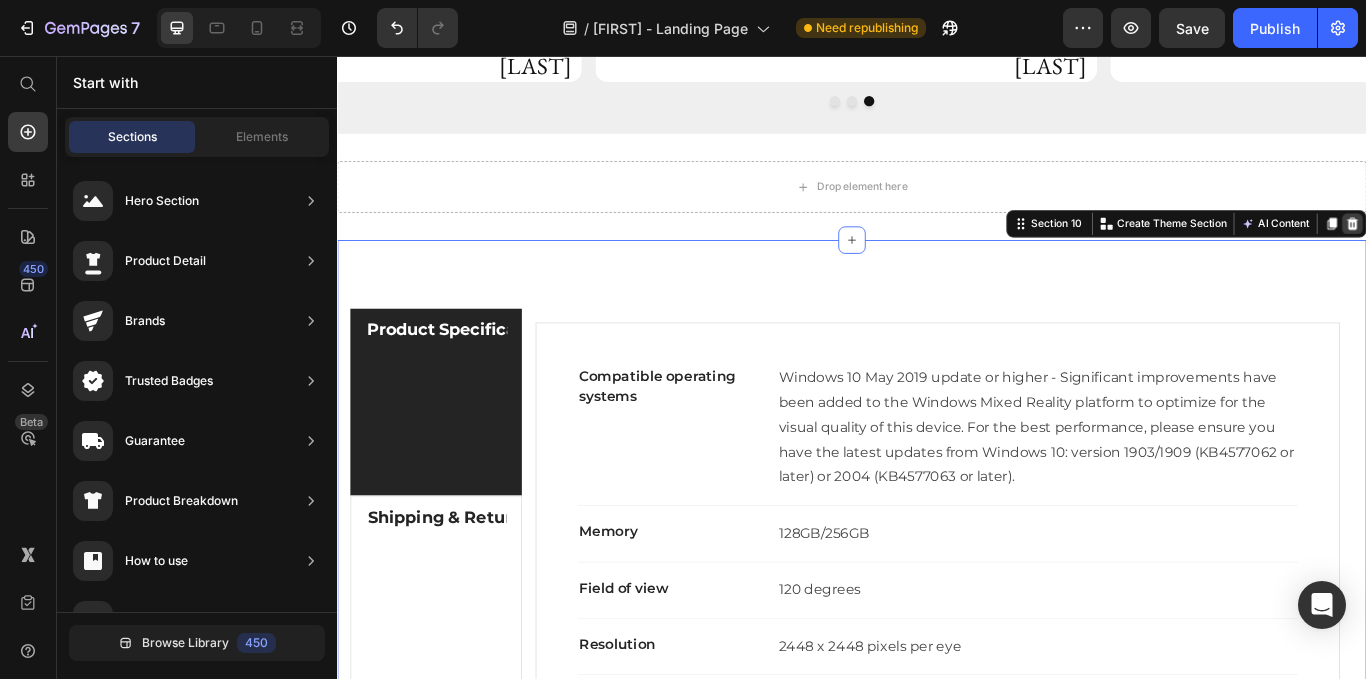 scroll, scrollTop: 4196, scrollLeft: 0, axis: vertical 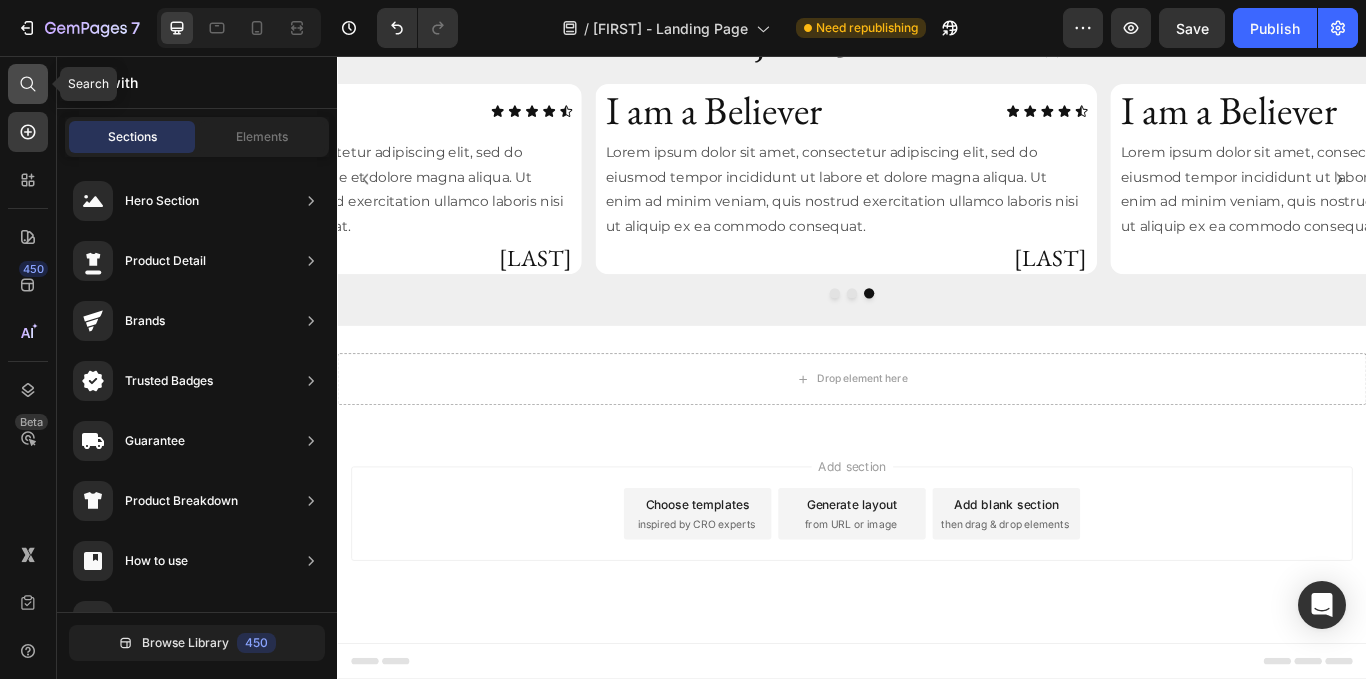 click 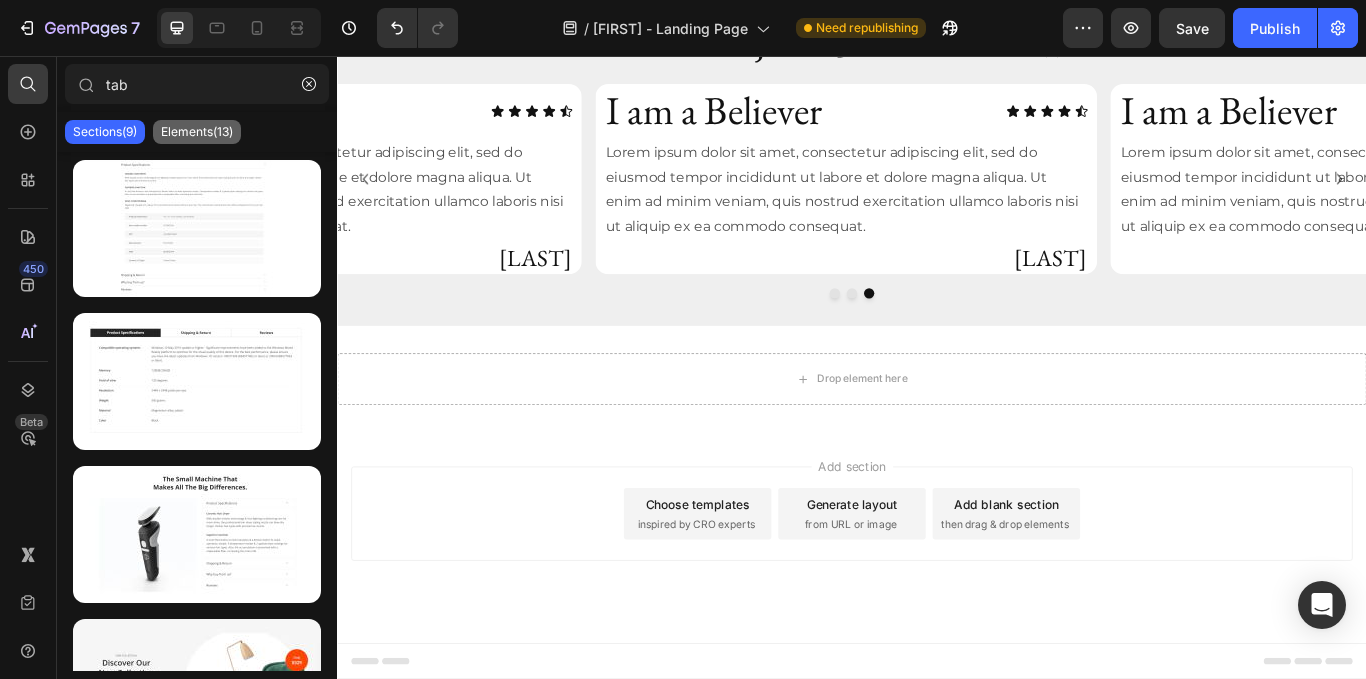 click on "Elements(13)" at bounding box center (197, 132) 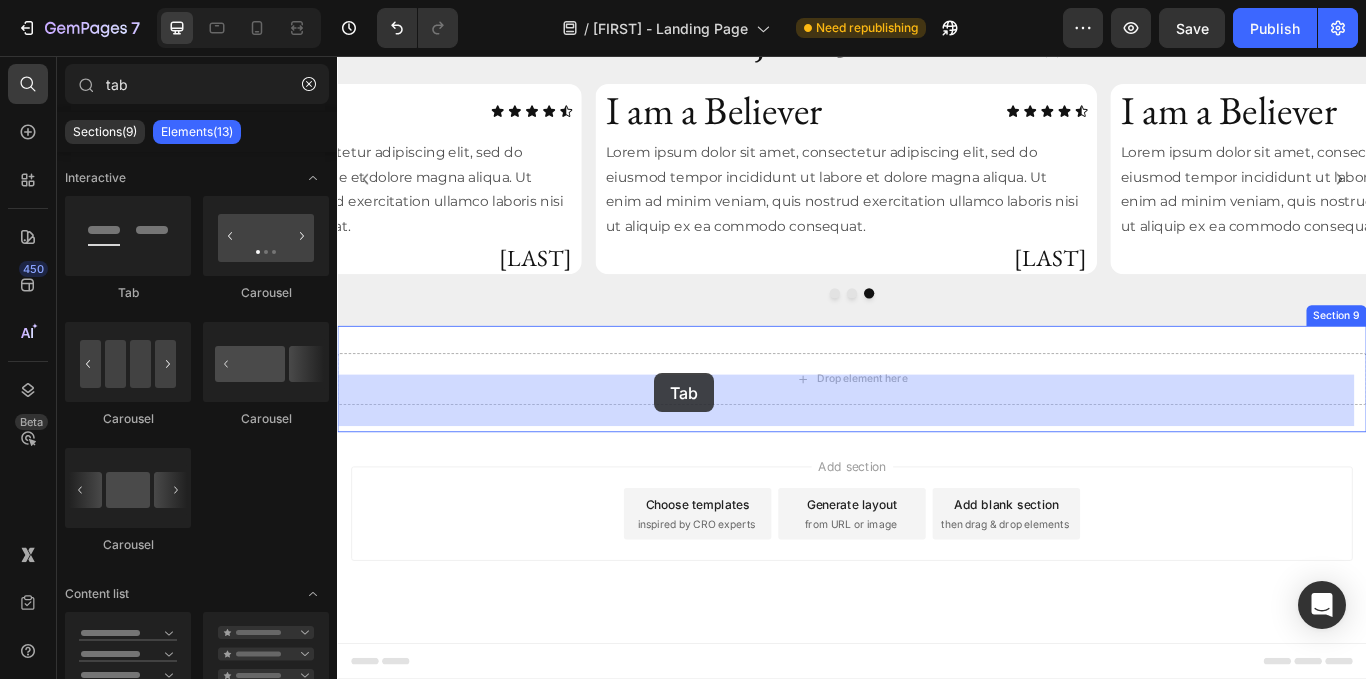 drag, startPoint x: 451, startPoint y: 321, endPoint x: 709, endPoint y: 425, distance: 278.1726 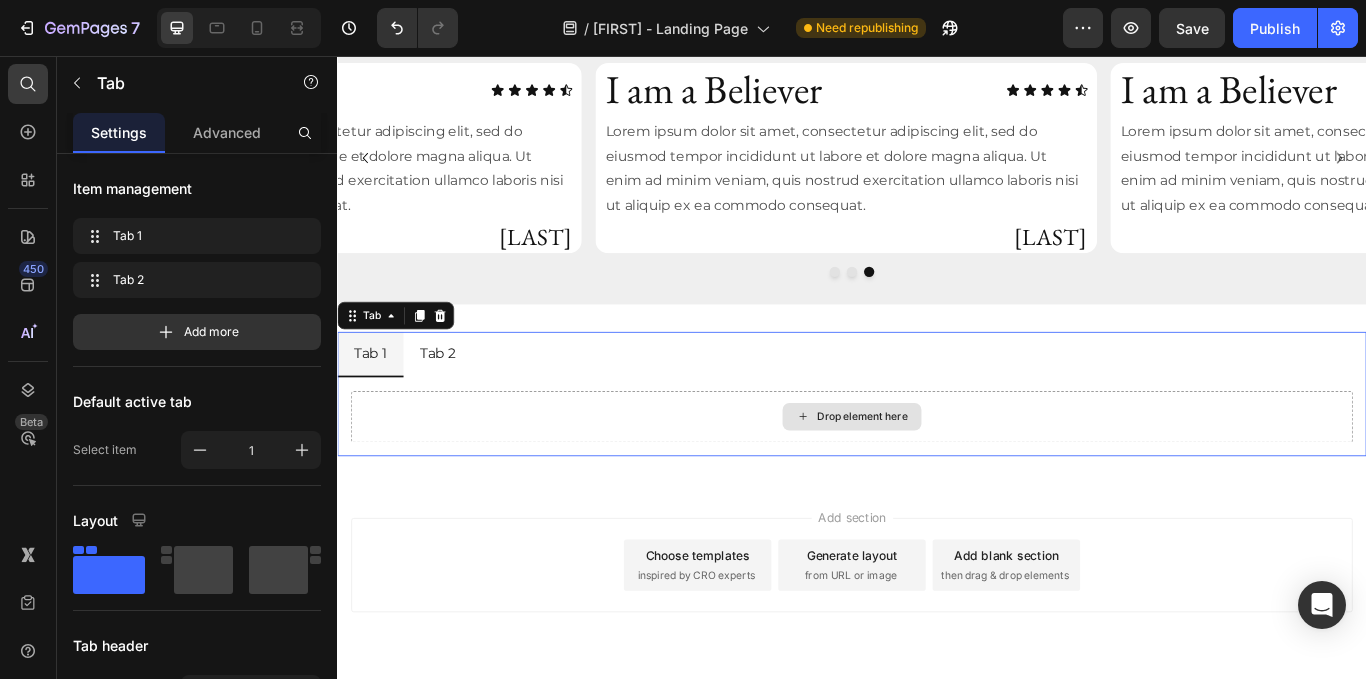 scroll, scrollTop: 4280, scrollLeft: 0, axis: vertical 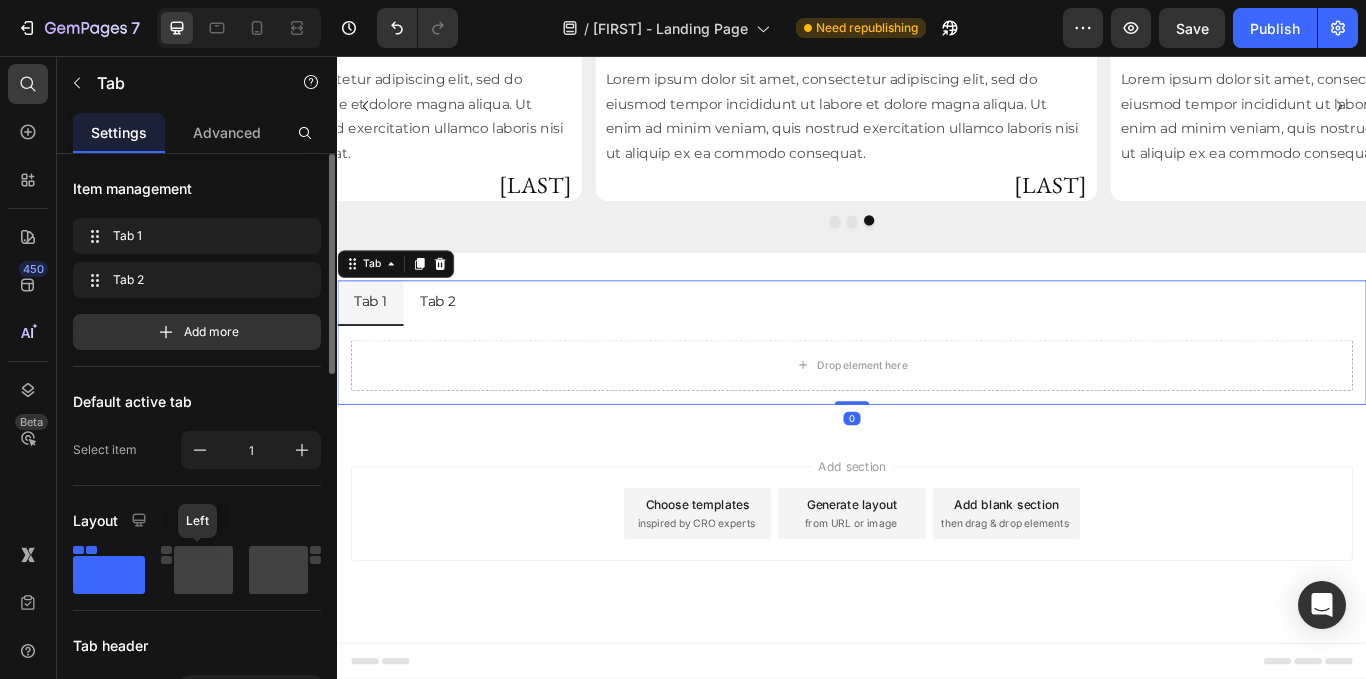click 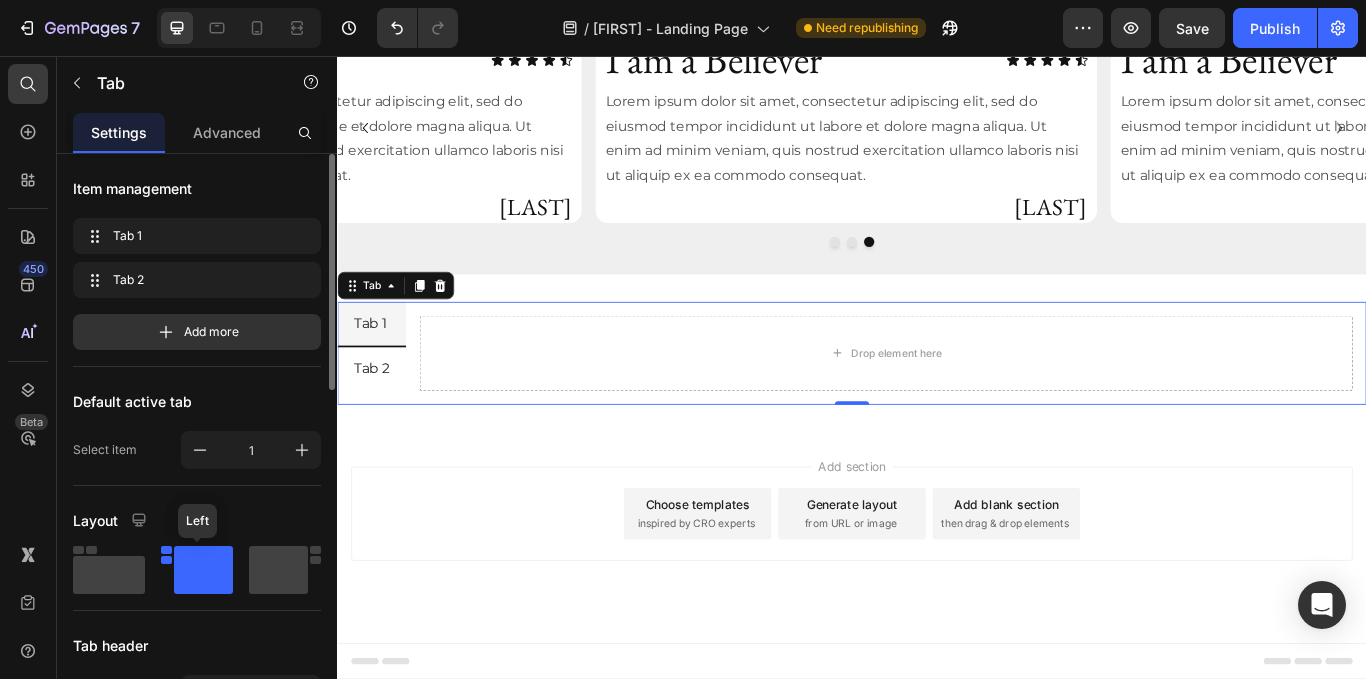 scroll, scrollTop: 4255, scrollLeft: 0, axis: vertical 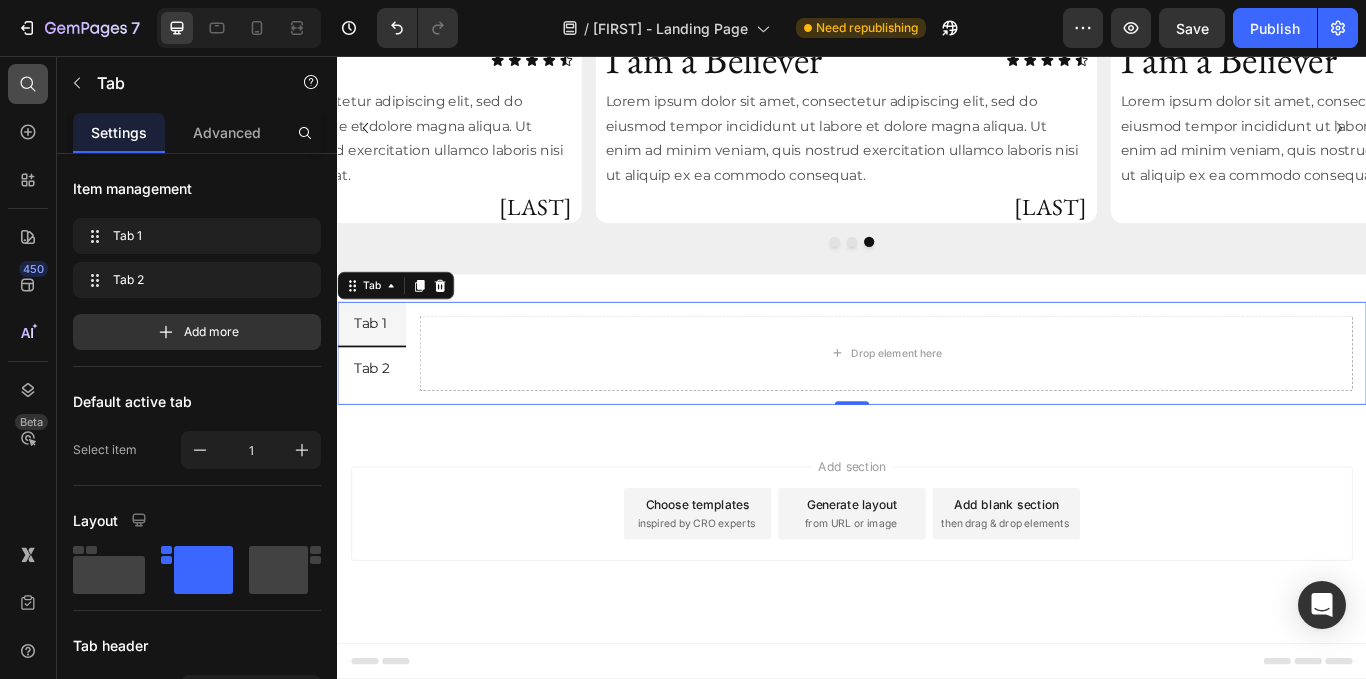 click 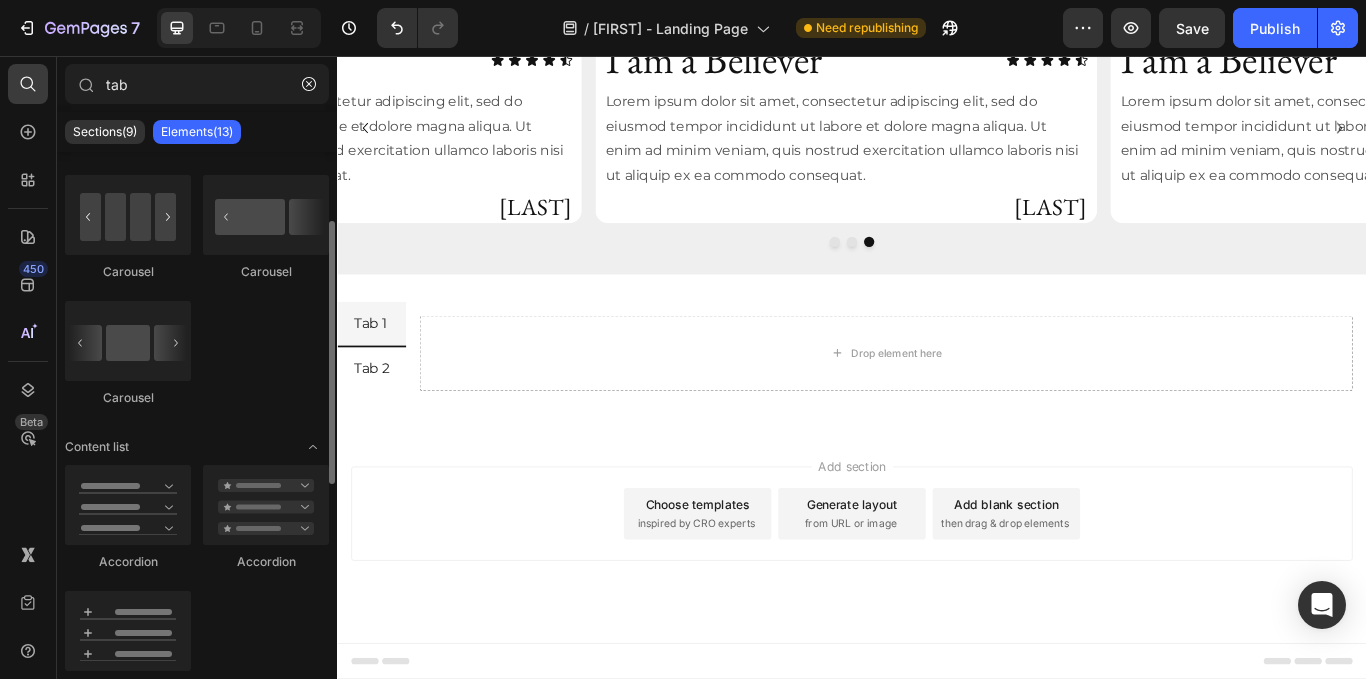 scroll, scrollTop: 148, scrollLeft: 0, axis: vertical 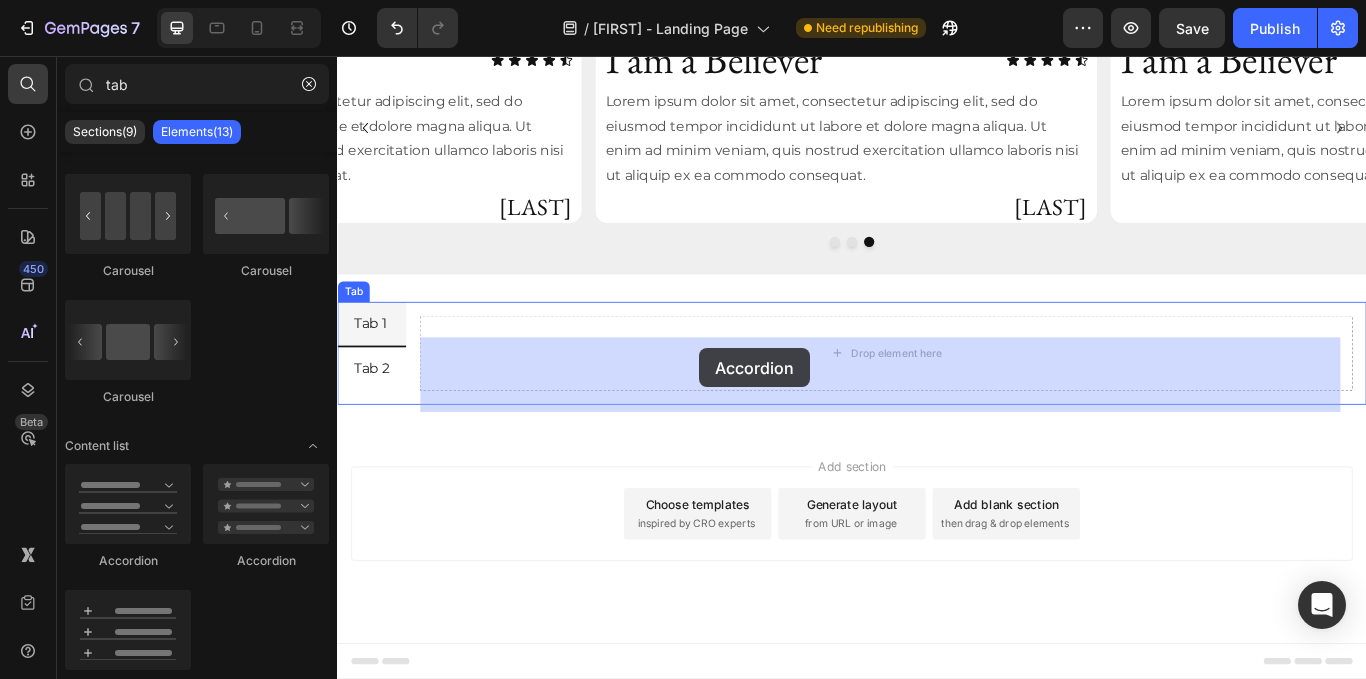 drag, startPoint x: 487, startPoint y: 592, endPoint x: 759, endPoint y: 397, distance: 334.67746 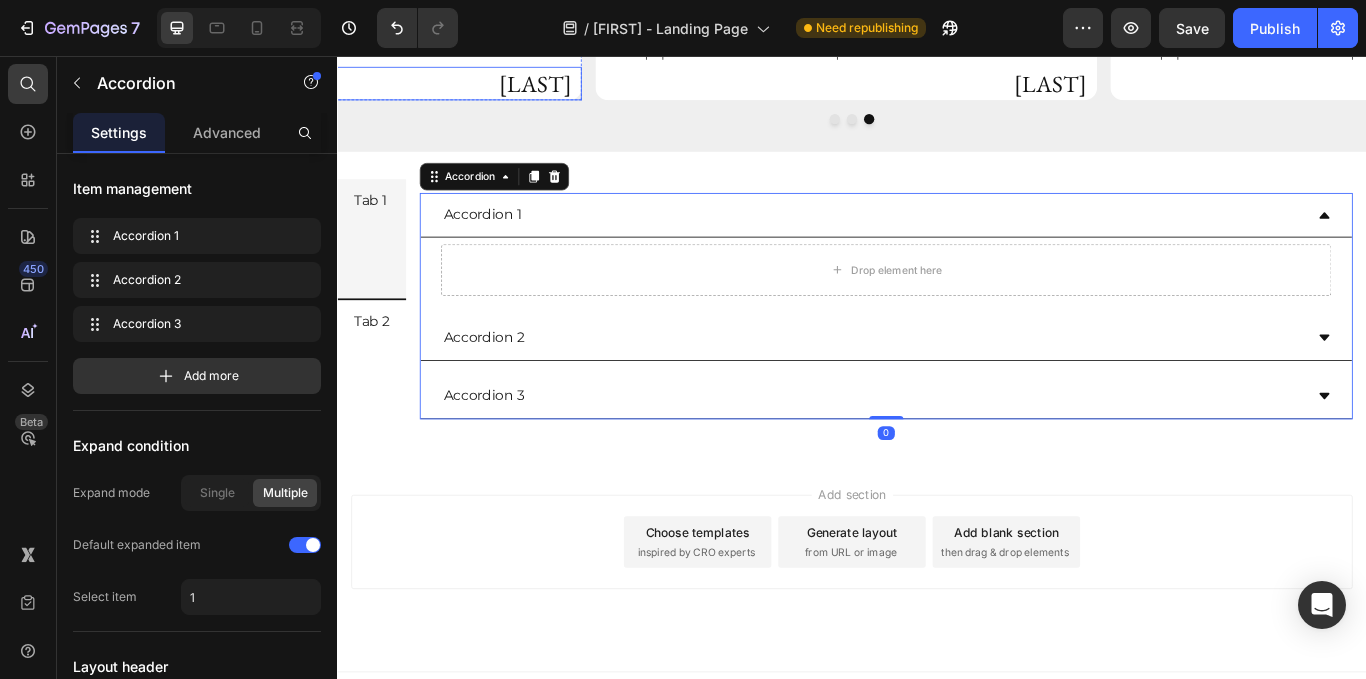 scroll, scrollTop: 4395, scrollLeft: 0, axis: vertical 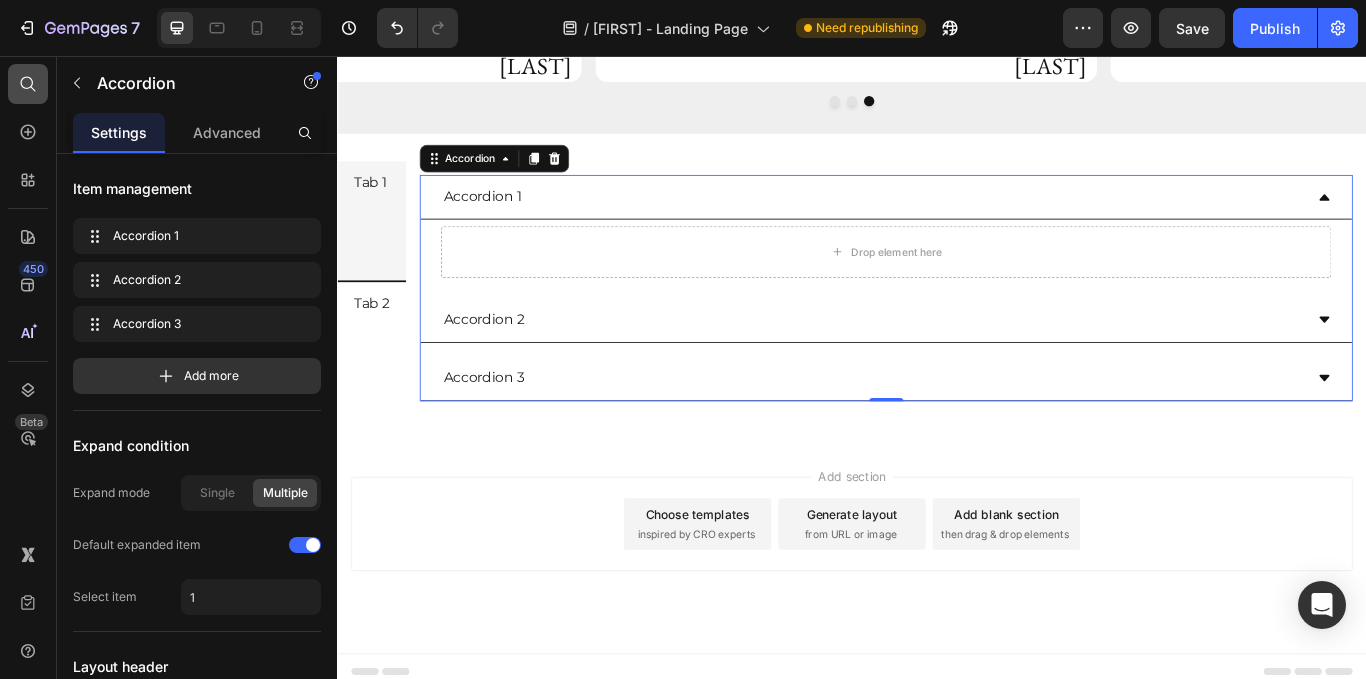 click 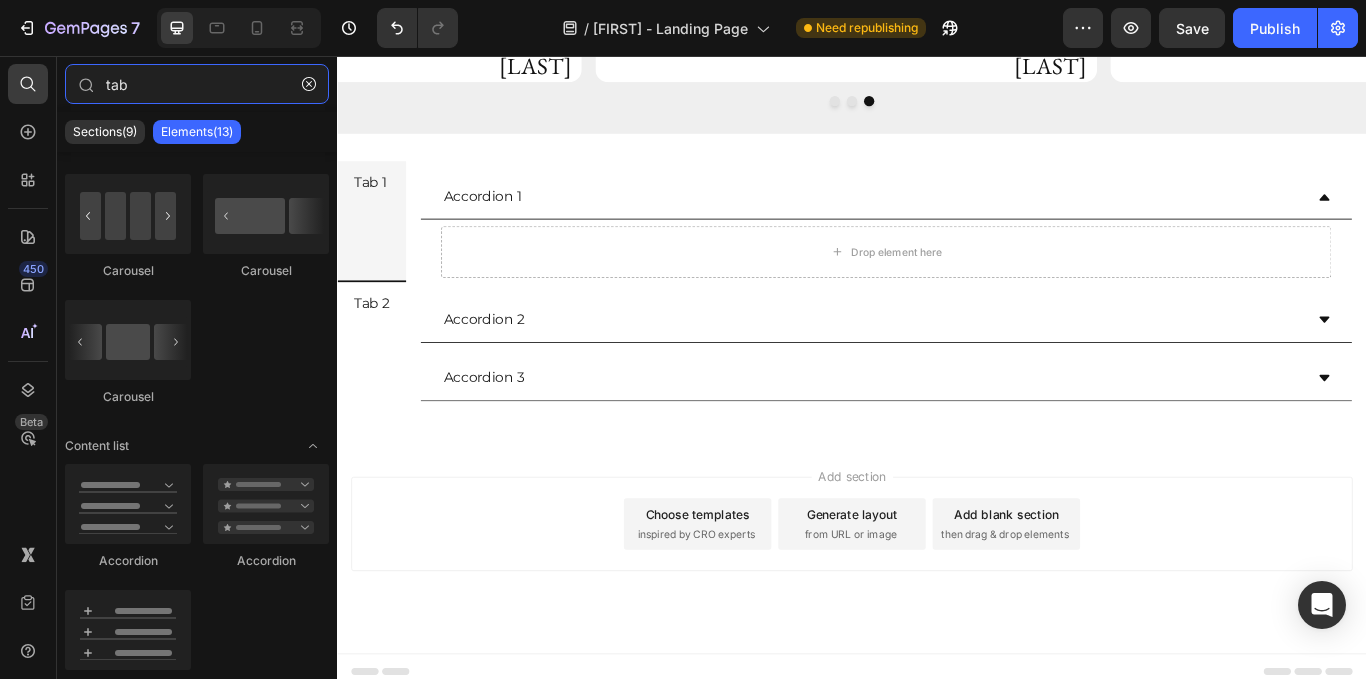 drag, startPoint x: 157, startPoint y: 95, endPoint x: 53, endPoint y: 96, distance: 104.00481 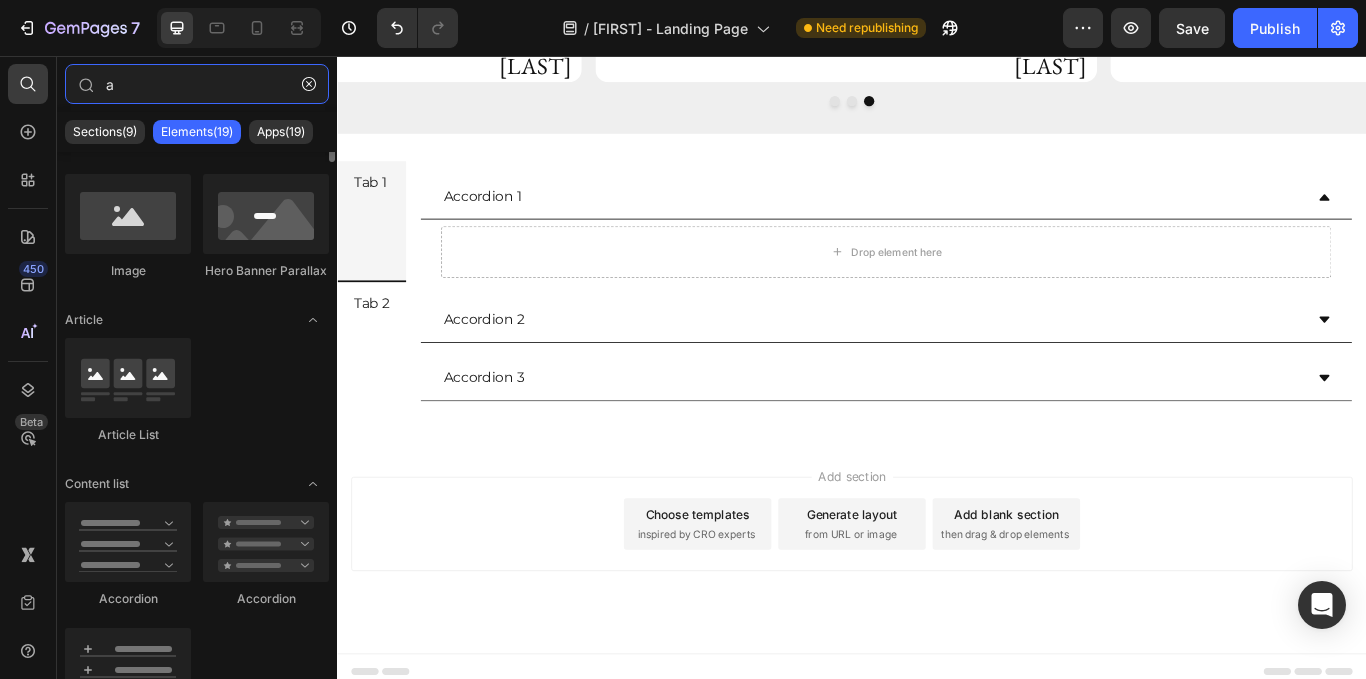 scroll, scrollTop: 0, scrollLeft: 0, axis: both 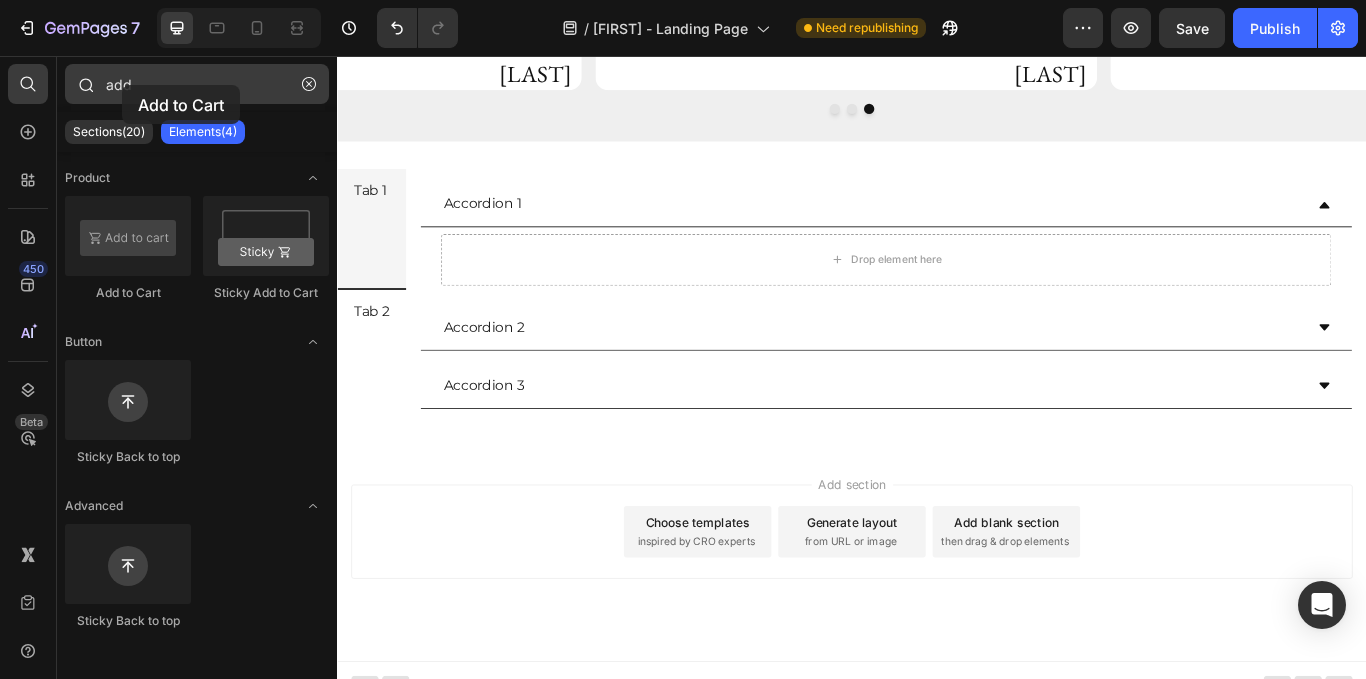 drag, startPoint x: 167, startPoint y: 258, endPoint x: 122, endPoint y: 87, distance: 176.82195 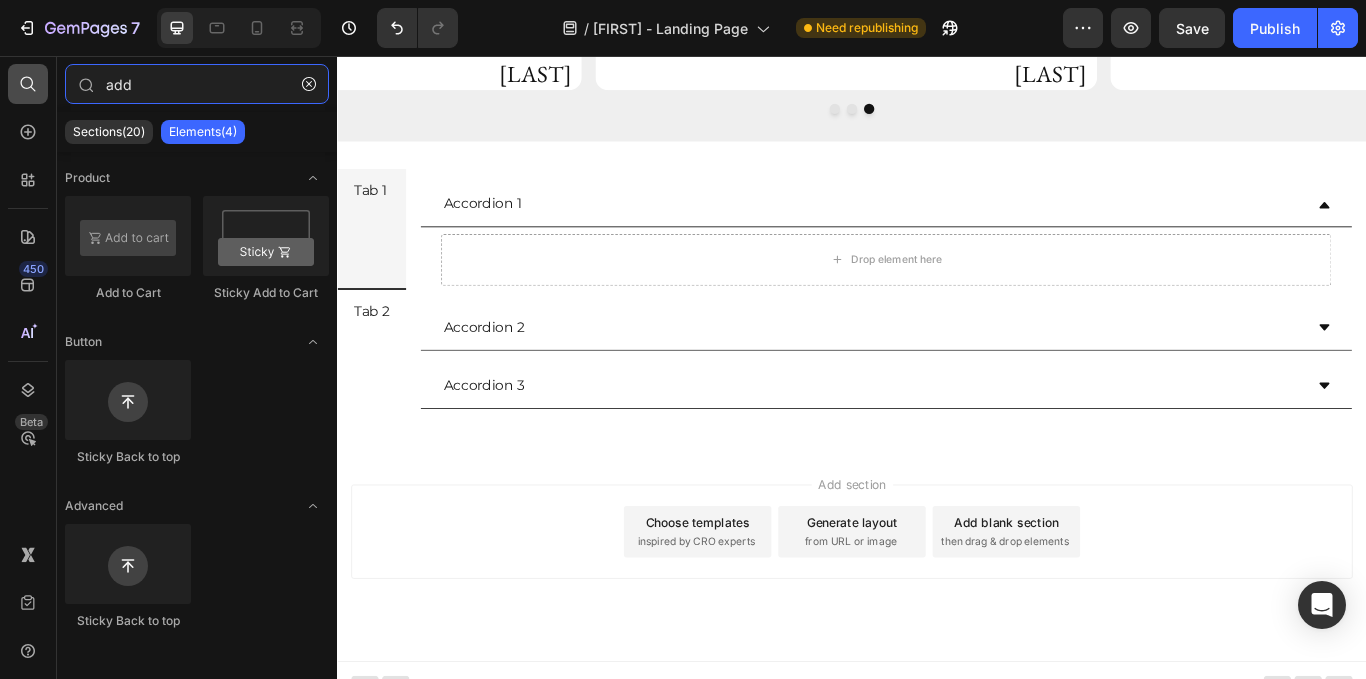drag, startPoint x: 140, startPoint y: 88, endPoint x: 38, endPoint y: 94, distance: 102.176315 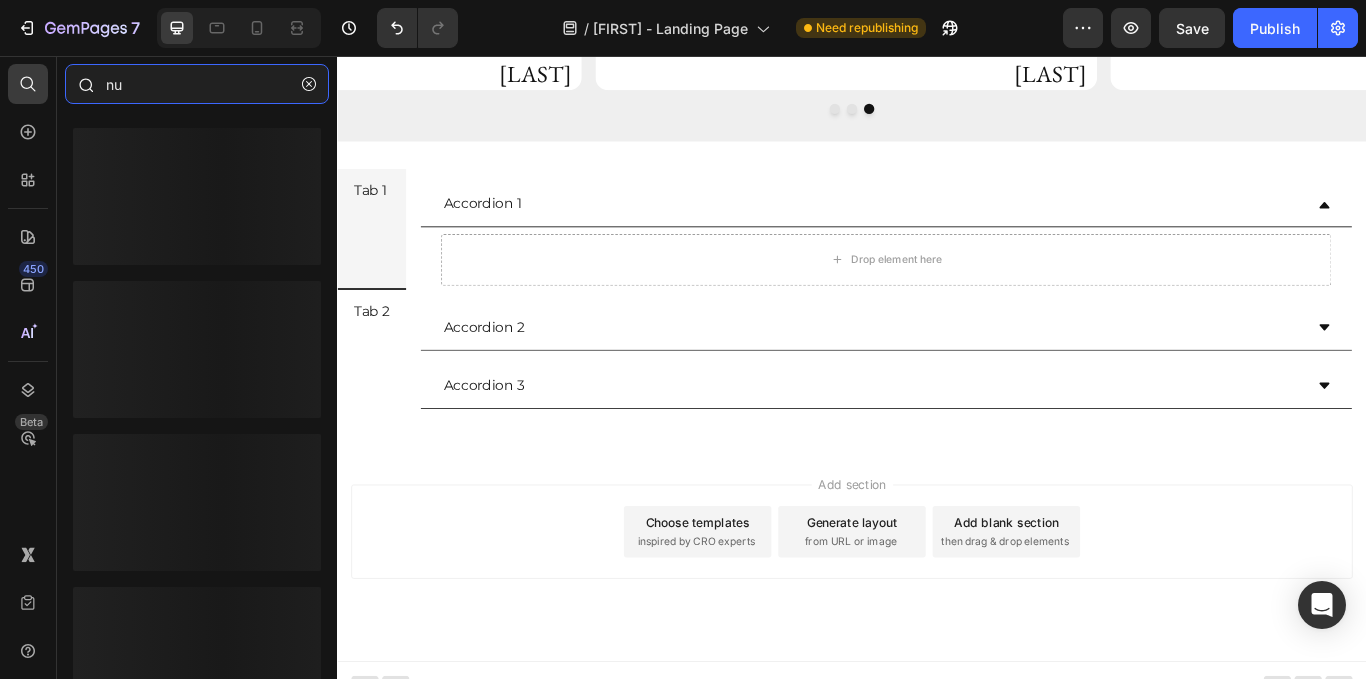 type on "n" 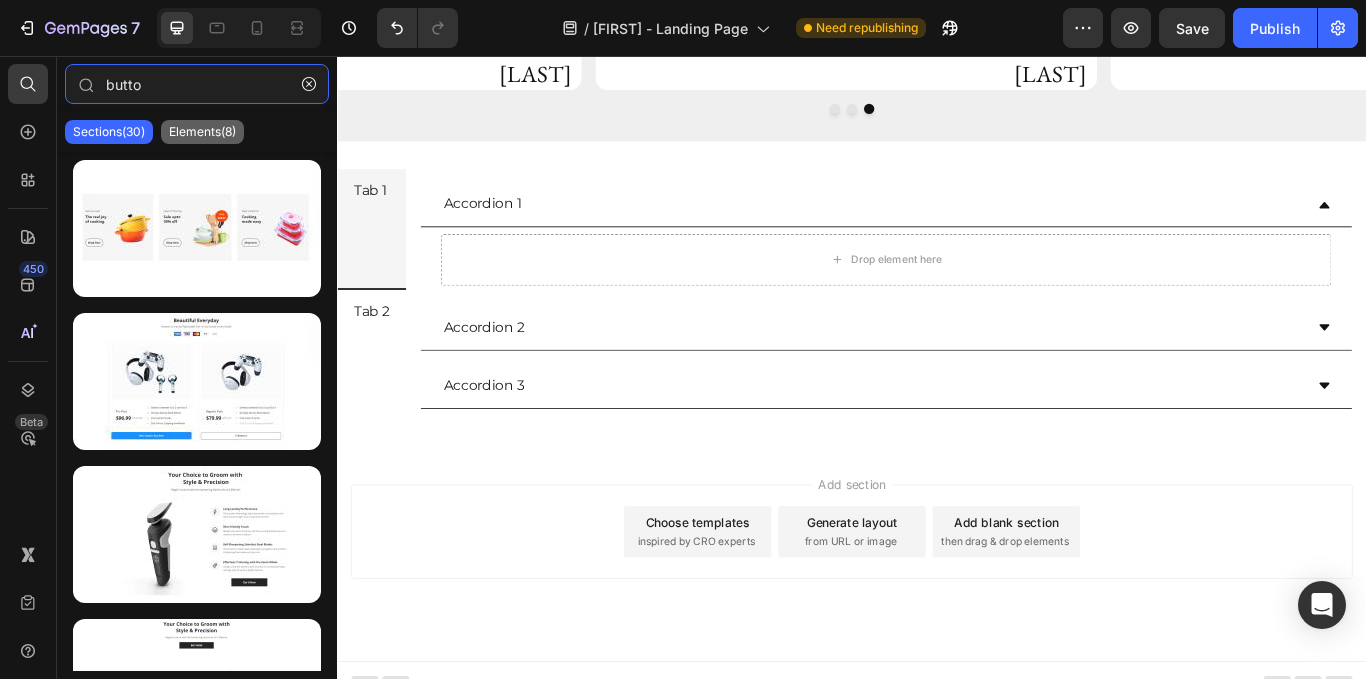 type on "butto" 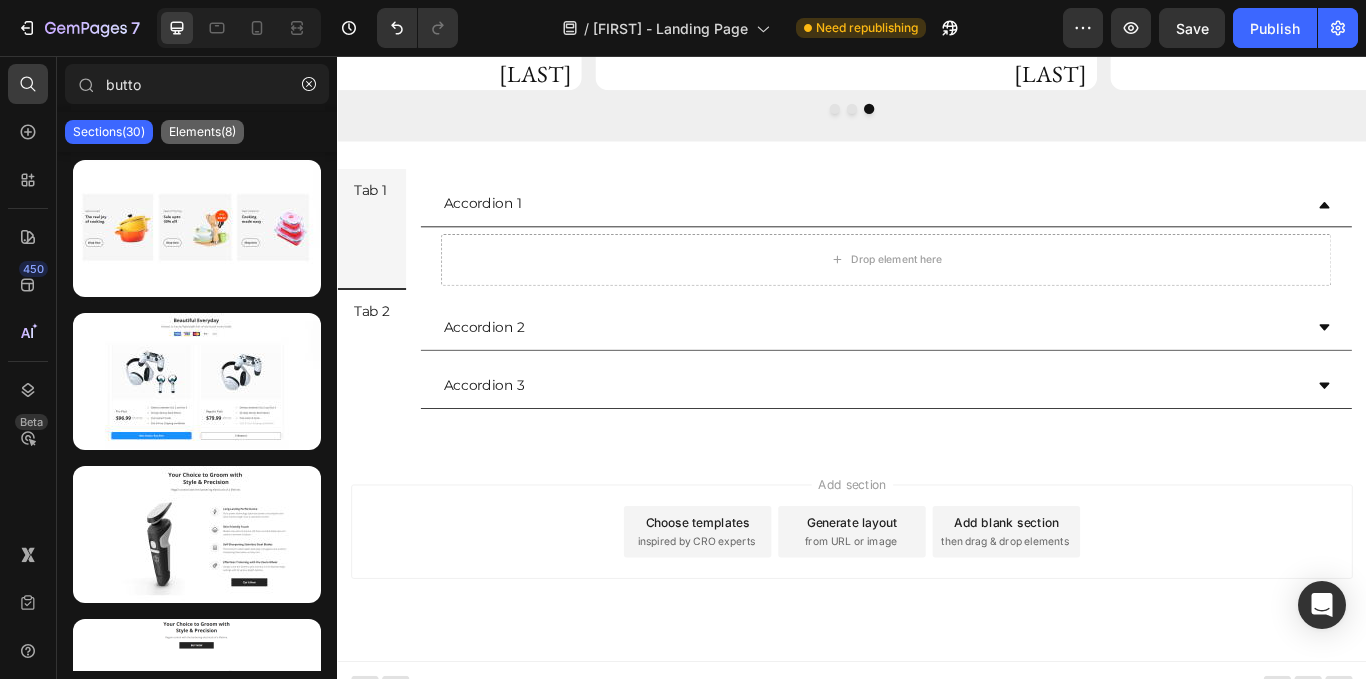 click on "Elements(8)" at bounding box center [202, 132] 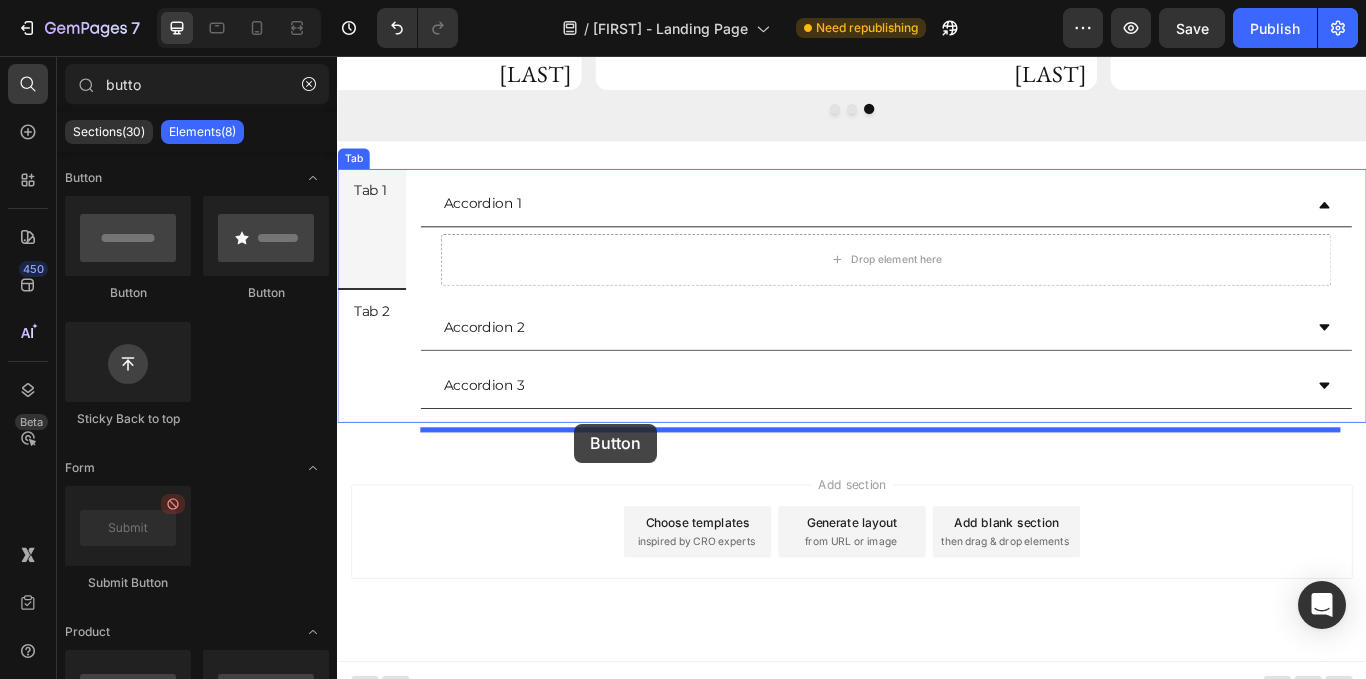 drag, startPoint x: 463, startPoint y: 269, endPoint x: 613, endPoint y: 485, distance: 262.97528 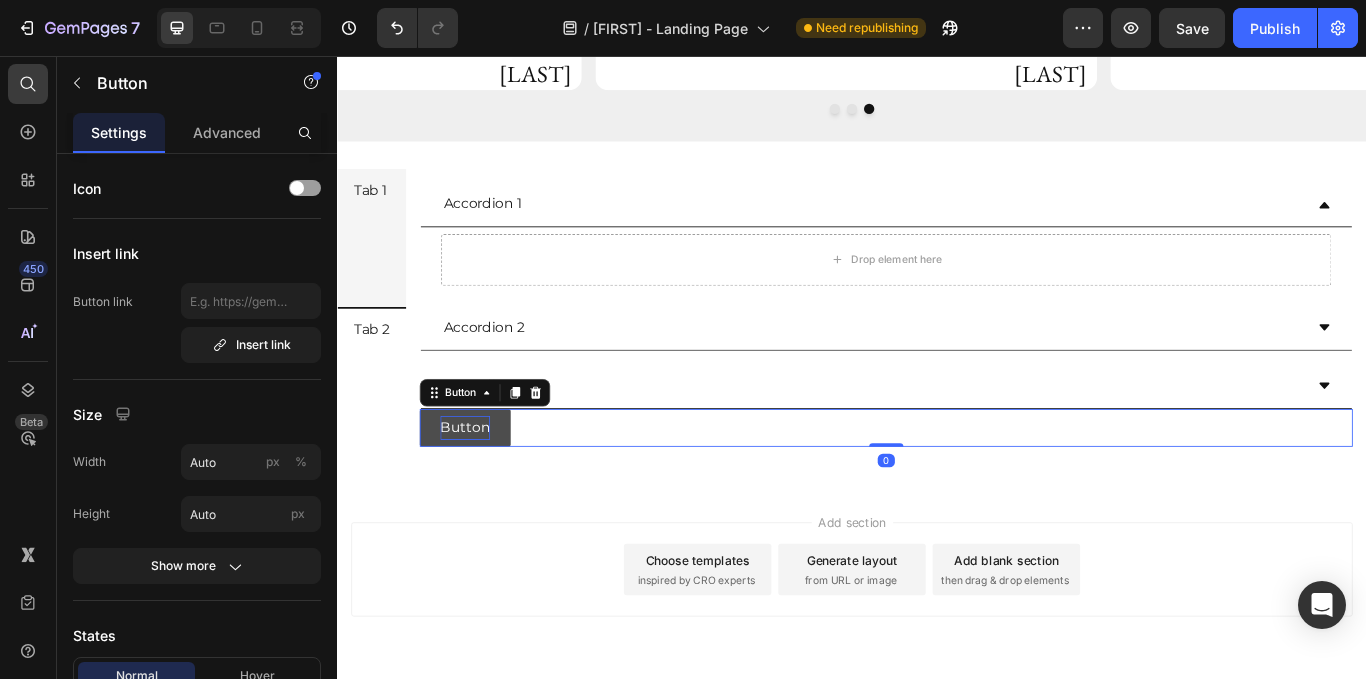 click on "Button" at bounding box center [486, 490] 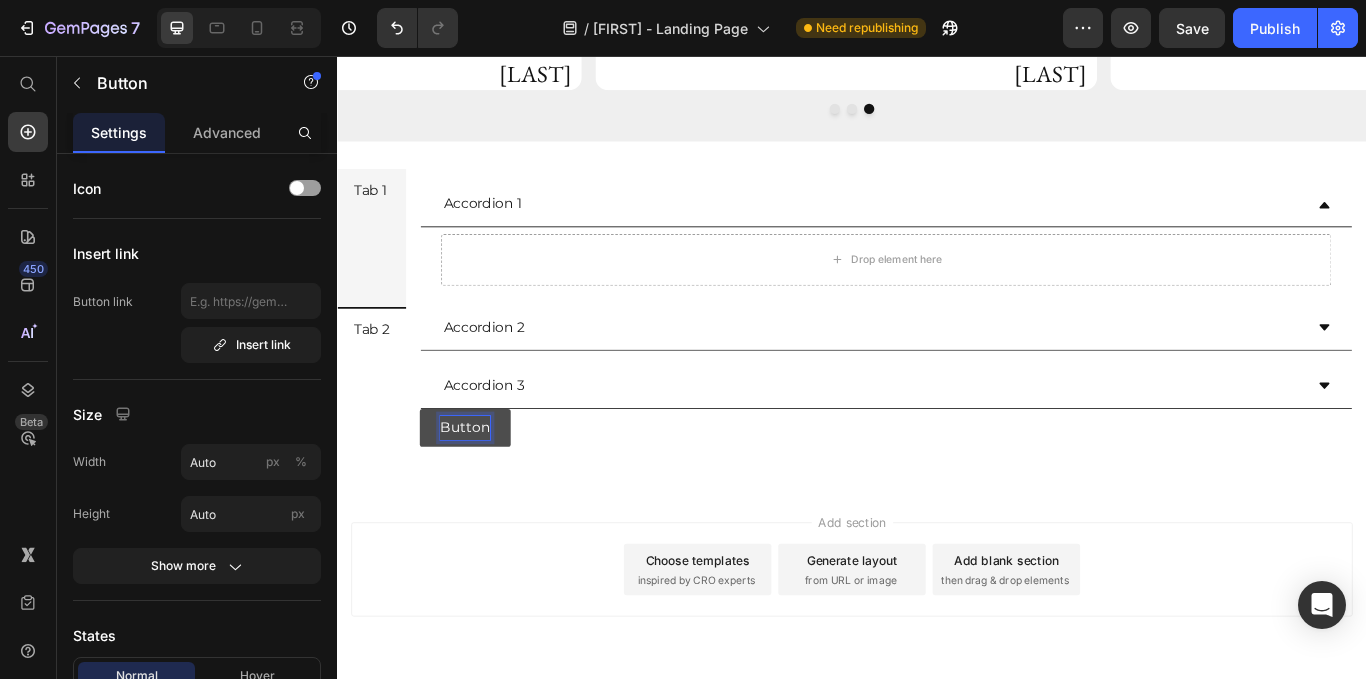click on "Button" at bounding box center [486, 490] 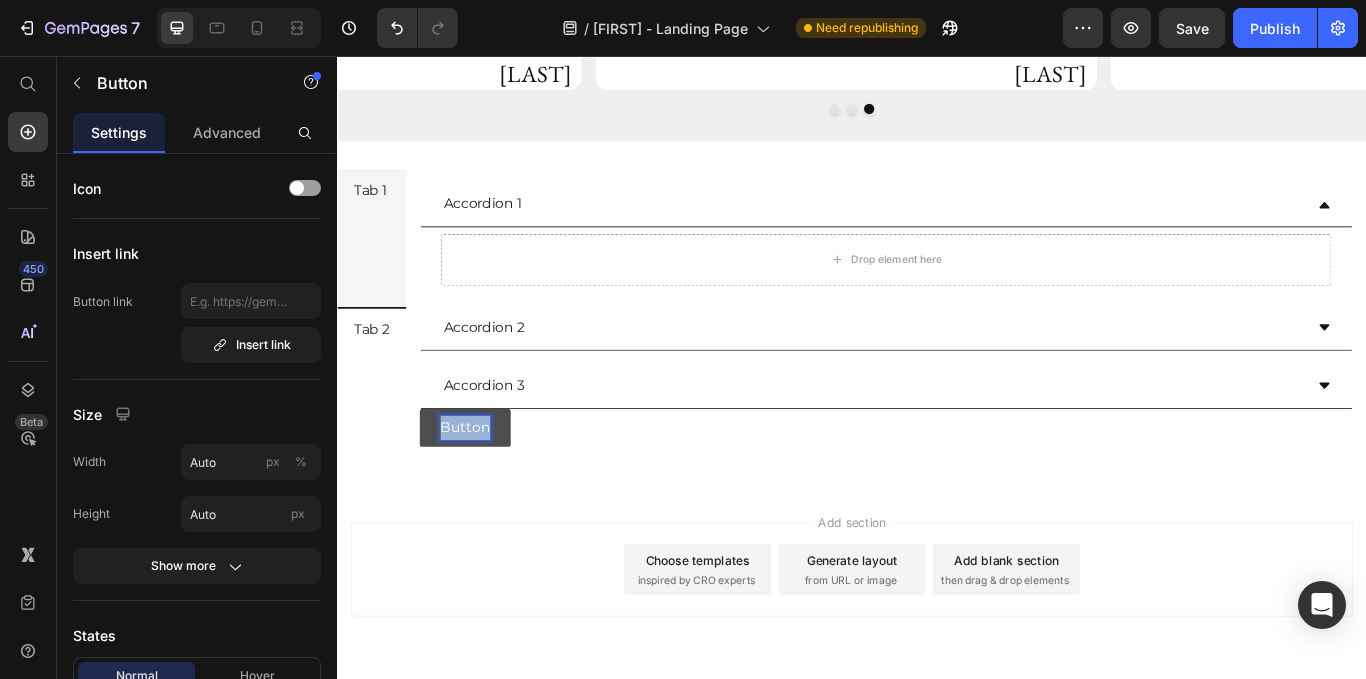 click on "Button" at bounding box center (486, 490) 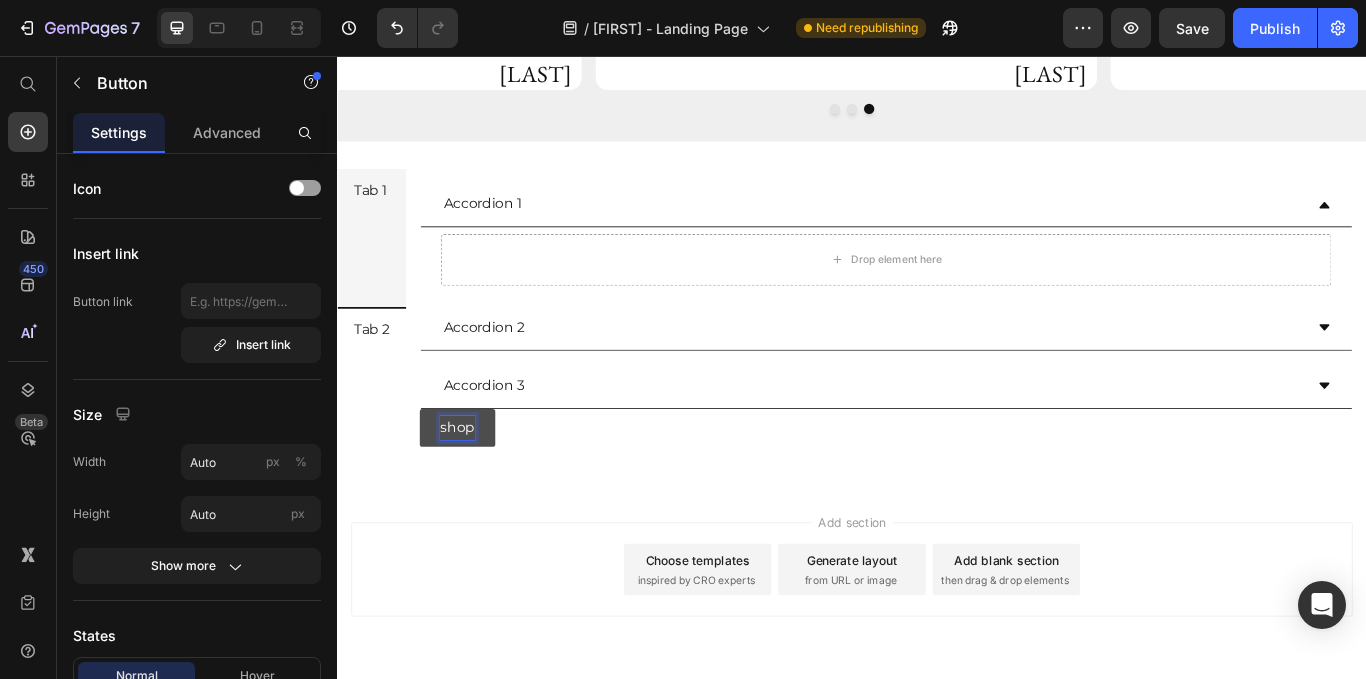click on "shop" at bounding box center (477, 490) 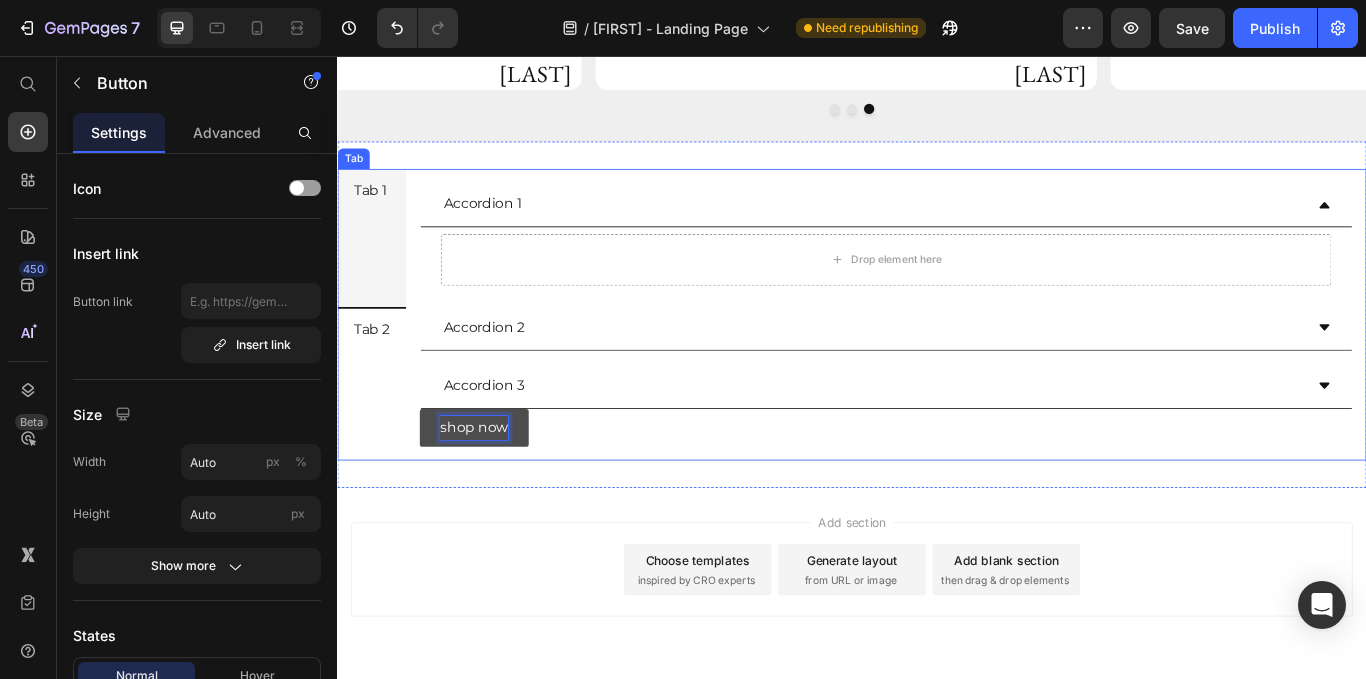 click on "Tab 2" at bounding box center [377, 431] 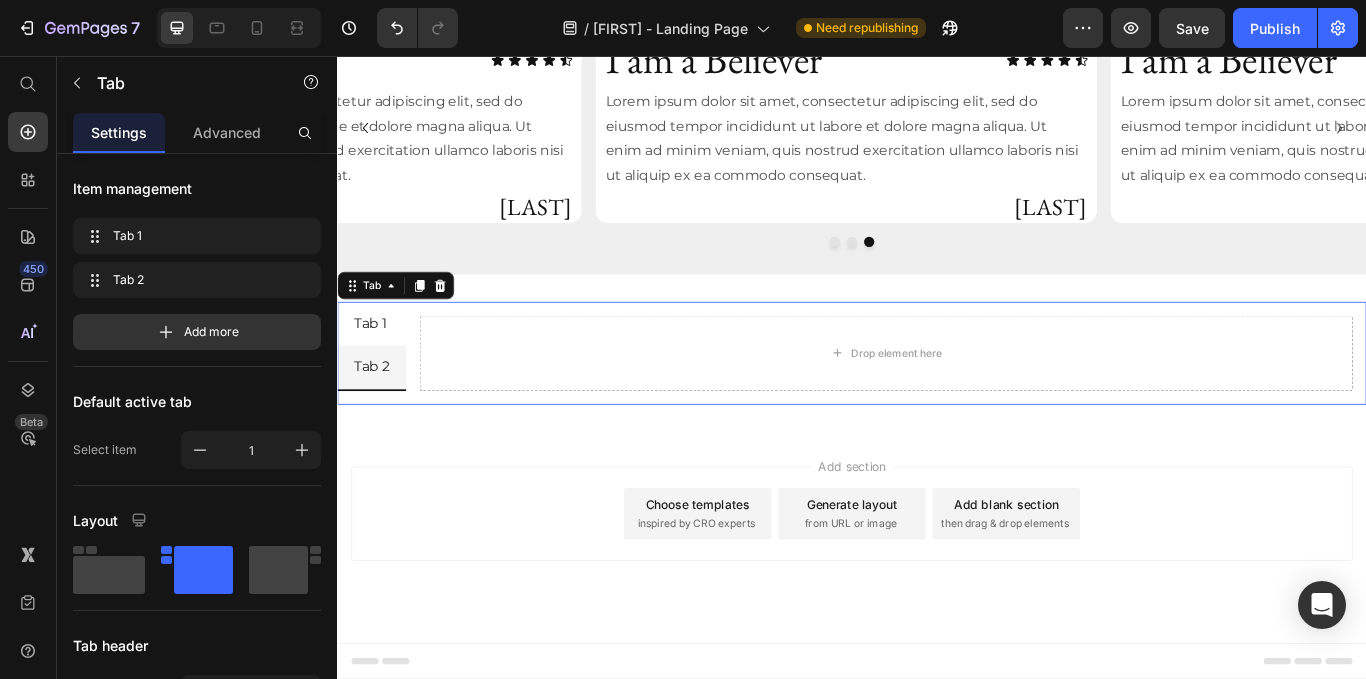 scroll, scrollTop: 4255, scrollLeft: 0, axis: vertical 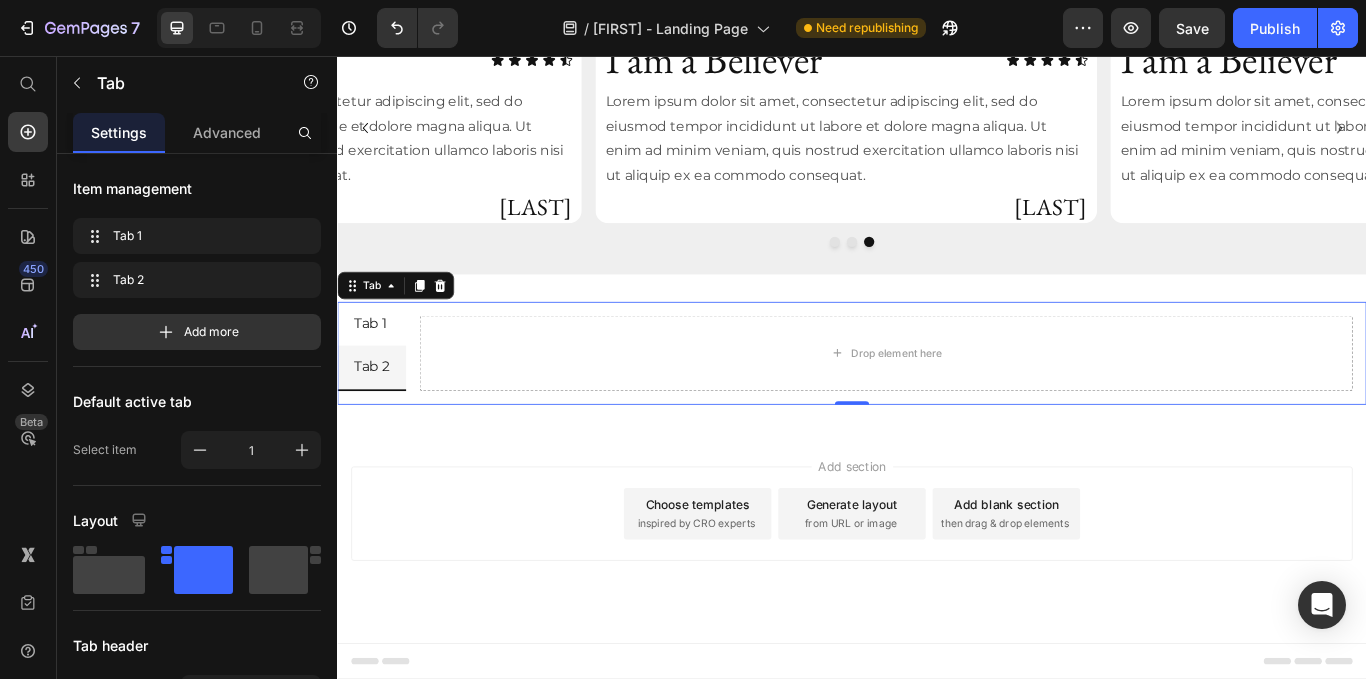 click 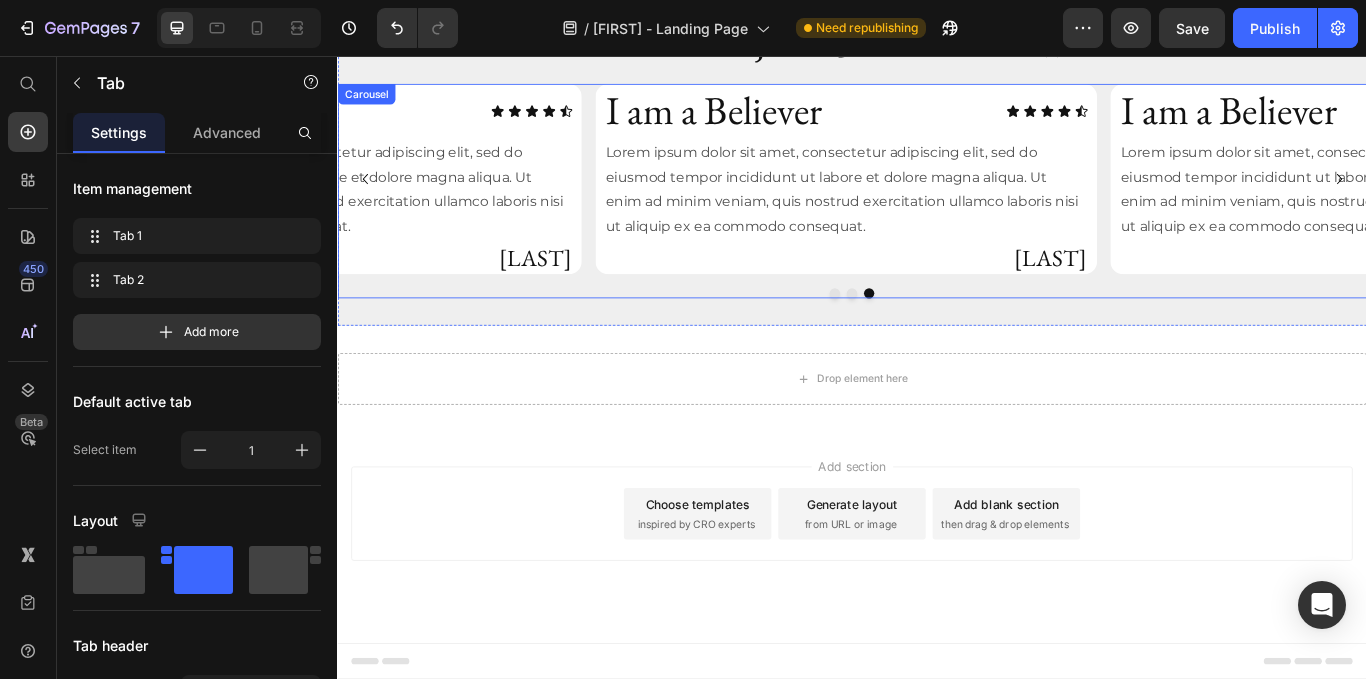 scroll, scrollTop: 4196, scrollLeft: 0, axis: vertical 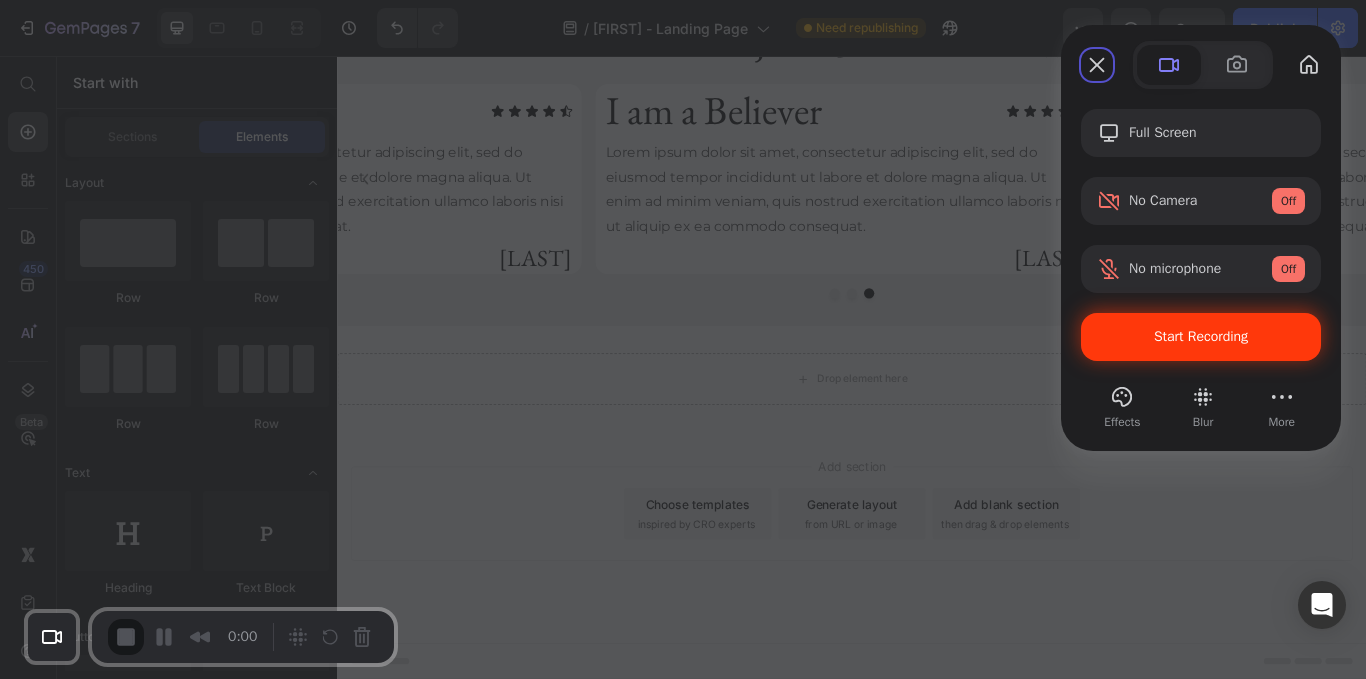 click on "Start Recording" at bounding box center [1201, 337] 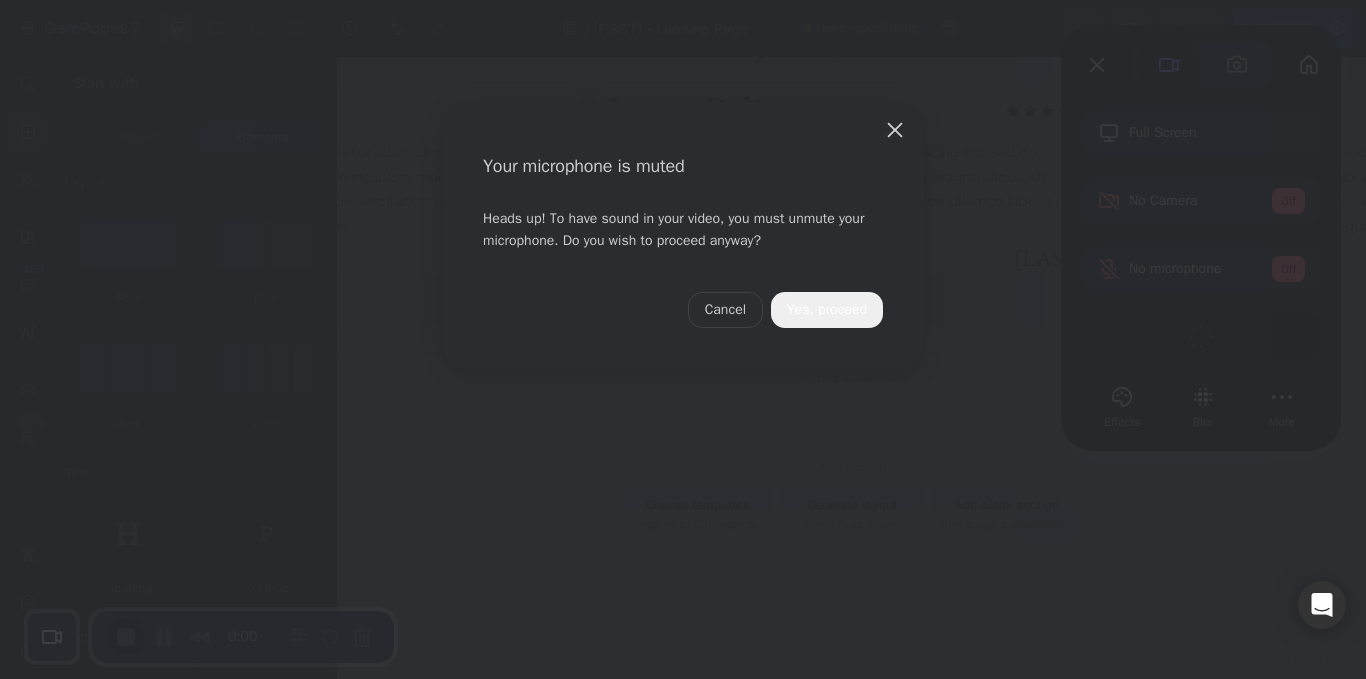 click on "Cancel Yes, proceed" at bounding box center [683, 310] 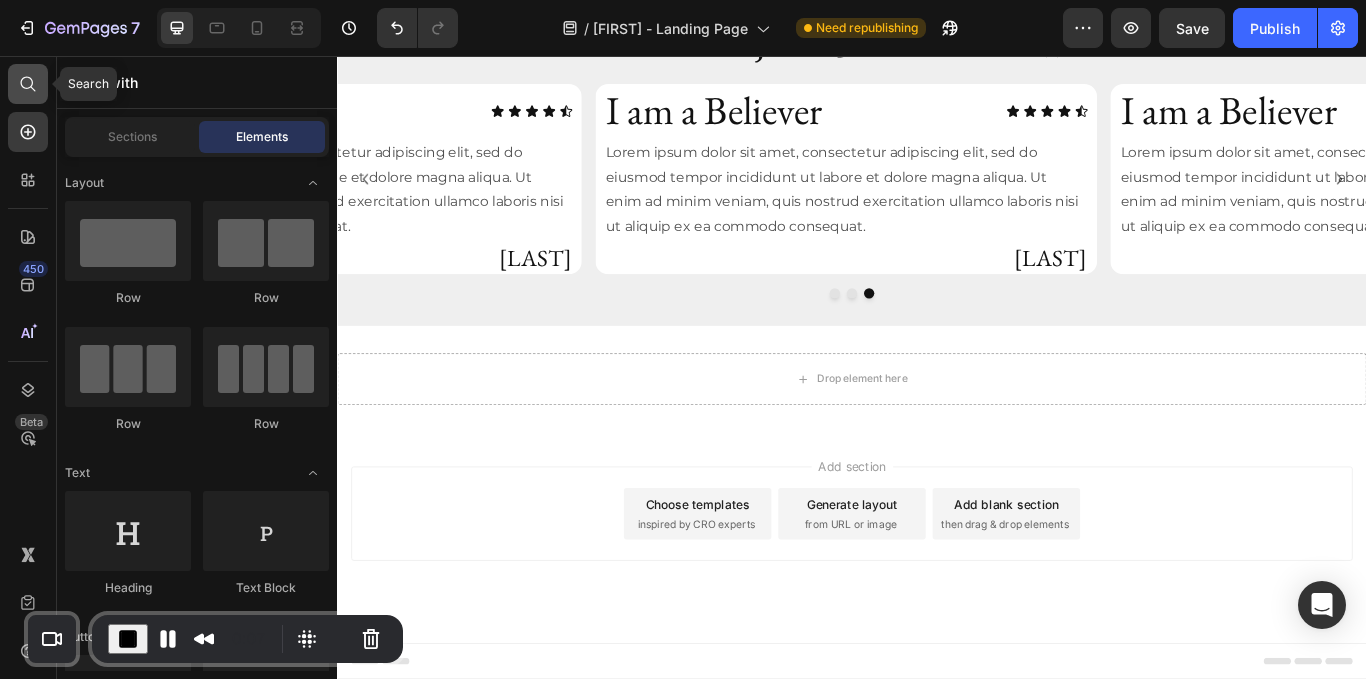 click 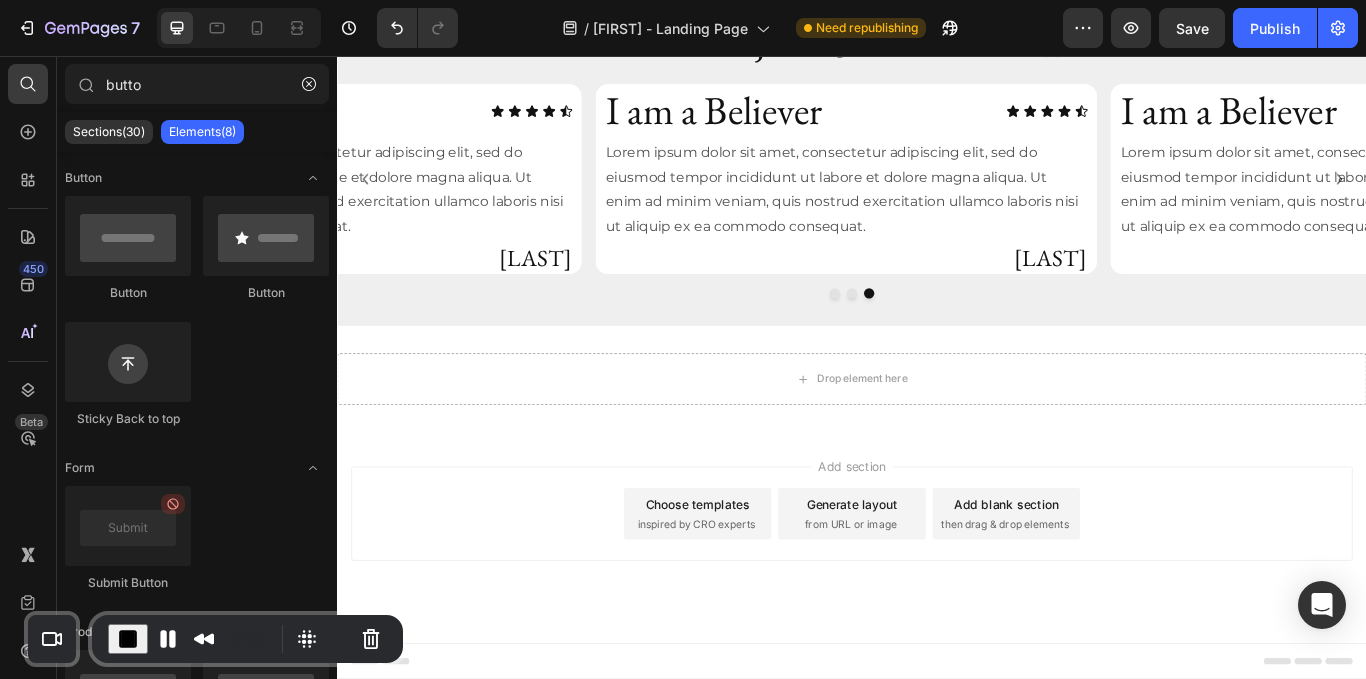 drag, startPoint x: 251, startPoint y: 81, endPoint x: 0, endPoint y: 113, distance: 253.03162 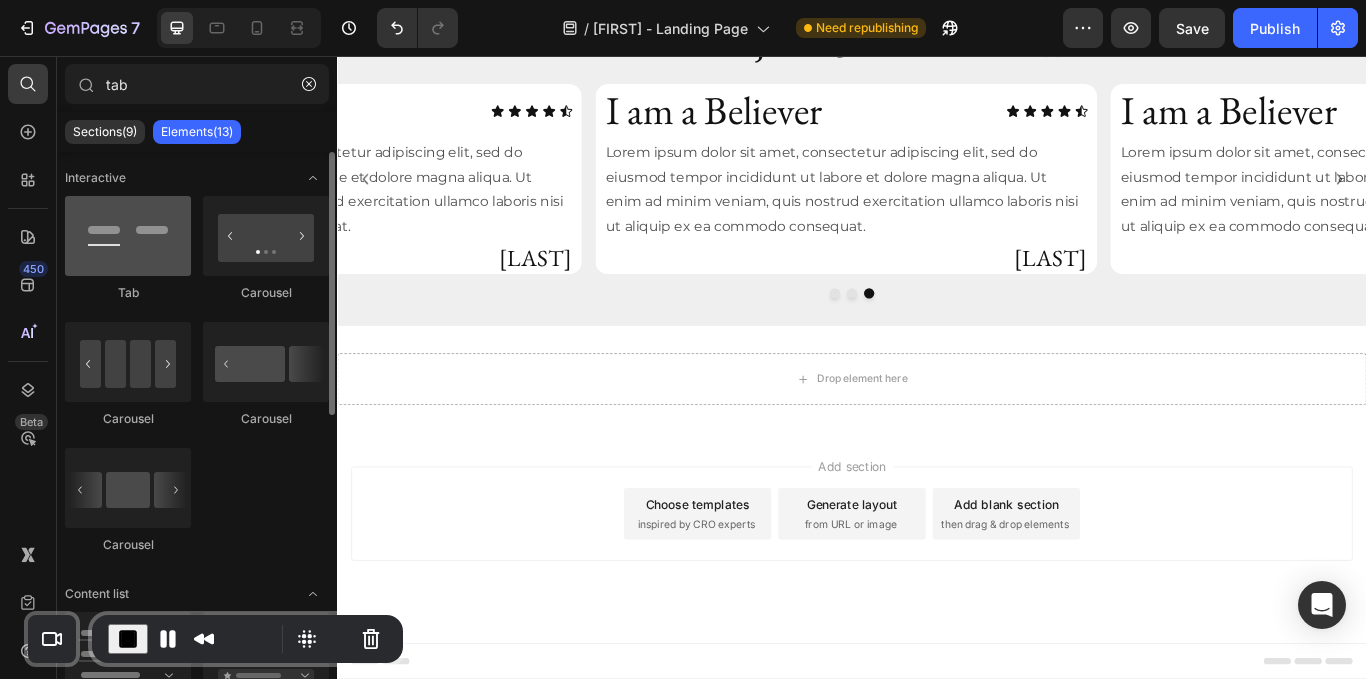 type on "tab" 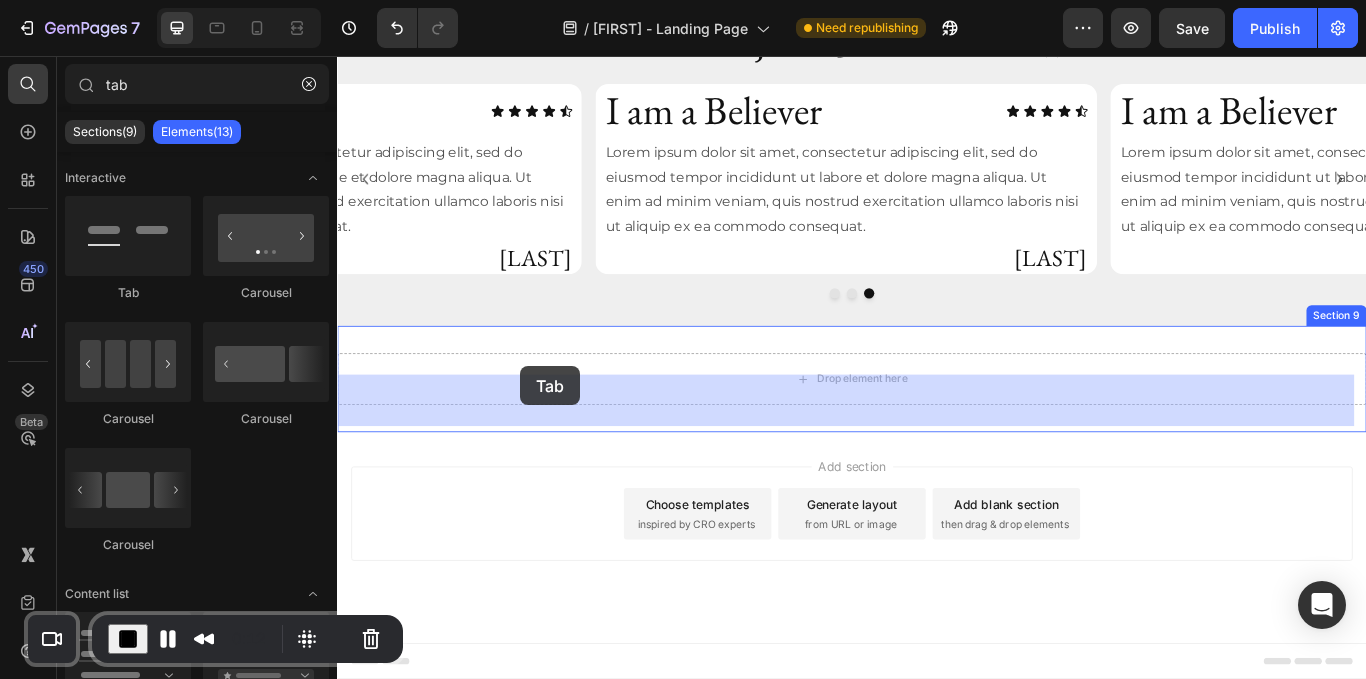 drag, startPoint x: 488, startPoint y: 279, endPoint x: 698, endPoint y: 492, distance: 299.11368 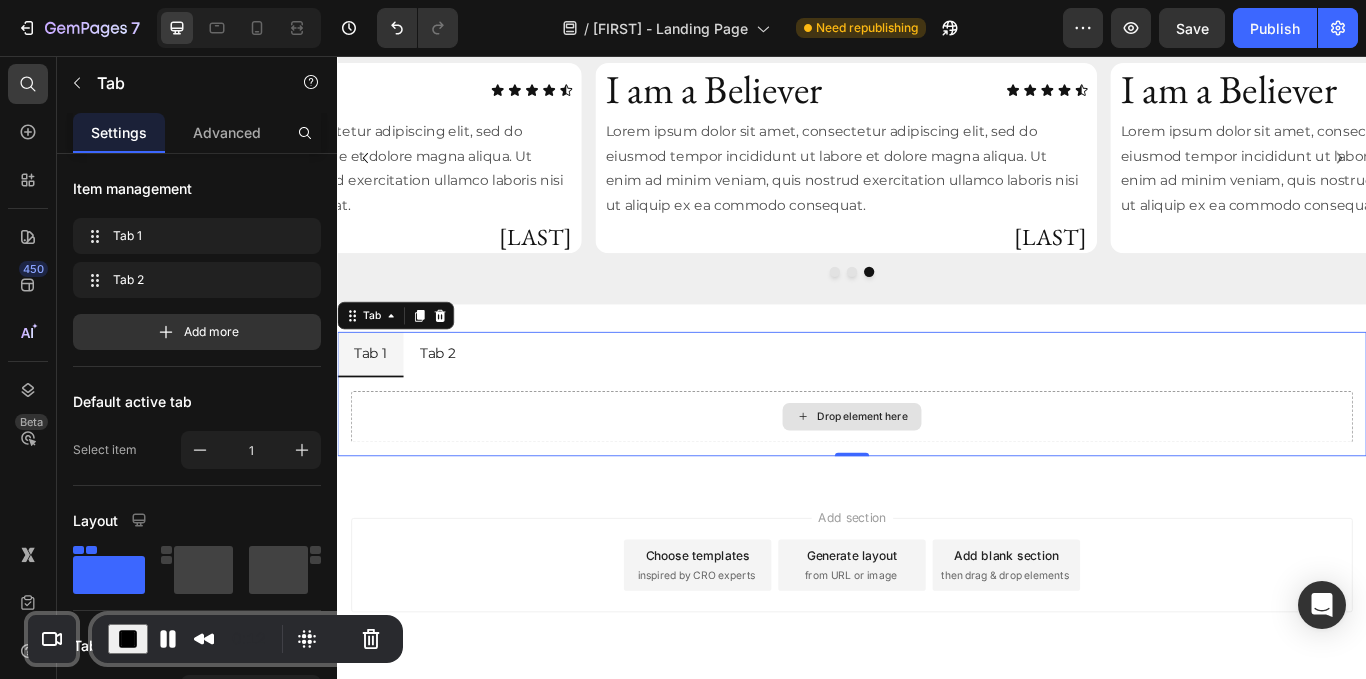 scroll, scrollTop: 4280, scrollLeft: 0, axis: vertical 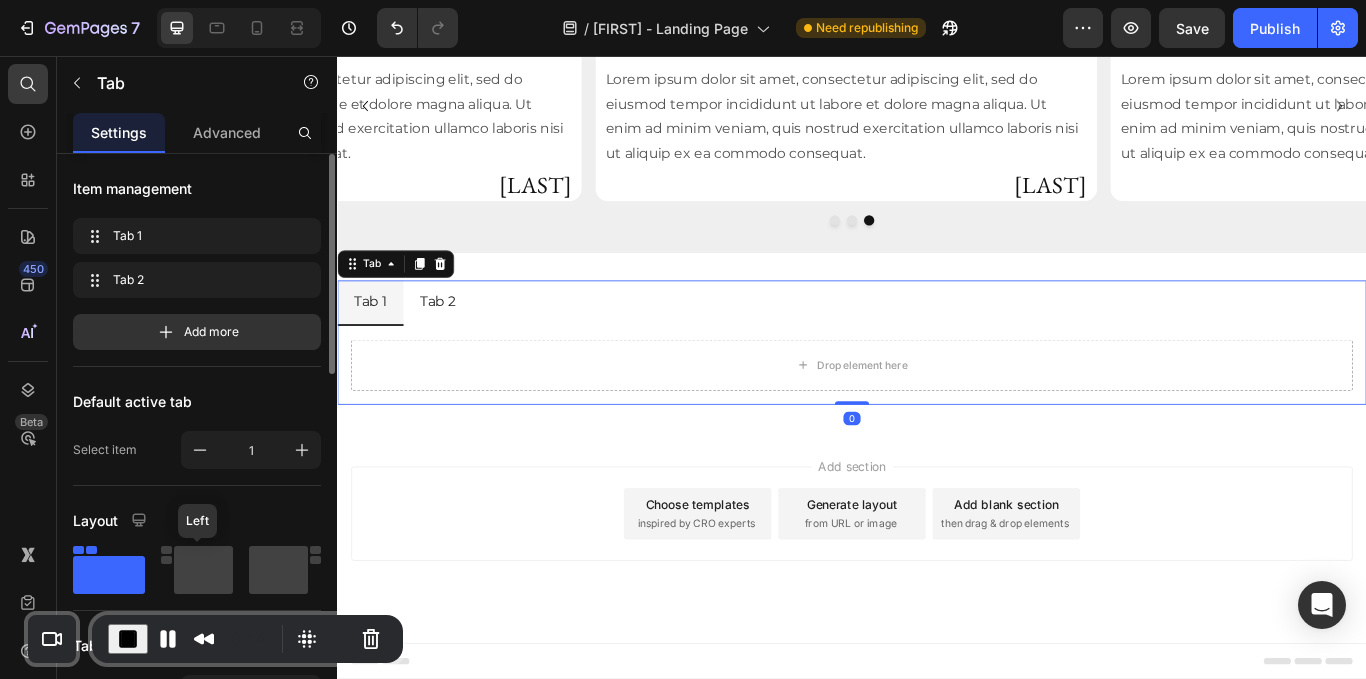 click 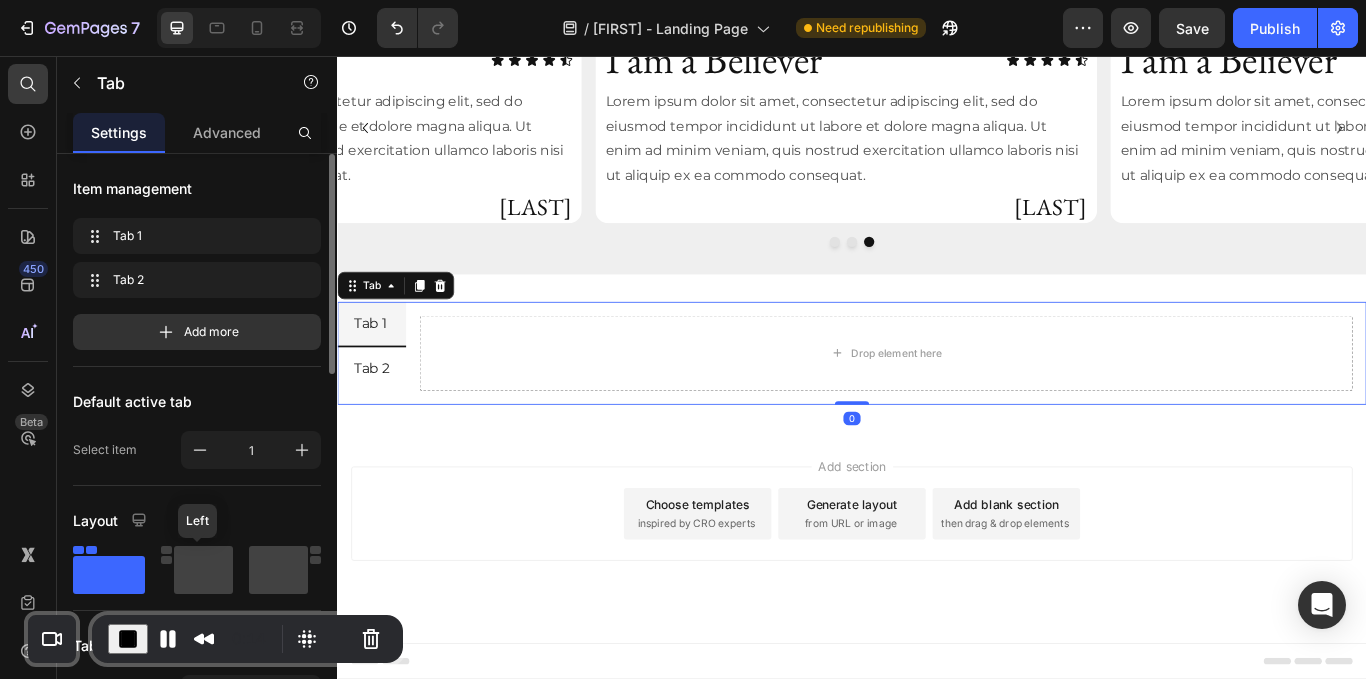 scroll, scrollTop: 4255, scrollLeft: 0, axis: vertical 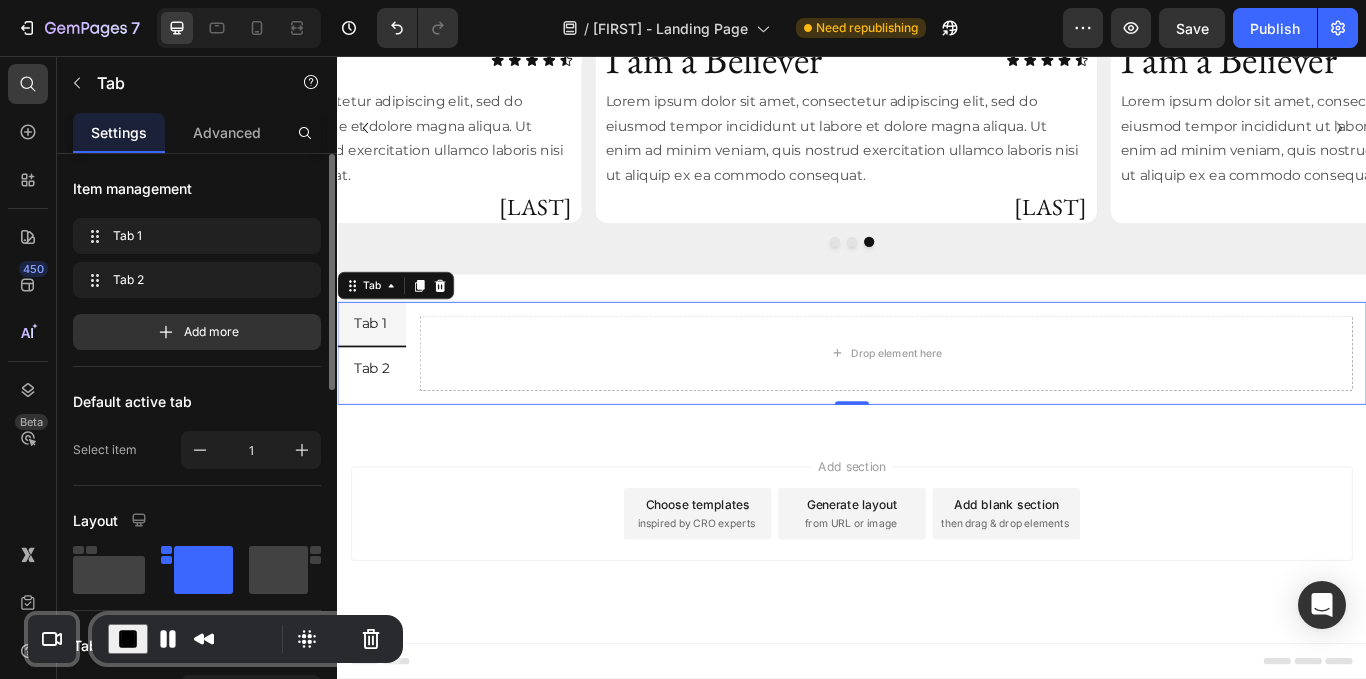 drag, startPoint x: 193, startPoint y: 335, endPoint x: 321, endPoint y: 321, distance: 128.76335 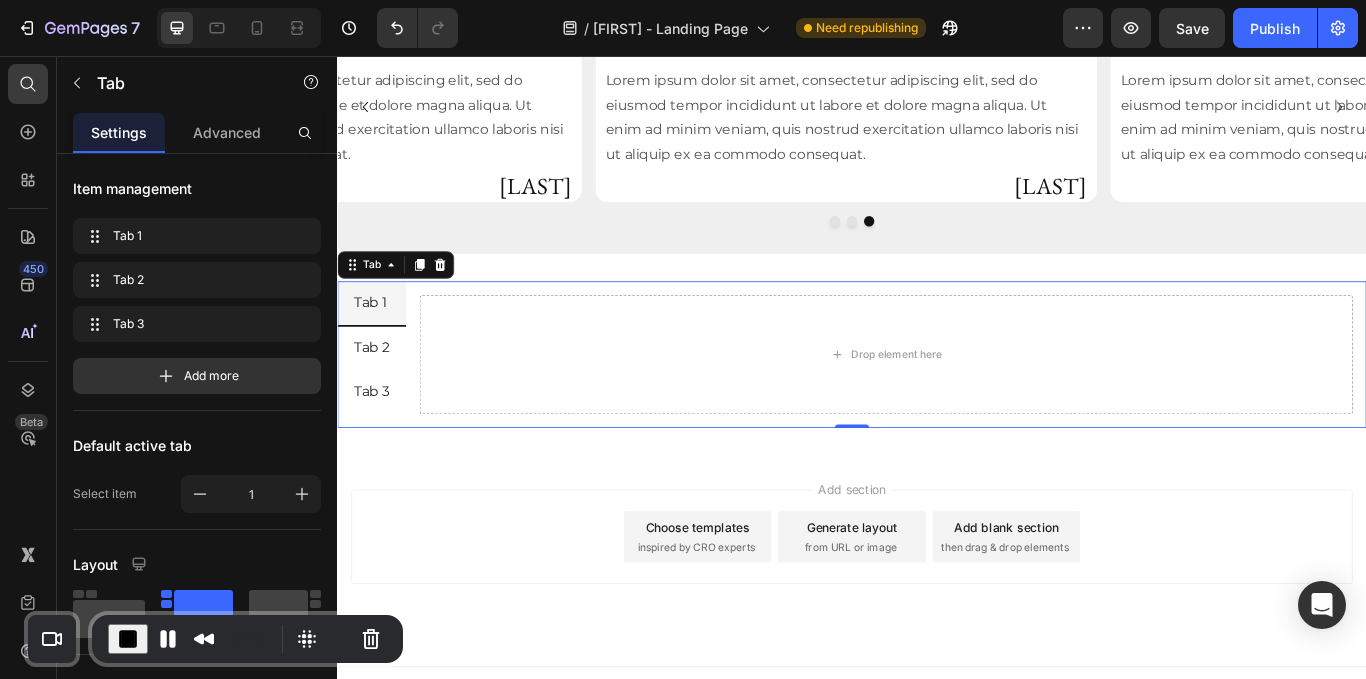 scroll, scrollTop: 4306, scrollLeft: 0, axis: vertical 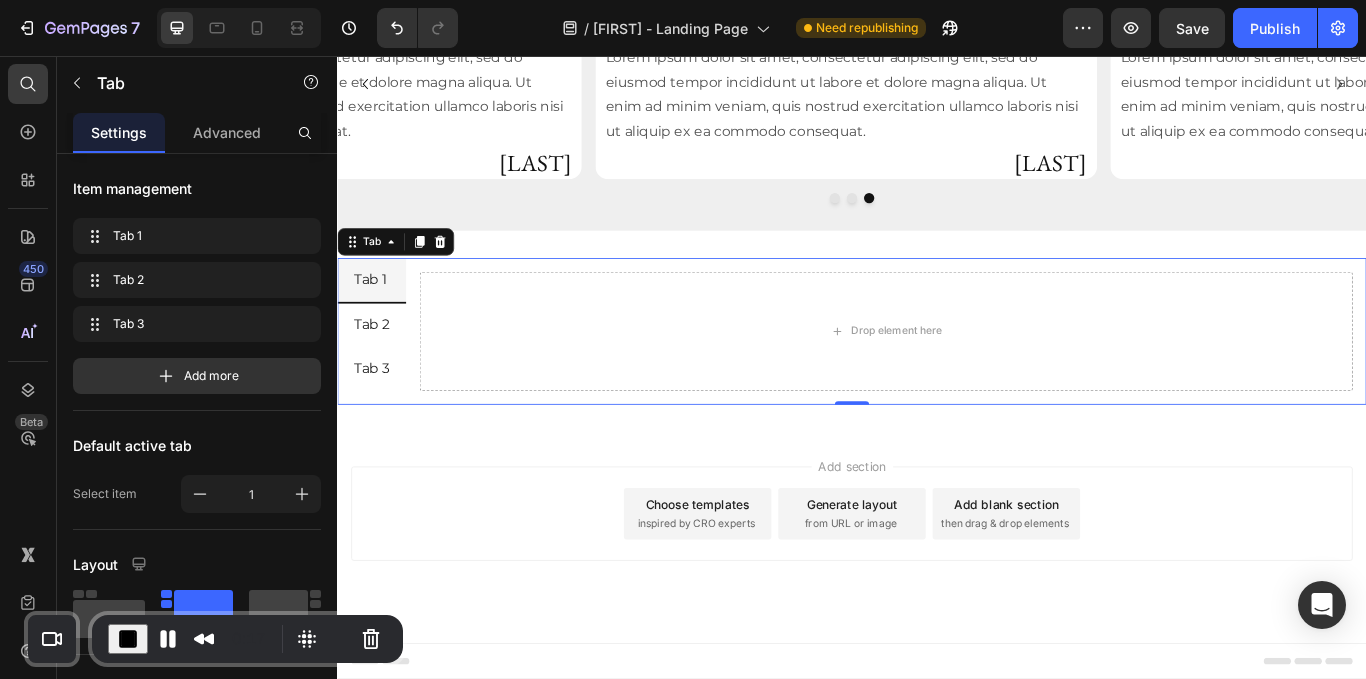 click on "Tab 1" at bounding box center (375, 317) 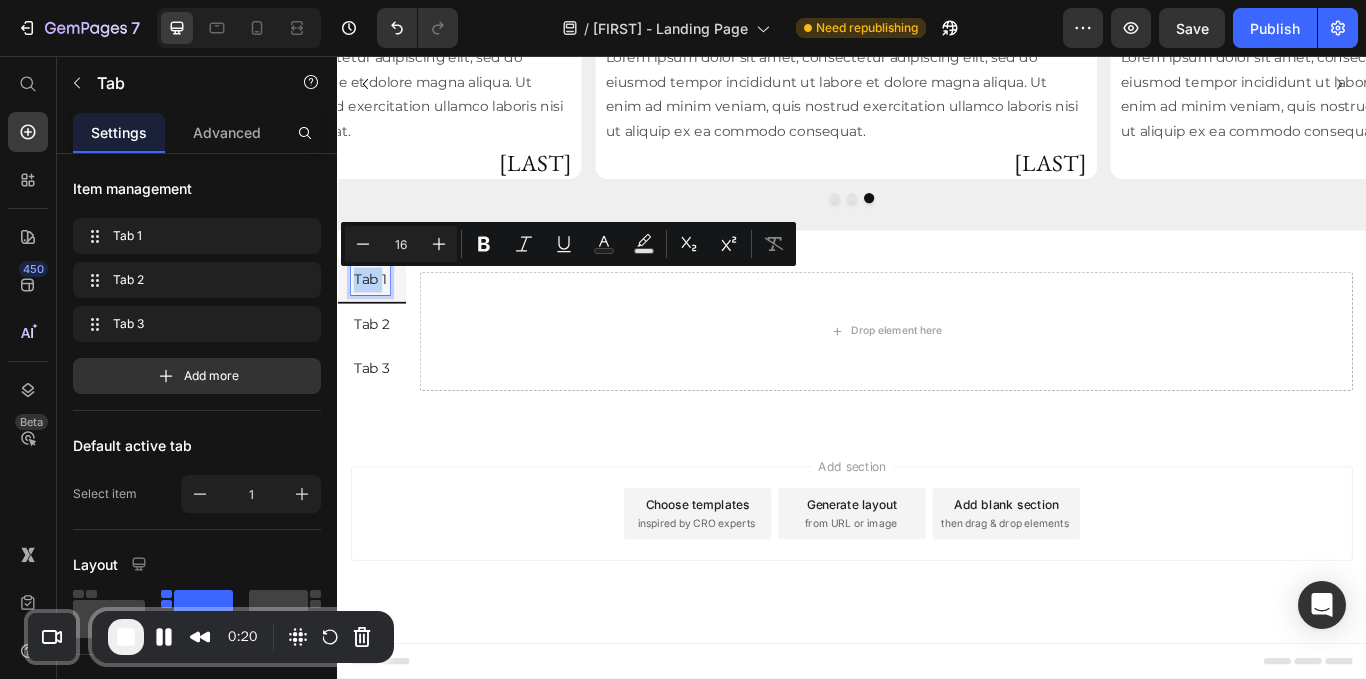 click on "Tab 1" at bounding box center [375, 317] 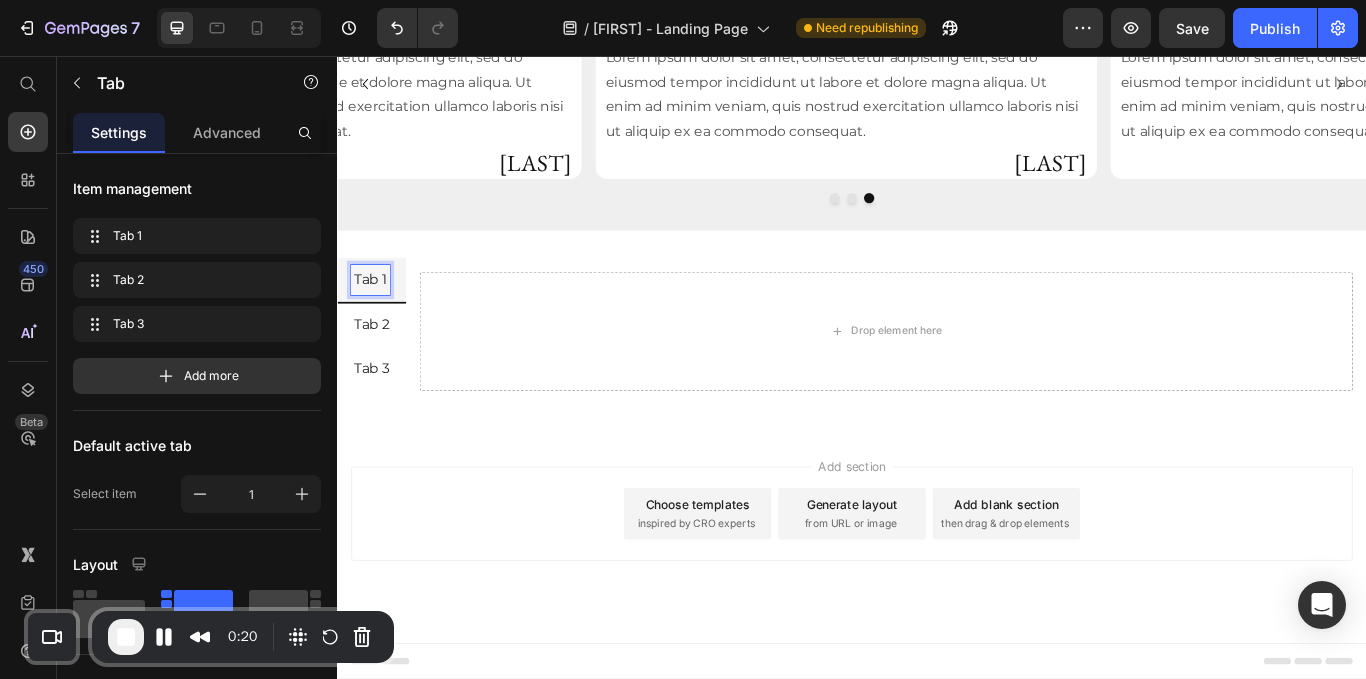 click on "Tab 1" at bounding box center [375, 317] 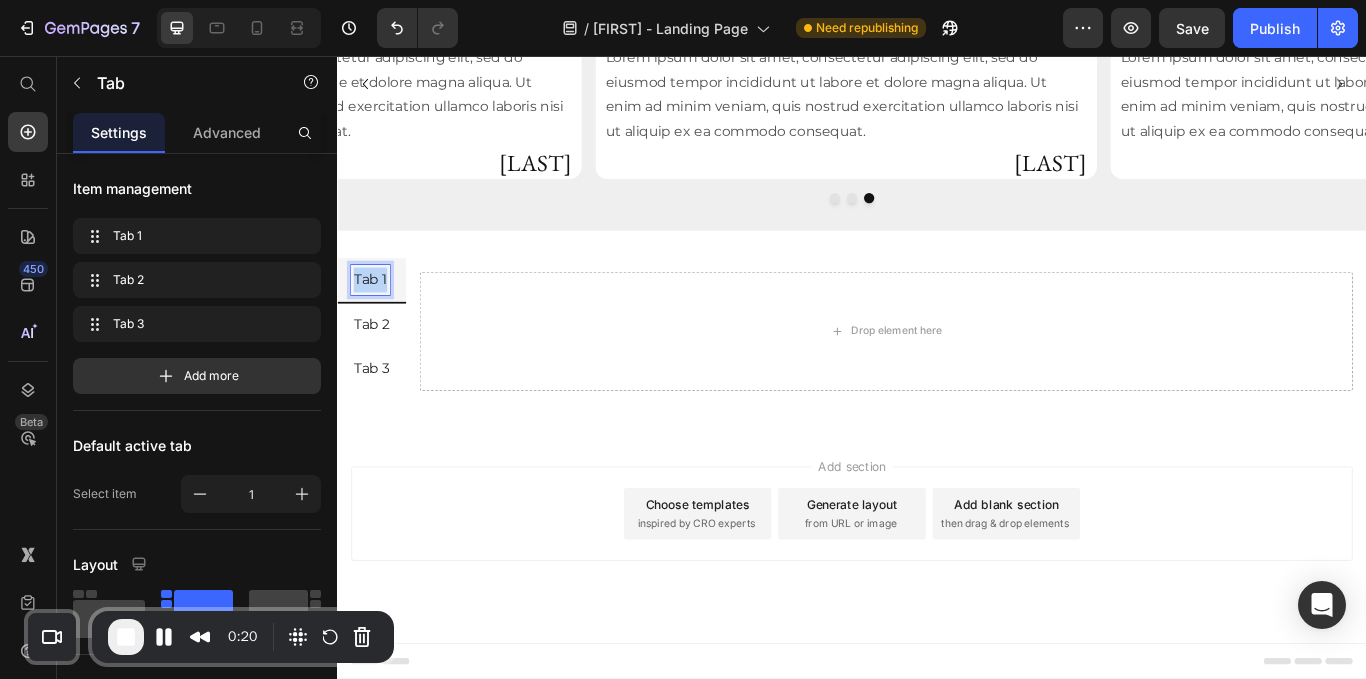 click on "Tab 1" at bounding box center (375, 317) 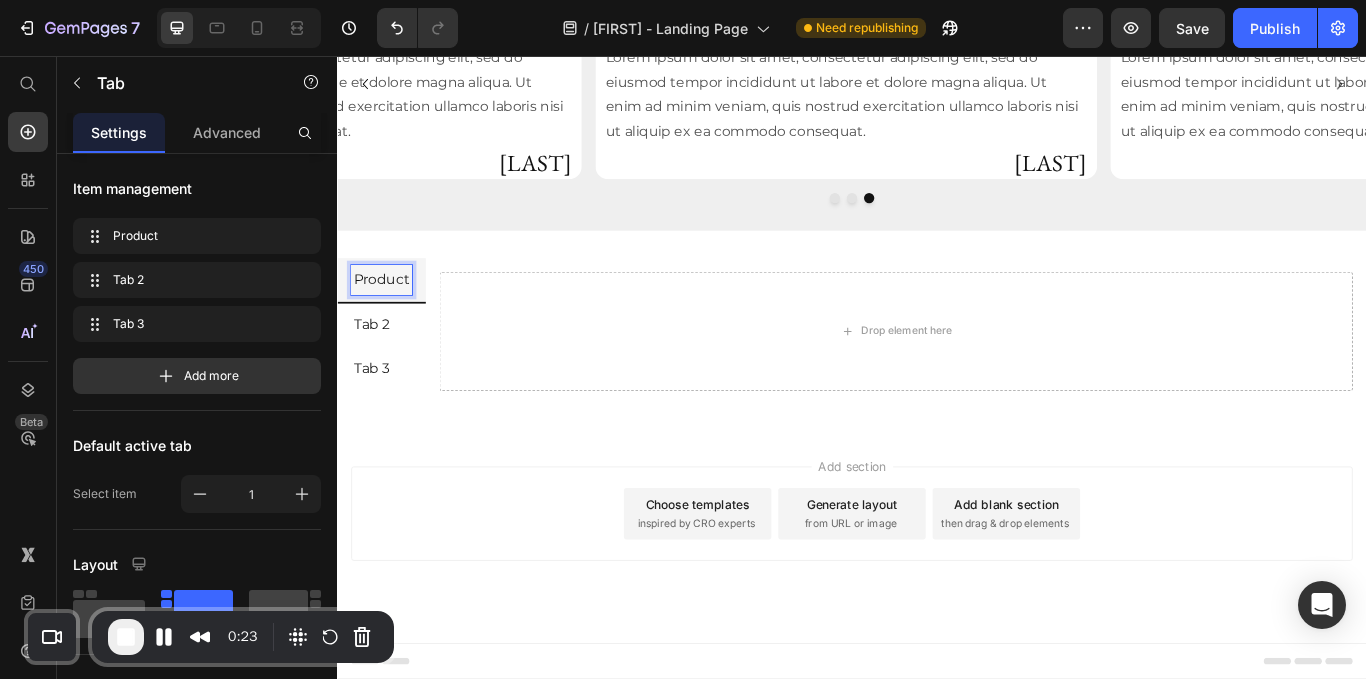 click on "Tab 2" at bounding box center [377, 370] 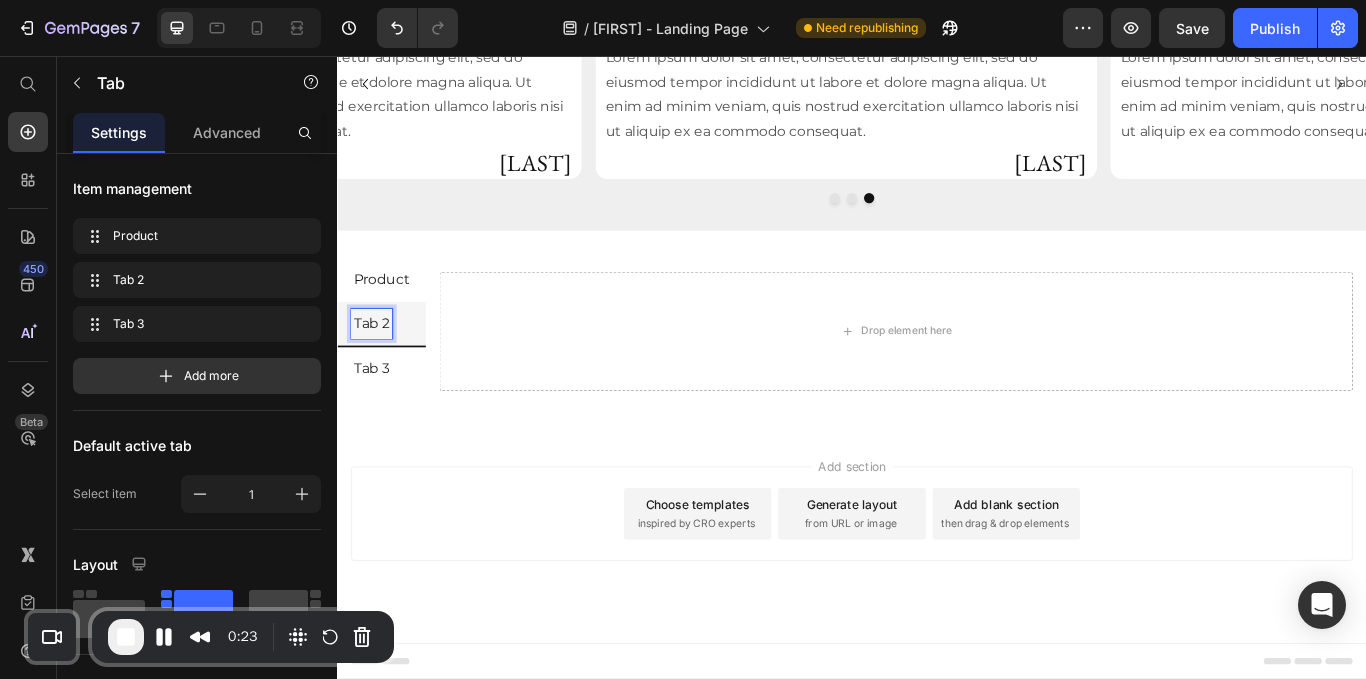 scroll, scrollTop: 4304, scrollLeft: 0, axis: vertical 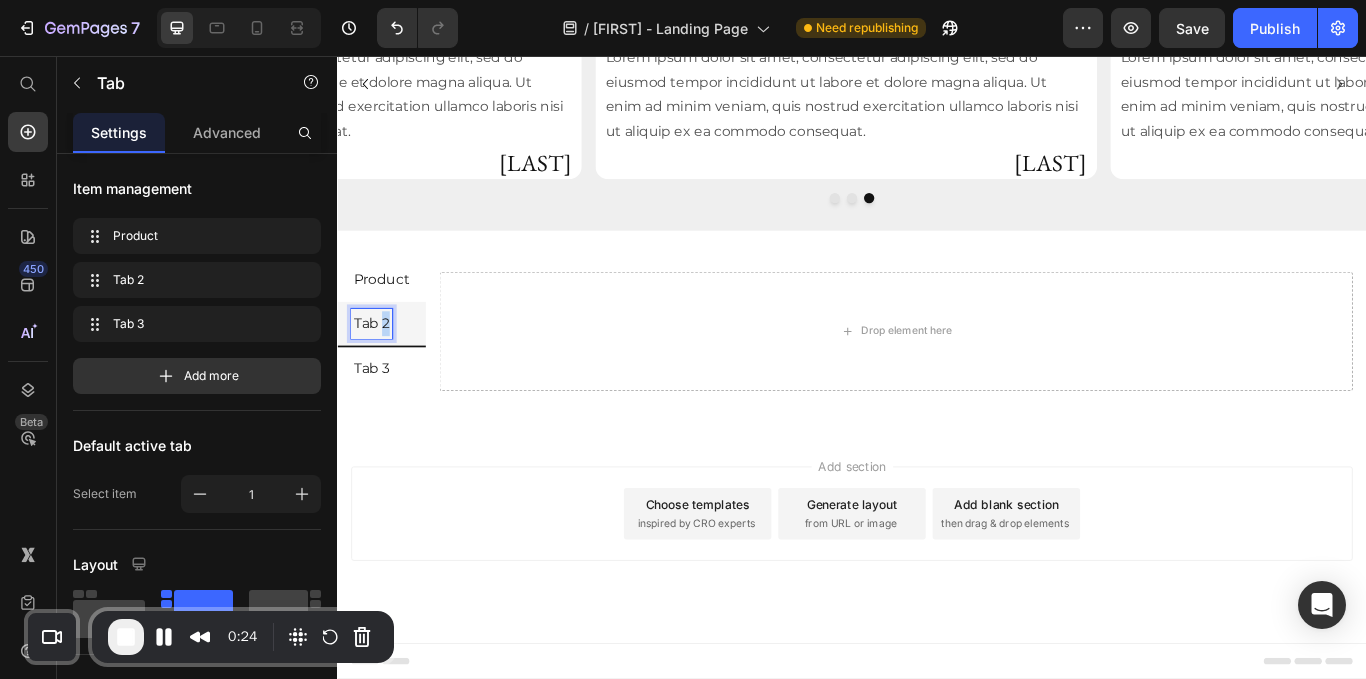 click on "Tab 2" at bounding box center [377, 368] 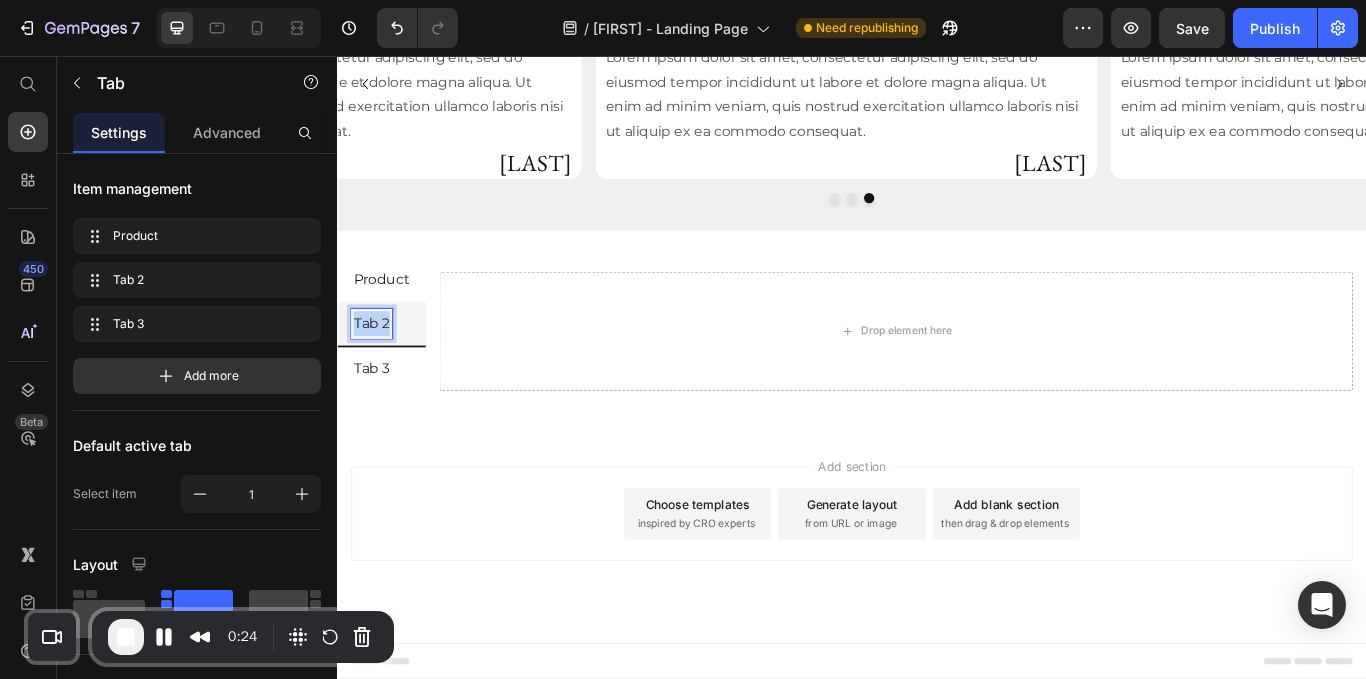 click on "Tab 2" at bounding box center (377, 368) 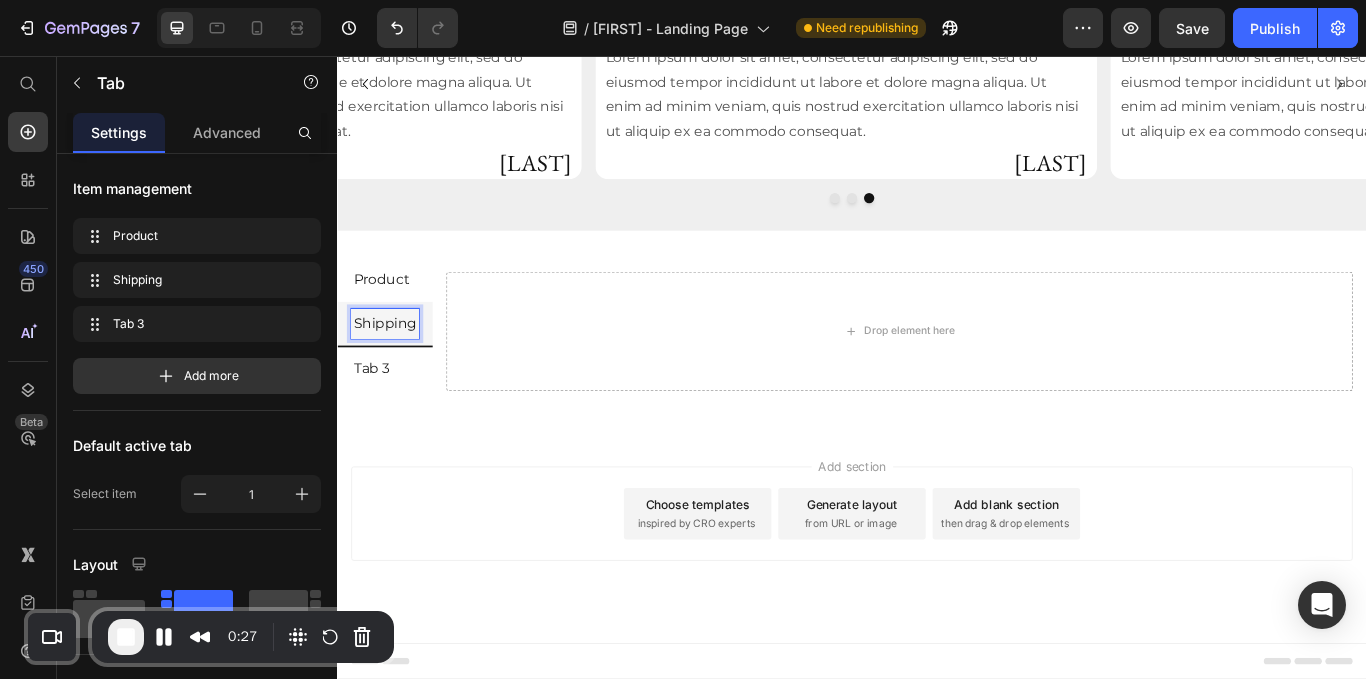 click on "Tab 3" at bounding box center [377, 421] 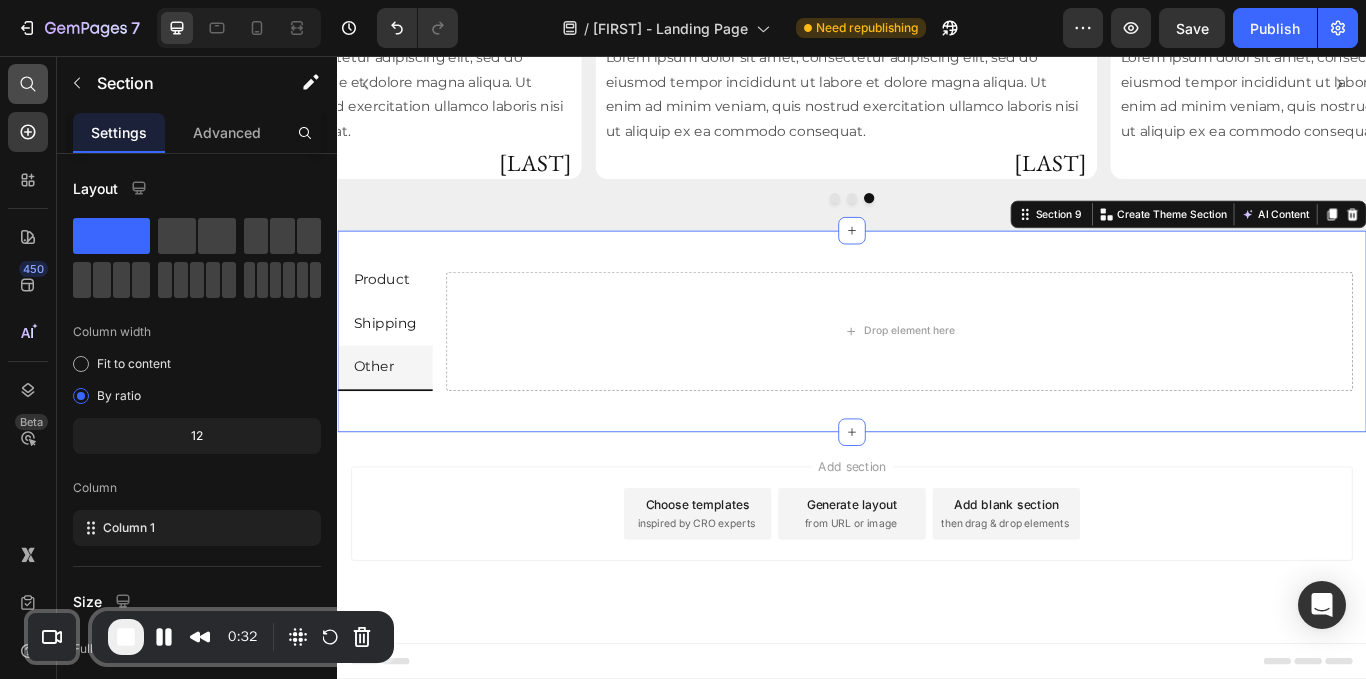 click 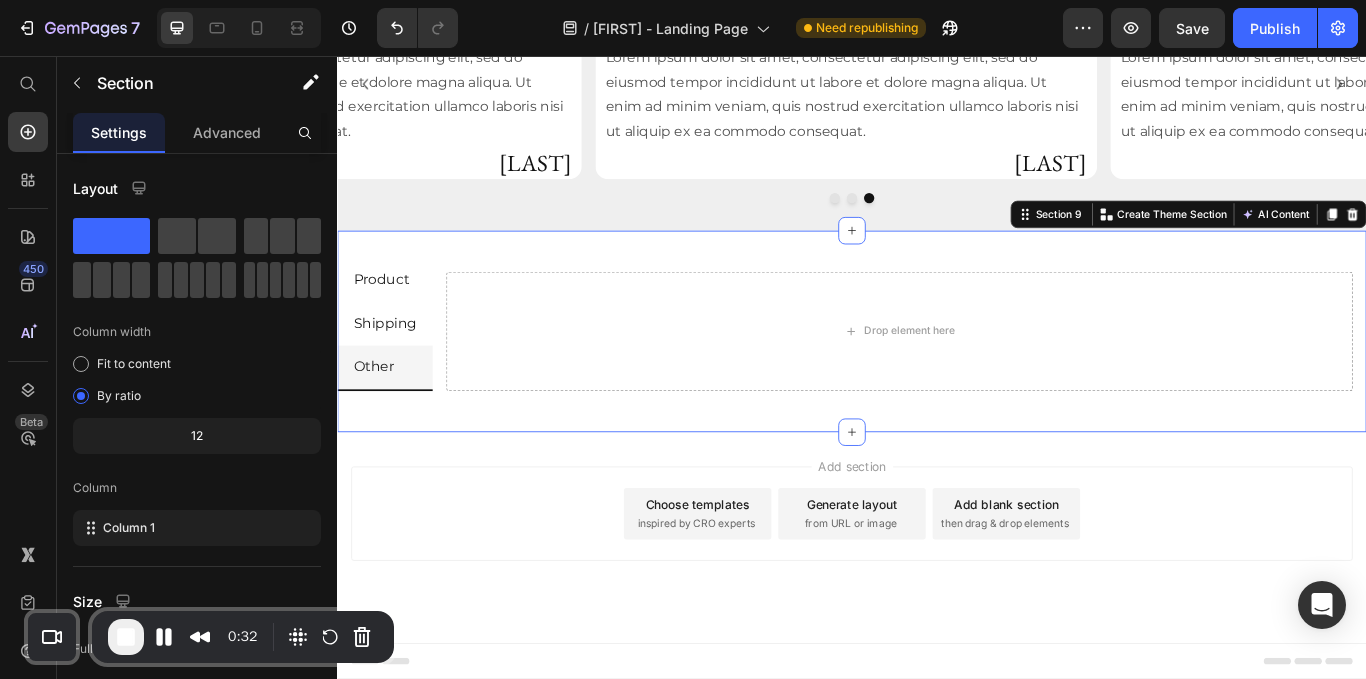 radio on "false" 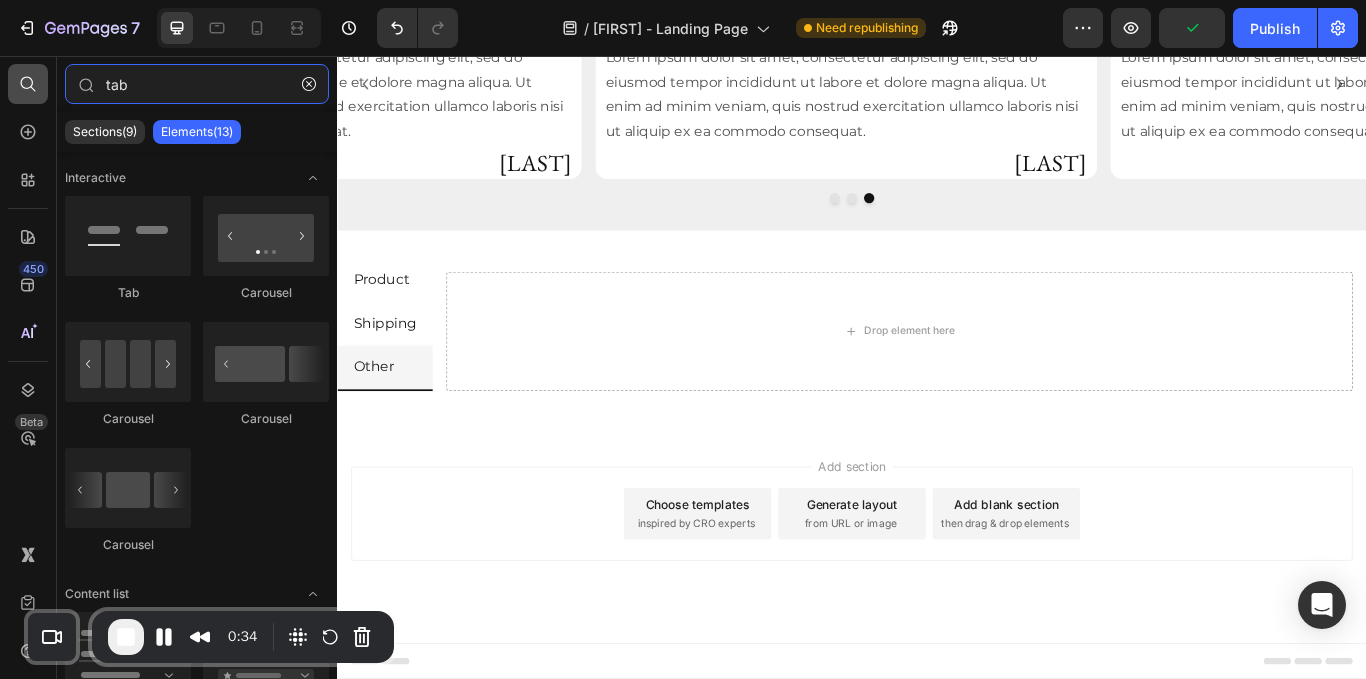 drag, startPoint x: 159, startPoint y: 91, endPoint x: 30, endPoint y: 87, distance: 129.062 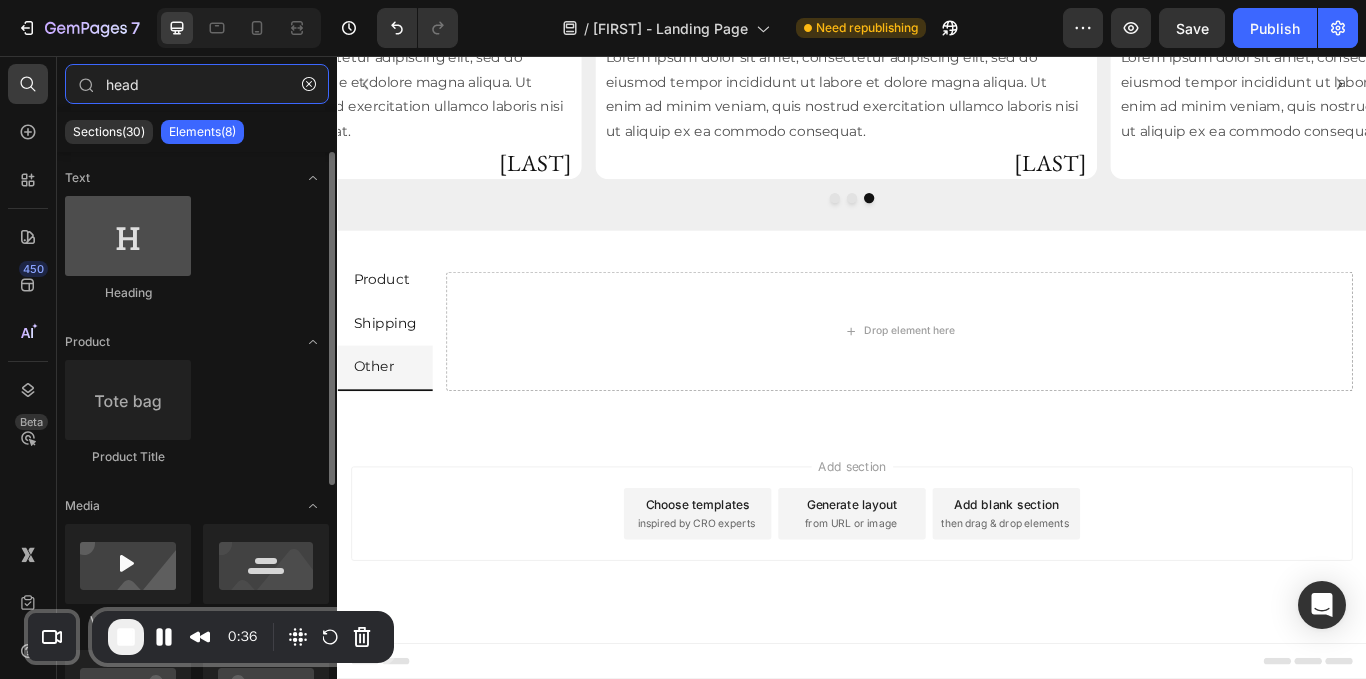 type on "head" 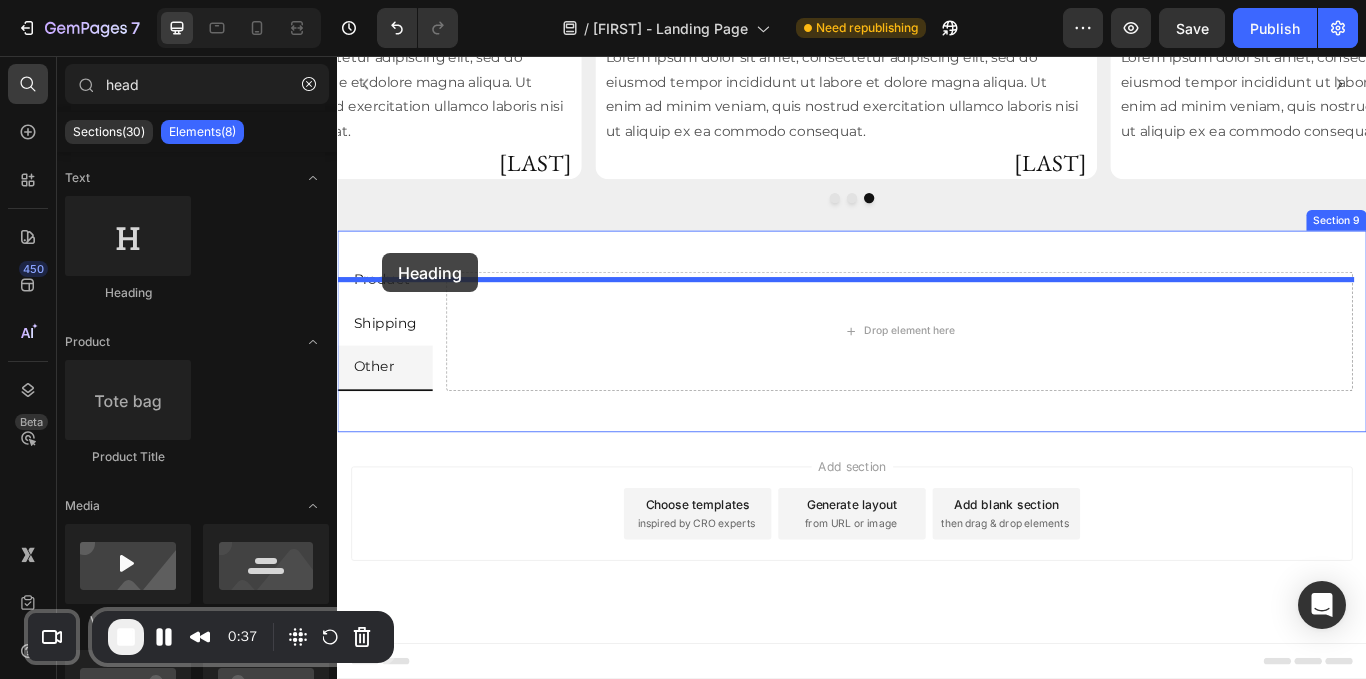 drag, startPoint x: 454, startPoint y: 285, endPoint x: 390, endPoint y: 286, distance: 64.00781 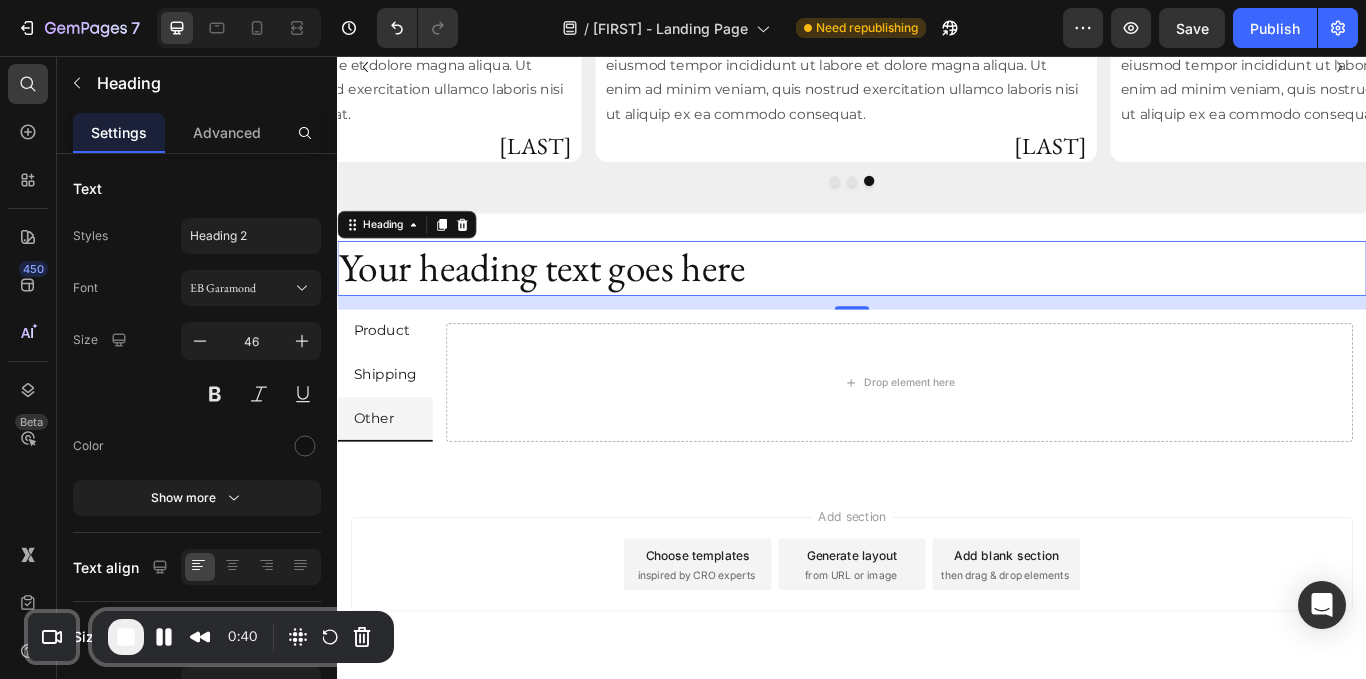 click on "Your heading text goes here" at bounding box center [937, 304] 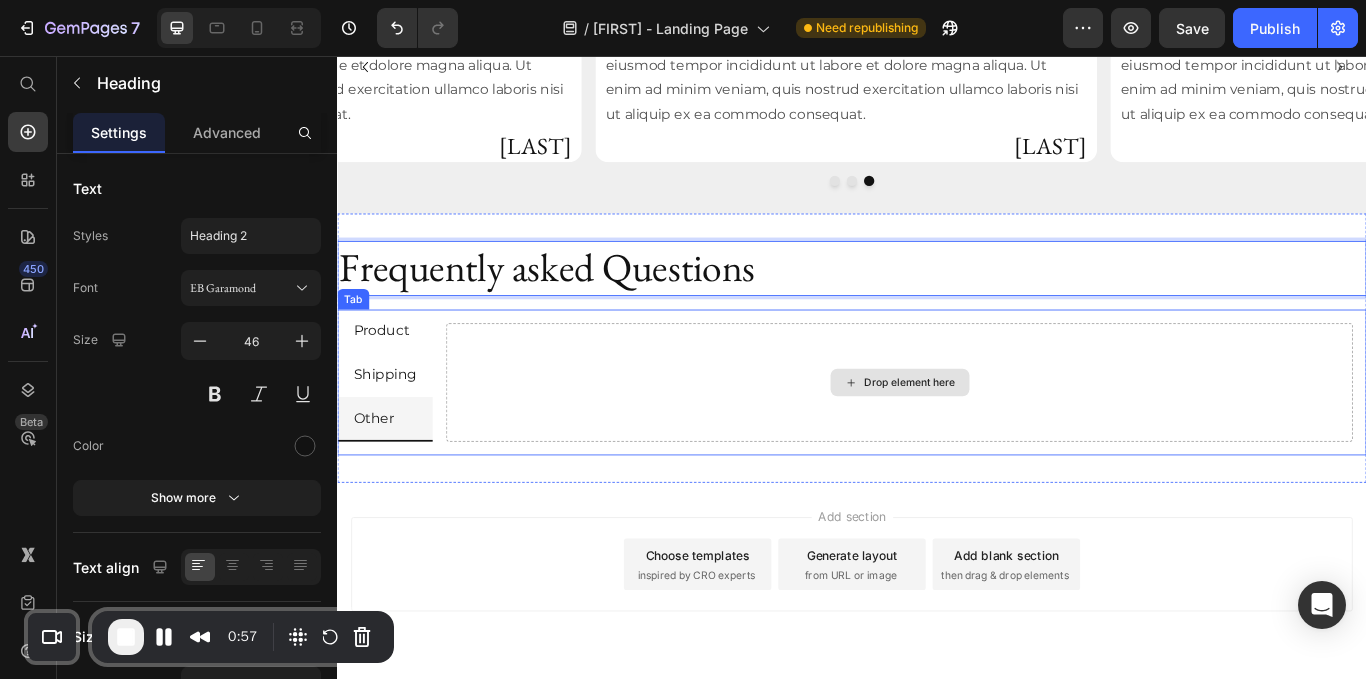 click on "Drop element here" at bounding box center (992, 437) 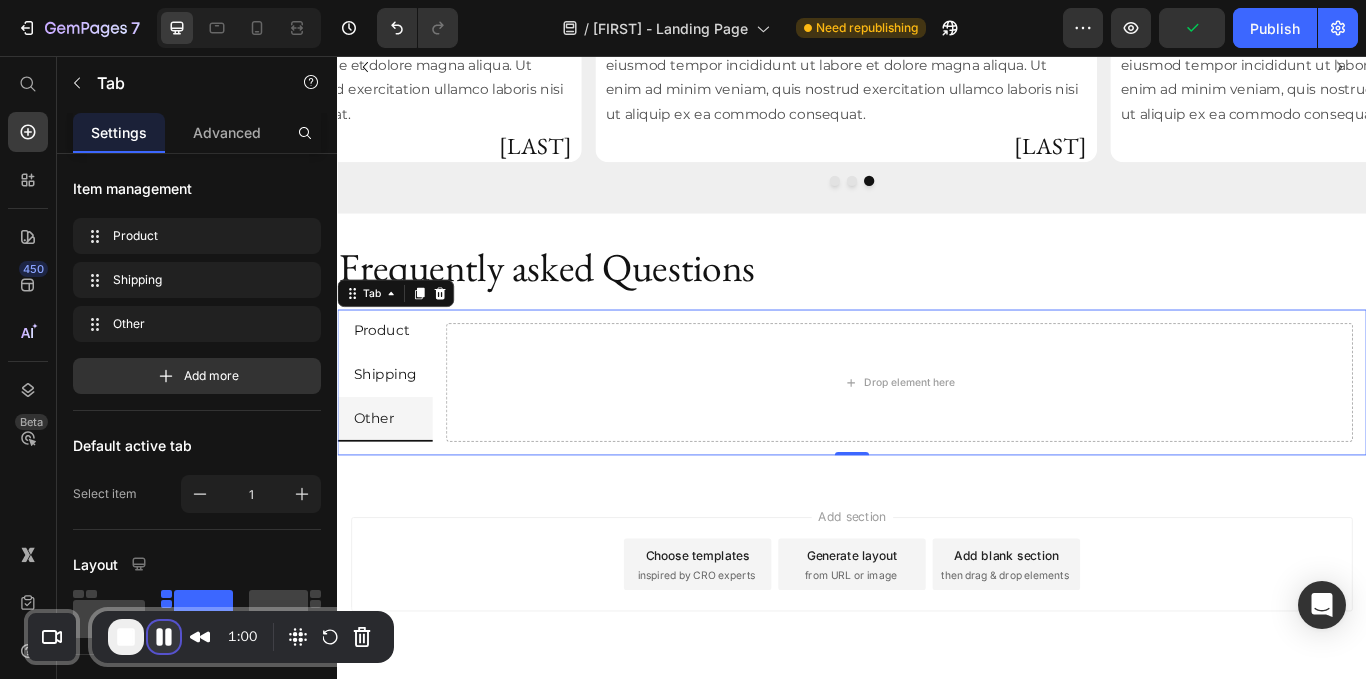 click at bounding box center (164, 637) 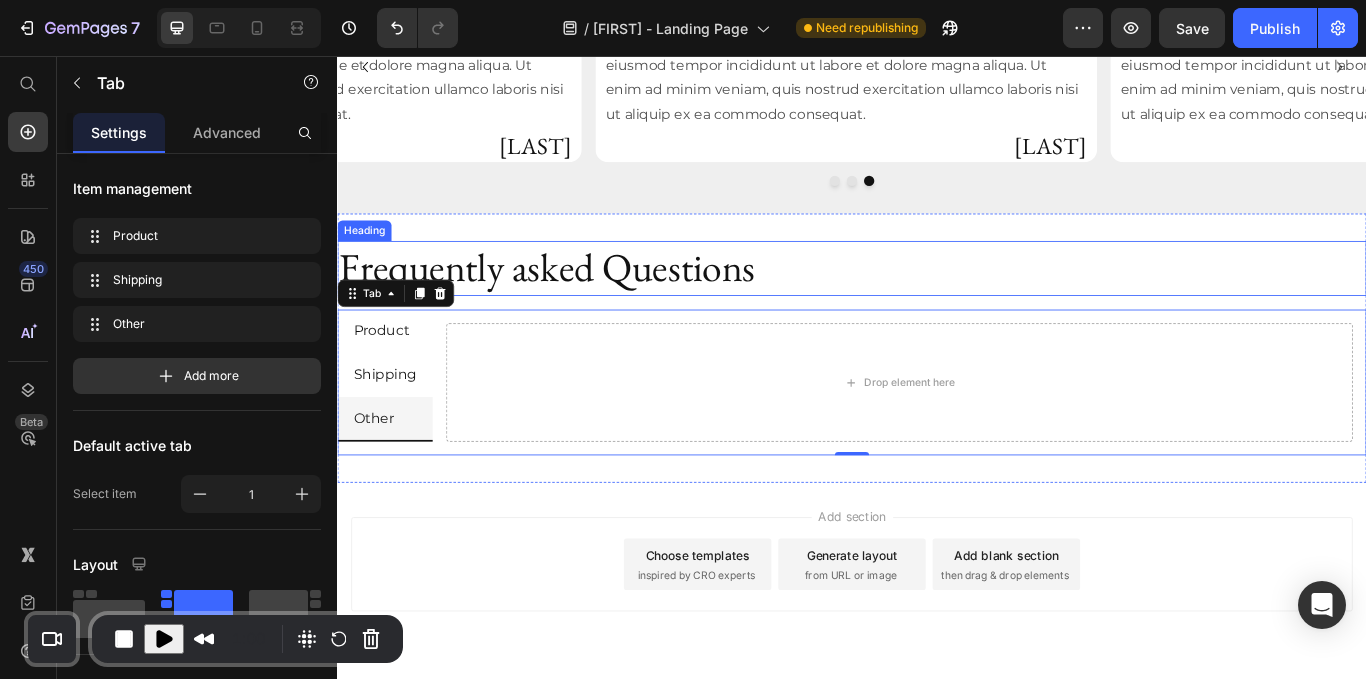 click on "Frequently asked Questions" at bounding box center (937, 304) 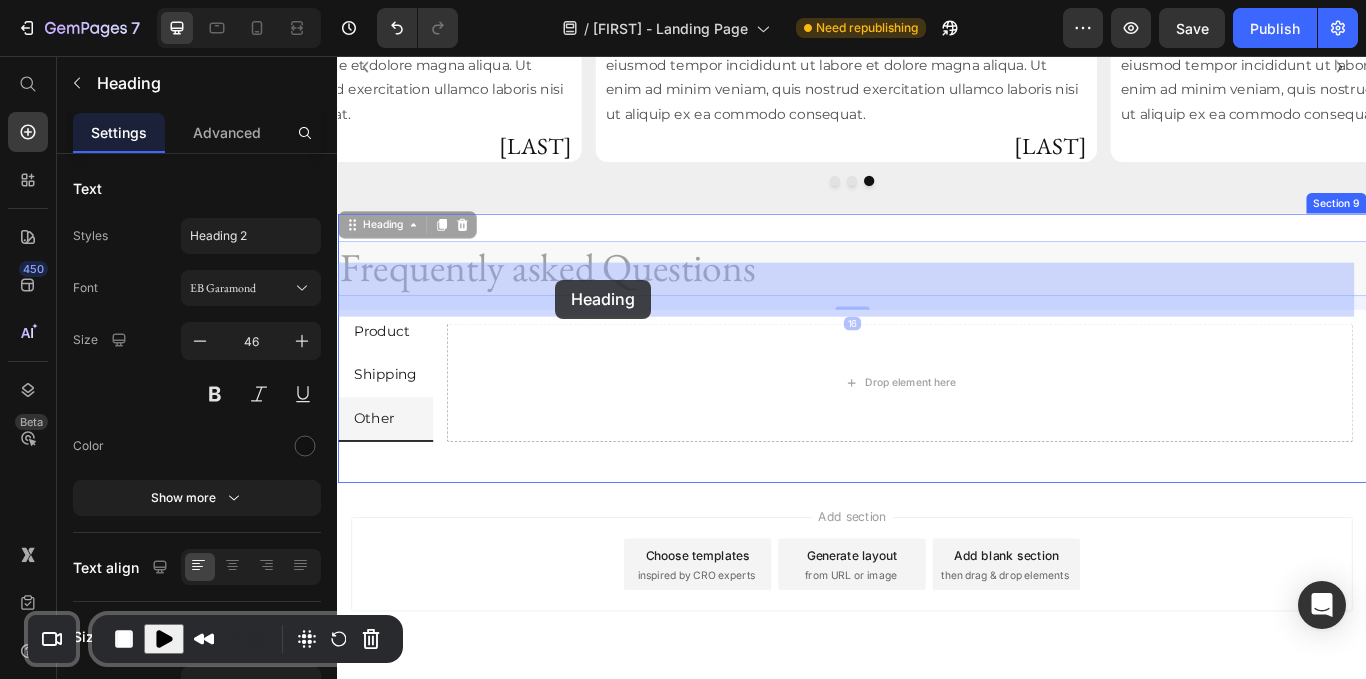 drag, startPoint x: 374, startPoint y: 275, endPoint x: 591, endPoint y: 317, distance: 221.02715 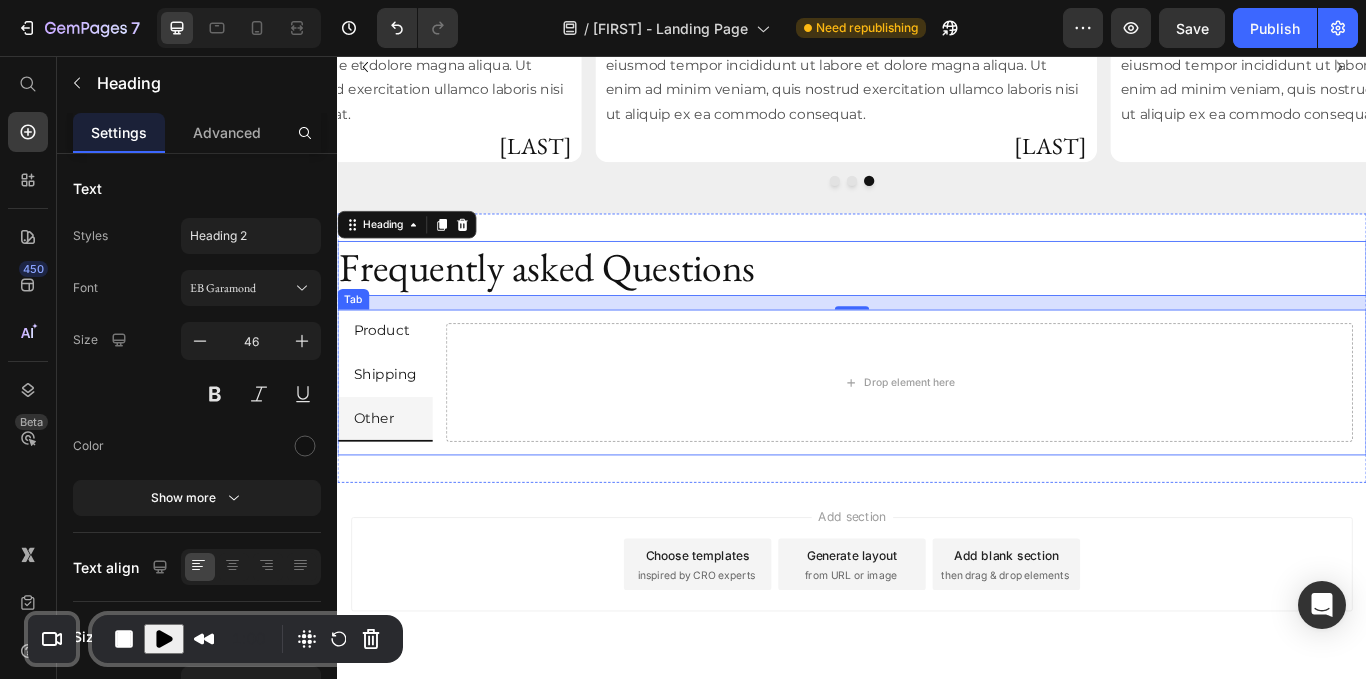 click on "Product" at bounding box center [392, 377] 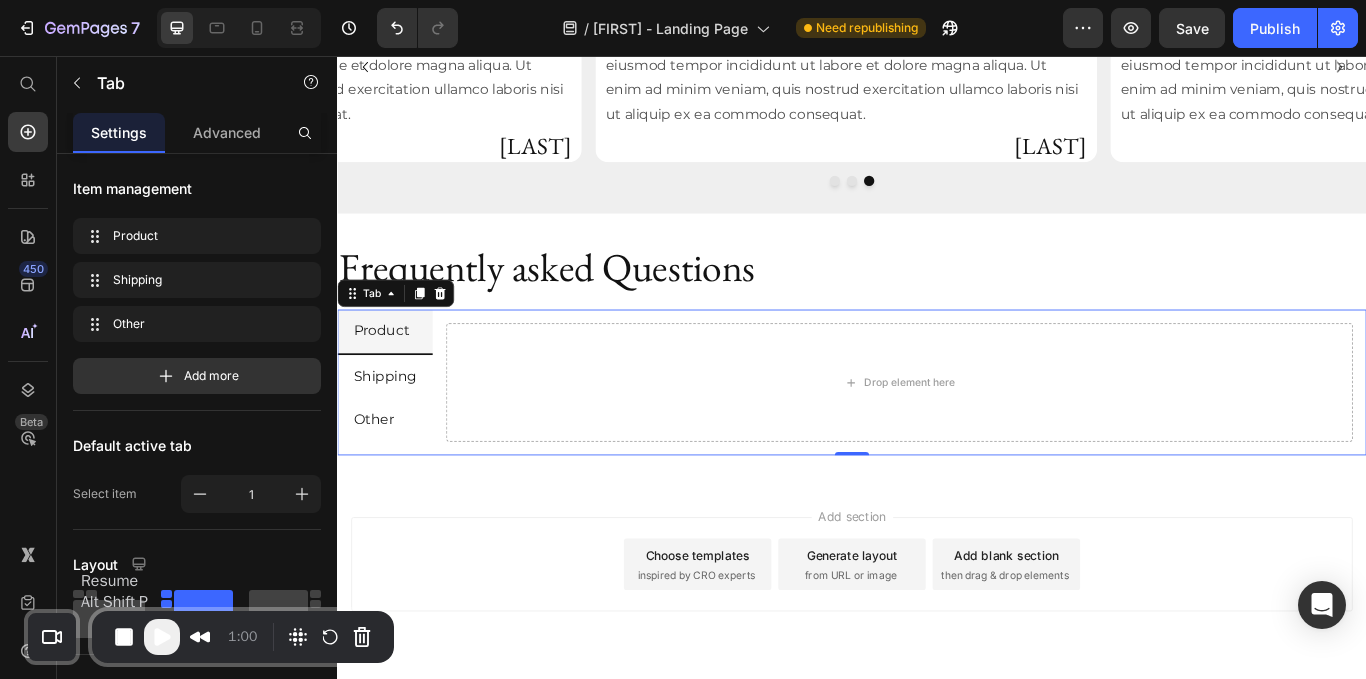 click at bounding box center (162, 637) 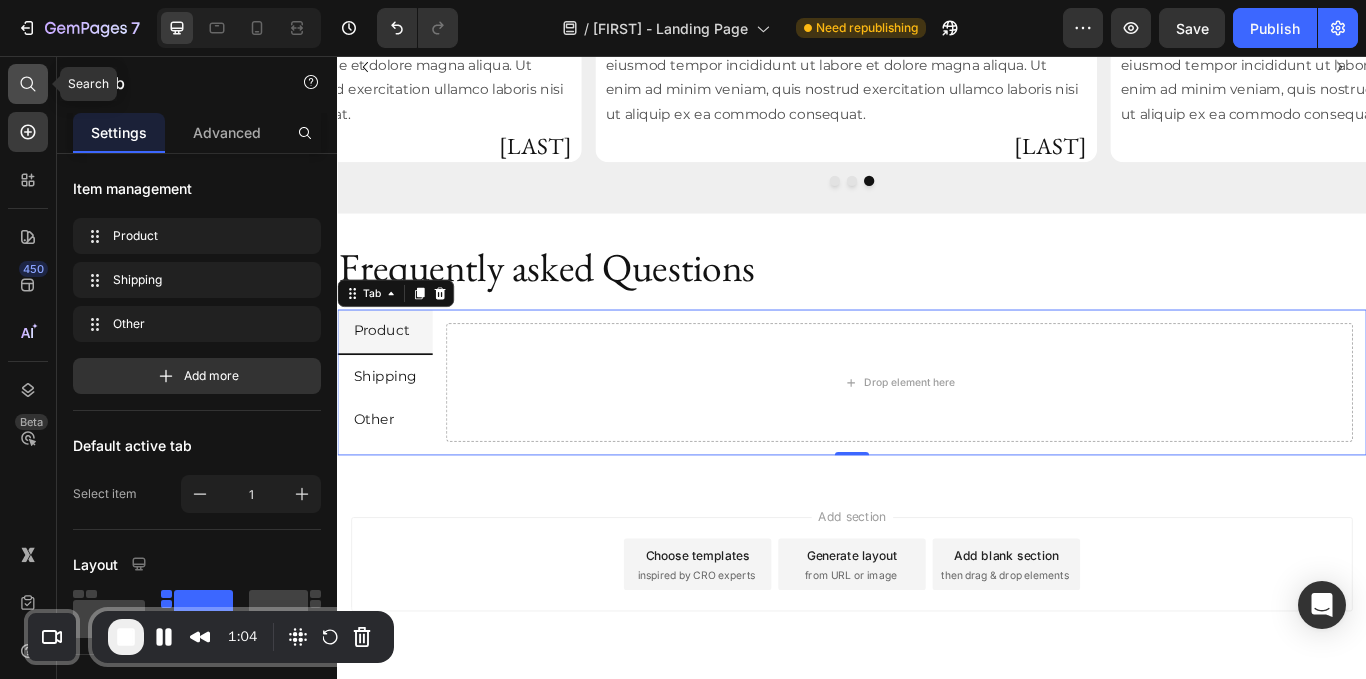 click 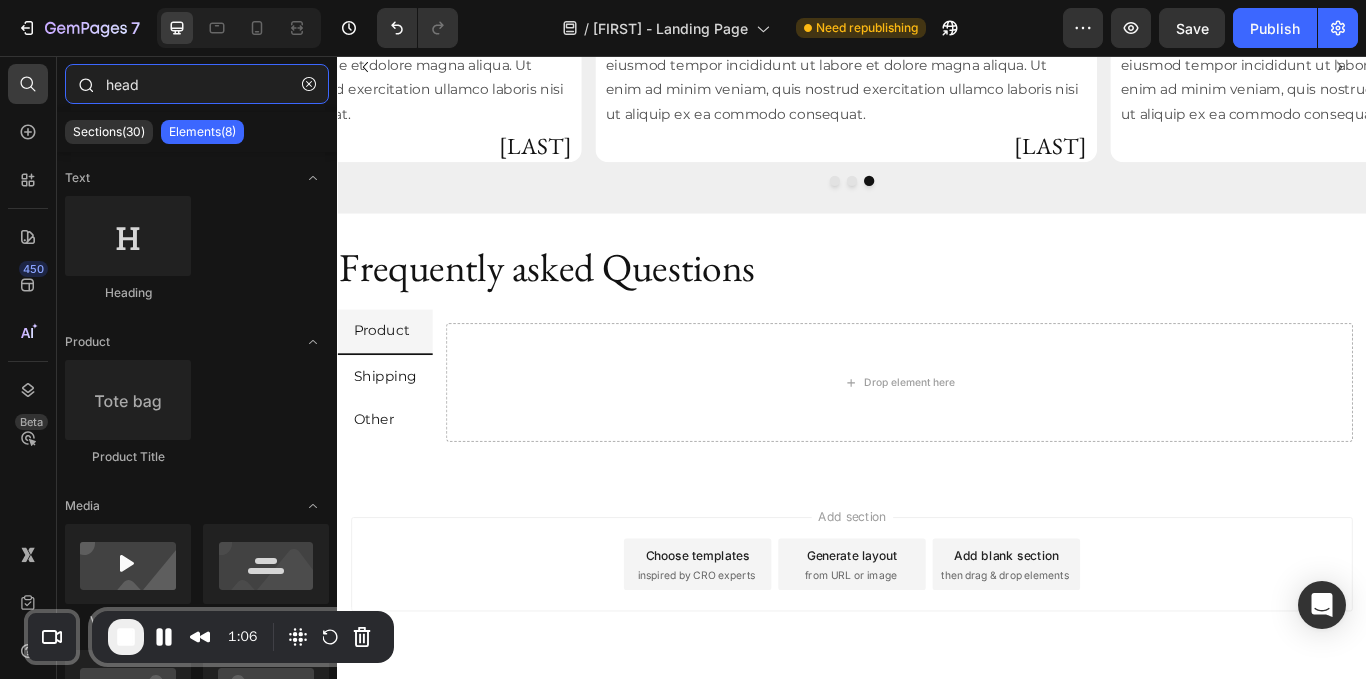 click on "head" at bounding box center [197, 84] 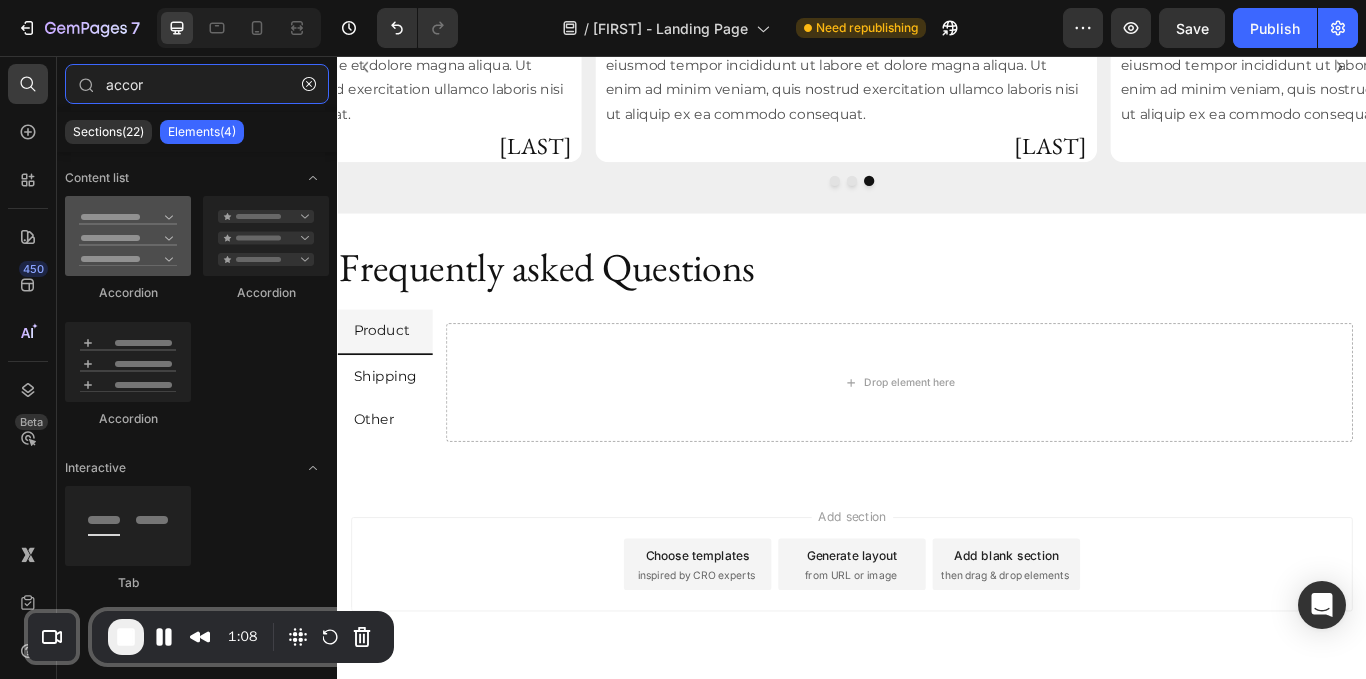 type on "accor" 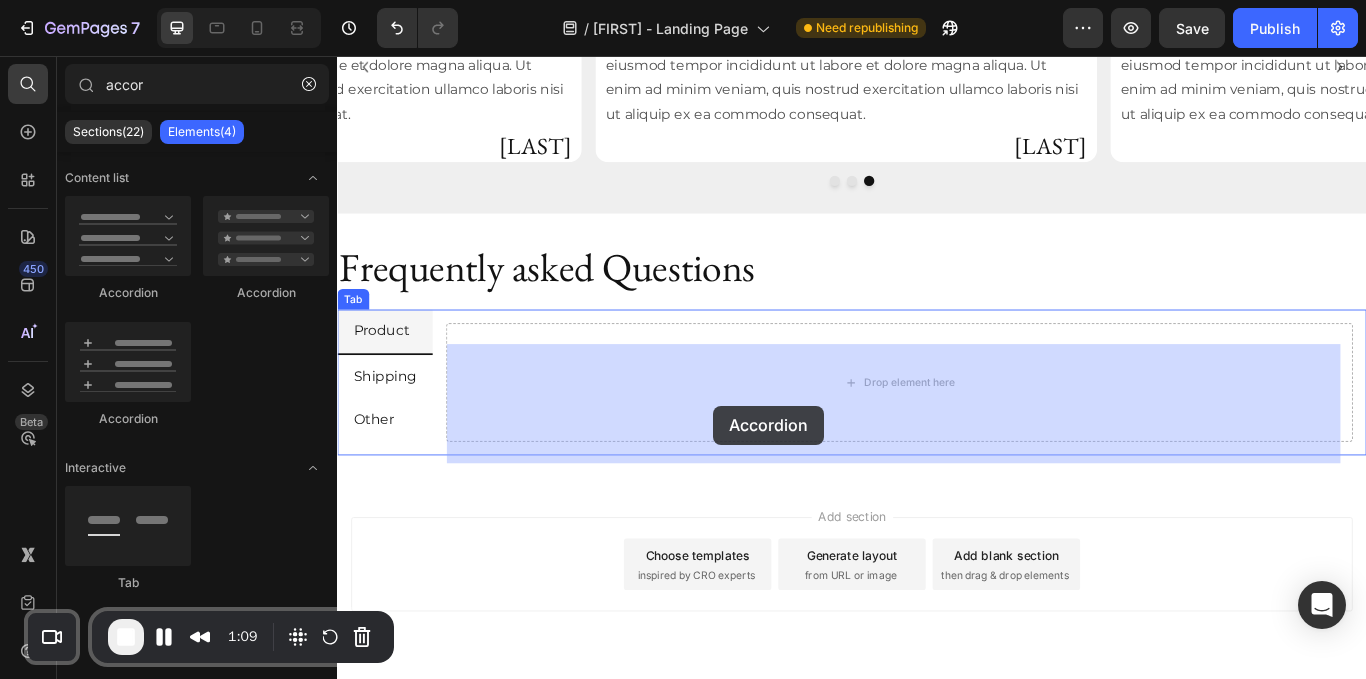 drag, startPoint x: 665, startPoint y: 339, endPoint x: 739, endPoint y: 380, distance: 84.59905 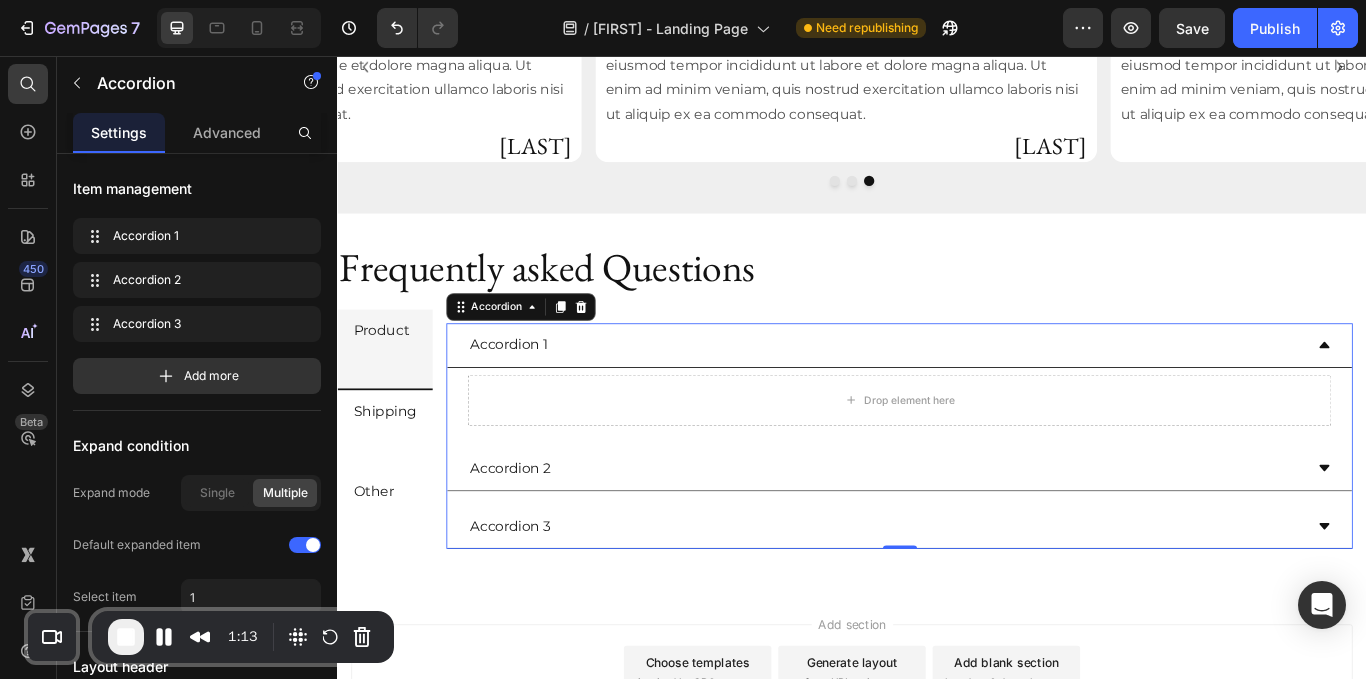 click on "Accordion 1" at bounding box center (537, 393) 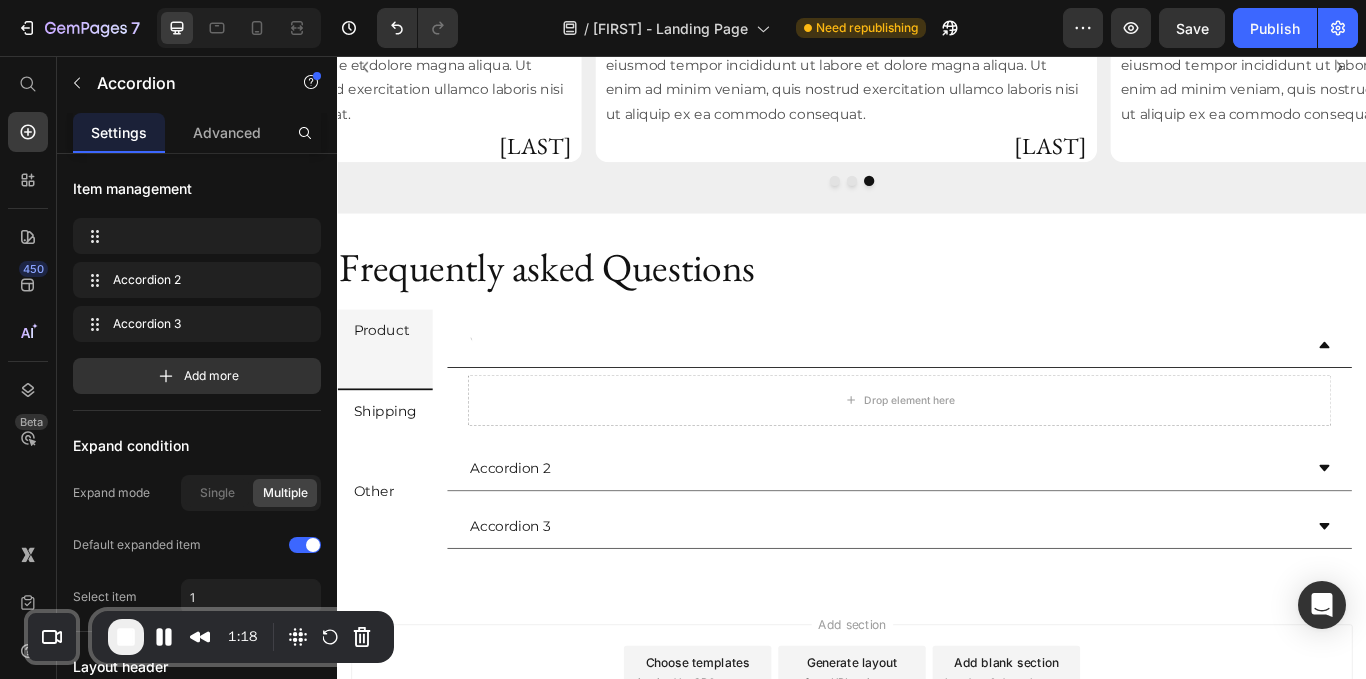 scroll, scrollTop: 4297, scrollLeft: 0, axis: vertical 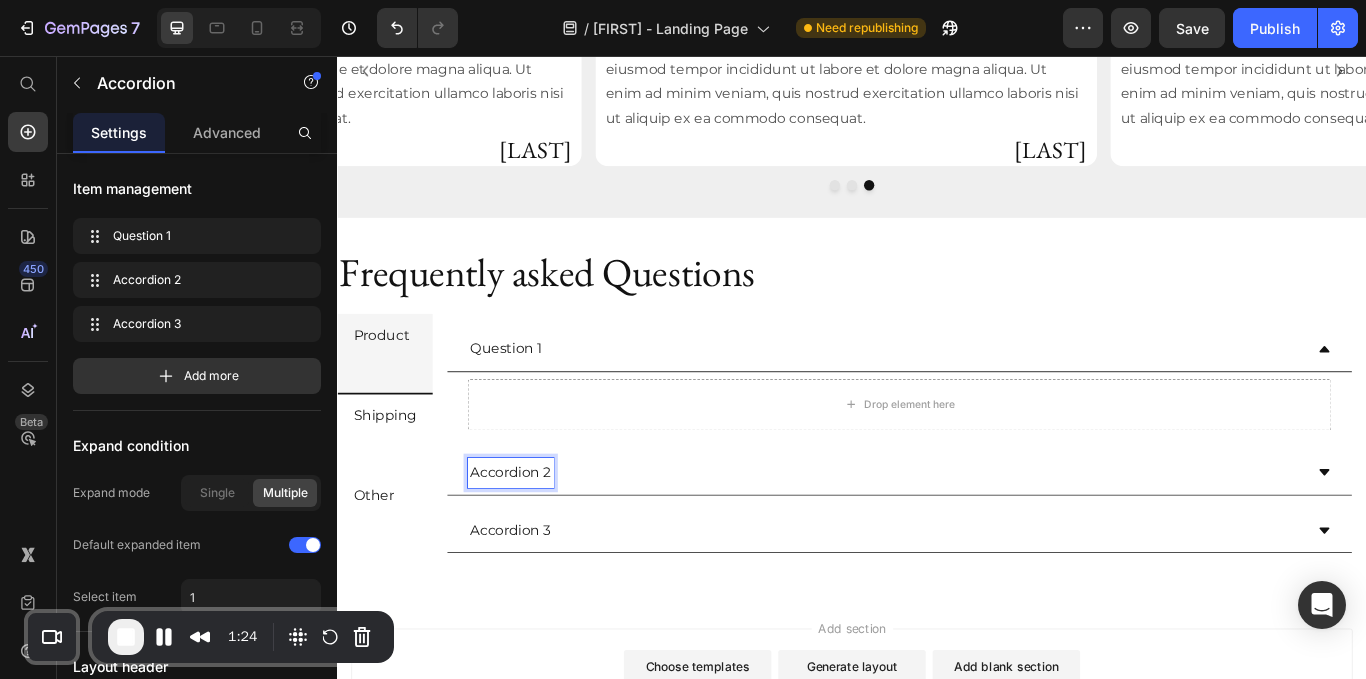 click on "Accordion 2" at bounding box center [539, 542] 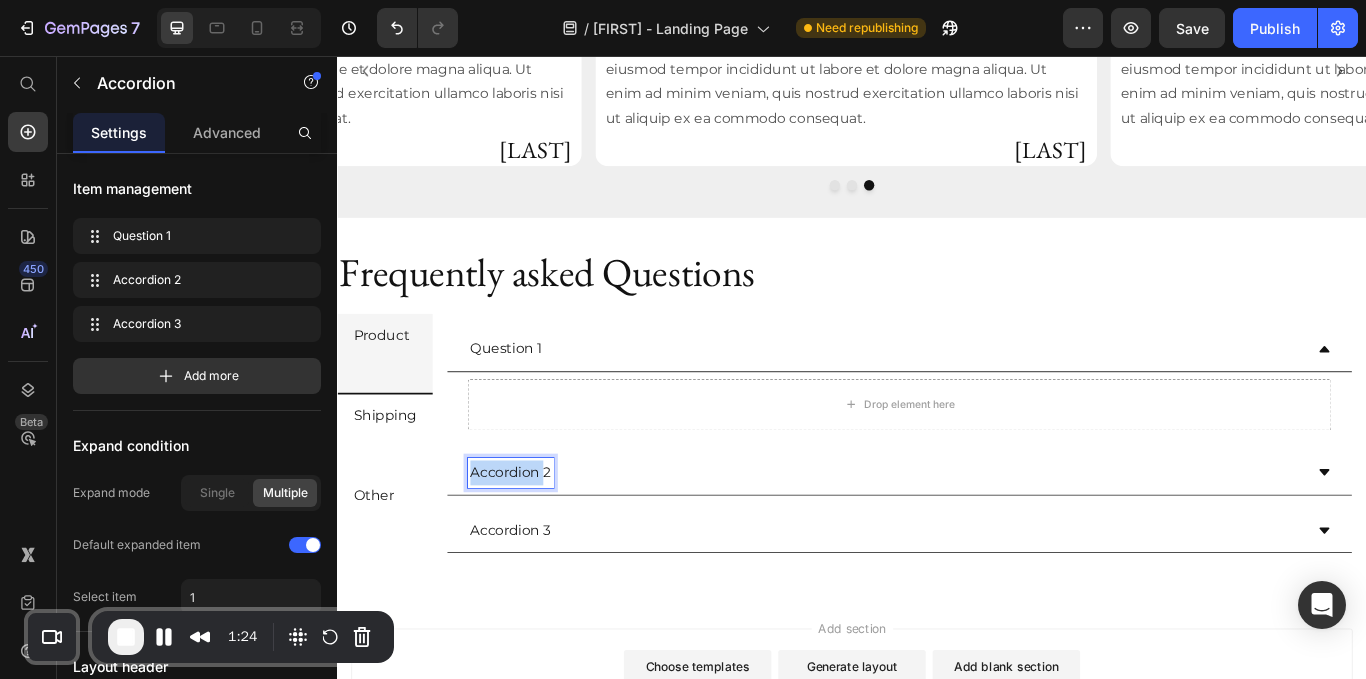 click on "Accordion 2" at bounding box center (539, 542) 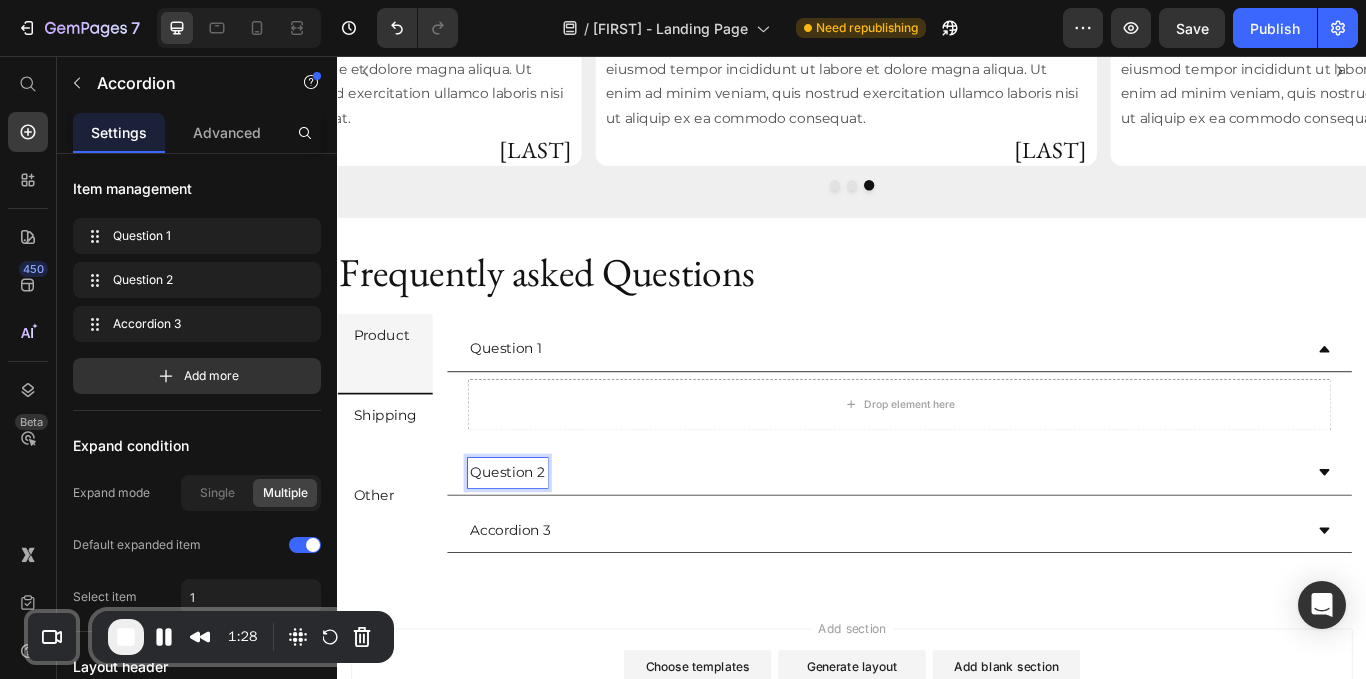 click on "Accordion 3" at bounding box center (539, 610) 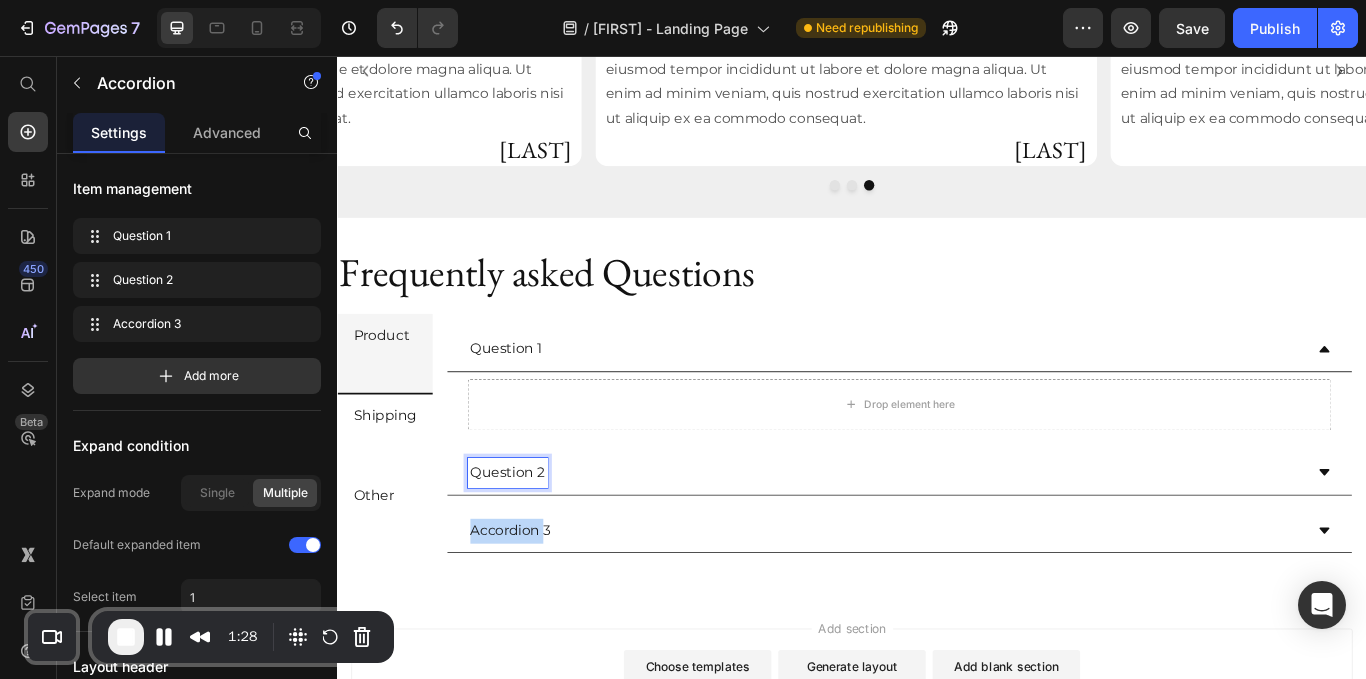 click on "Accordion 3" at bounding box center (539, 610) 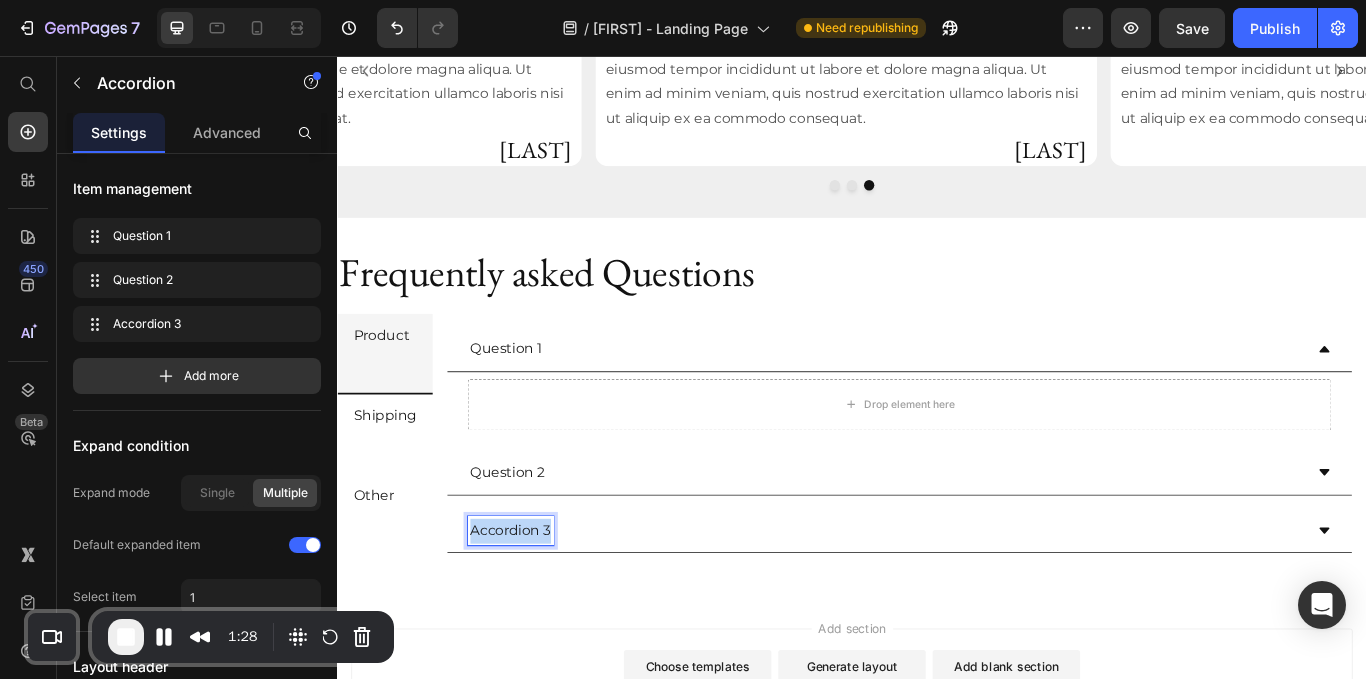 click on "Accordion 3" at bounding box center (539, 610) 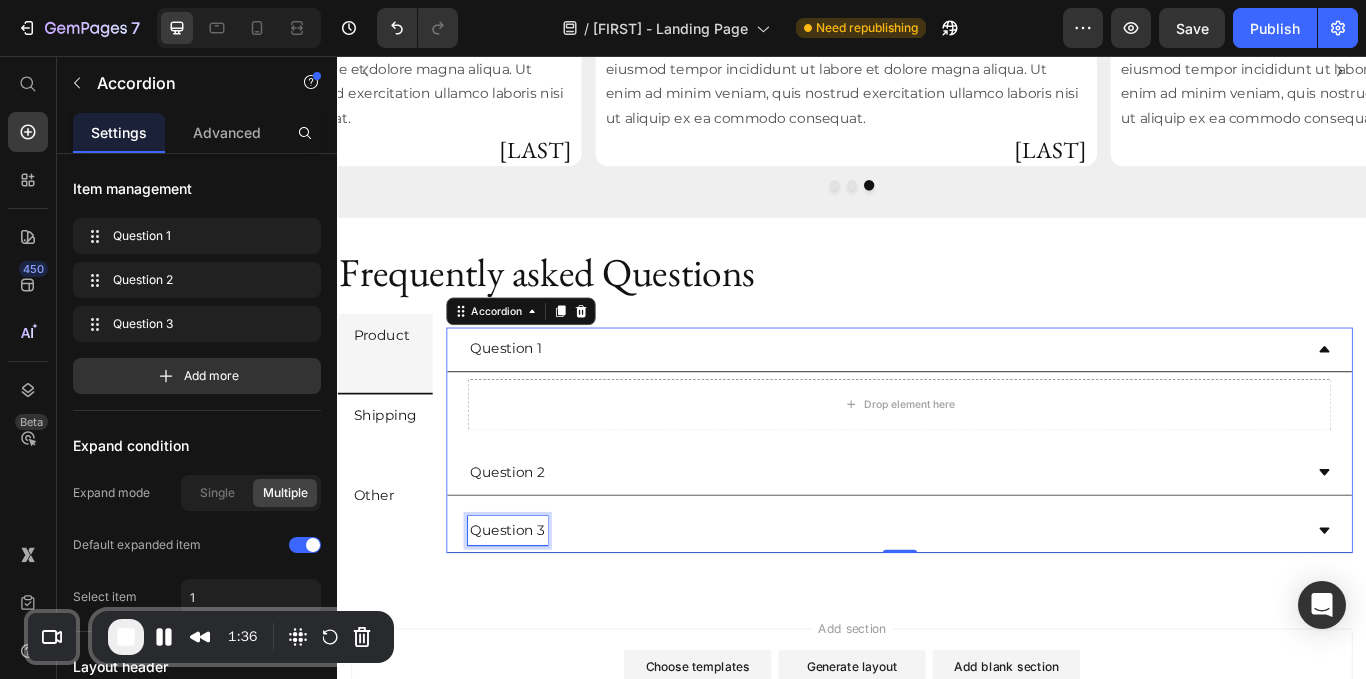 click on "Drop element here" at bounding box center [992, 463] 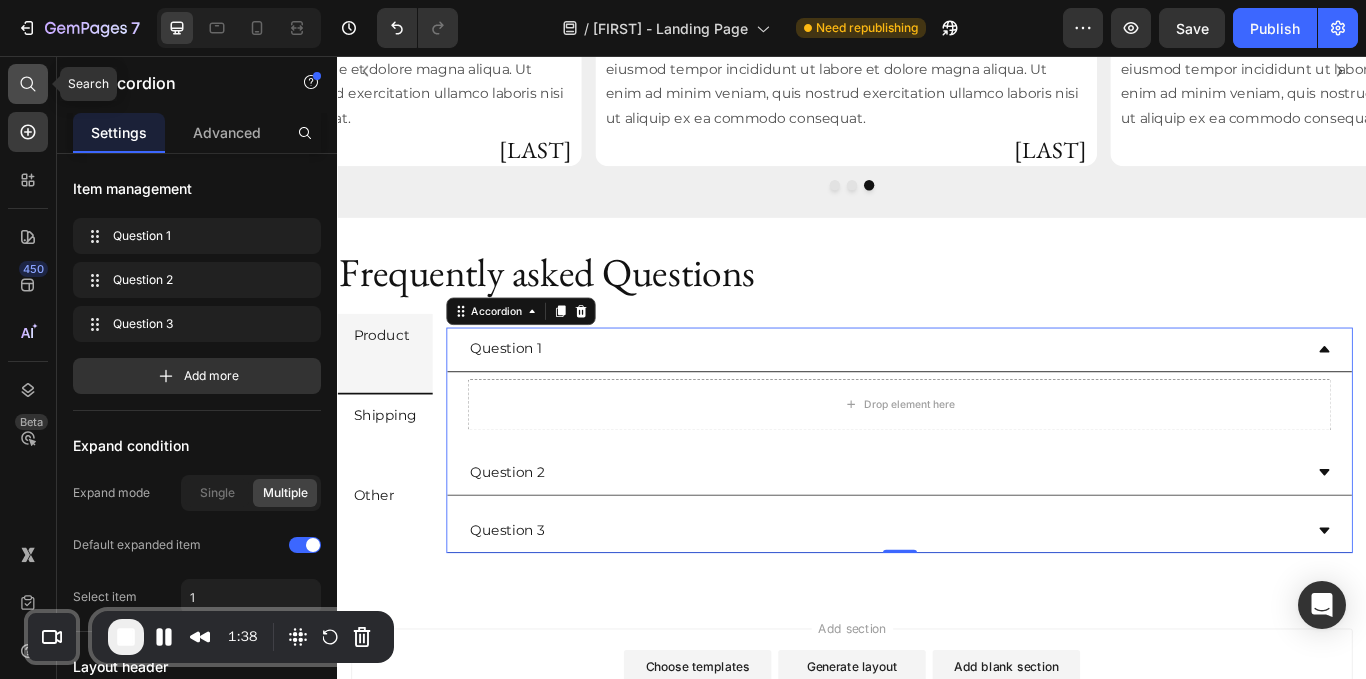 click 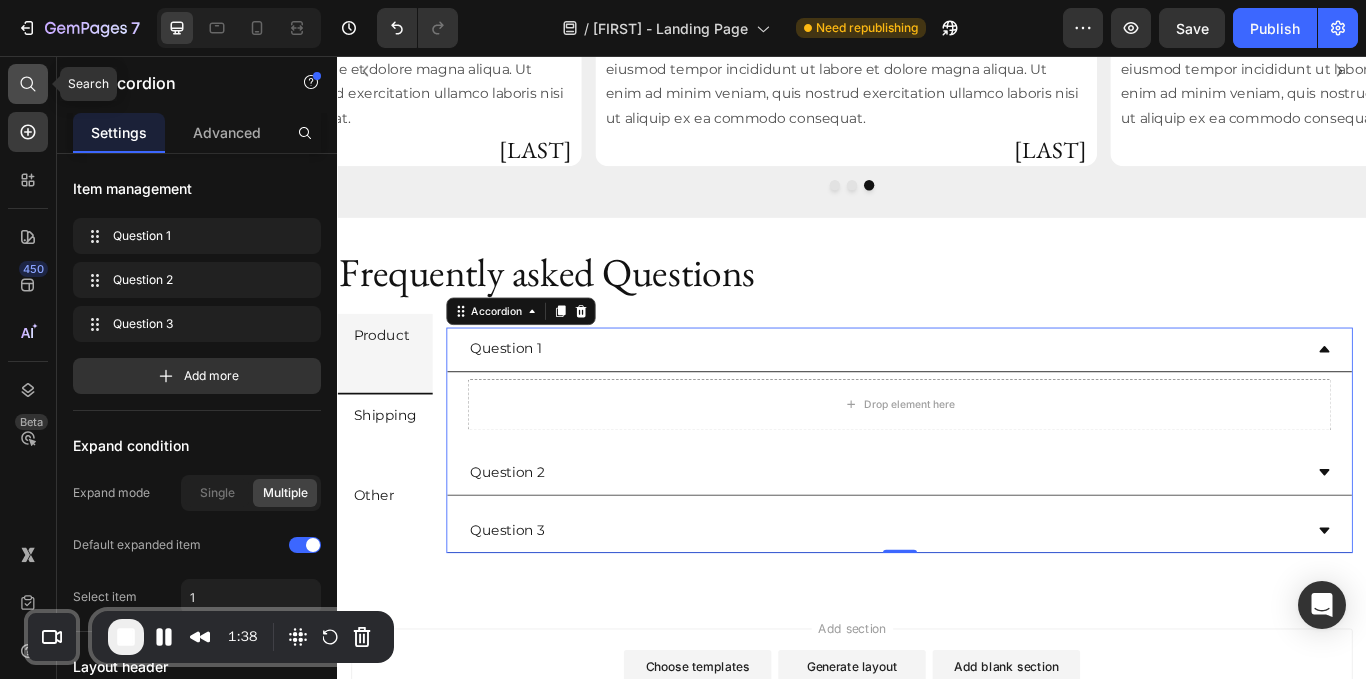 radio on "false" 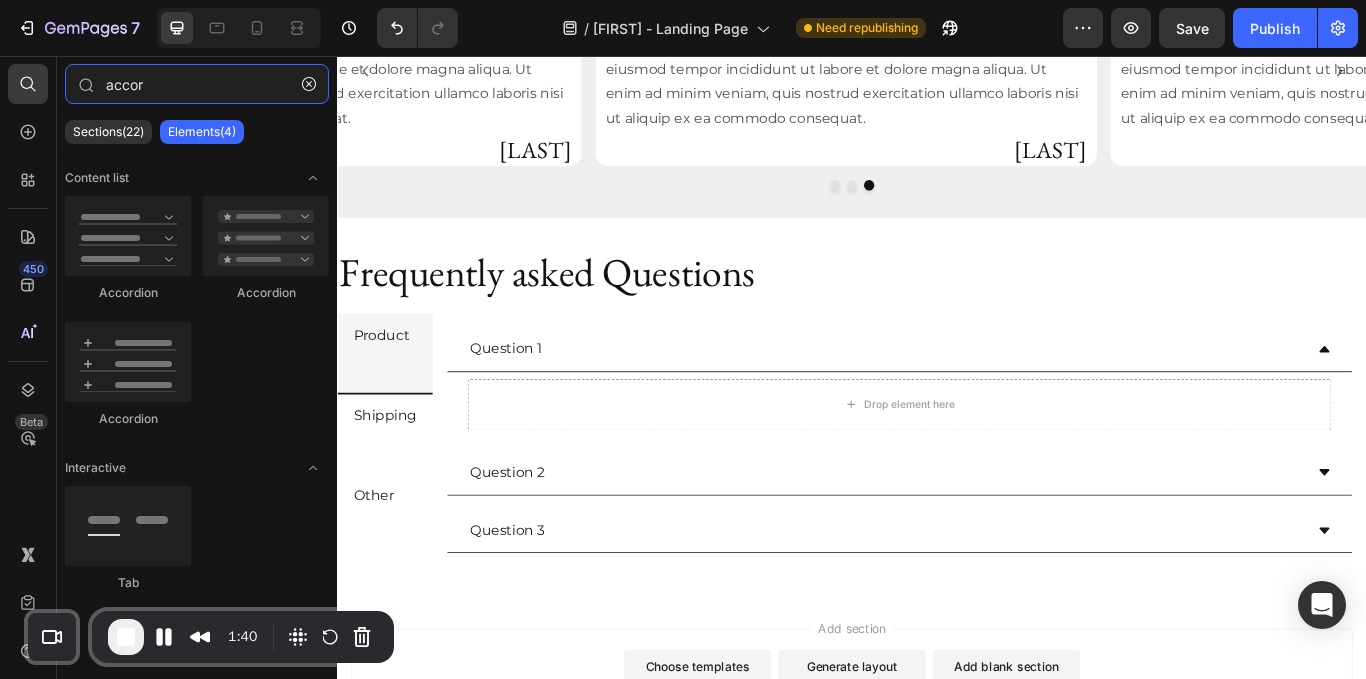 drag, startPoint x: 160, startPoint y: 82, endPoint x: 52, endPoint y: 83, distance: 108.00463 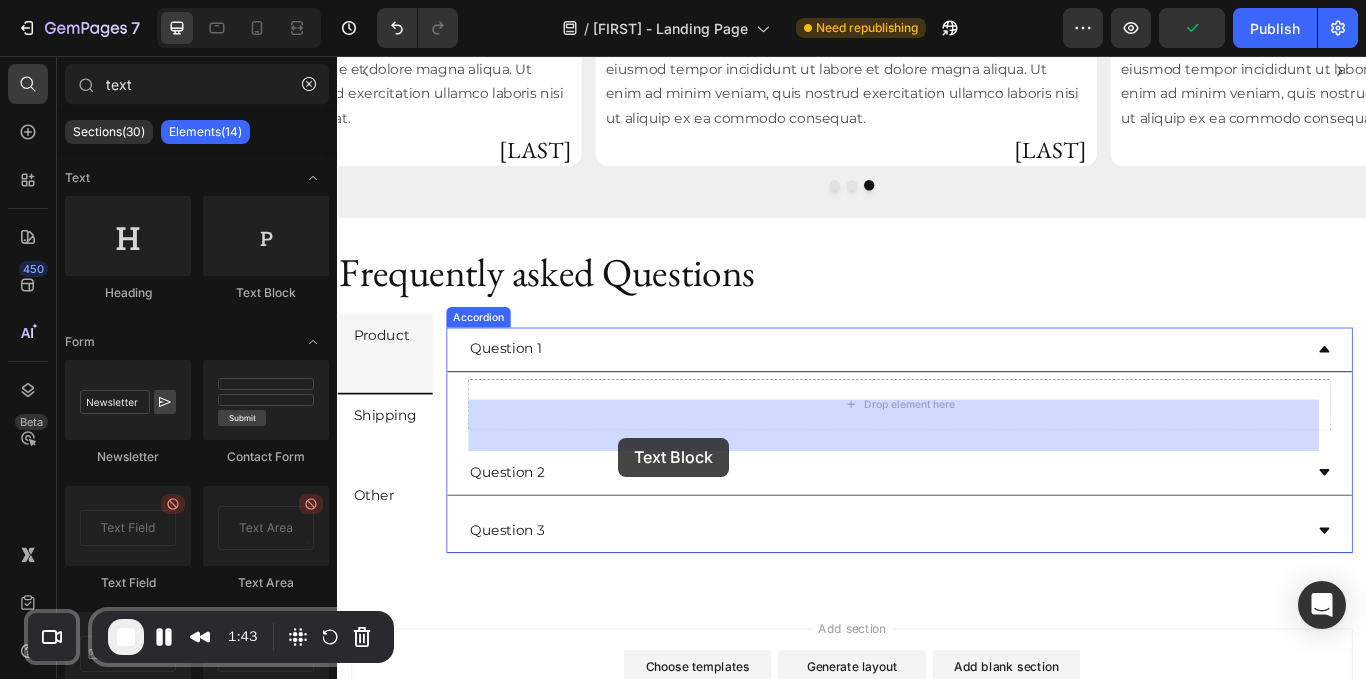 drag, startPoint x: 597, startPoint y: 300, endPoint x: 665, endPoint y: 496, distance: 207.46085 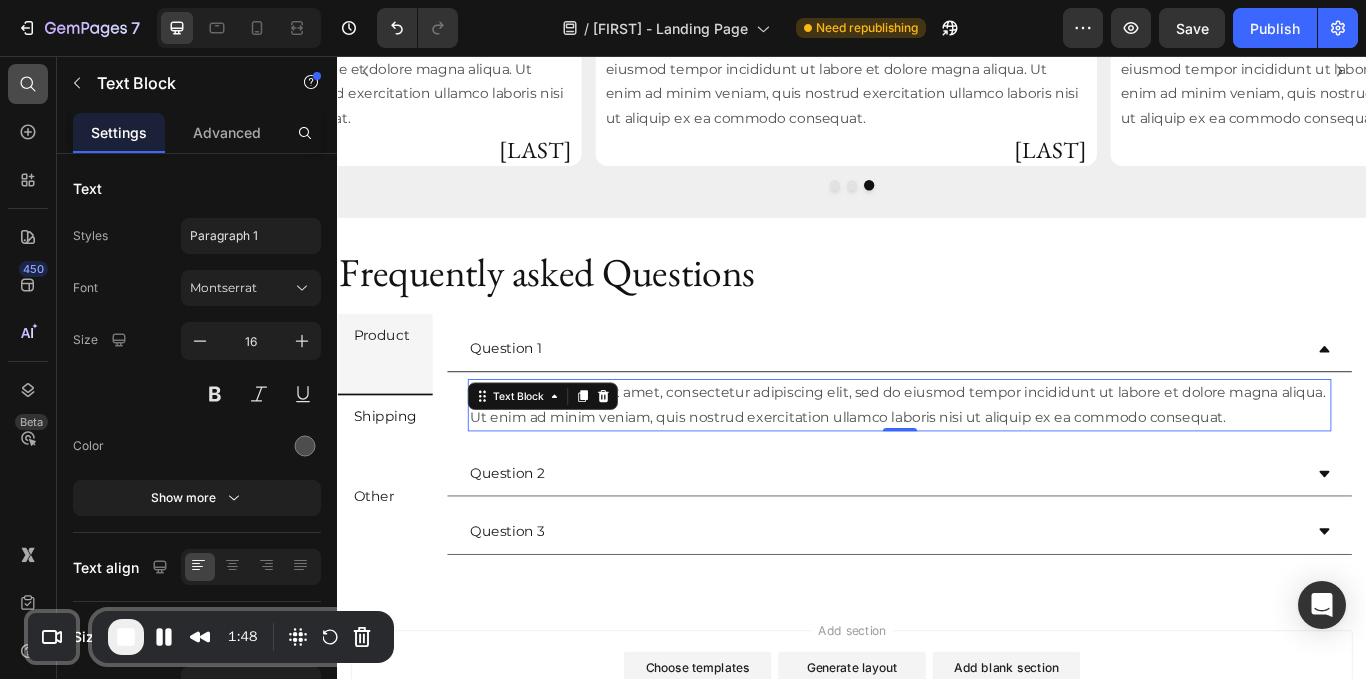 click 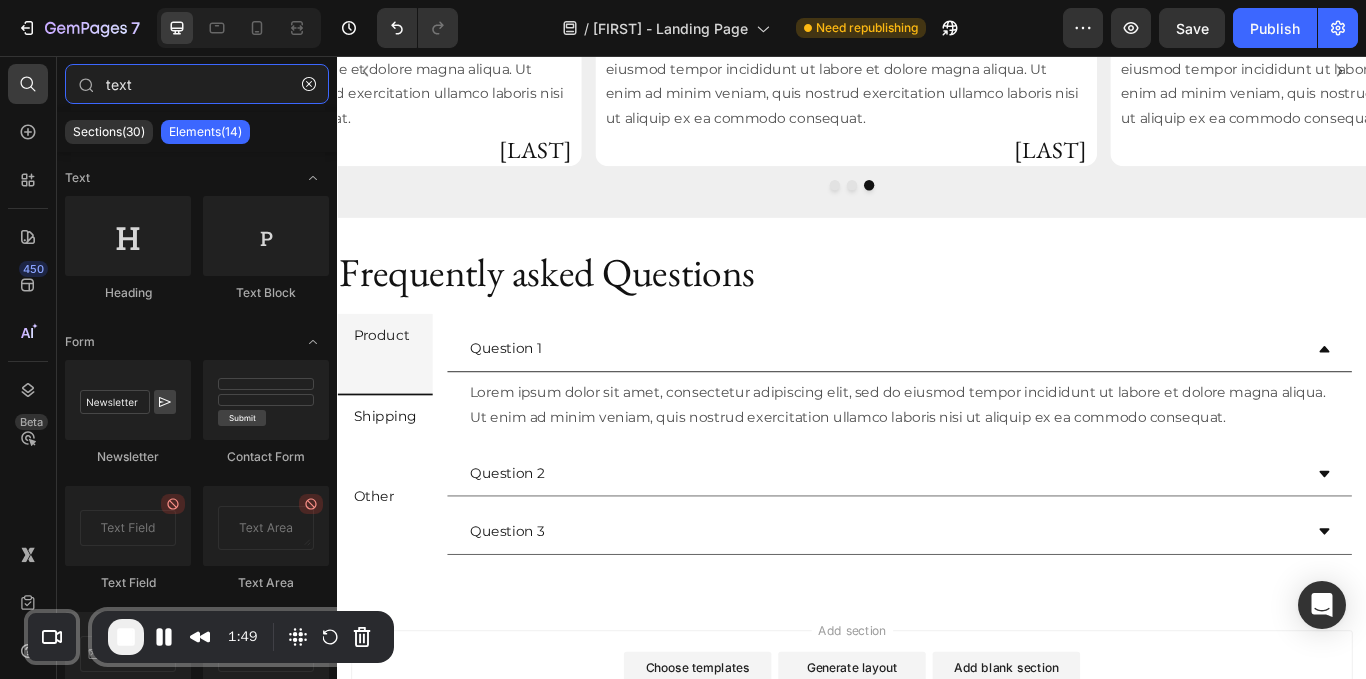 drag, startPoint x: 202, startPoint y: 82, endPoint x: 0, endPoint y: 80, distance: 202.0099 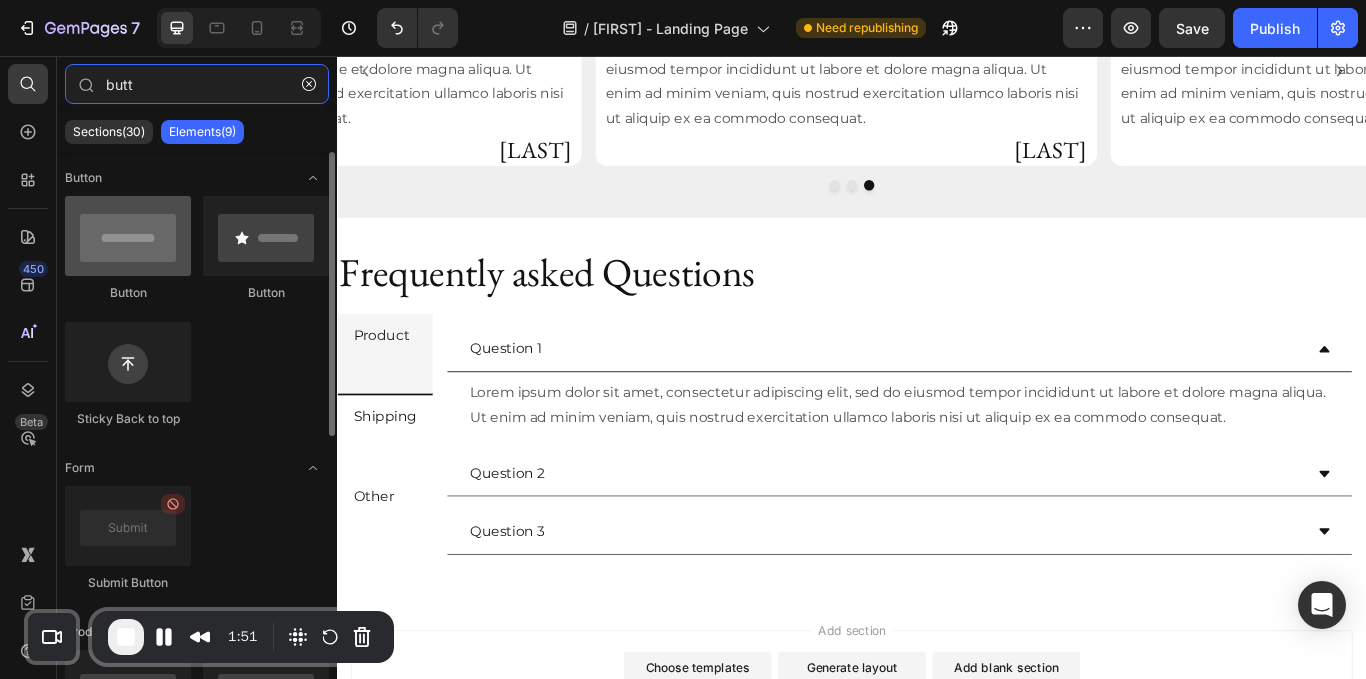 type on "butt" 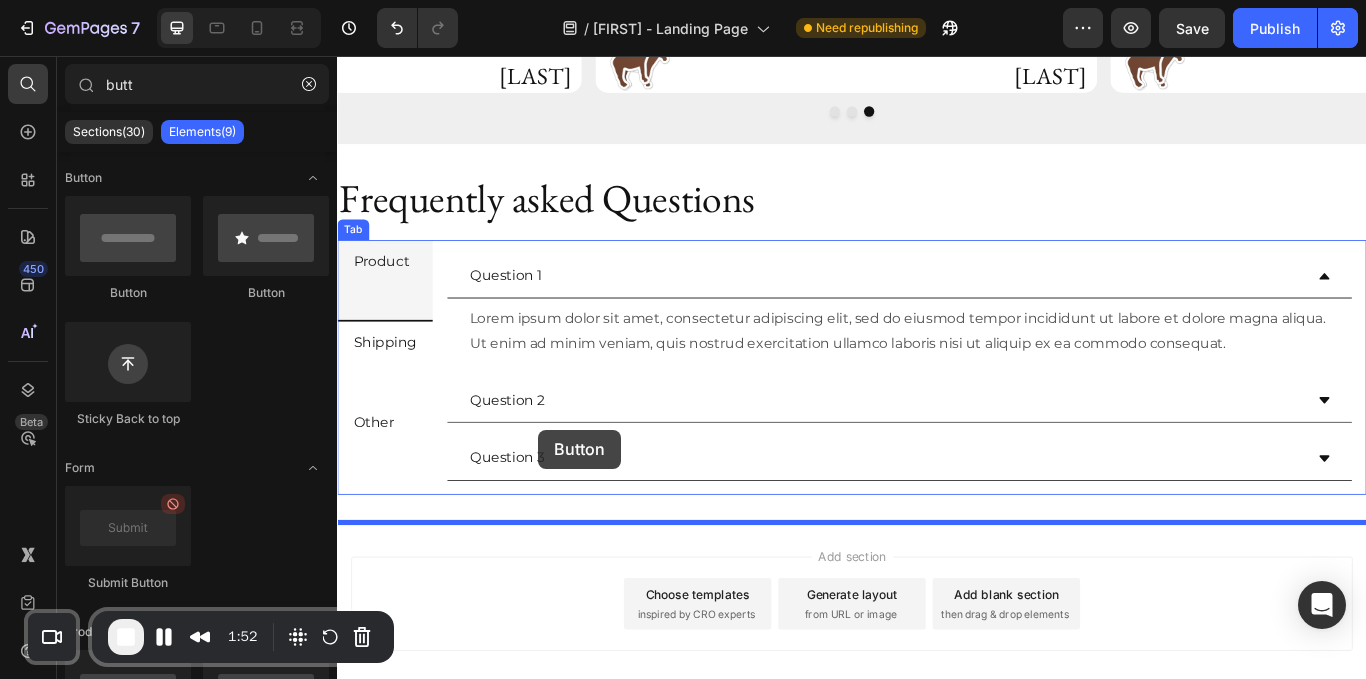 scroll, scrollTop: 4477, scrollLeft: 0, axis: vertical 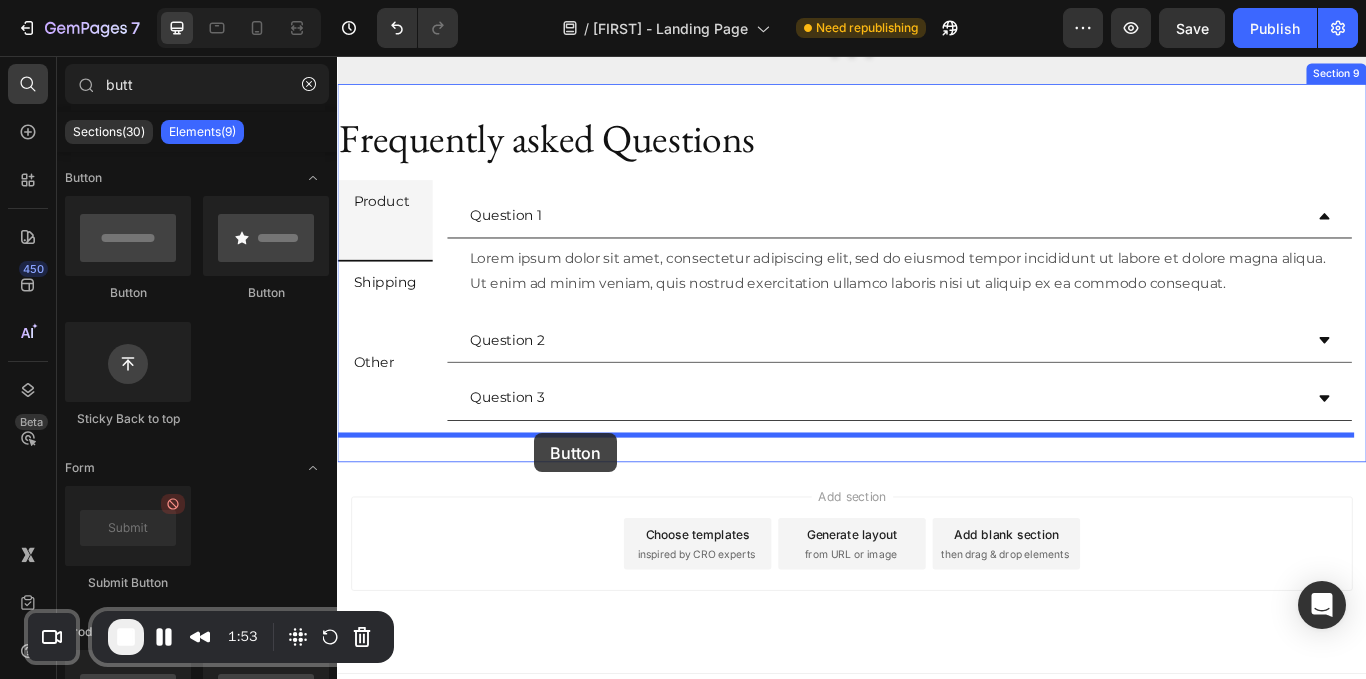 drag, startPoint x: 449, startPoint y: 315, endPoint x: 567, endPoint y: 496, distance: 216.06712 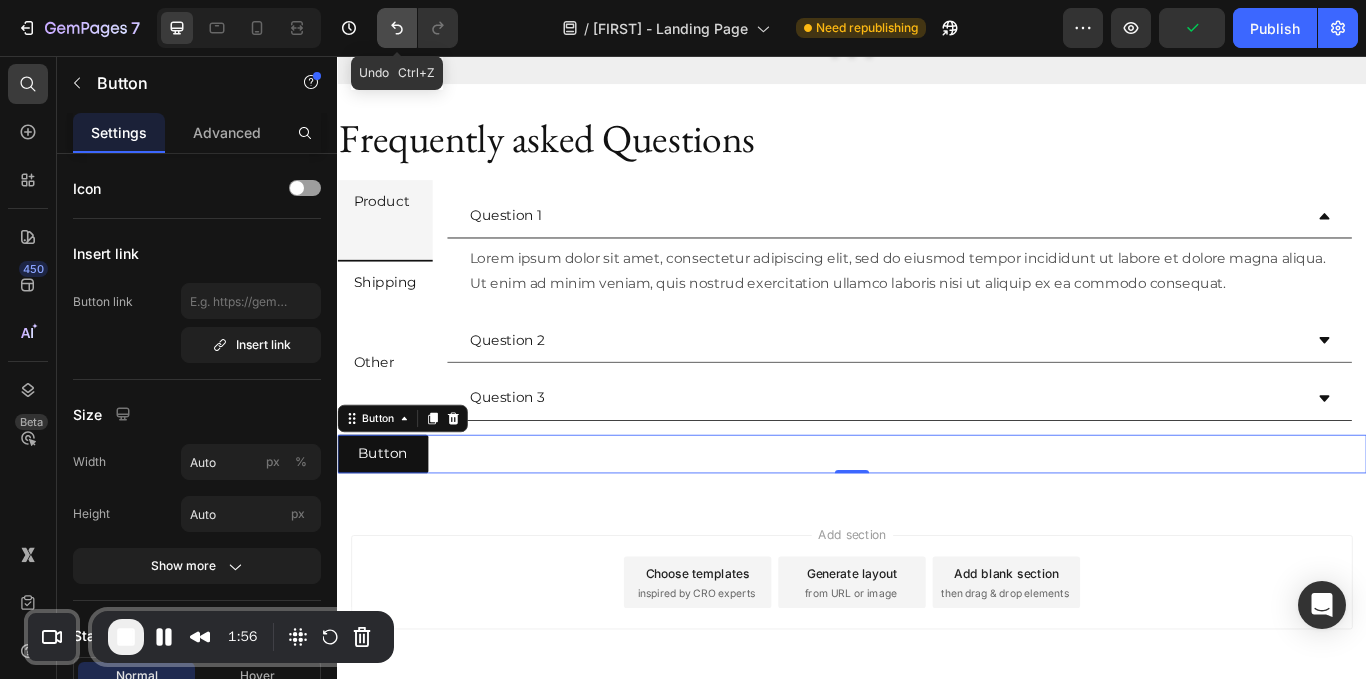 click 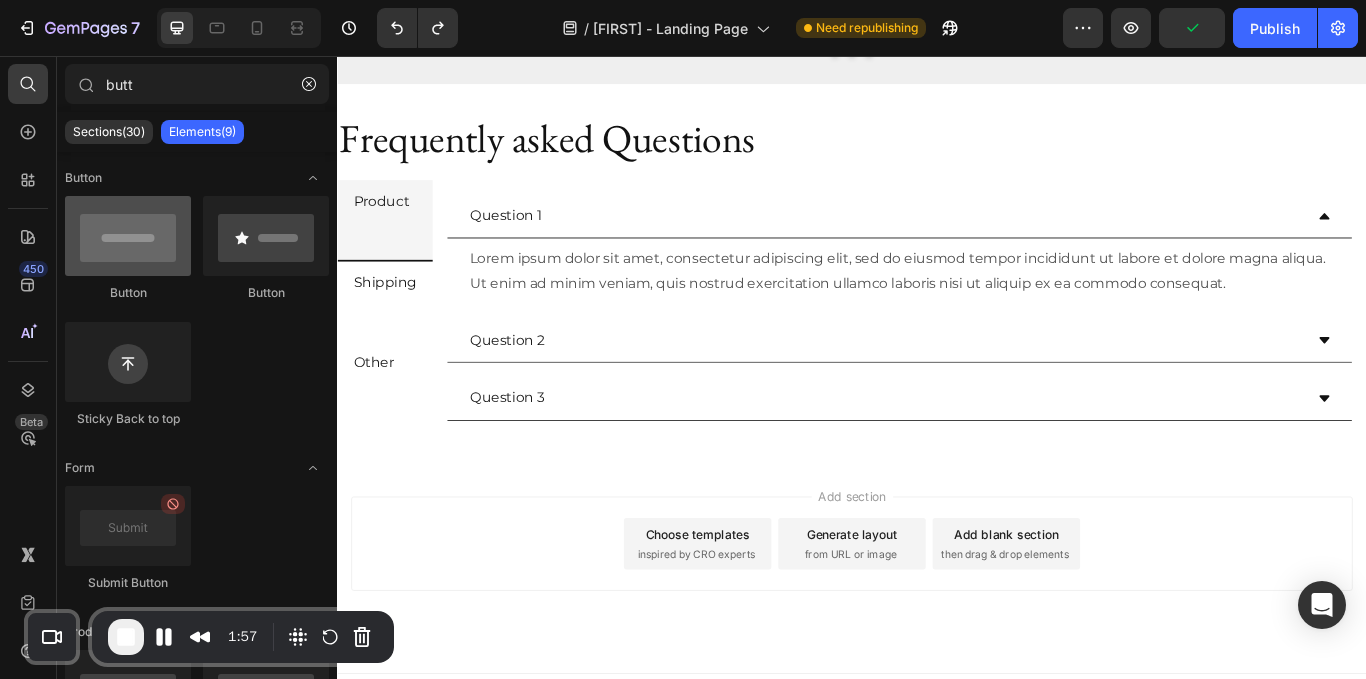 click on "Button
Button
Button
Sticky Back to top Form
Submit Button Product
Add to Cart
Dynamic Checkout
Sticky Add to Cart Advanced
Sticky Back to top Media
Video" at bounding box center [197, 702] 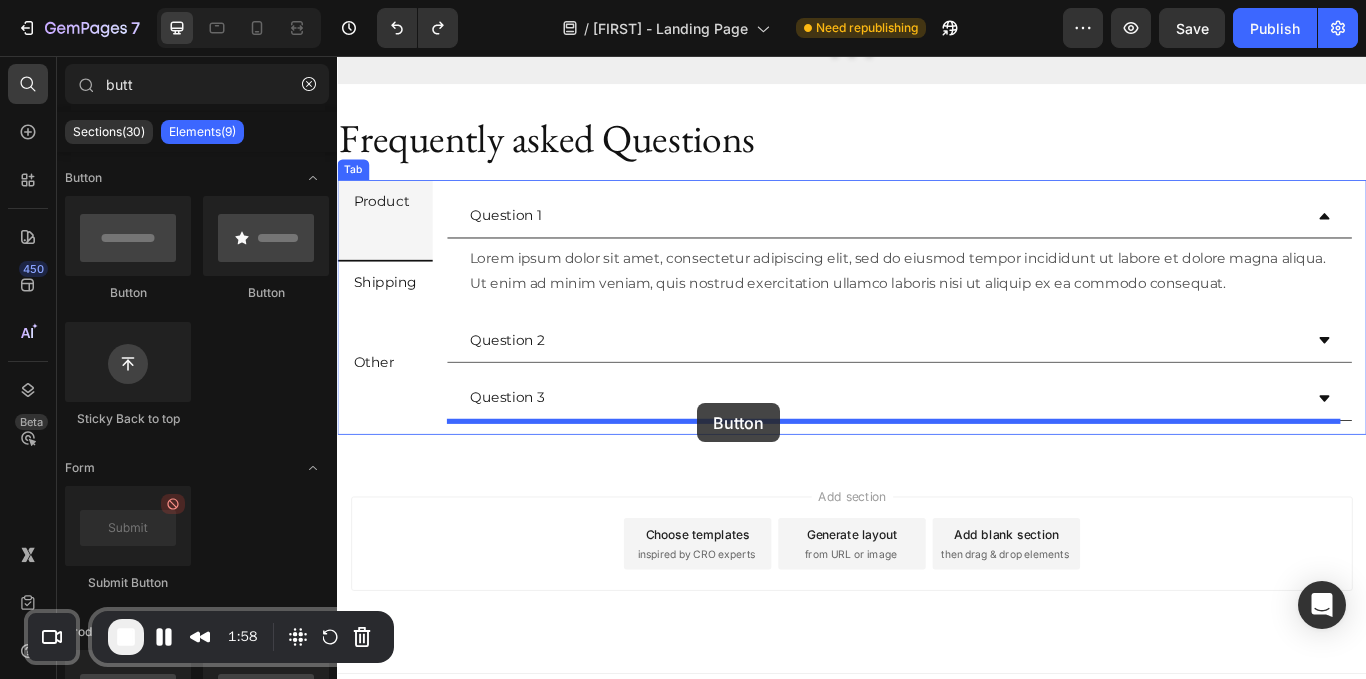 drag, startPoint x: 473, startPoint y: 256, endPoint x: 757, endPoint y: 461, distance: 350.25848 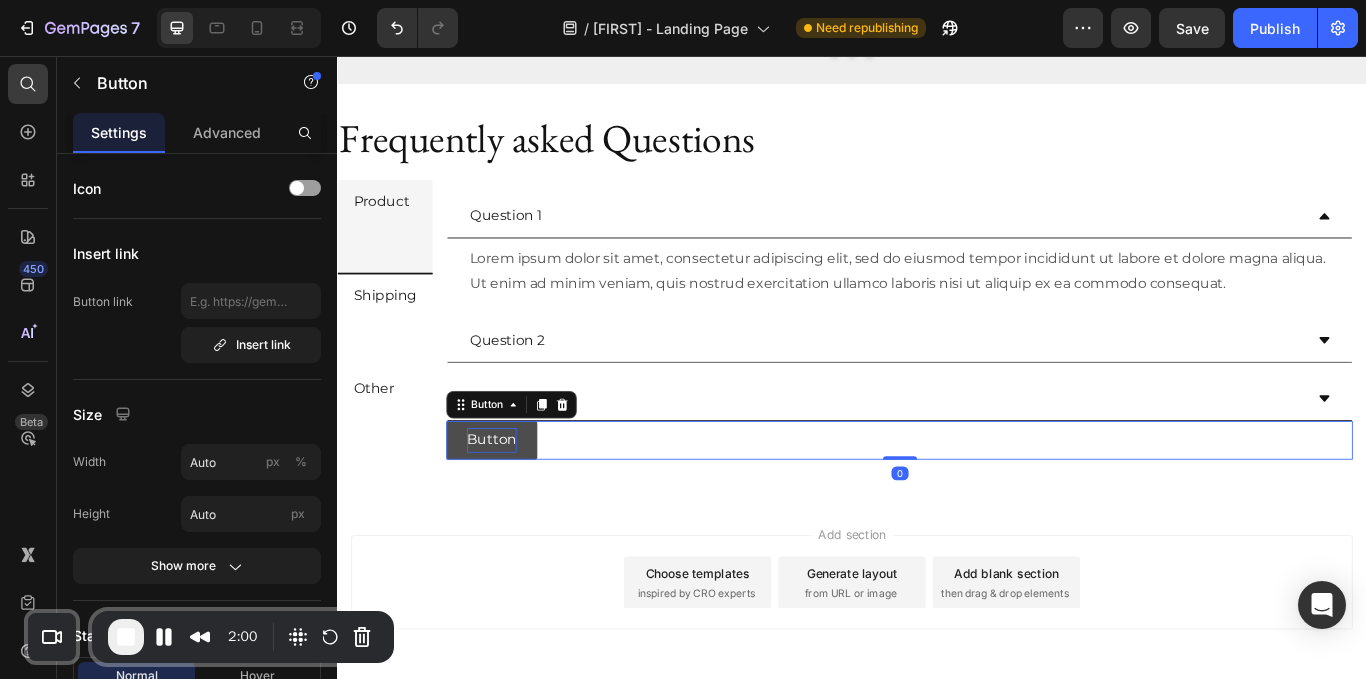 click on "Button" at bounding box center (517, 504) 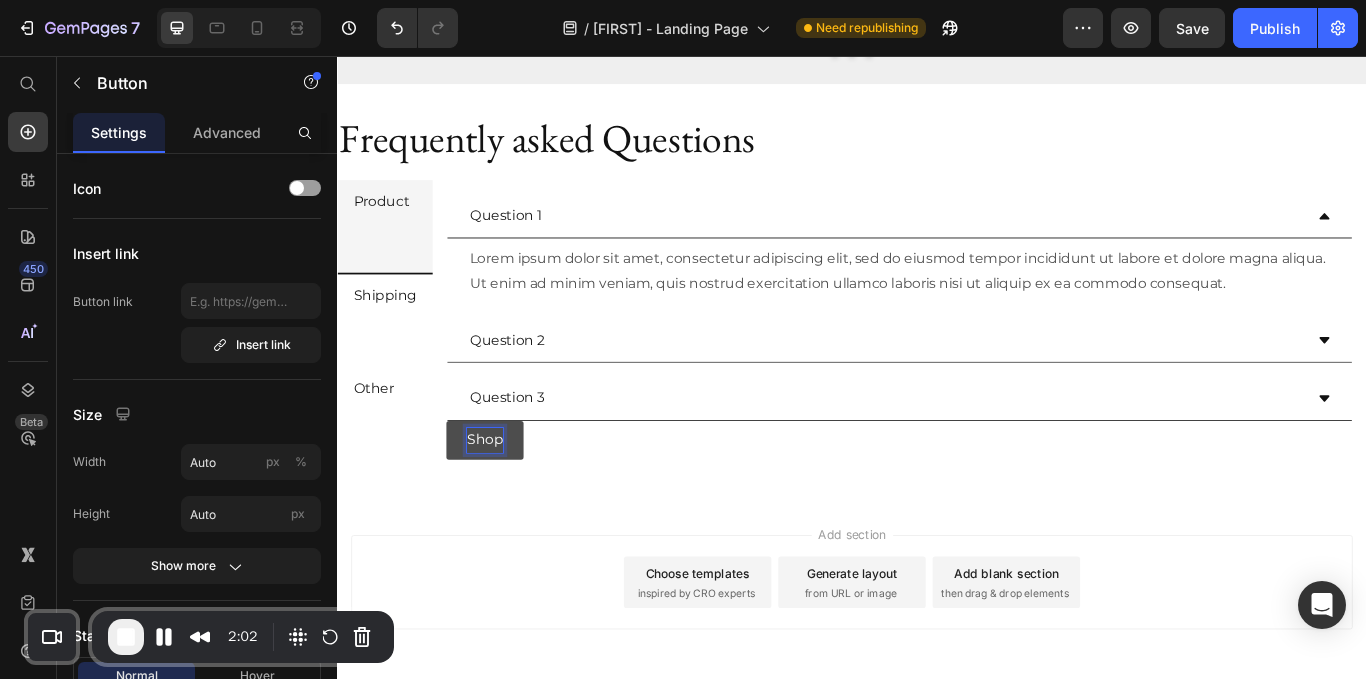 click on "Shop" at bounding box center [509, 504] 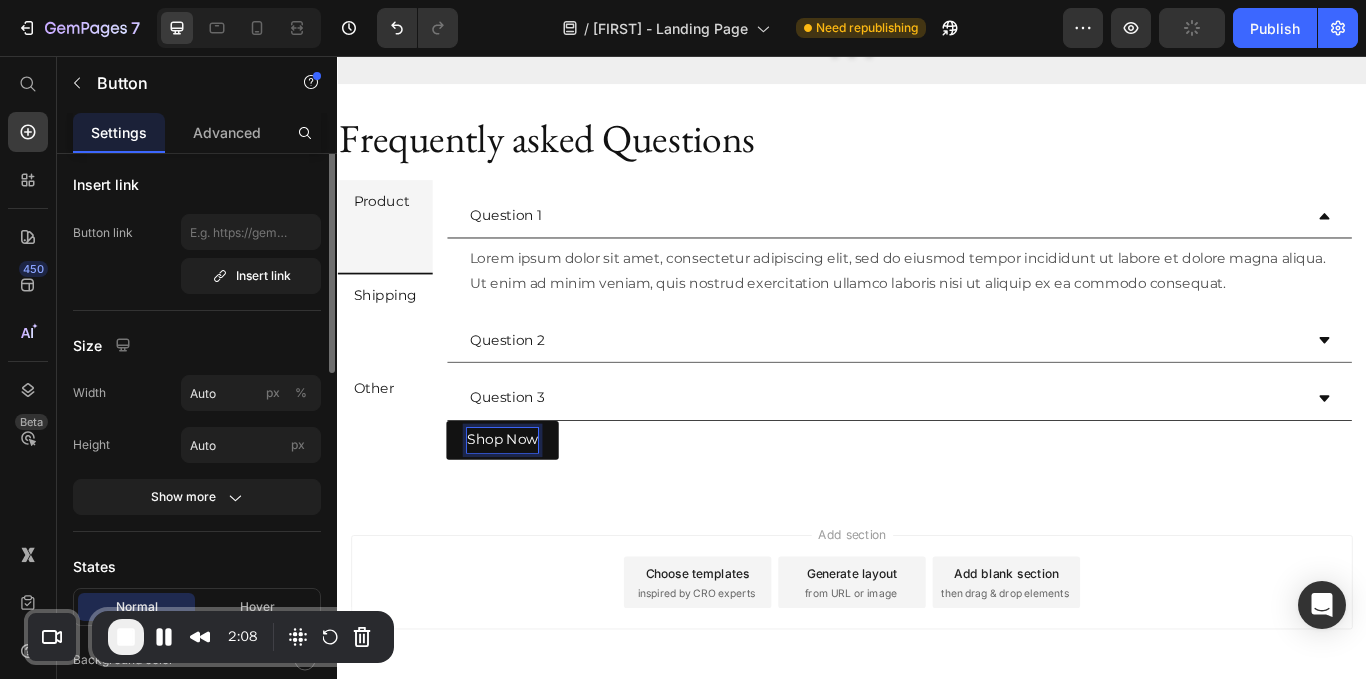 scroll, scrollTop: 38, scrollLeft: 0, axis: vertical 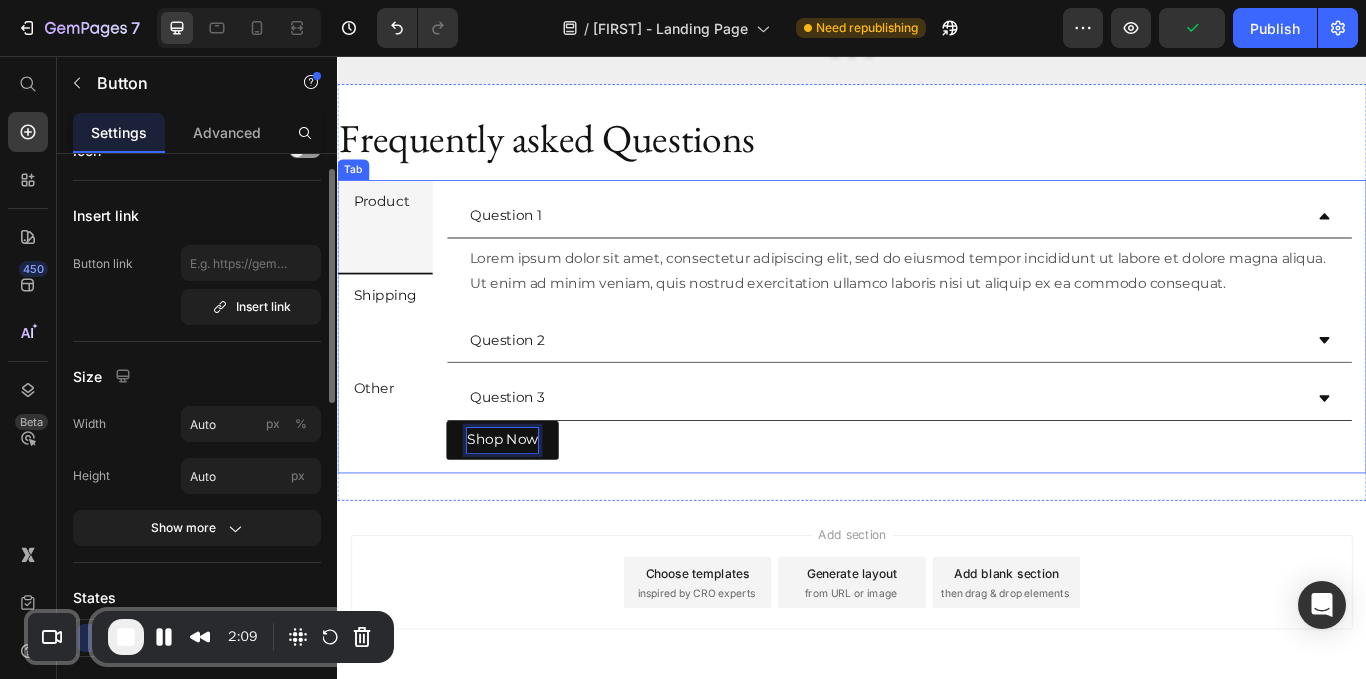 click on "Shipping" at bounding box center (392, 336) 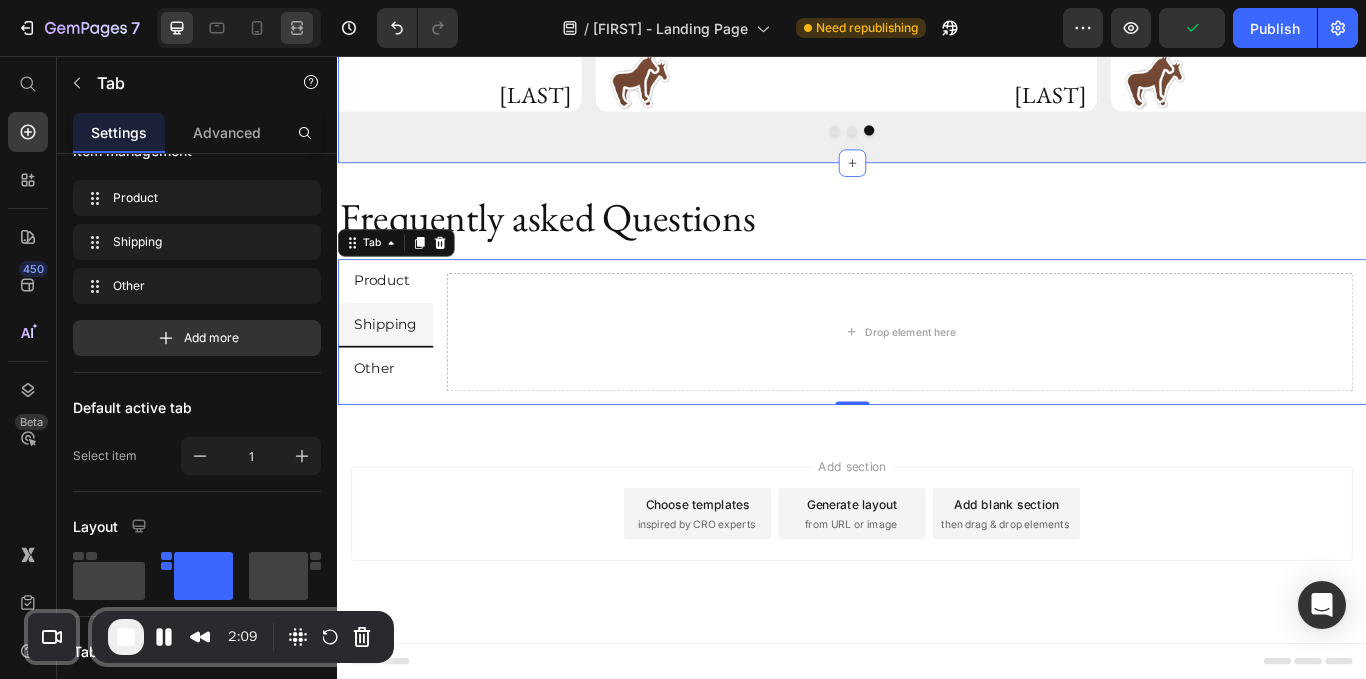 scroll, scrollTop: 4386, scrollLeft: 0, axis: vertical 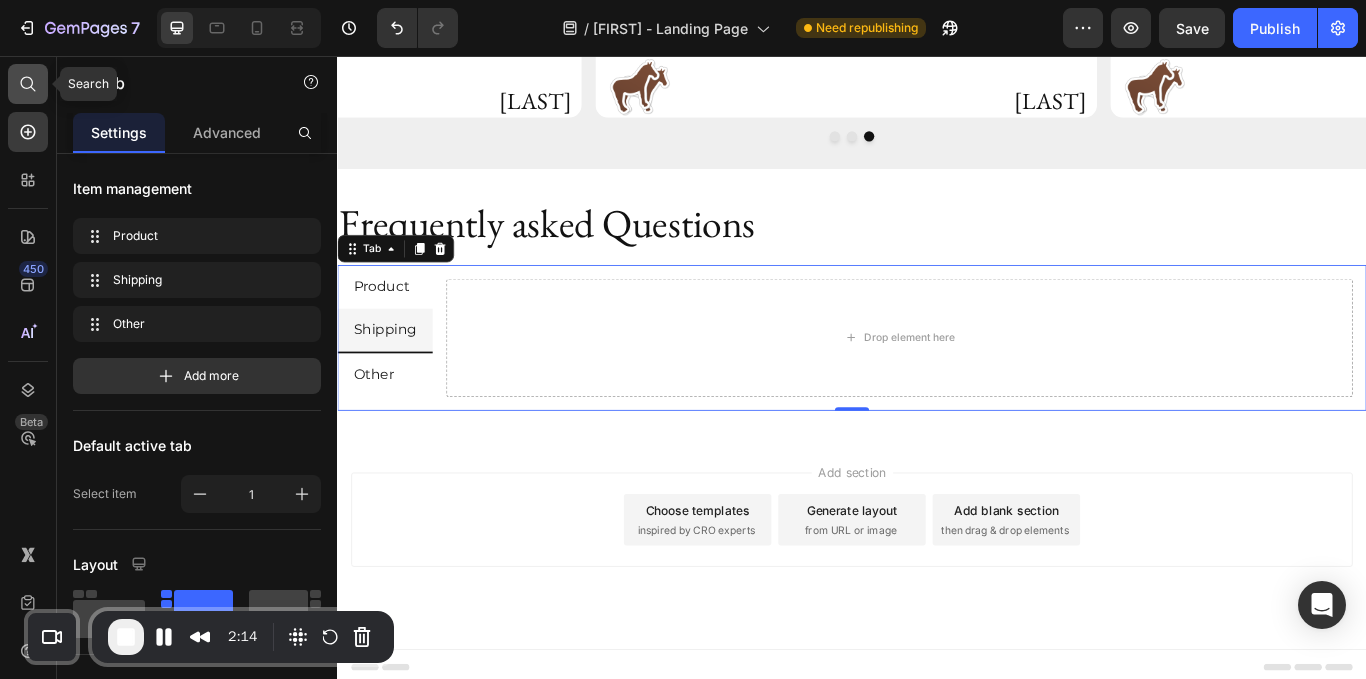 click 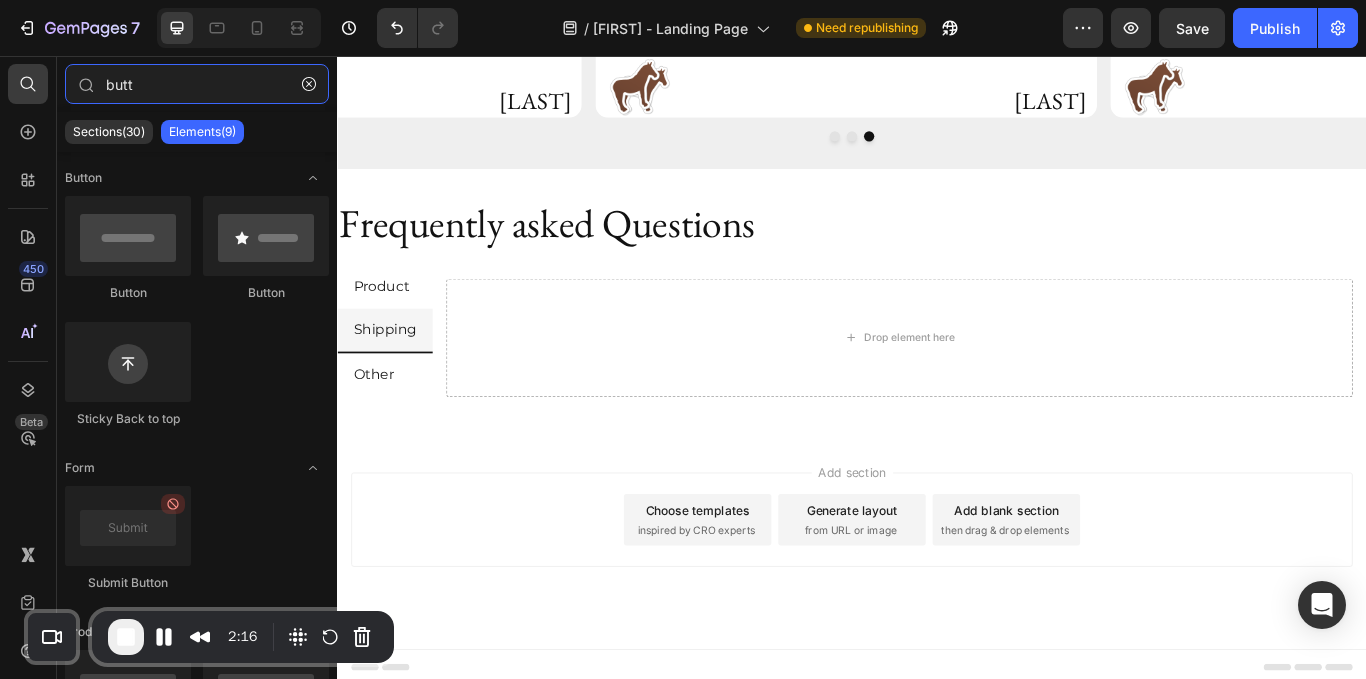 drag, startPoint x: 153, startPoint y: 79, endPoint x: 49, endPoint y: 76, distance: 104.04326 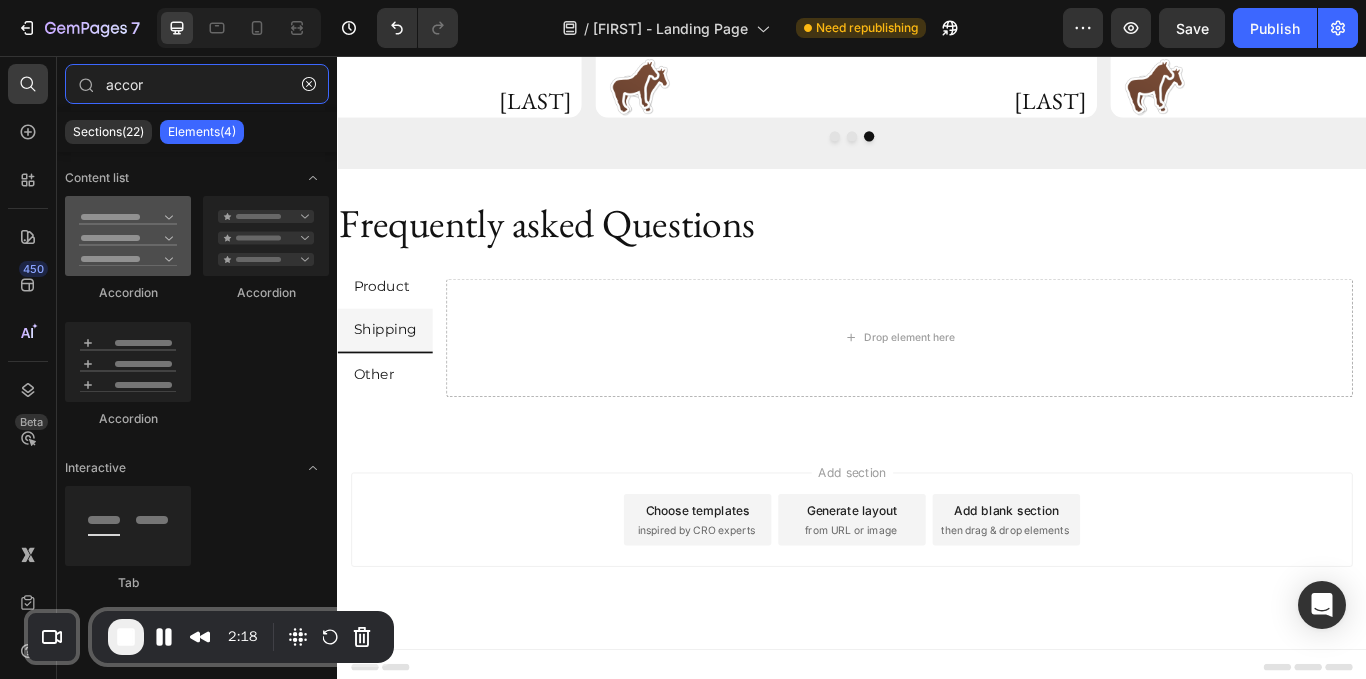 type on "accor" 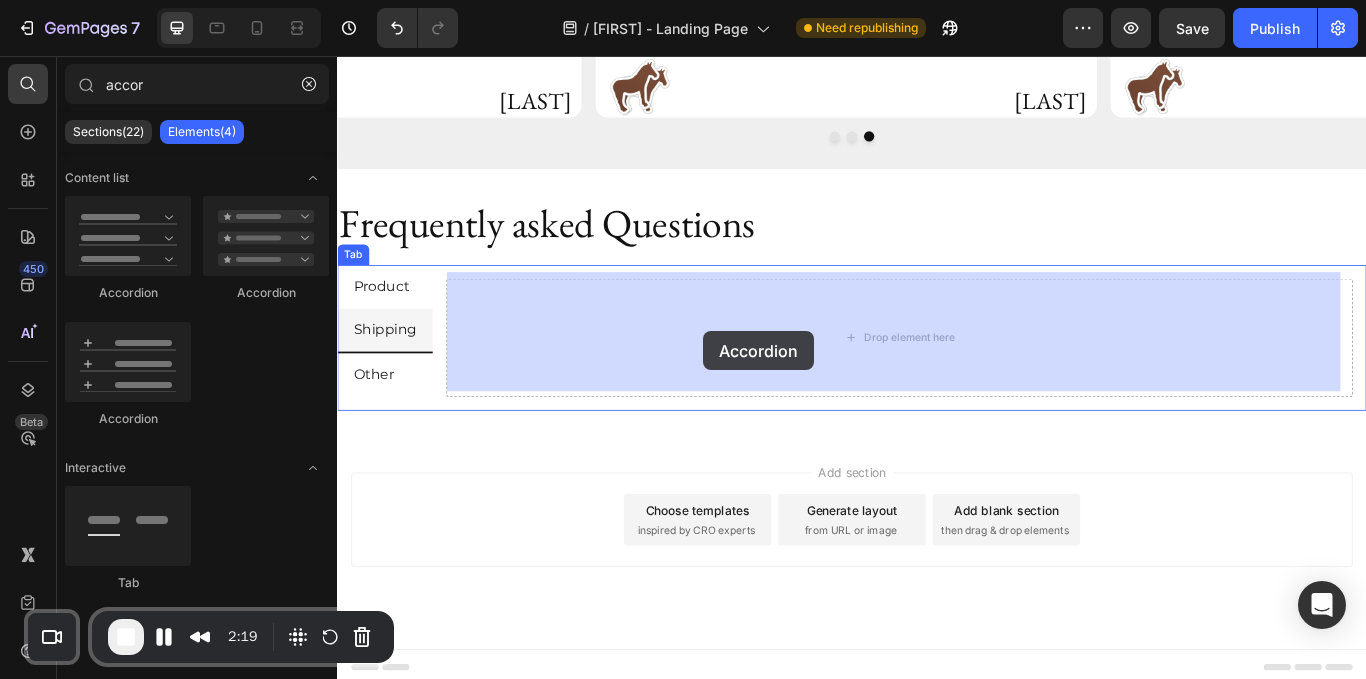 drag, startPoint x: 483, startPoint y: 306, endPoint x: 769, endPoint y: 374, distance: 293.97278 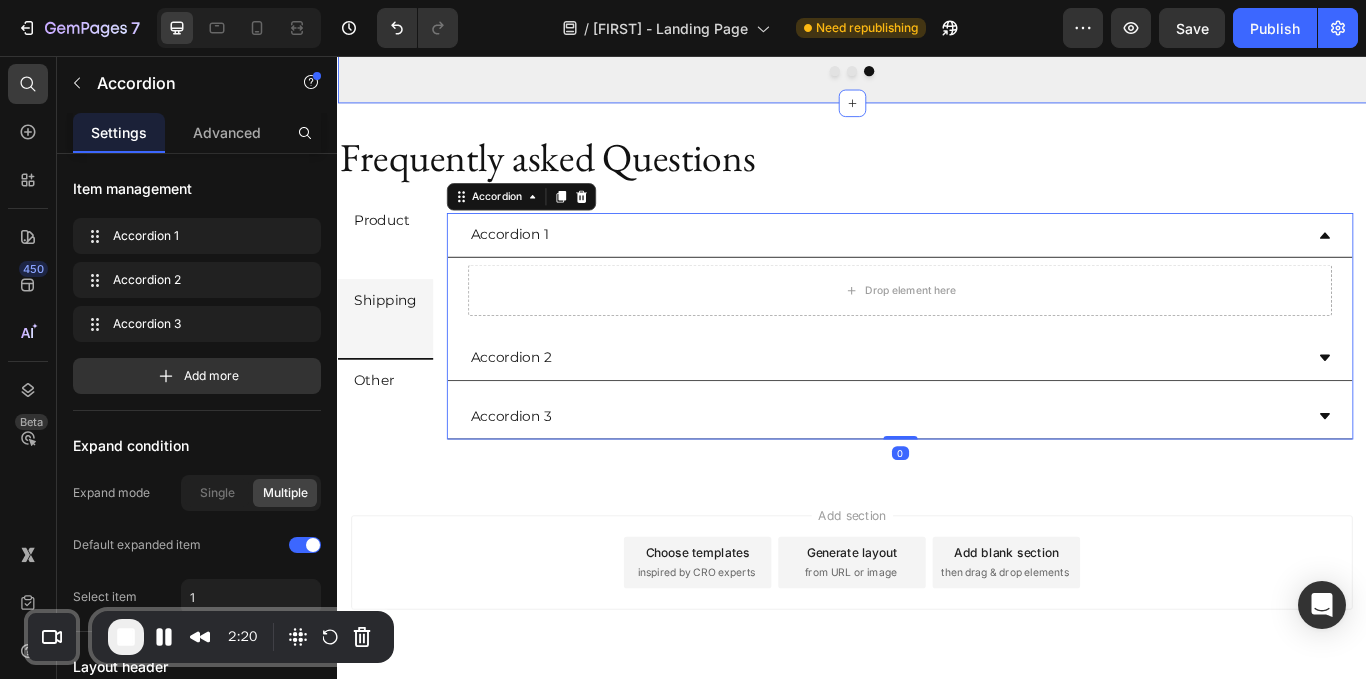 scroll, scrollTop: 4477, scrollLeft: 0, axis: vertical 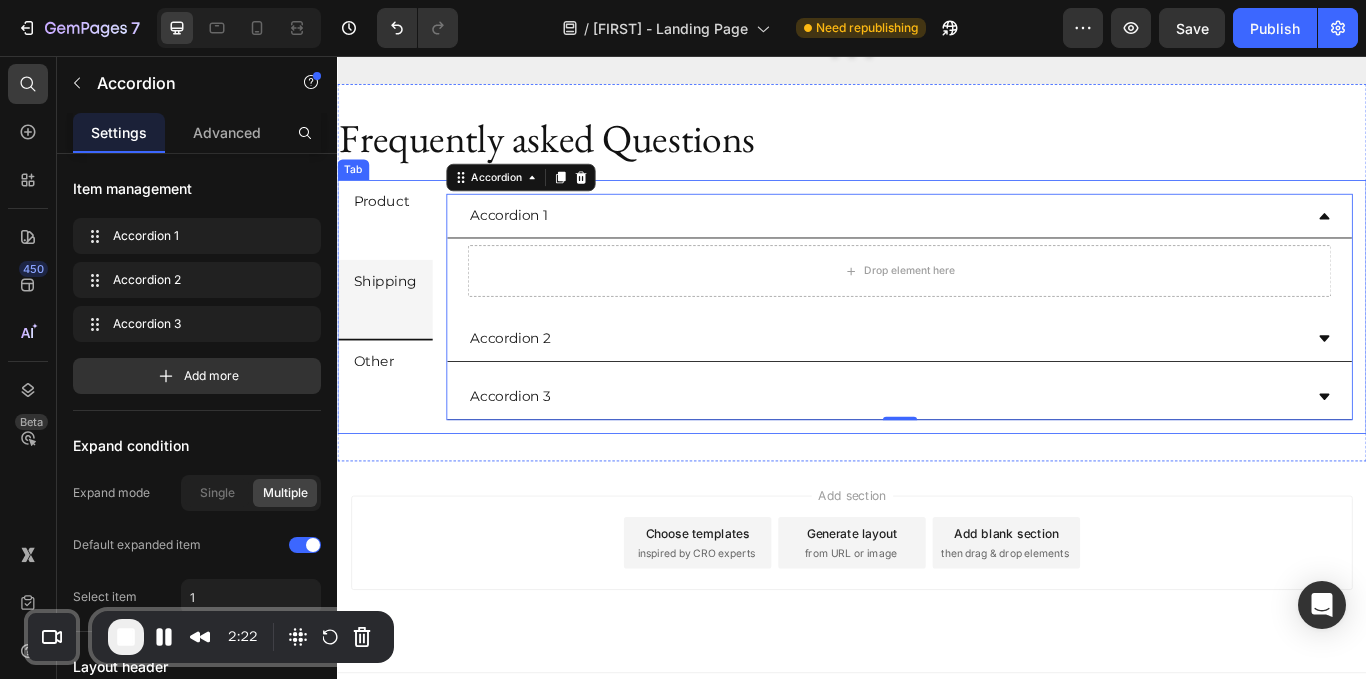 click on "Accordion 1" at bounding box center [537, 242] 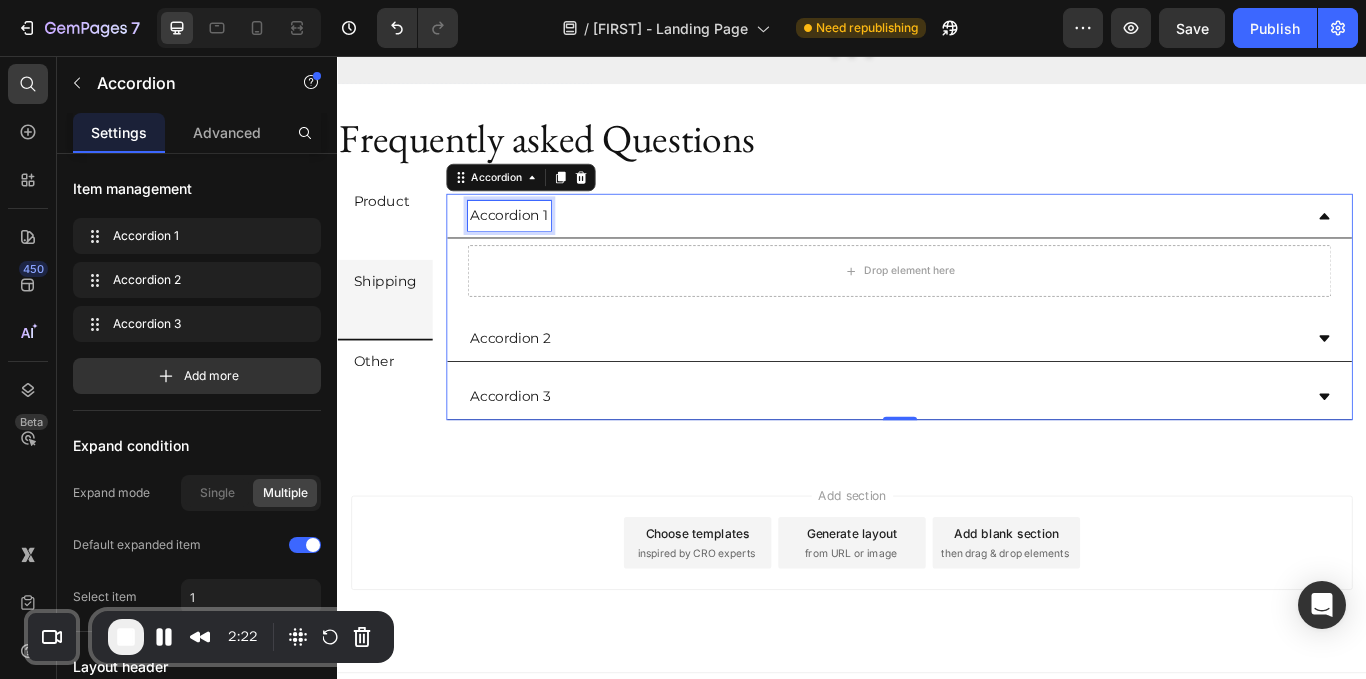 click on "Accordion 1" at bounding box center (537, 242) 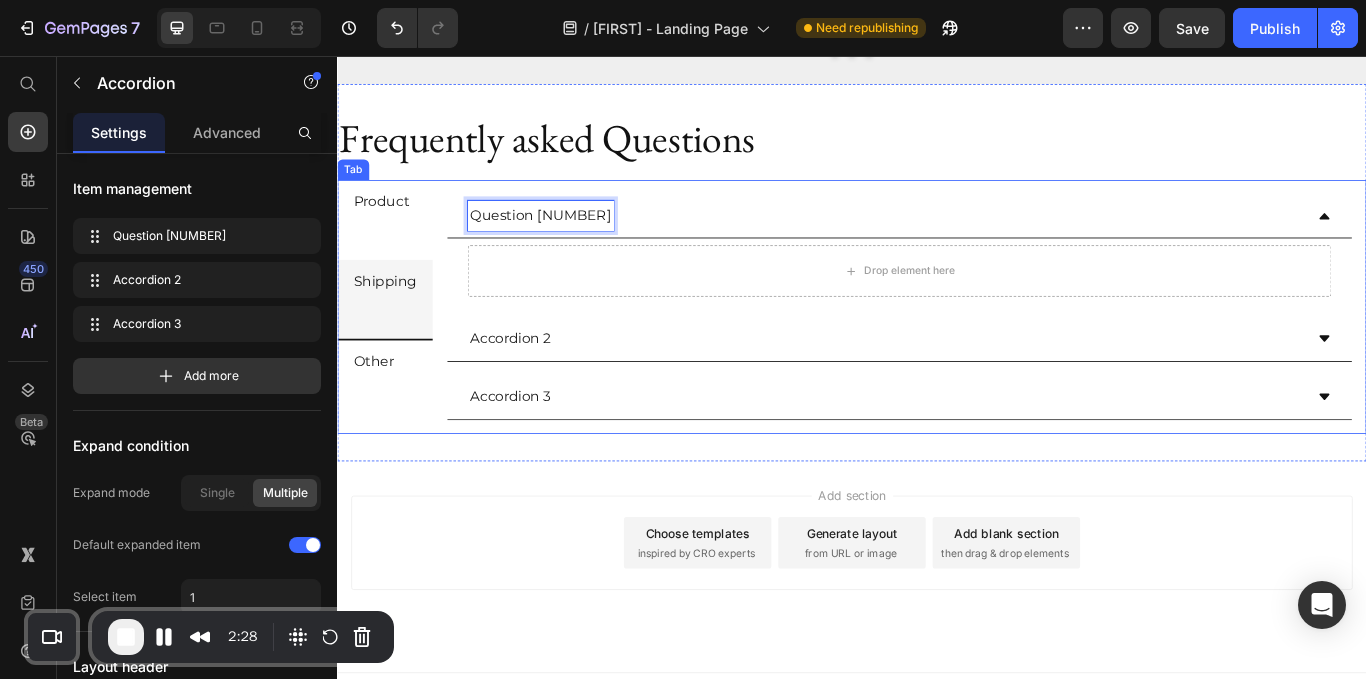 click on "Other" at bounding box center (379, 413) 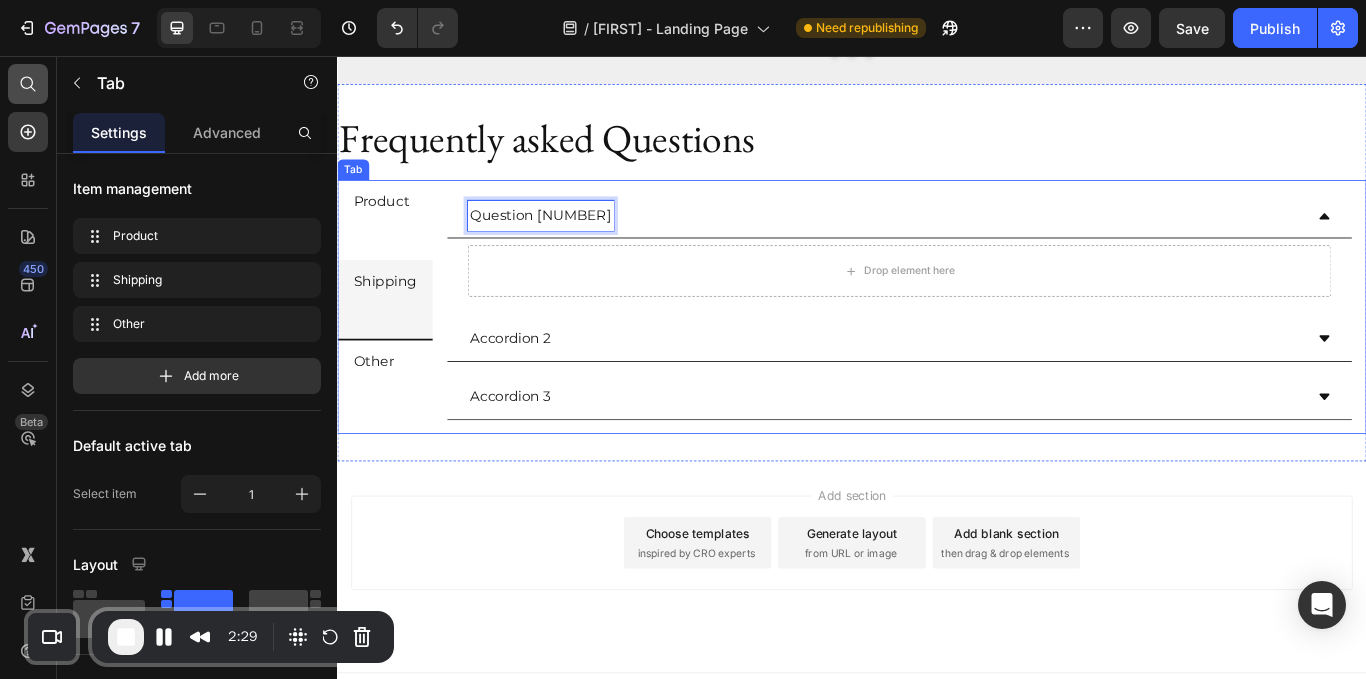 click 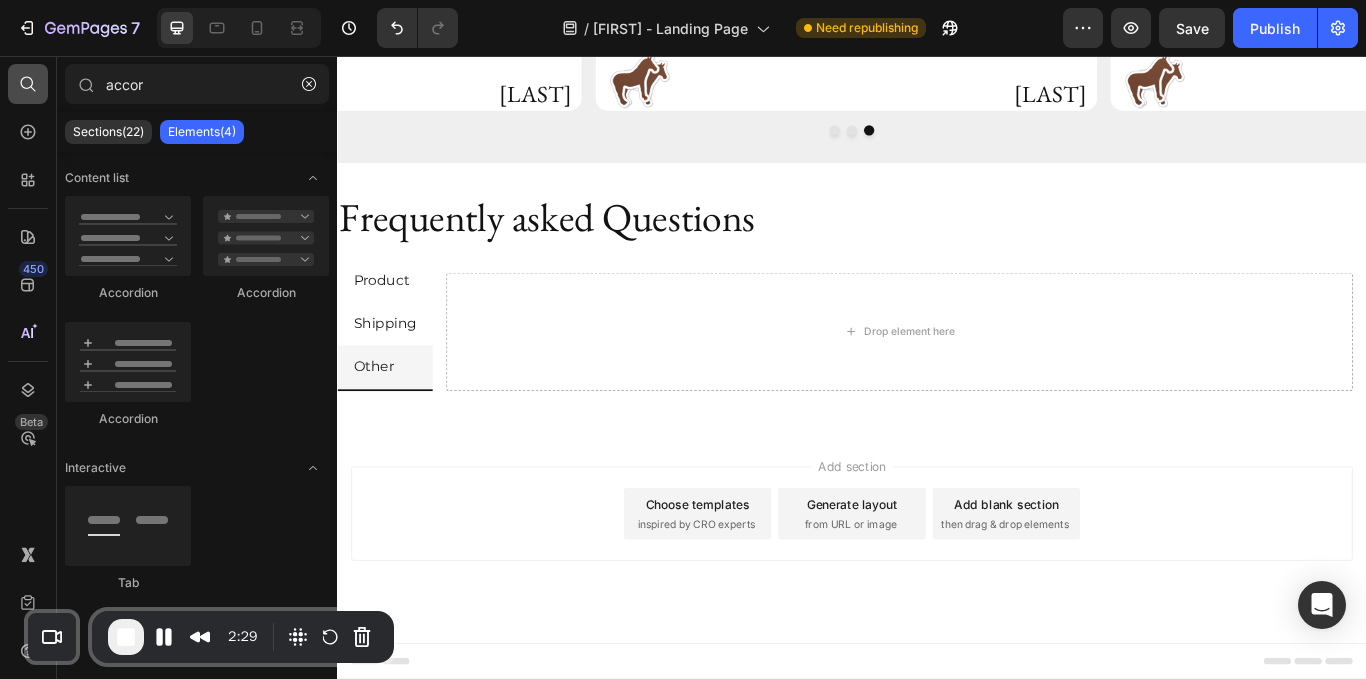 click 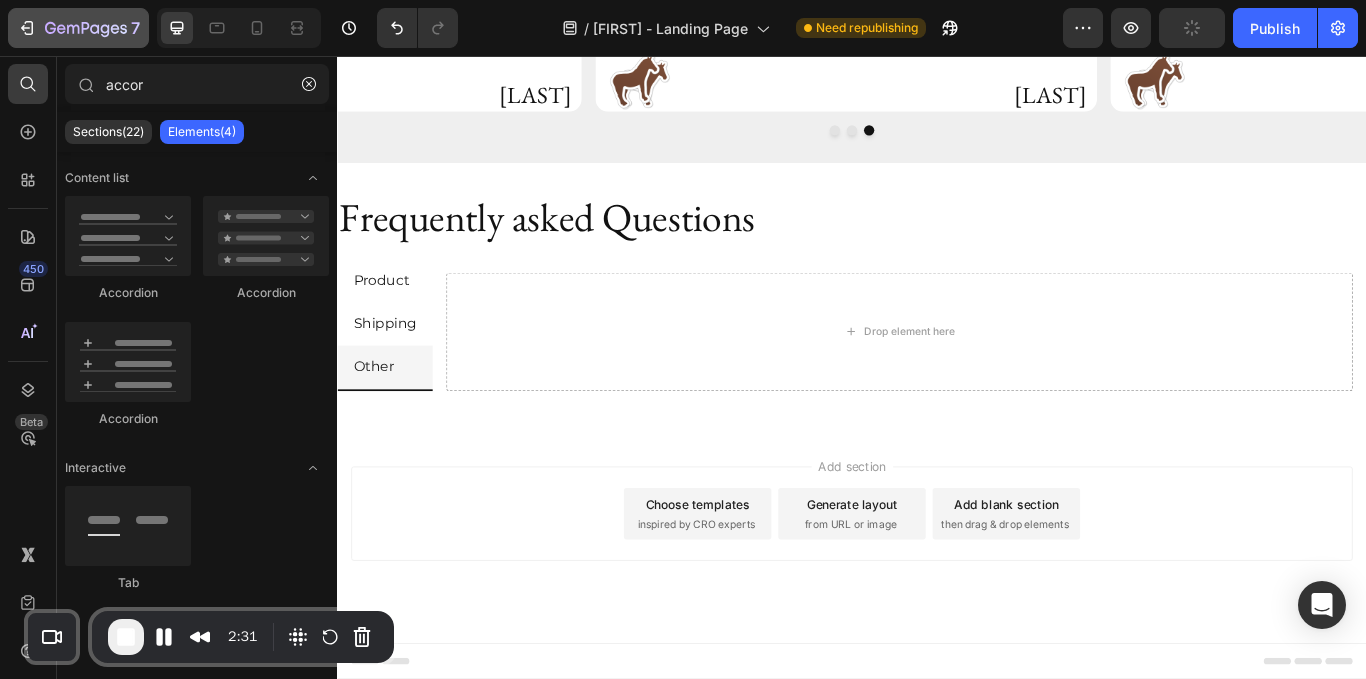 scroll, scrollTop: 4386, scrollLeft: 0, axis: vertical 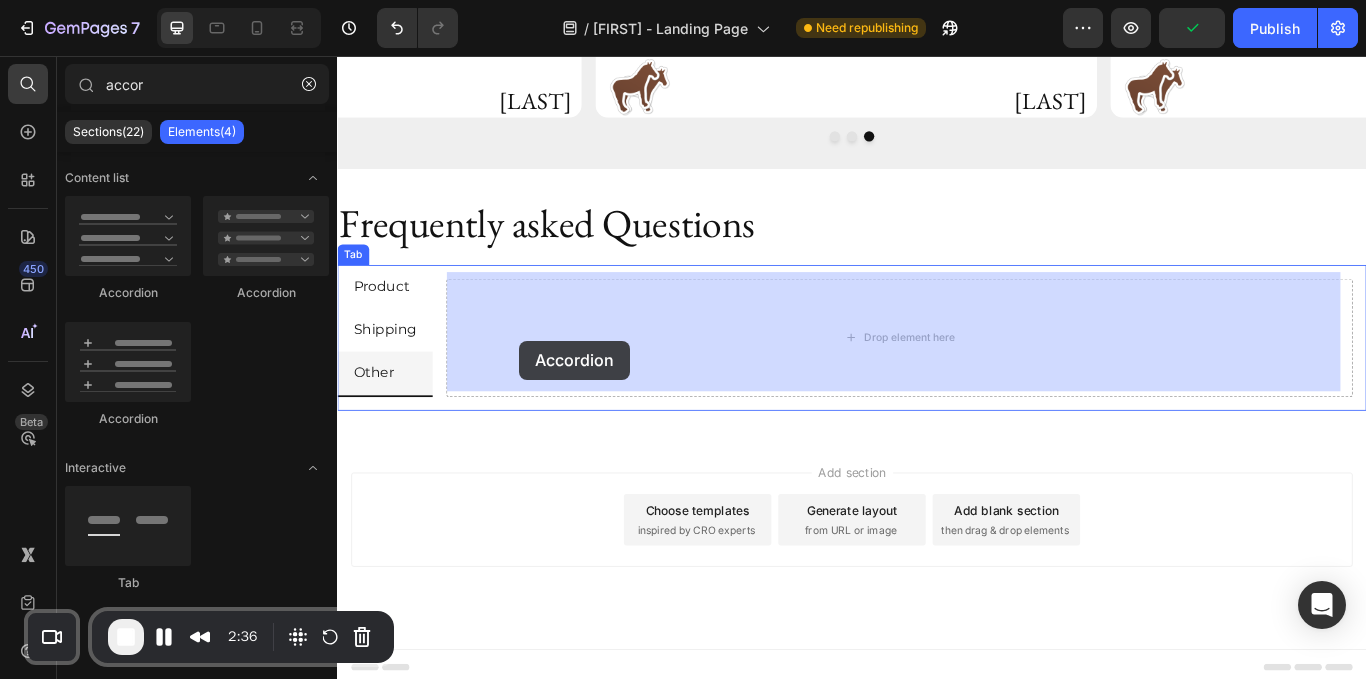 drag, startPoint x: 688, startPoint y: 329, endPoint x: 640, endPoint y: 388, distance: 76.05919 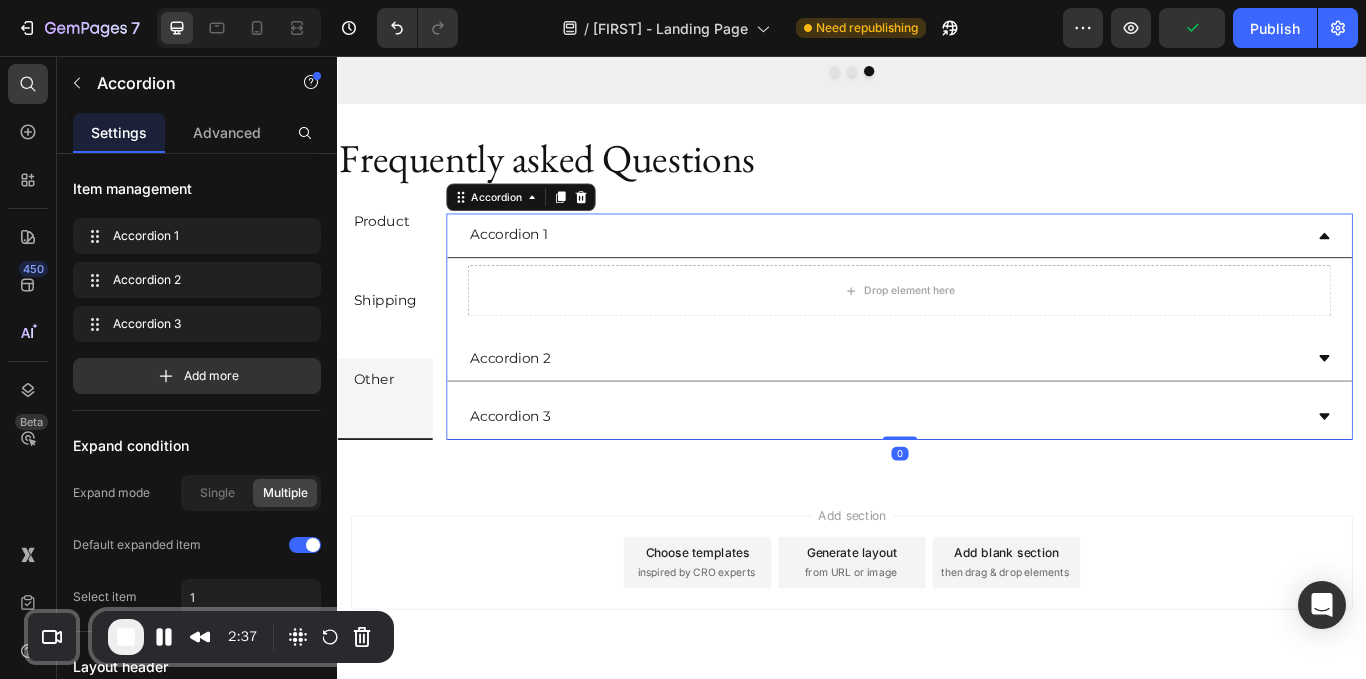 scroll, scrollTop: 4477, scrollLeft: 0, axis: vertical 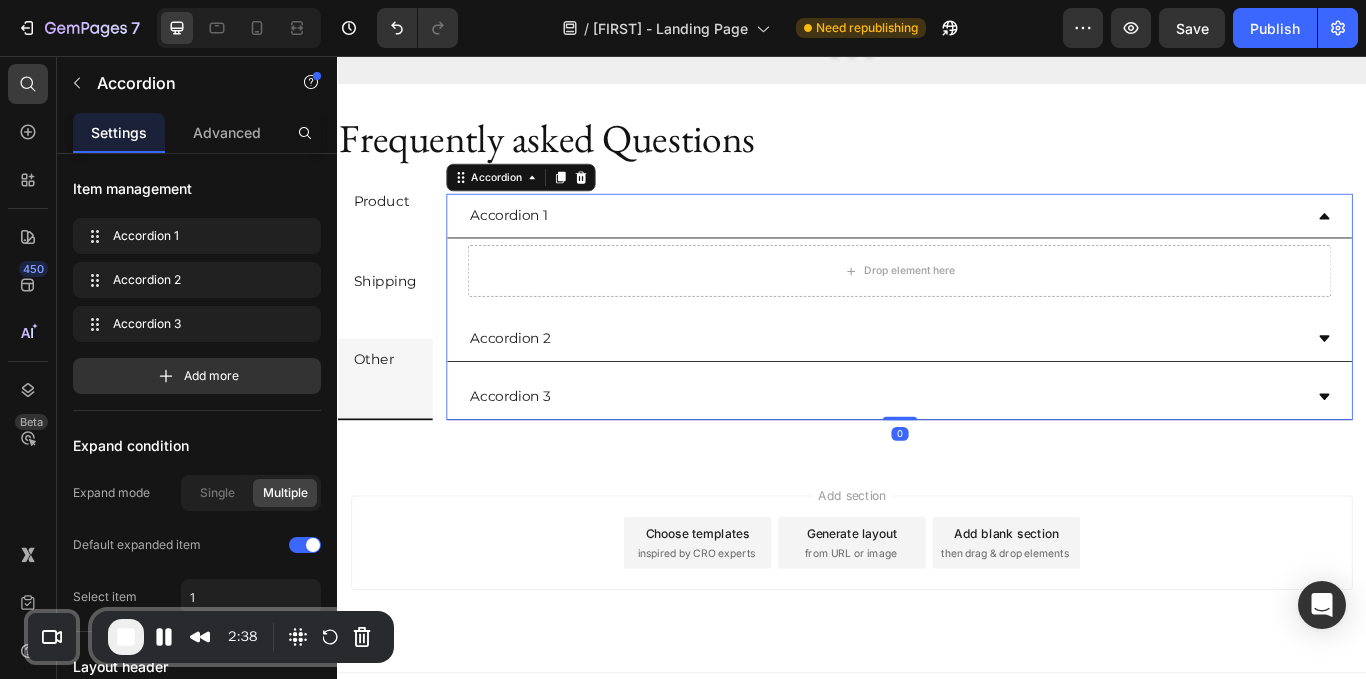 click on "Accordion 1" at bounding box center (537, 242) 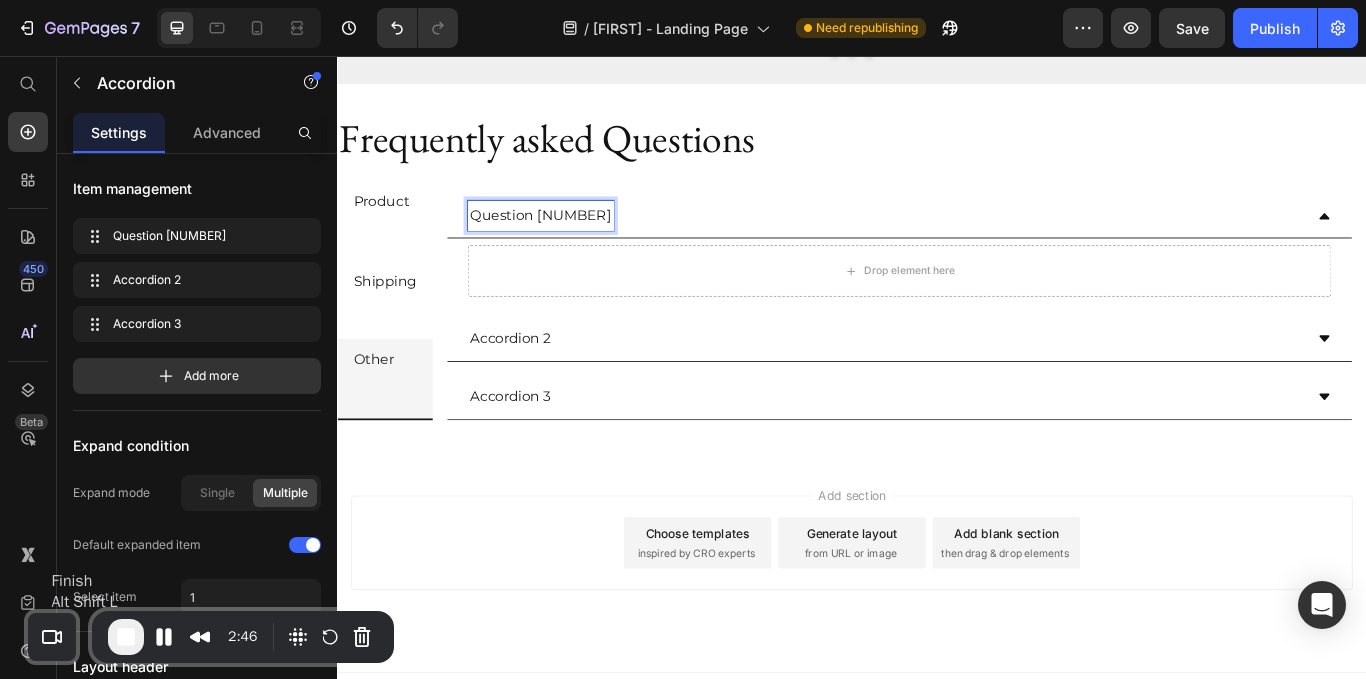 click at bounding box center [126, 637] 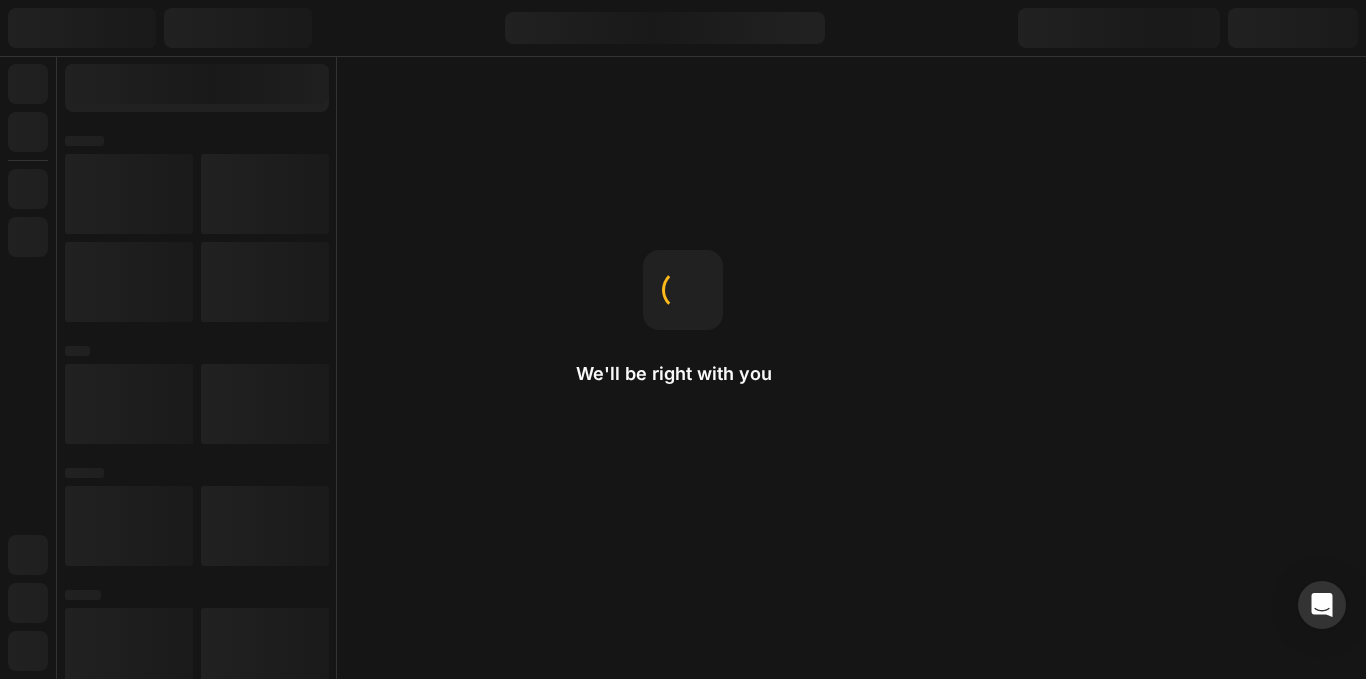scroll, scrollTop: 0, scrollLeft: 0, axis: both 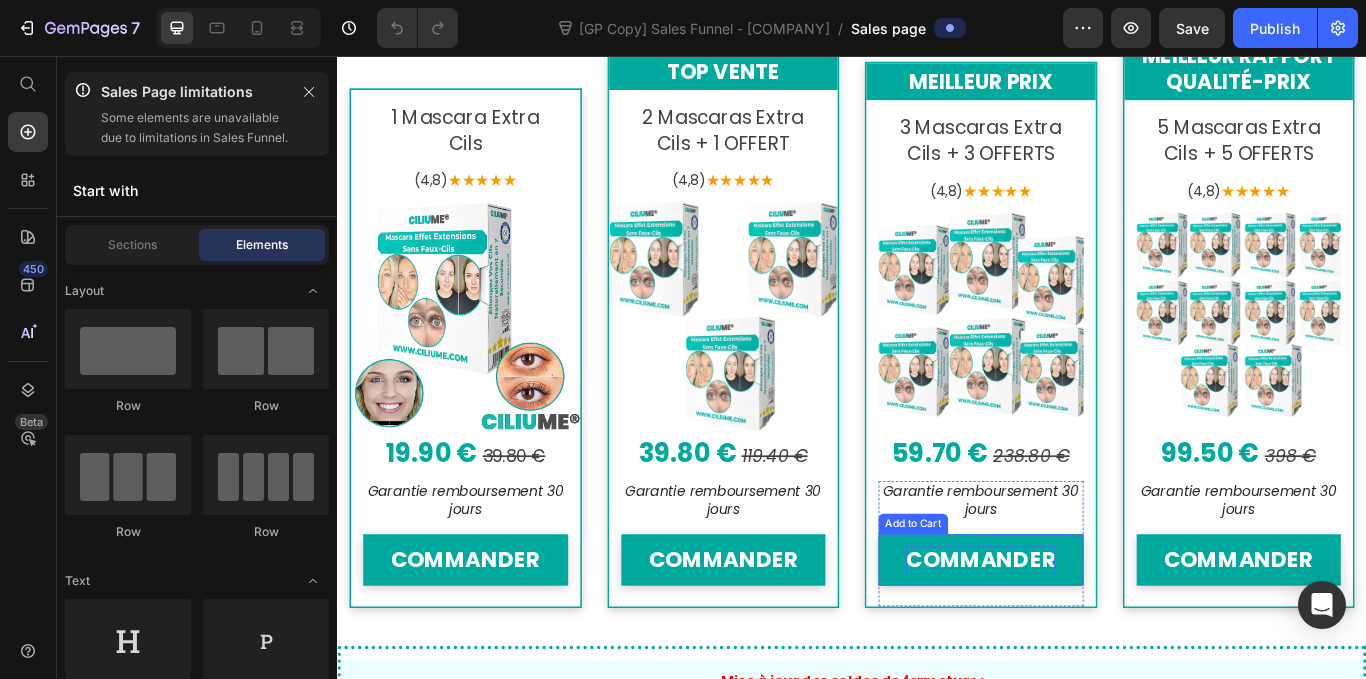 click on "COMMANDER" at bounding box center [1087, 644] 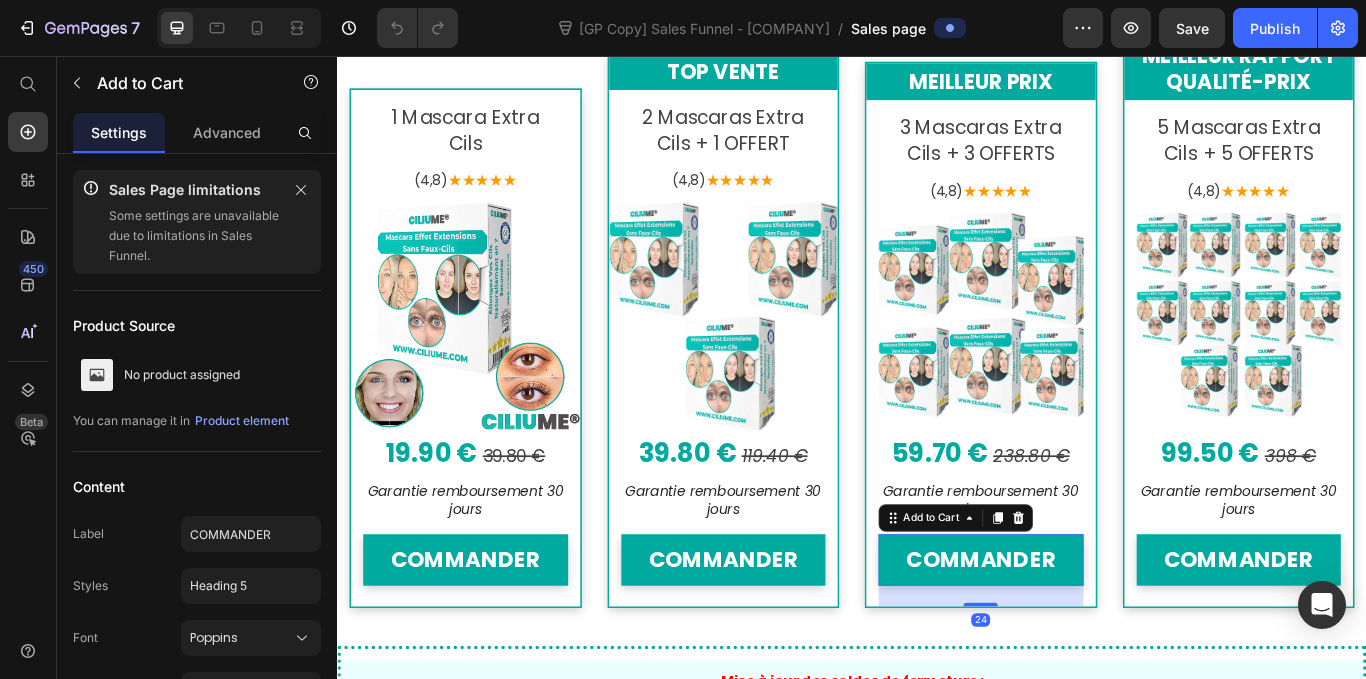 click on "COMMANDER" at bounding box center [1087, 644] 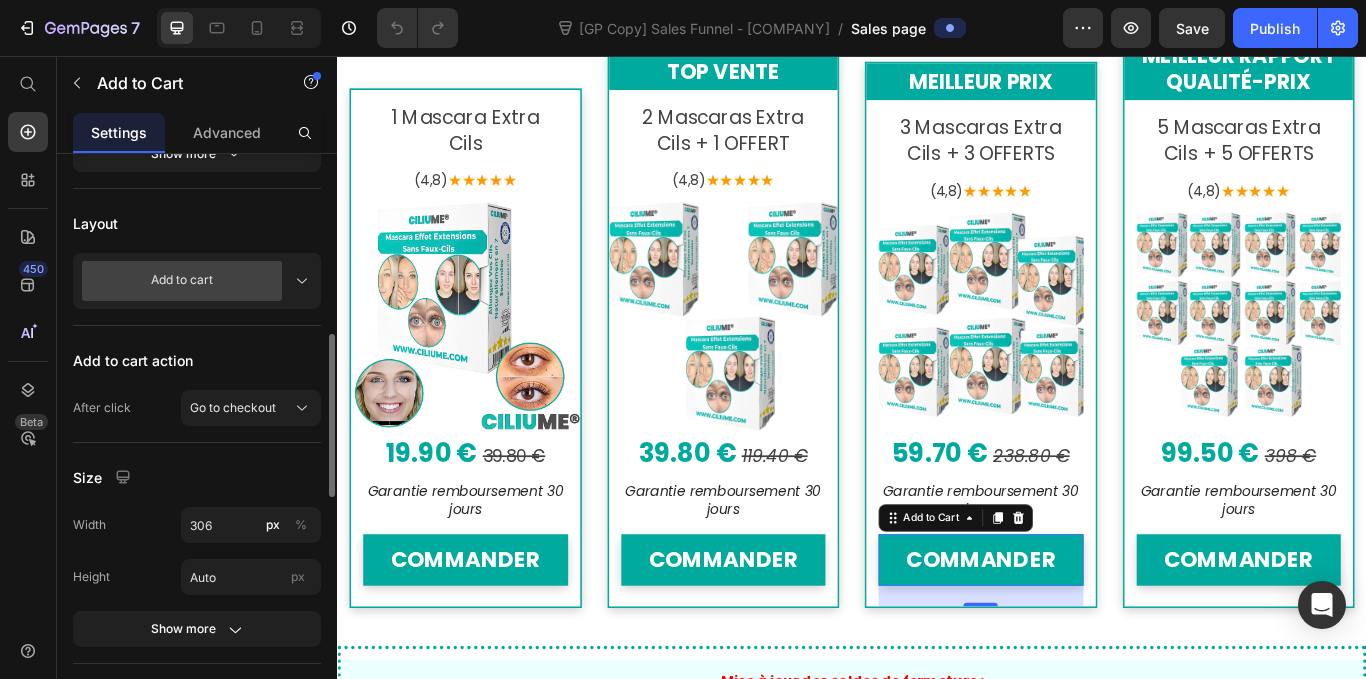 scroll, scrollTop: 644, scrollLeft: 0, axis: vertical 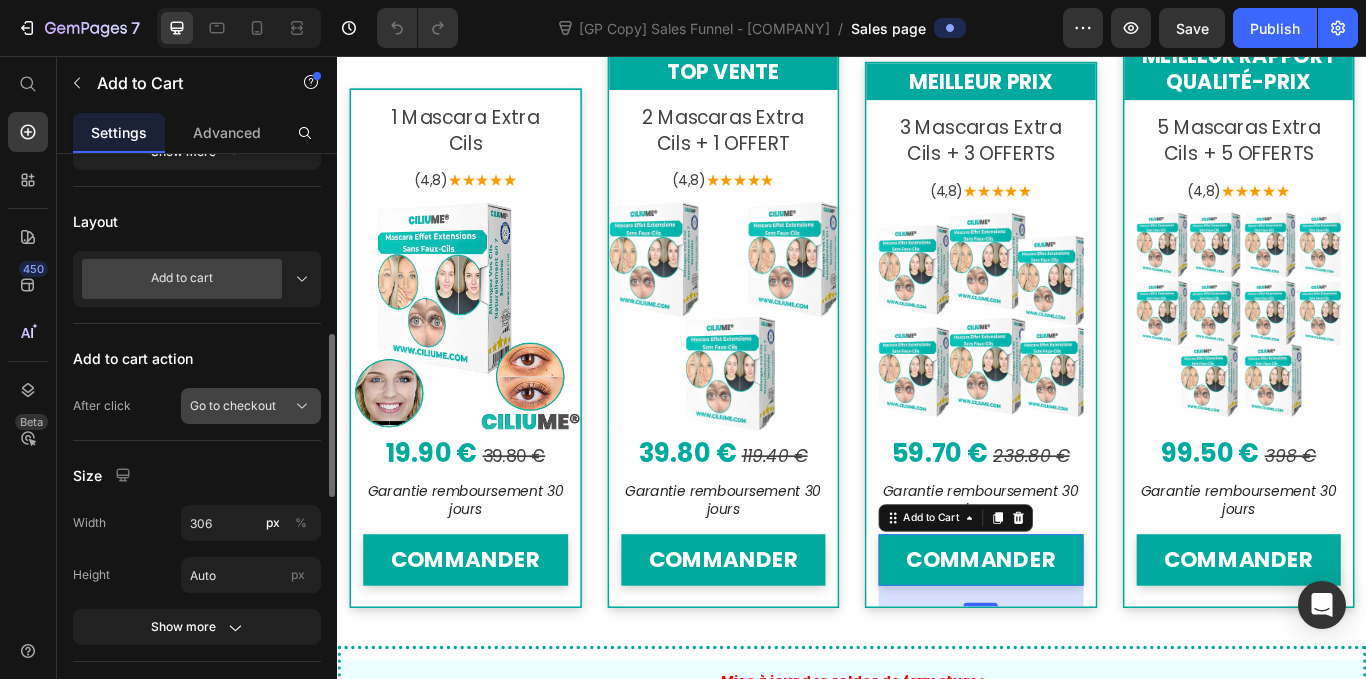 click on "Go to checkout" at bounding box center (233, 406) 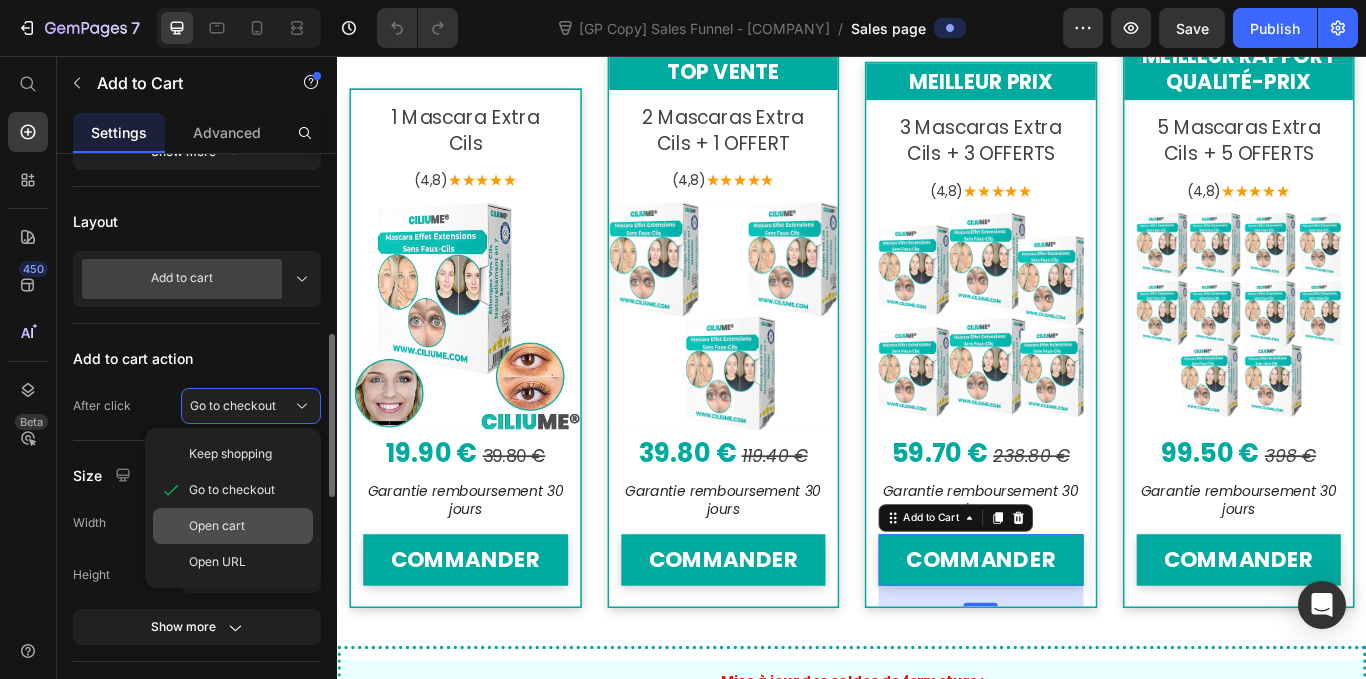 click on "Open cart" at bounding box center [247, 526] 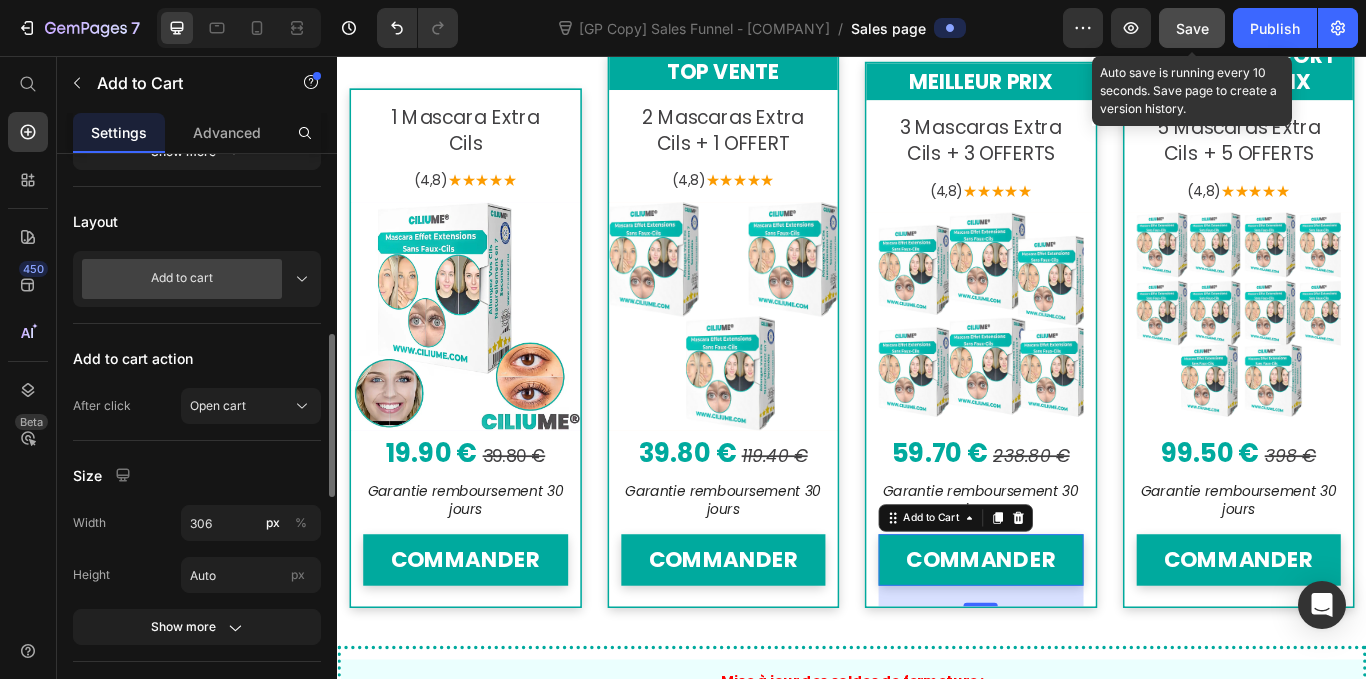 click on "Save" at bounding box center (1192, 28) 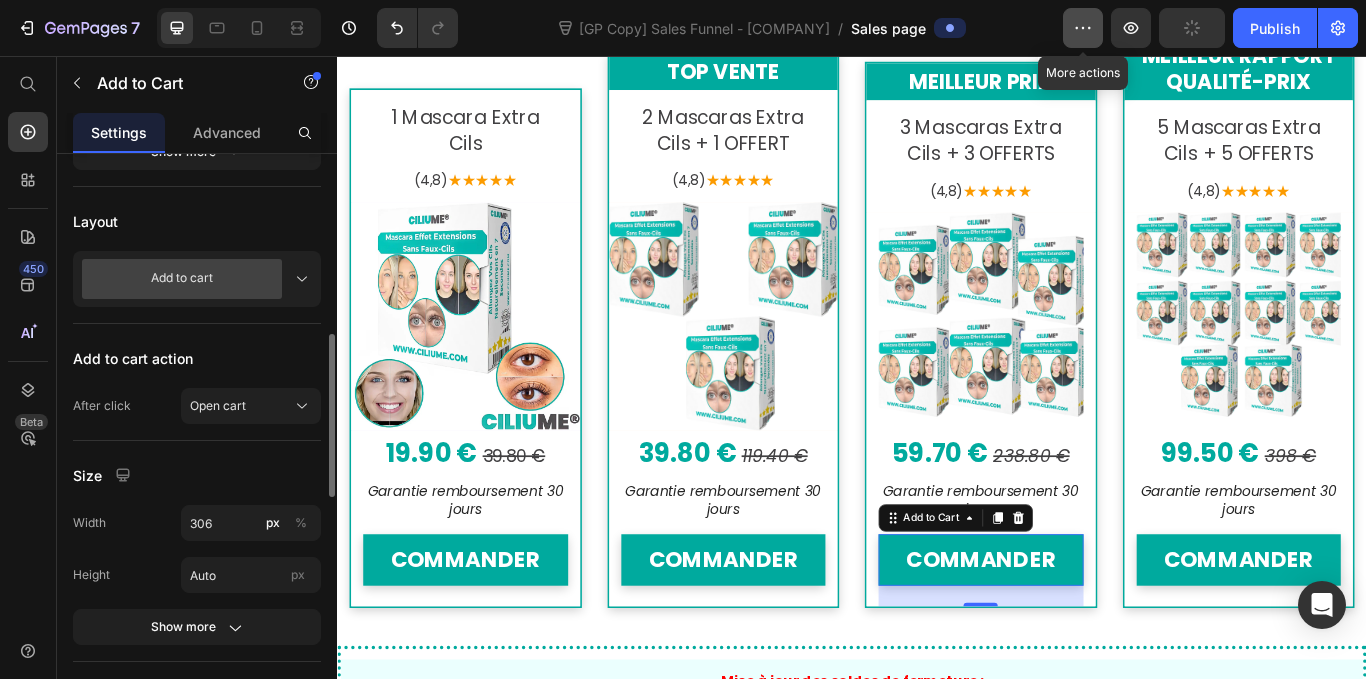 click 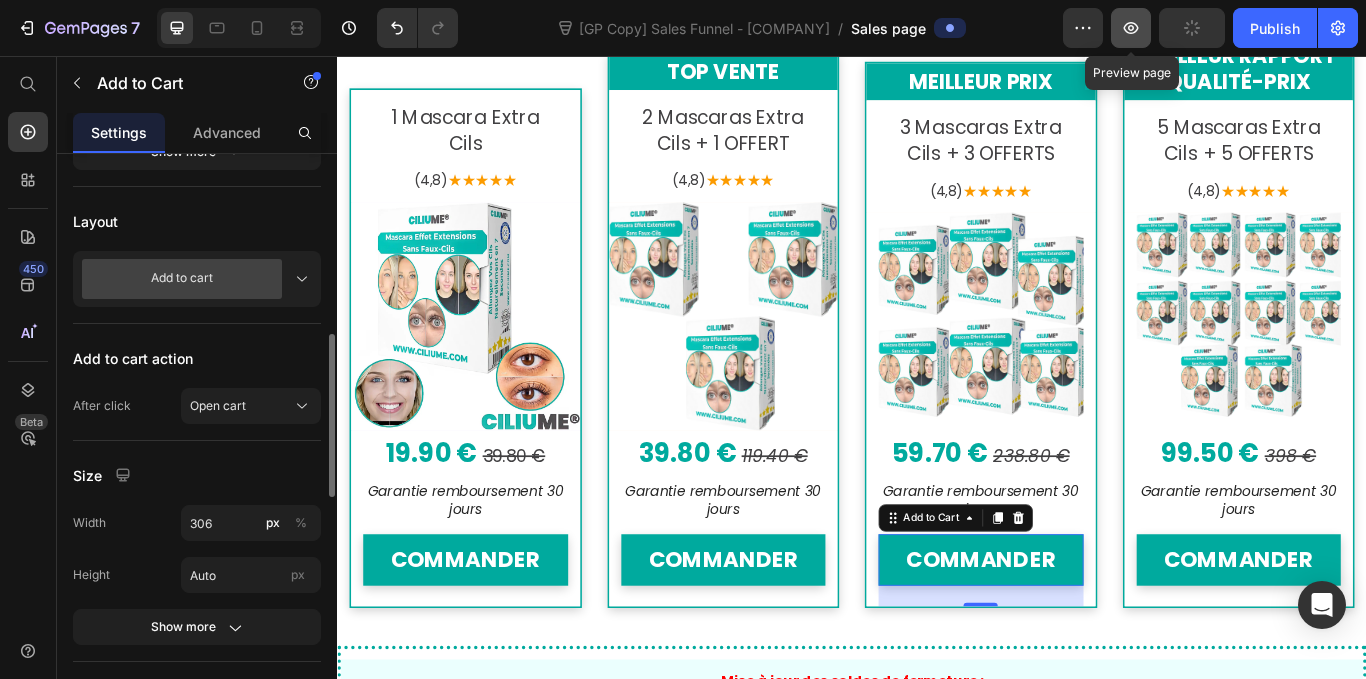 click 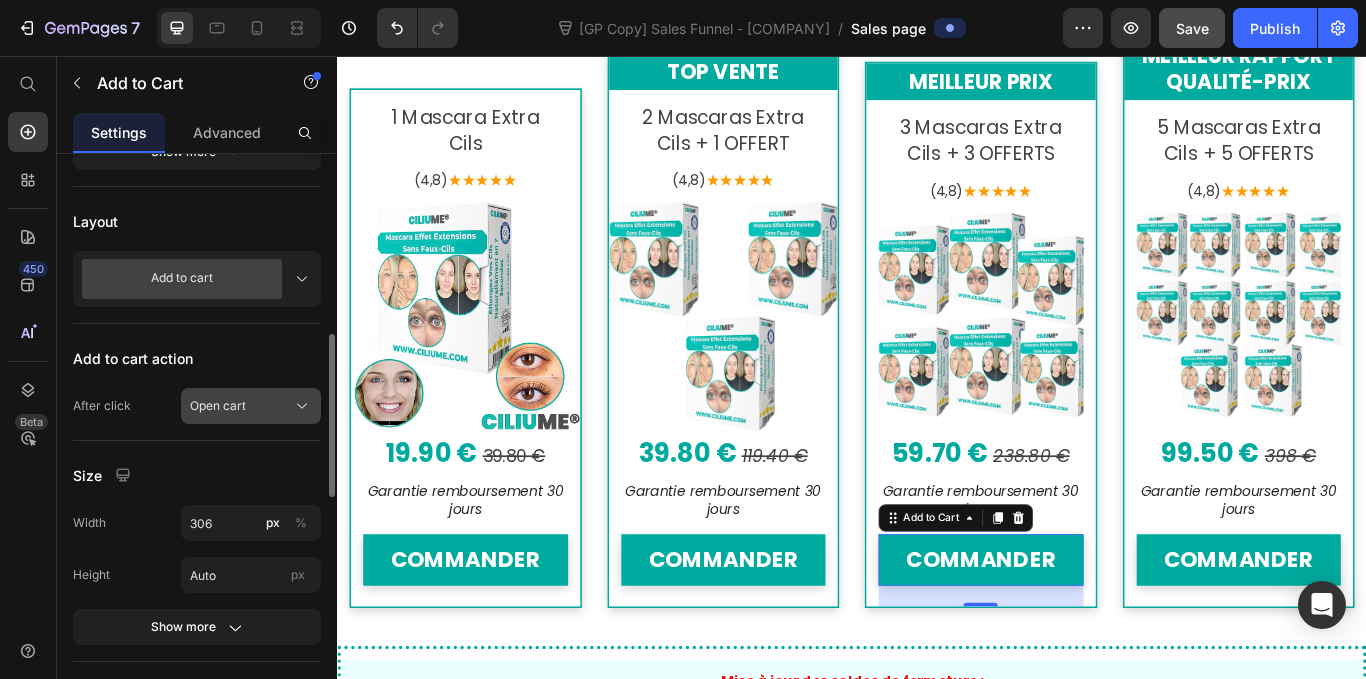 click on "Open cart" at bounding box center (251, 406) 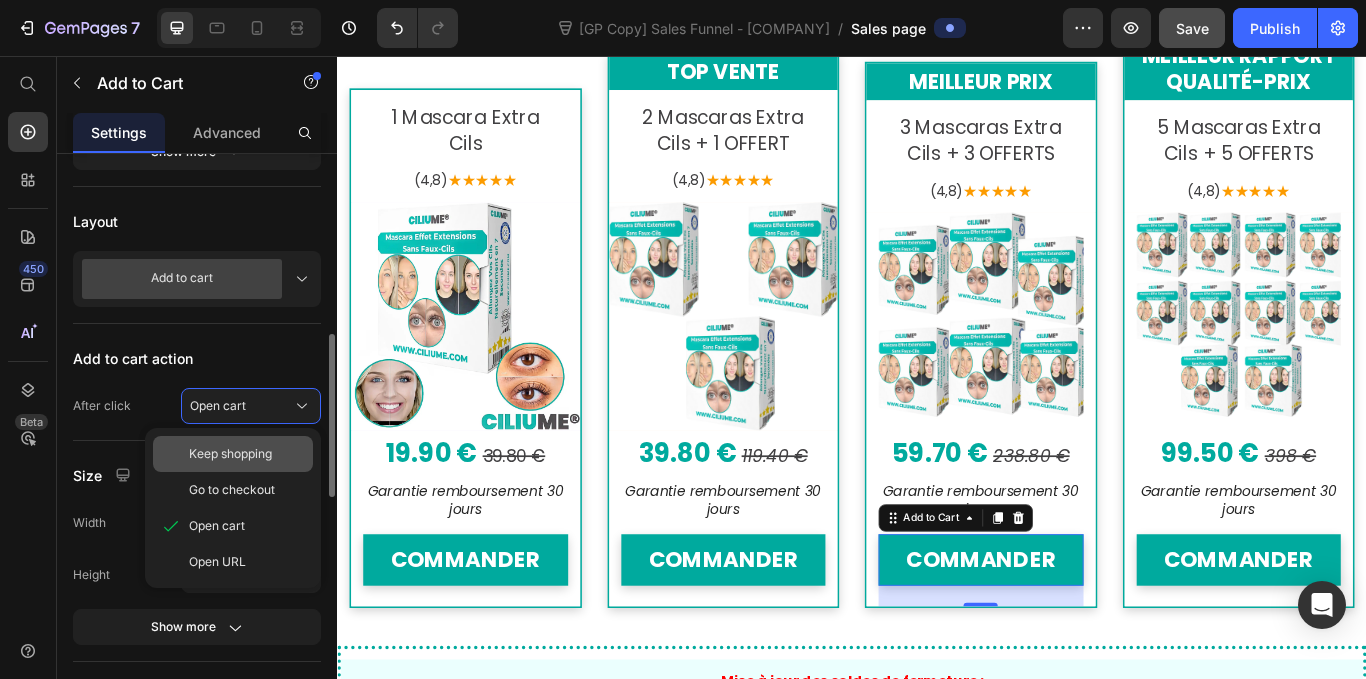 click on "Keep shopping" at bounding box center (230, 454) 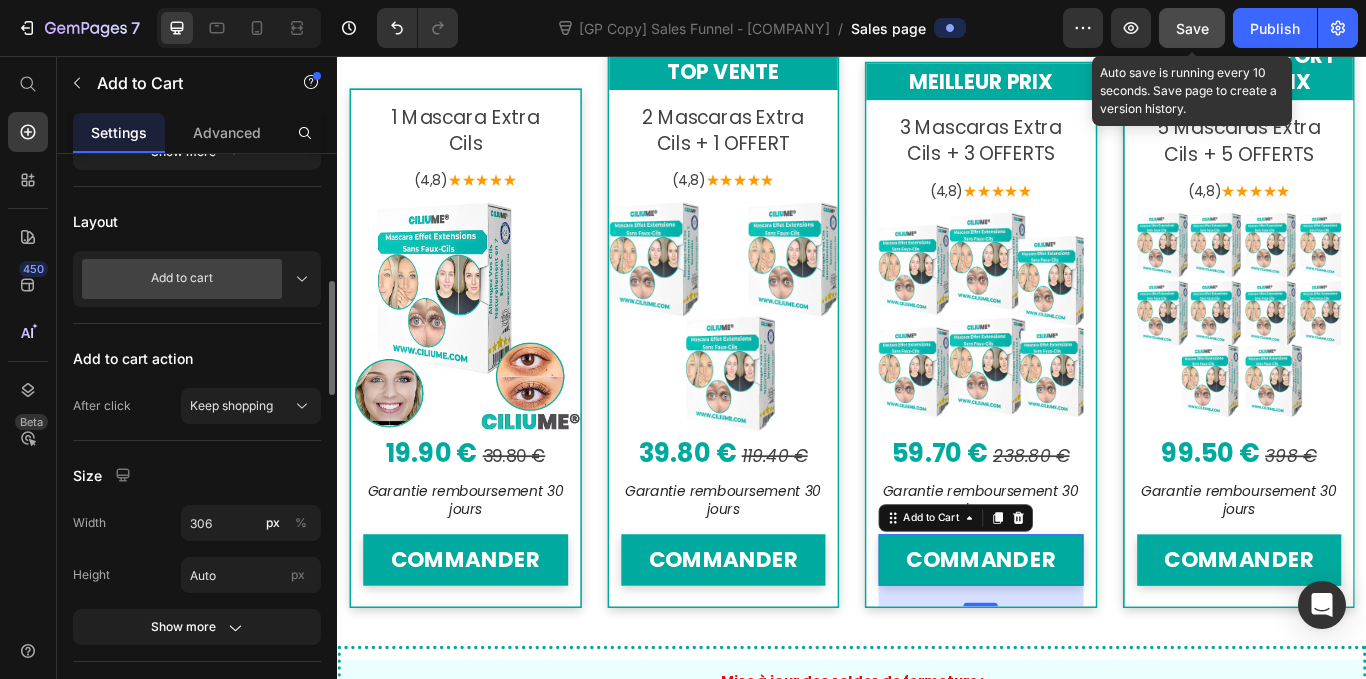 click on "Save" 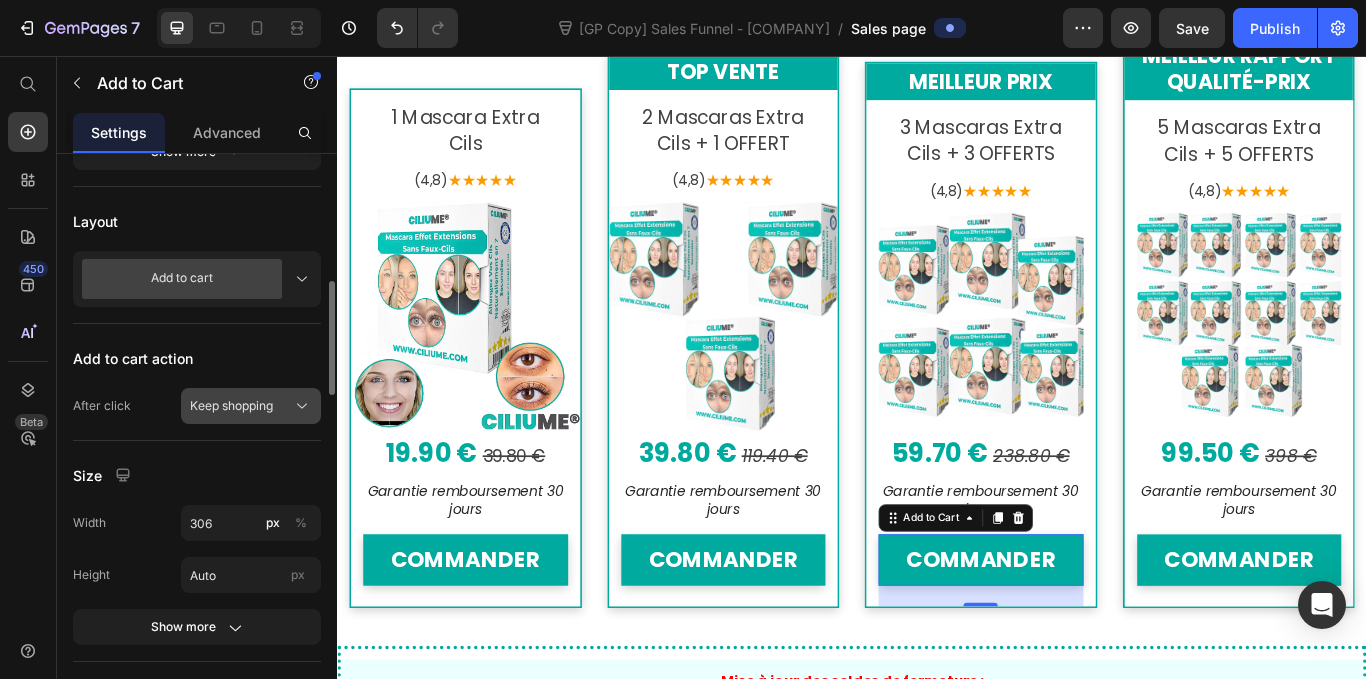 click on "Keep shopping" at bounding box center (251, 406) 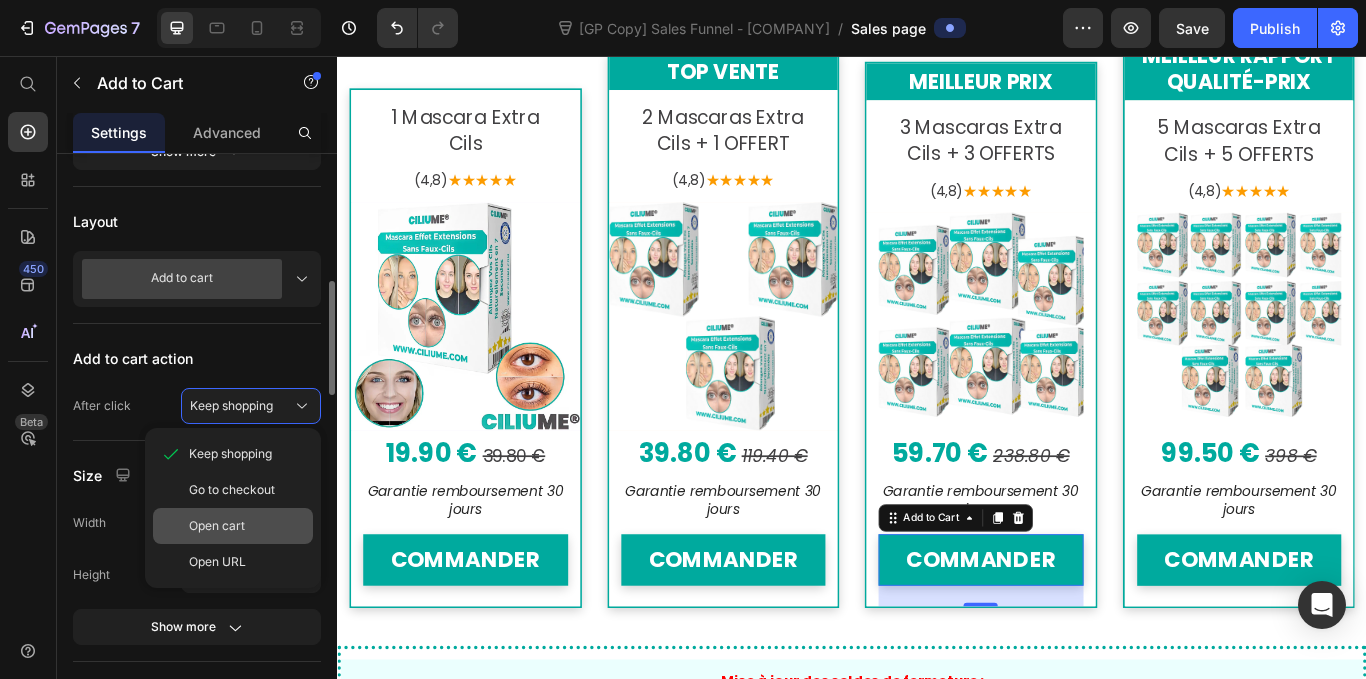 click on "Open cart" 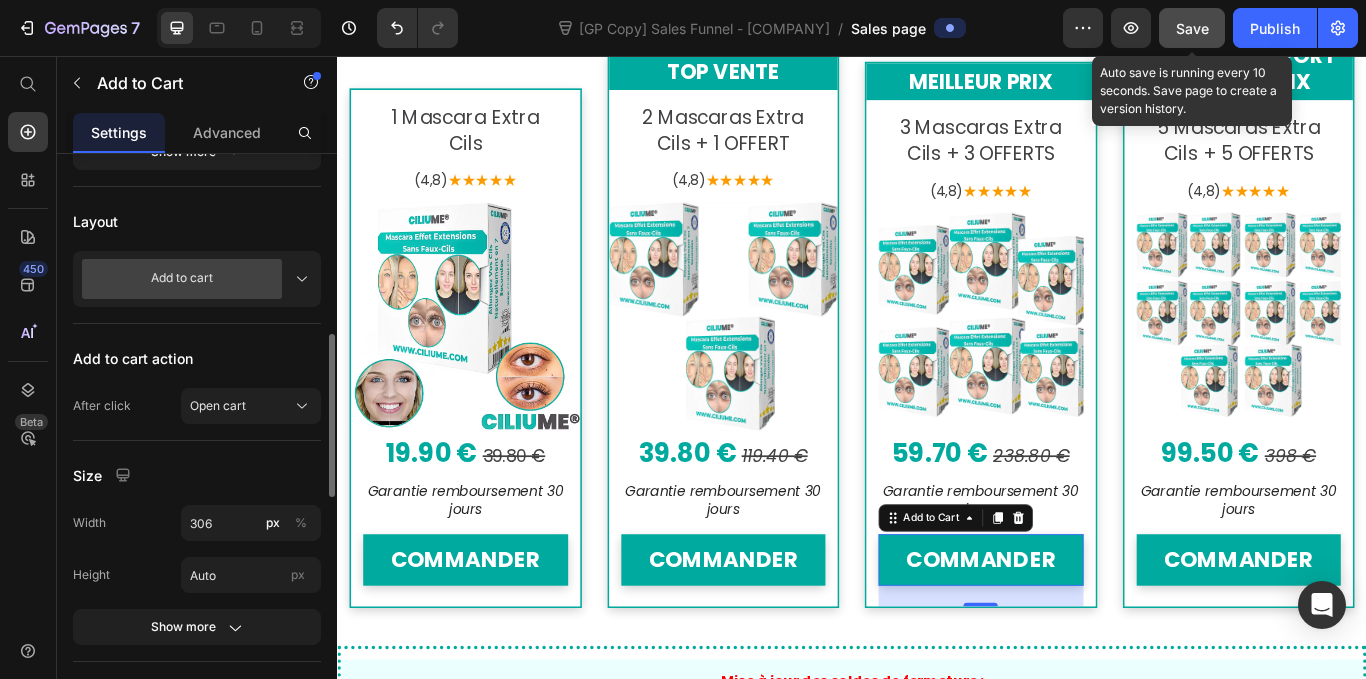 click on "Save" 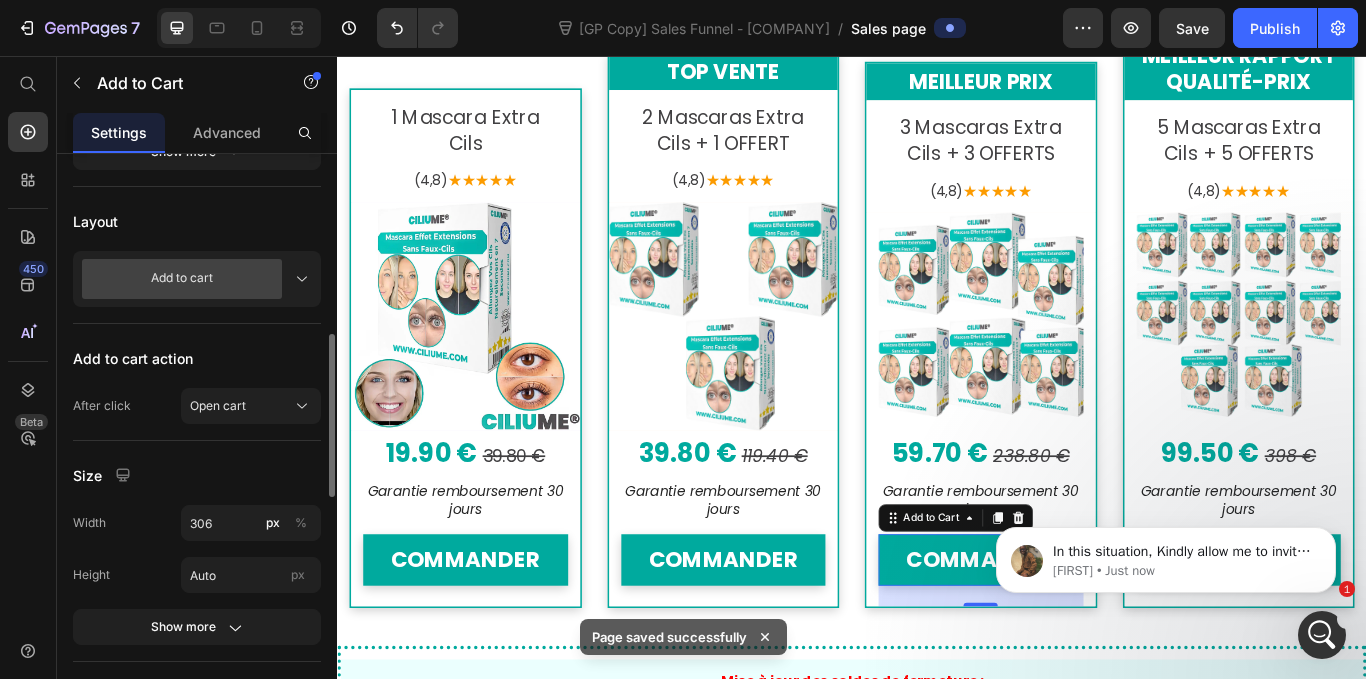 scroll, scrollTop: 0, scrollLeft: 0, axis: both 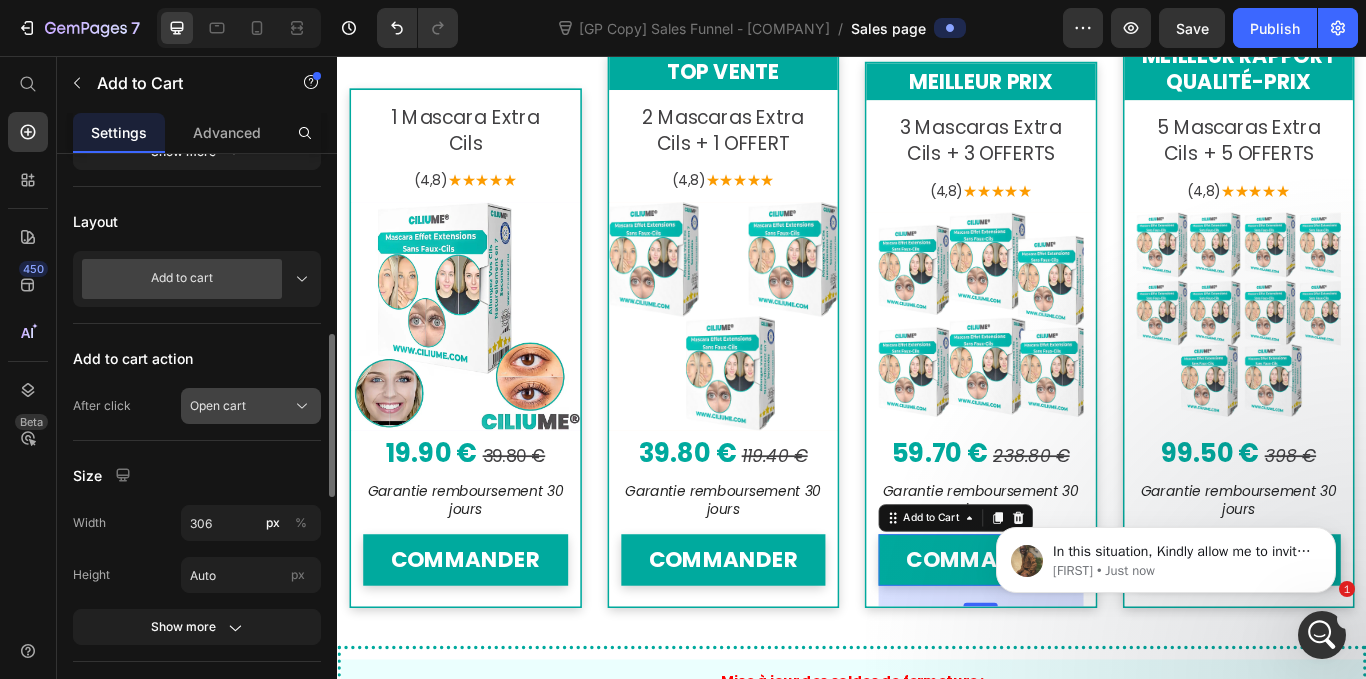 click 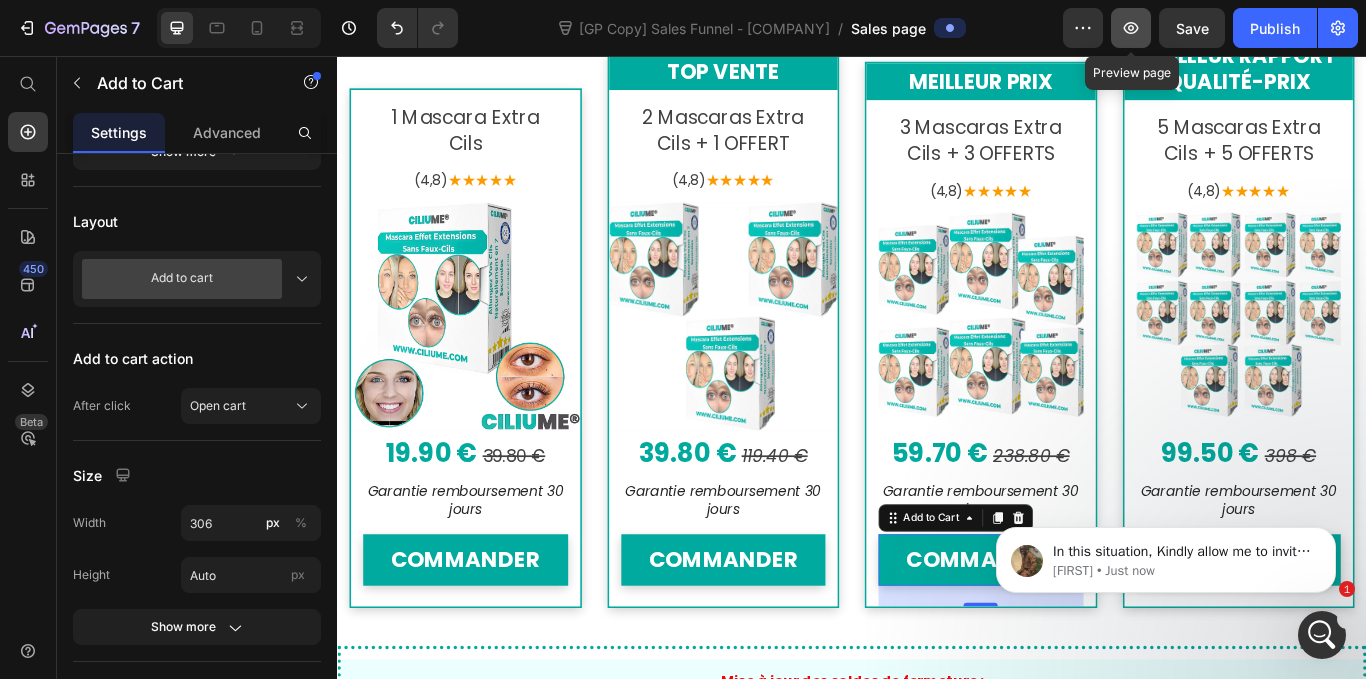 click 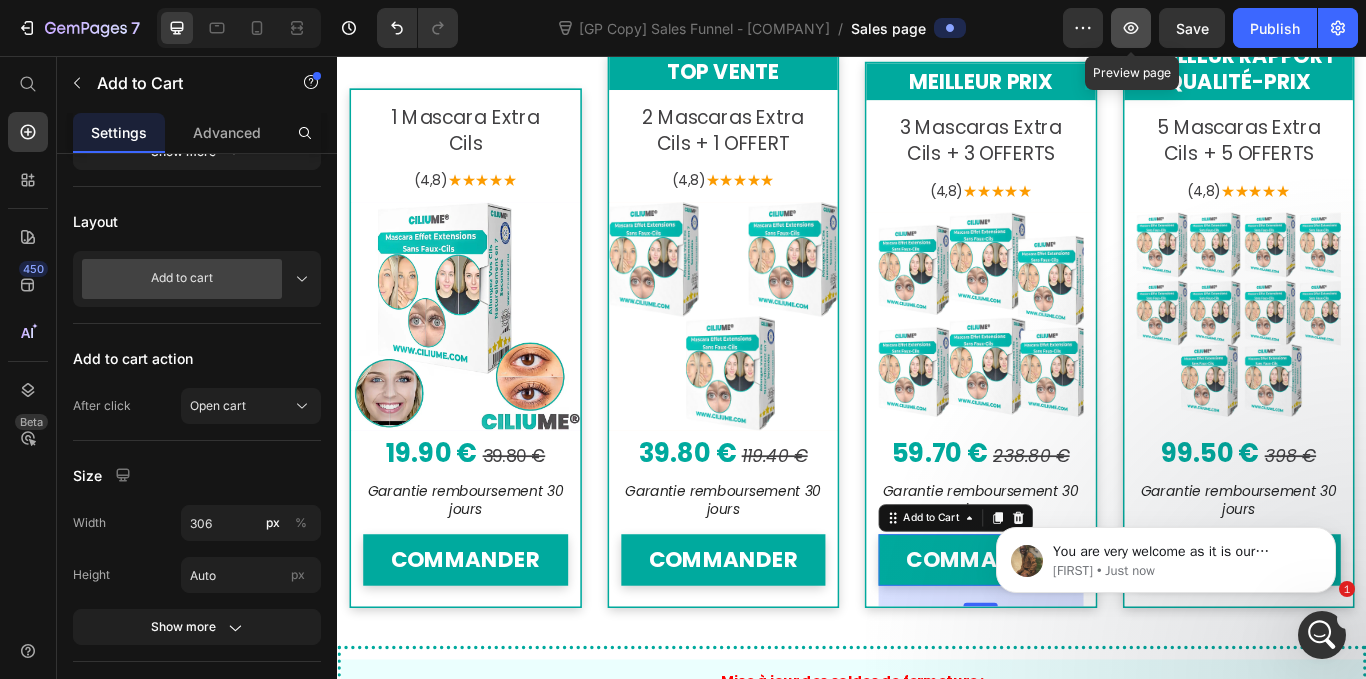 click 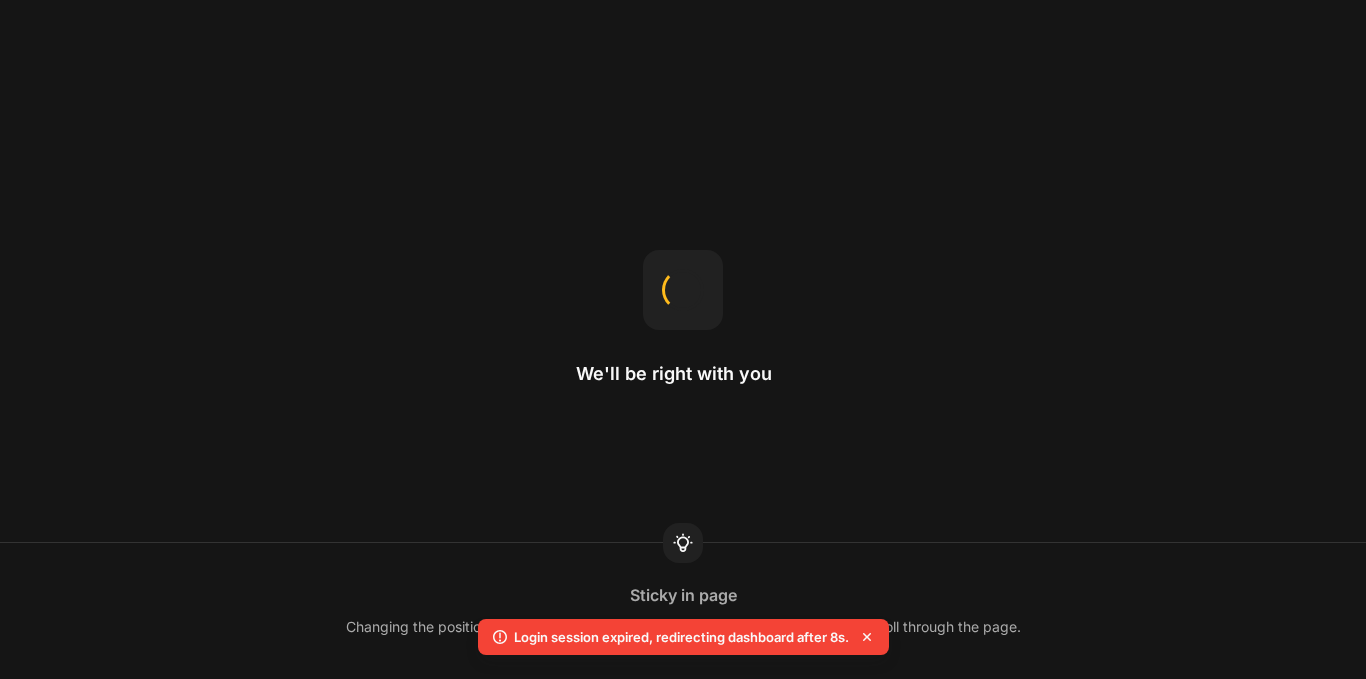 scroll, scrollTop: 0, scrollLeft: 0, axis: both 